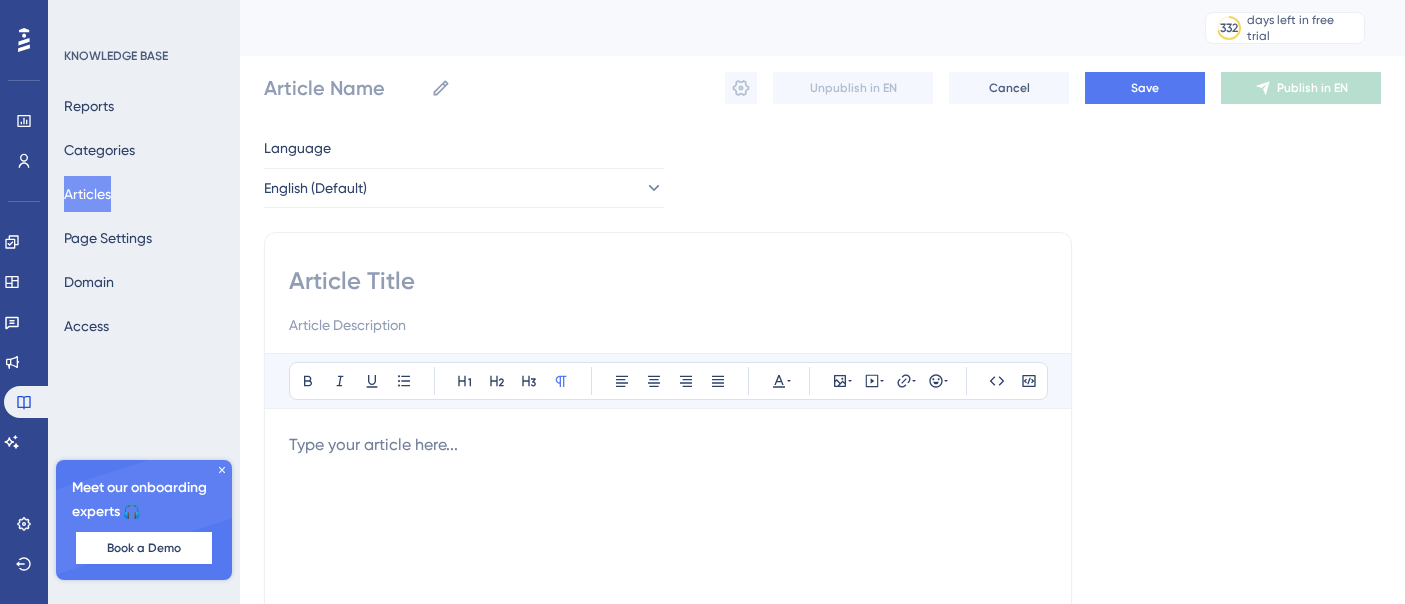 scroll, scrollTop: 0, scrollLeft: 0, axis: both 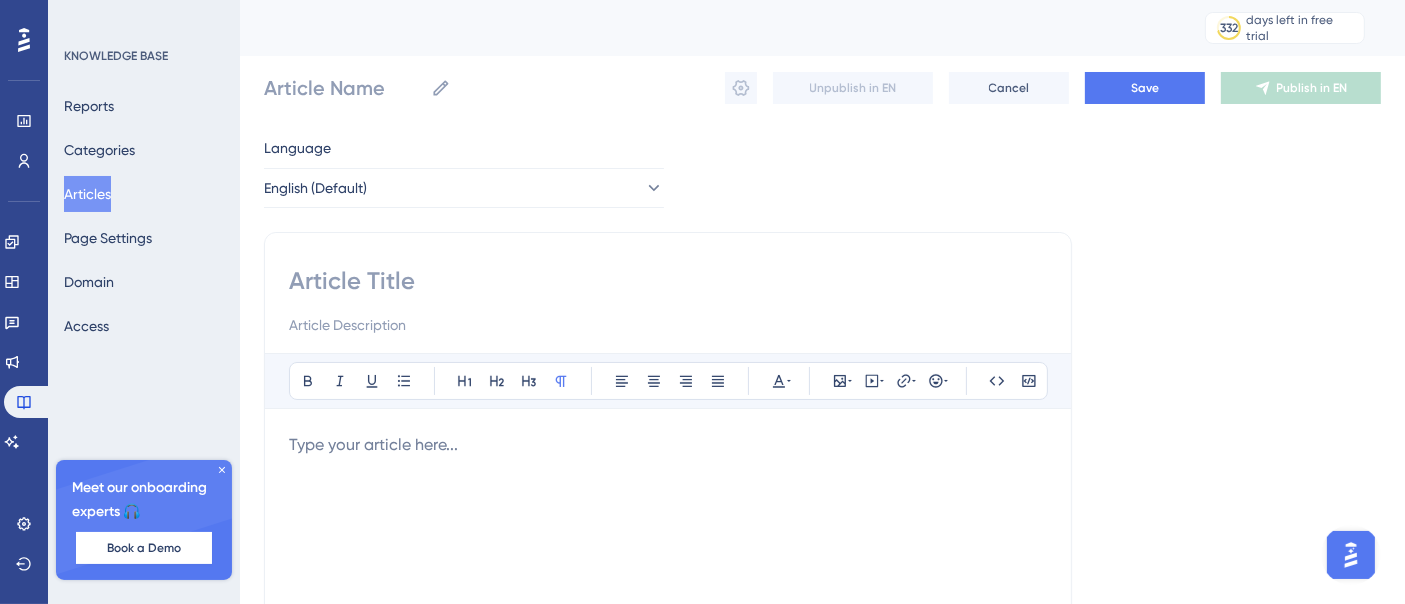 click on "Articles" at bounding box center [87, 194] 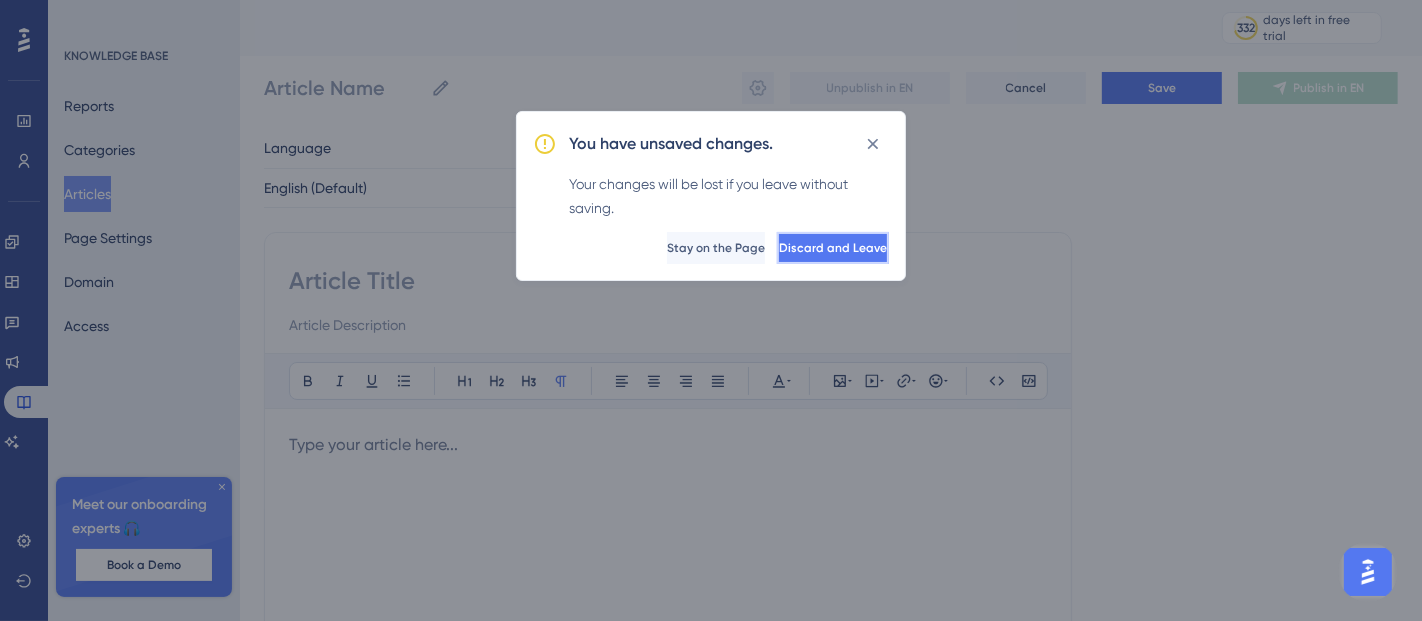 click on "Discard and Leave" at bounding box center (833, 248) 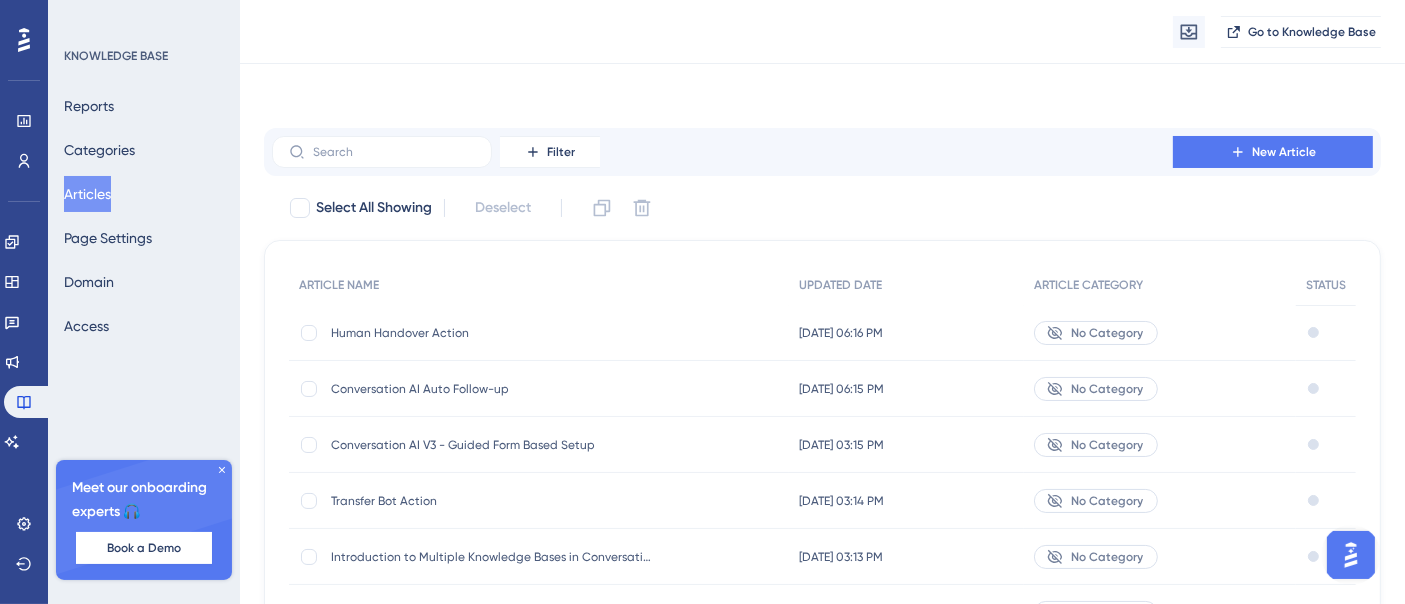 scroll, scrollTop: 412, scrollLeft: 0, axis: vertical 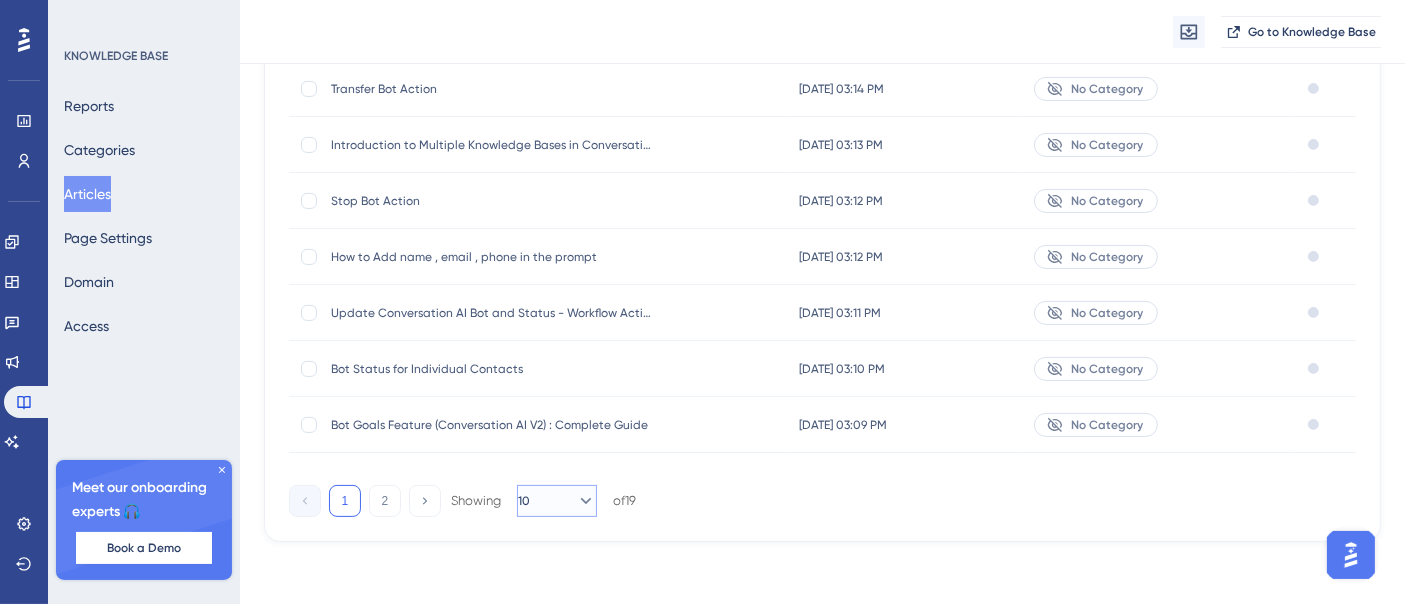 click on "10" at bounding box center (524, 501) 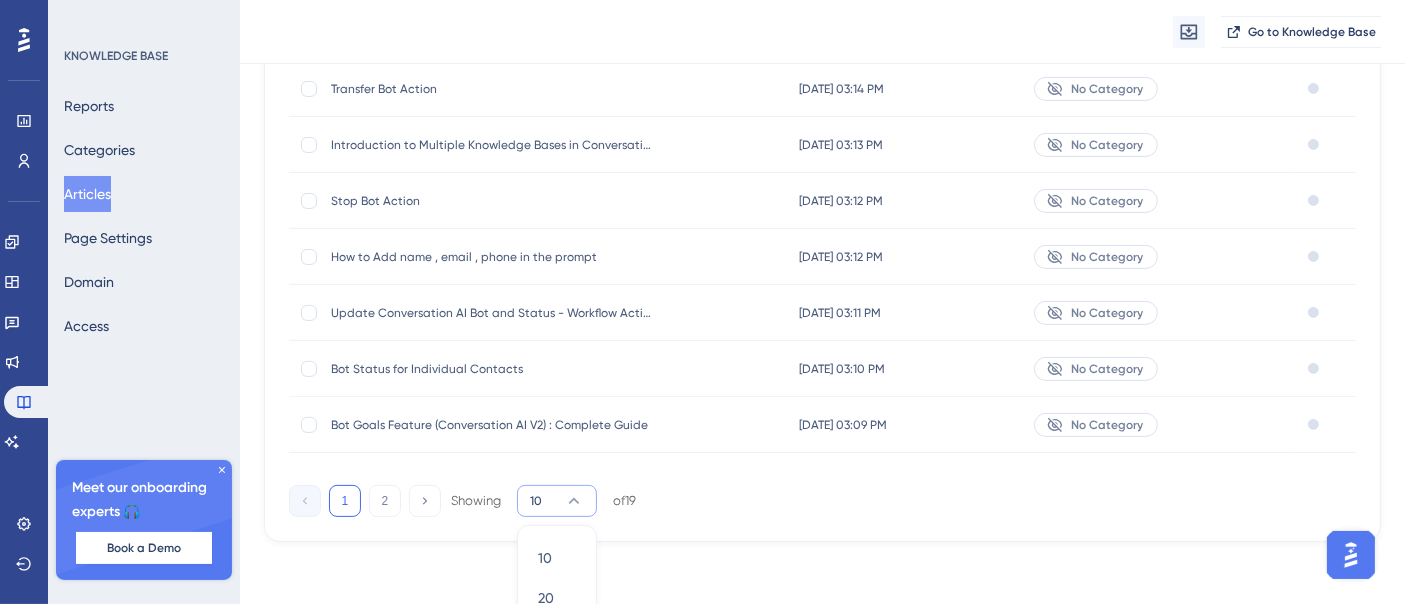 scroll, scrollTop: 437, scrollLeft: 0, axis: vertical 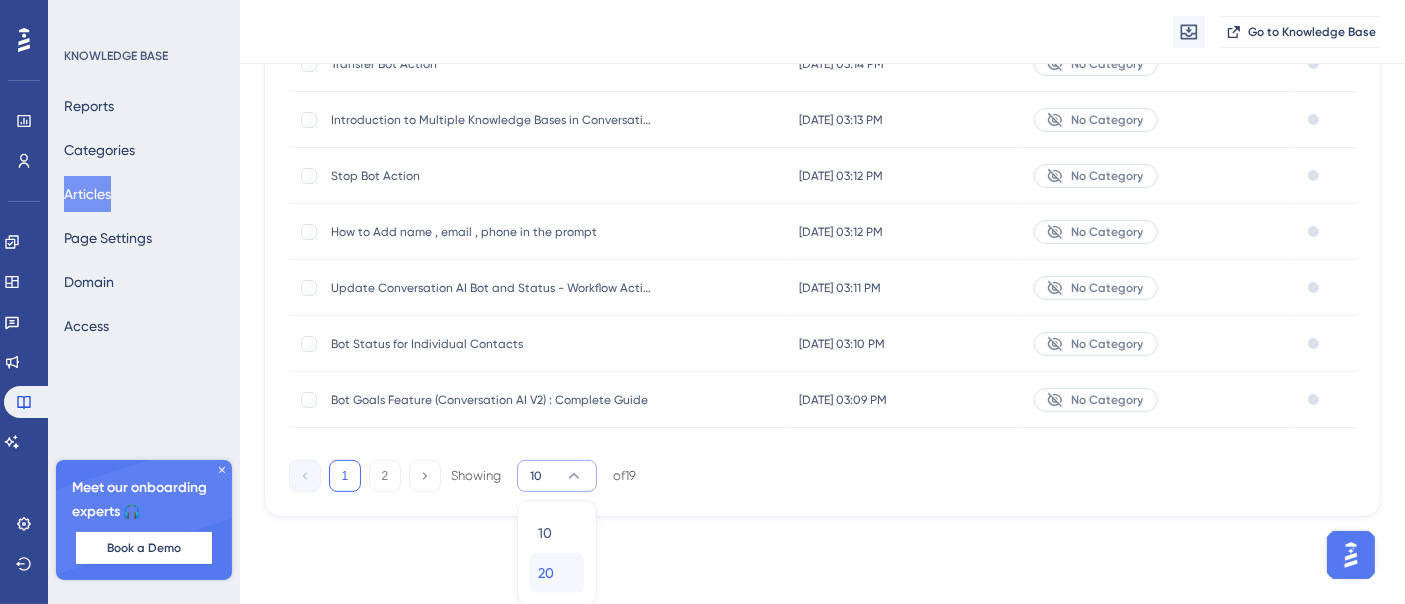 click on "20 20" at bounding box center (557, 573) 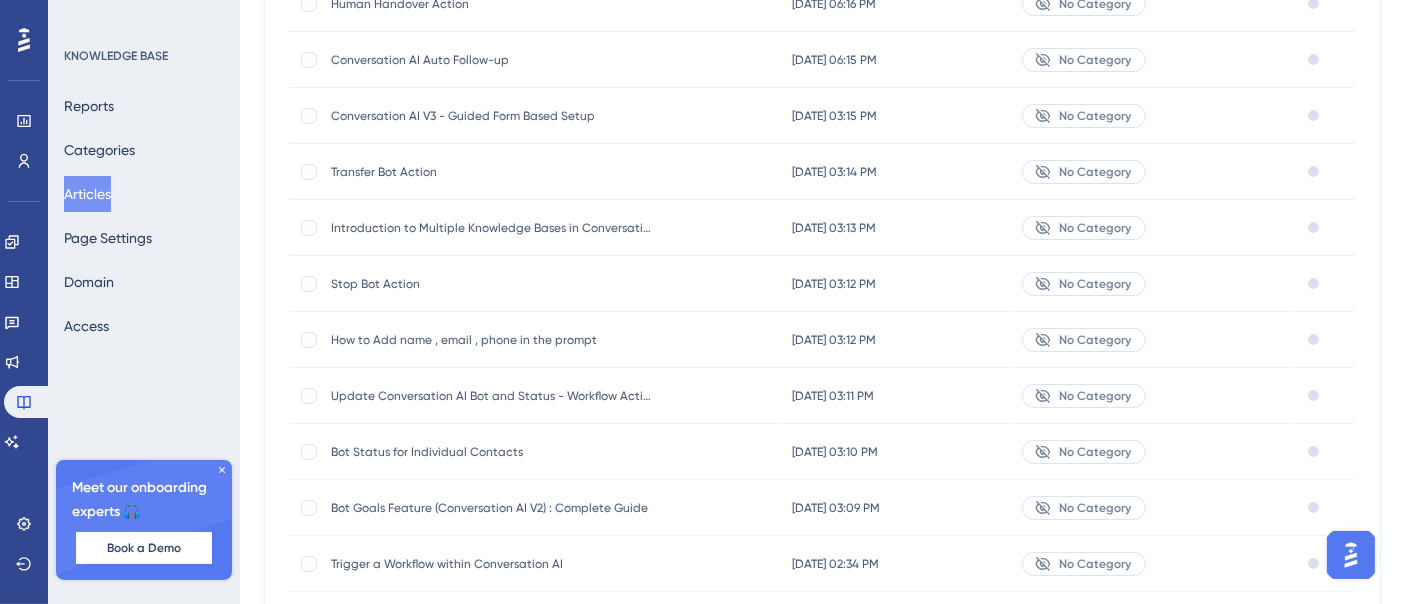 scroll, scrollTop: 0, scrollLeft: 0, axis: both 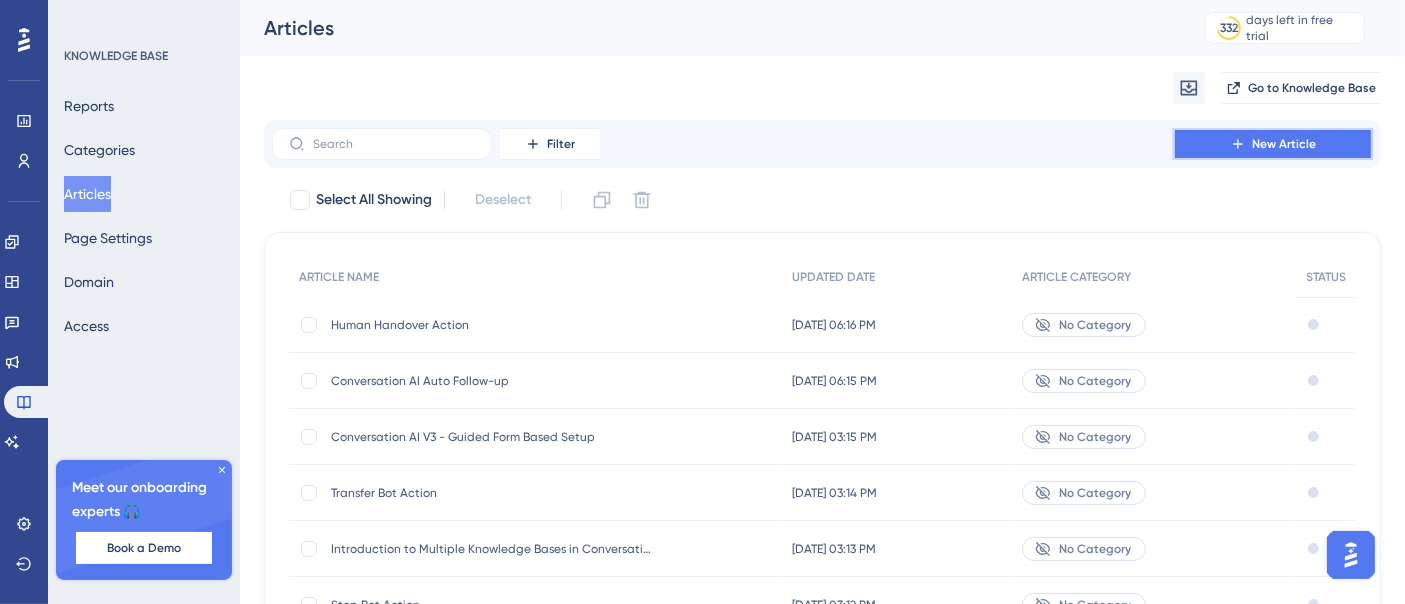 click on "New Article" at bounding box center (1284, 144) 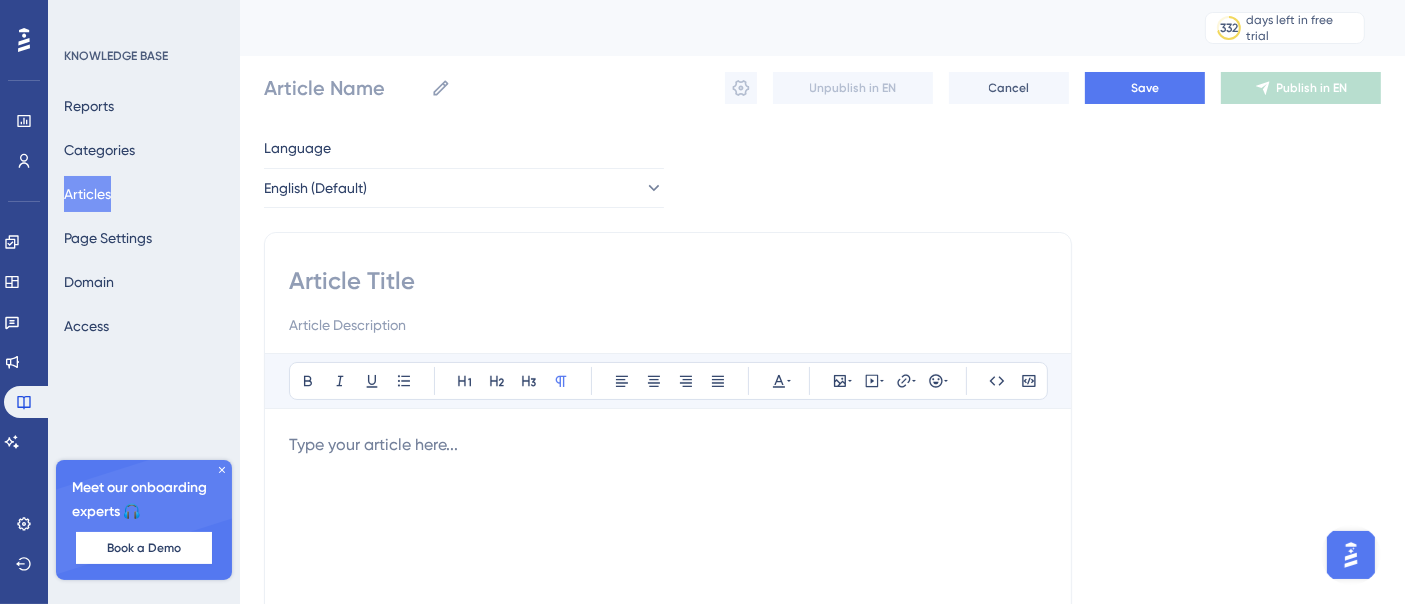 click at bounding box center (668, 281) 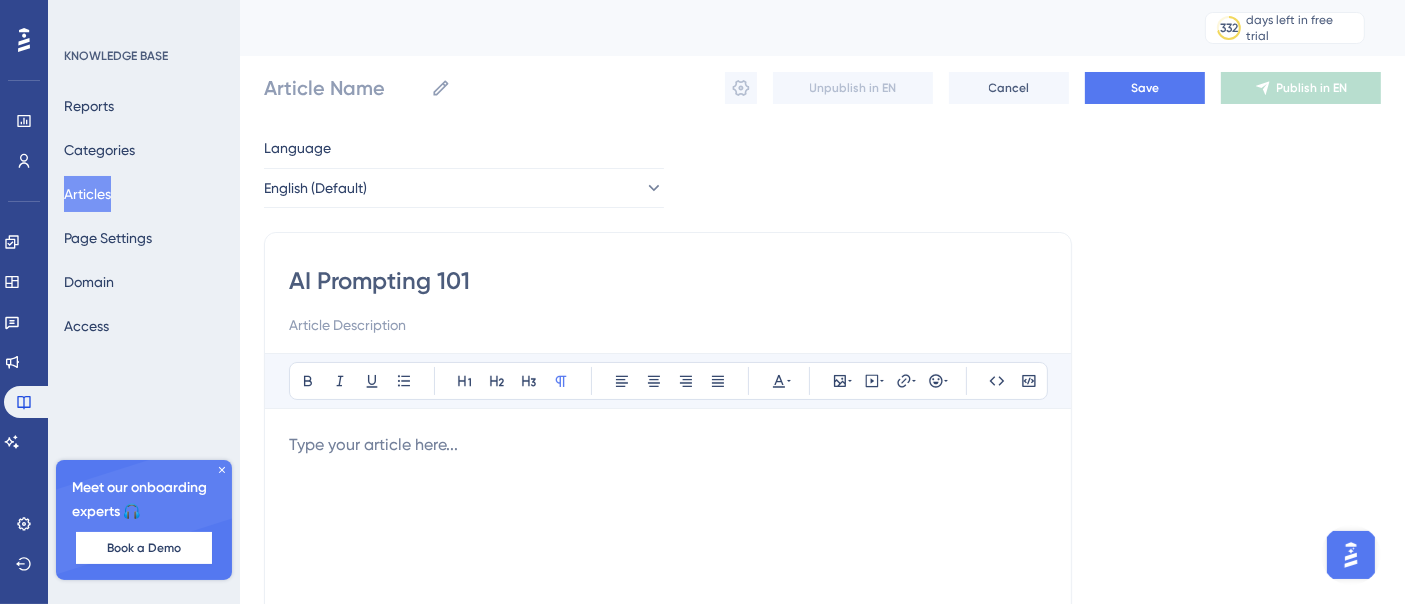 type on "AI Prompting 101" 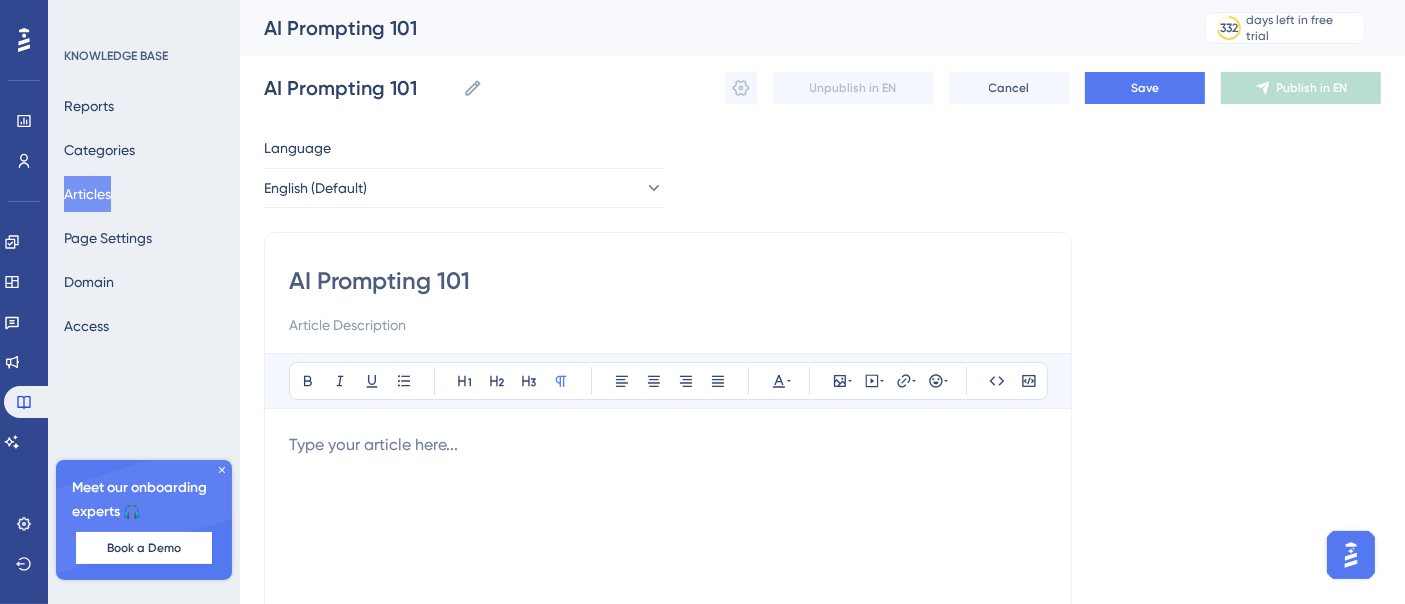 type on "AI Prompting 101" 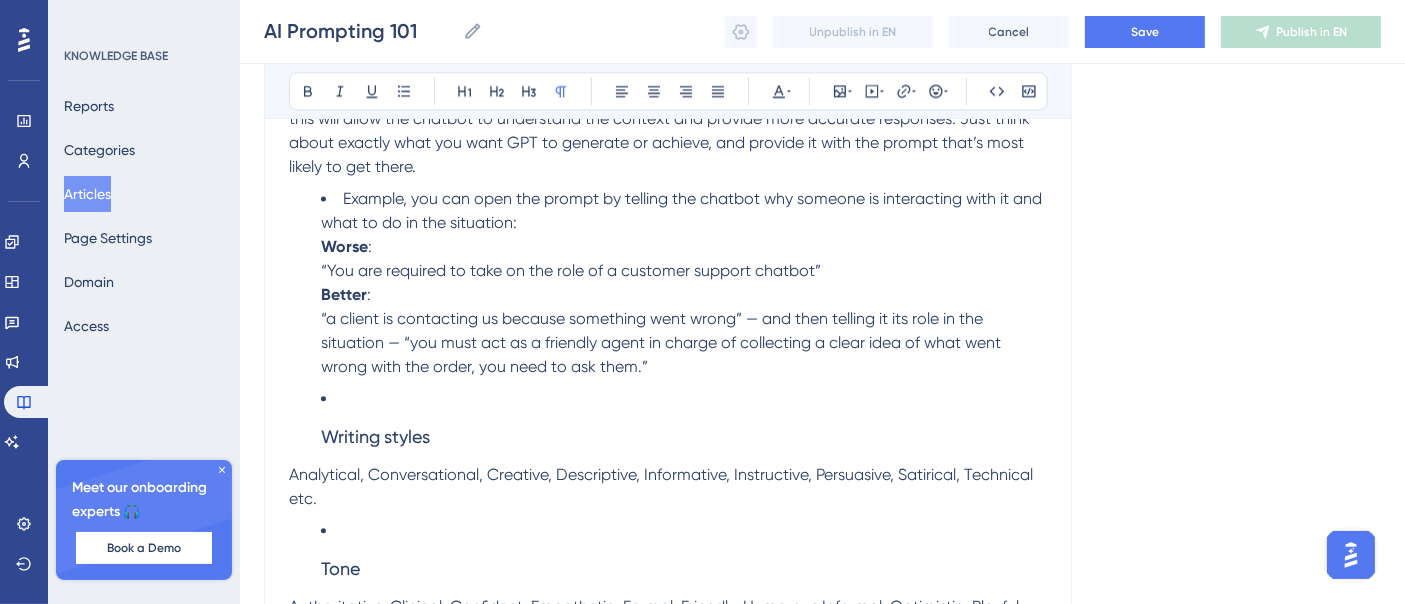 click on "Language English (Default) AI Prompting 101 Bold Italic Underline Bullet Point Heading 1 Heading 2 Heading 3 Normal Align Left Align Center Align Right Align Justify Text Color Insert Image Embed Video Hyperlink Emojis Code Code Block Prompt Elements As we cover more and more examples and applications with prompt engineering, you will notice that certain elements make up a prompt. You can use these elements to instruct the model more effectively to improve the quality of results. Role; specifying Interaction and Flow  - persona, directions and context that can steer the AI model to better responses. Defining the role plays a pivotal part in the coherence and relevance of AI responses. Task; specifying Instructions and Objectives Guidelines; guardrails for bot to abide by  - guidelines are more like guardrails, steering the ChatBot toward desired outcomes. Clearly articulate rules to create a roadmap for more precise and tailored responses.  Best Prompting Practices Repetition  Examples/Illustrations  ." at bounding box center [822, -1749] 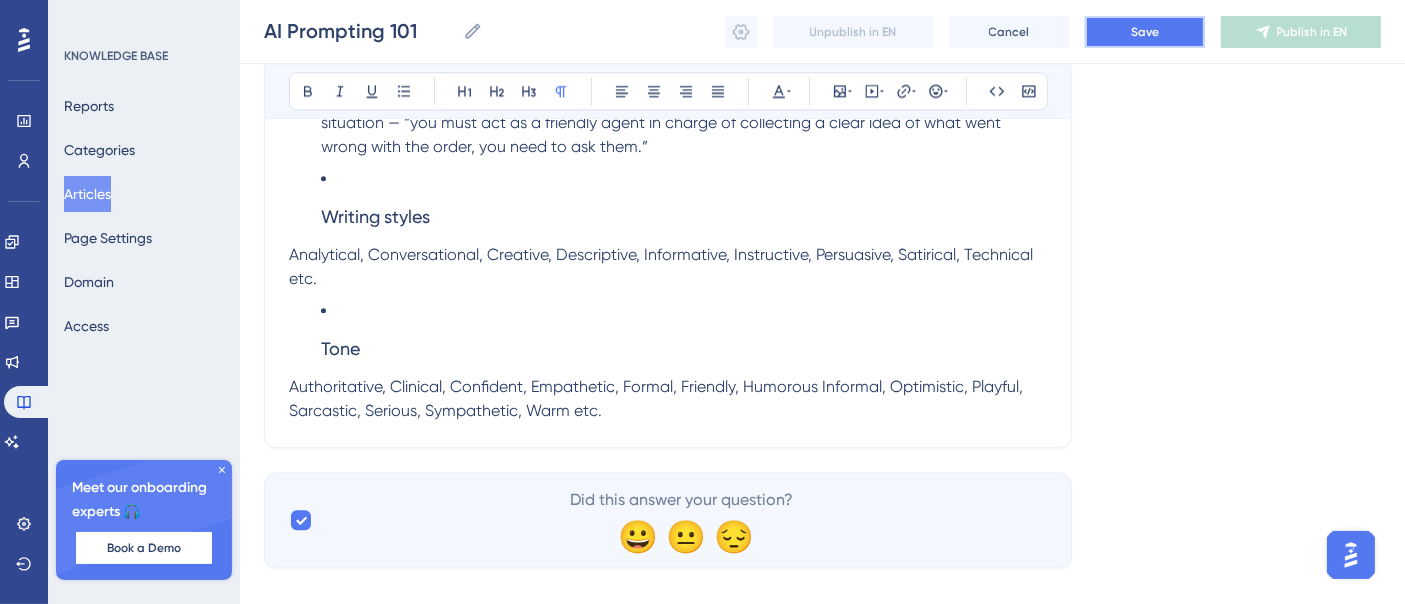 click on "Save" at bounding box center (1145, 32) 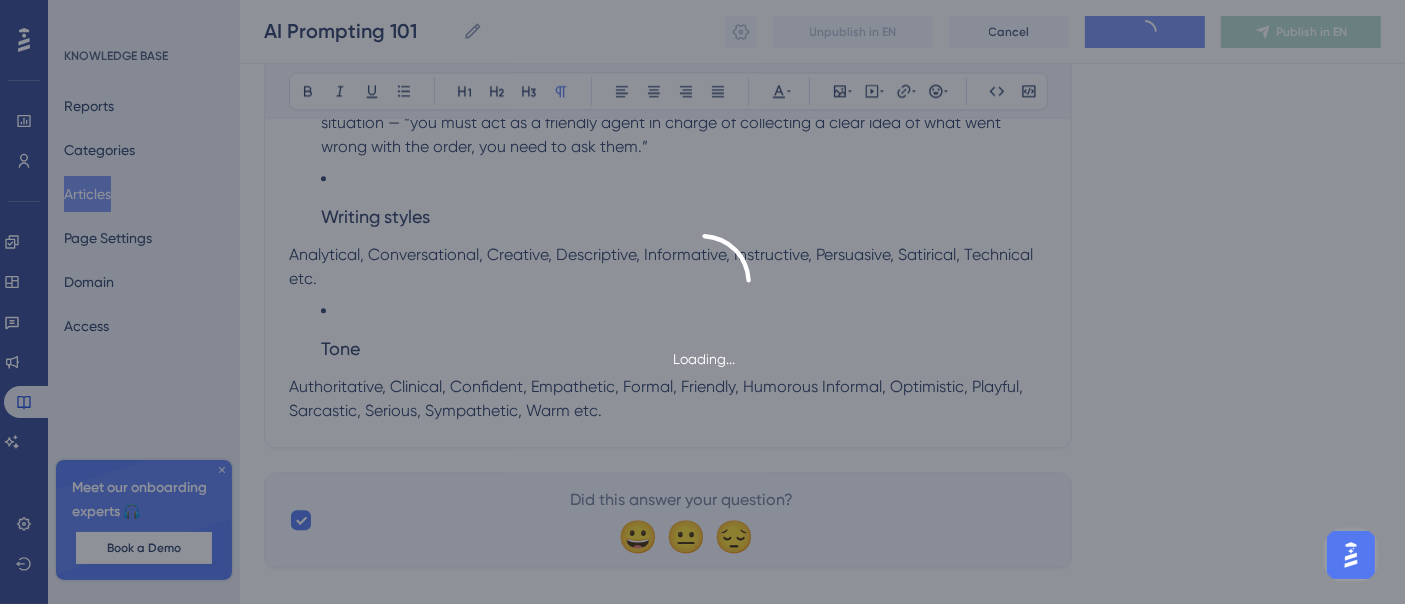 scroll, scrollTop: 4406, scrollLeft: 0, axis: vertical 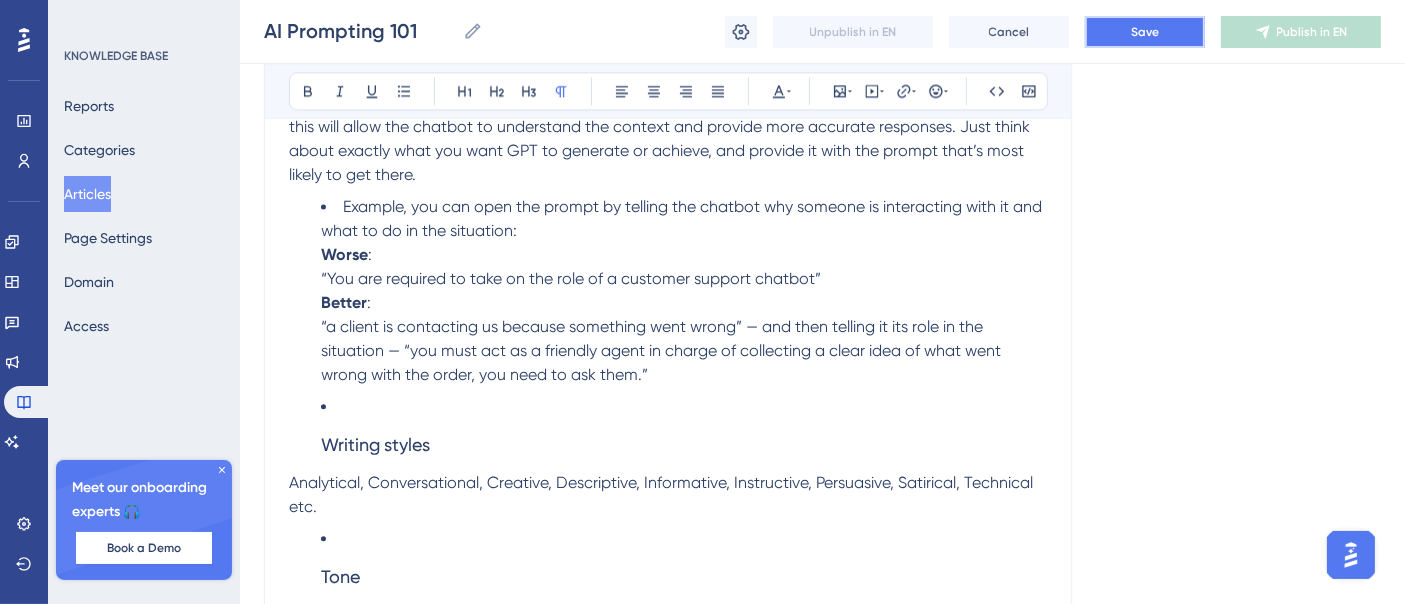 click on "Save" at bounding box center [1145, 32] 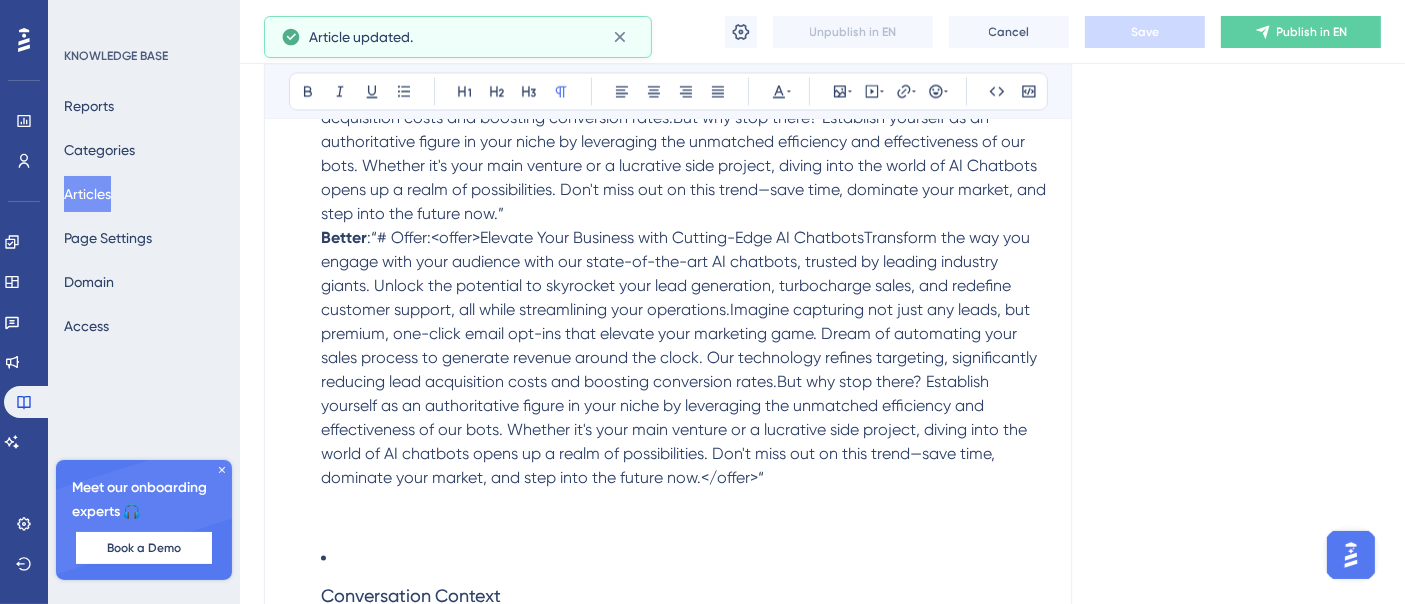 scroll, scrollTop: 3740, scrollLeft: 0, axis: vertical 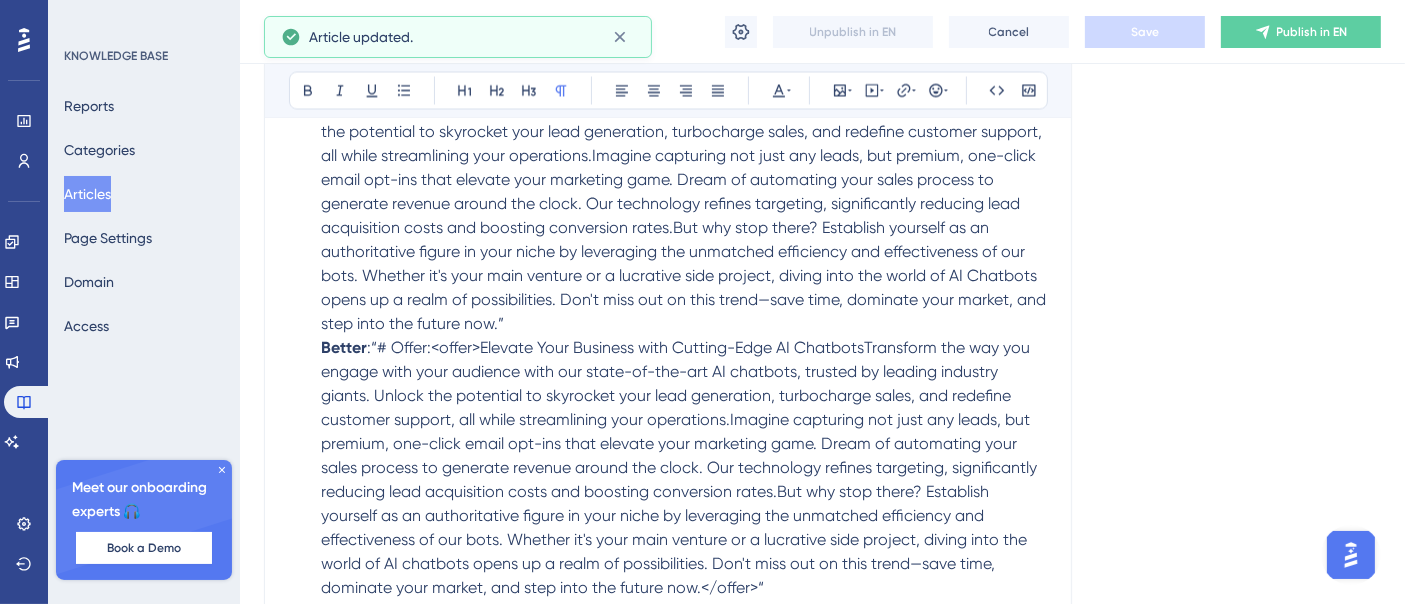 click on "Articles" at bounding box center [87, 194] 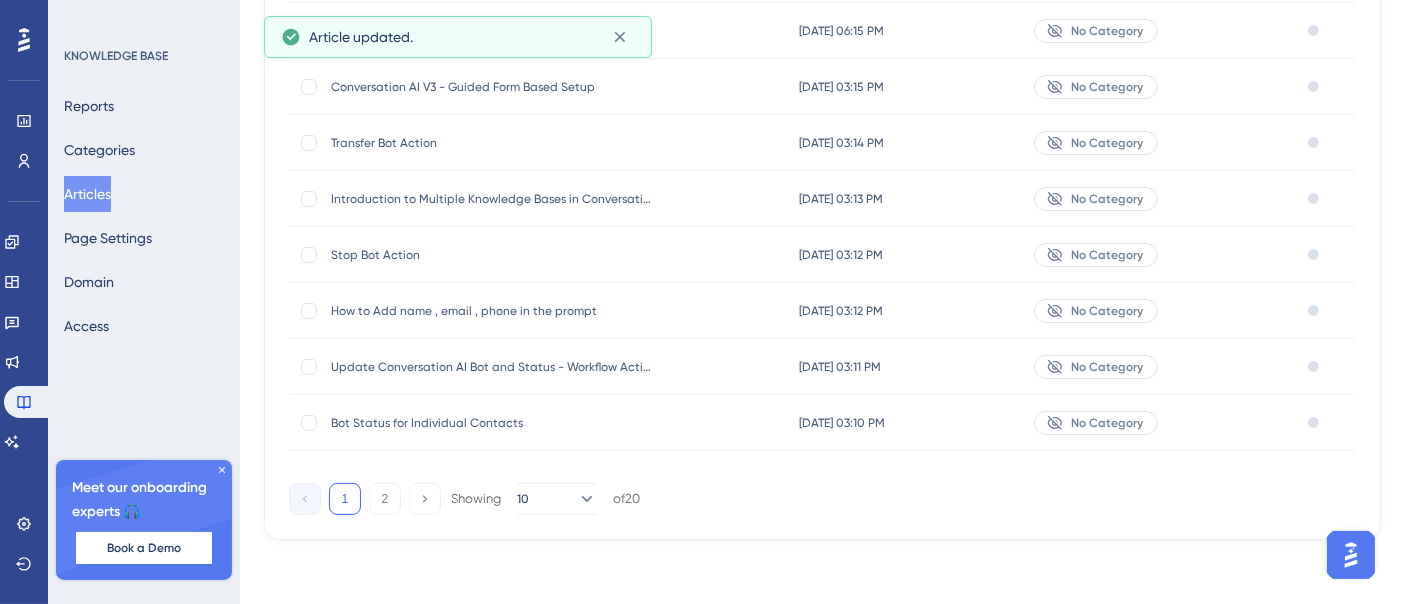 scroll, scrollTop: 0, scrollLeft: 0, axis: both 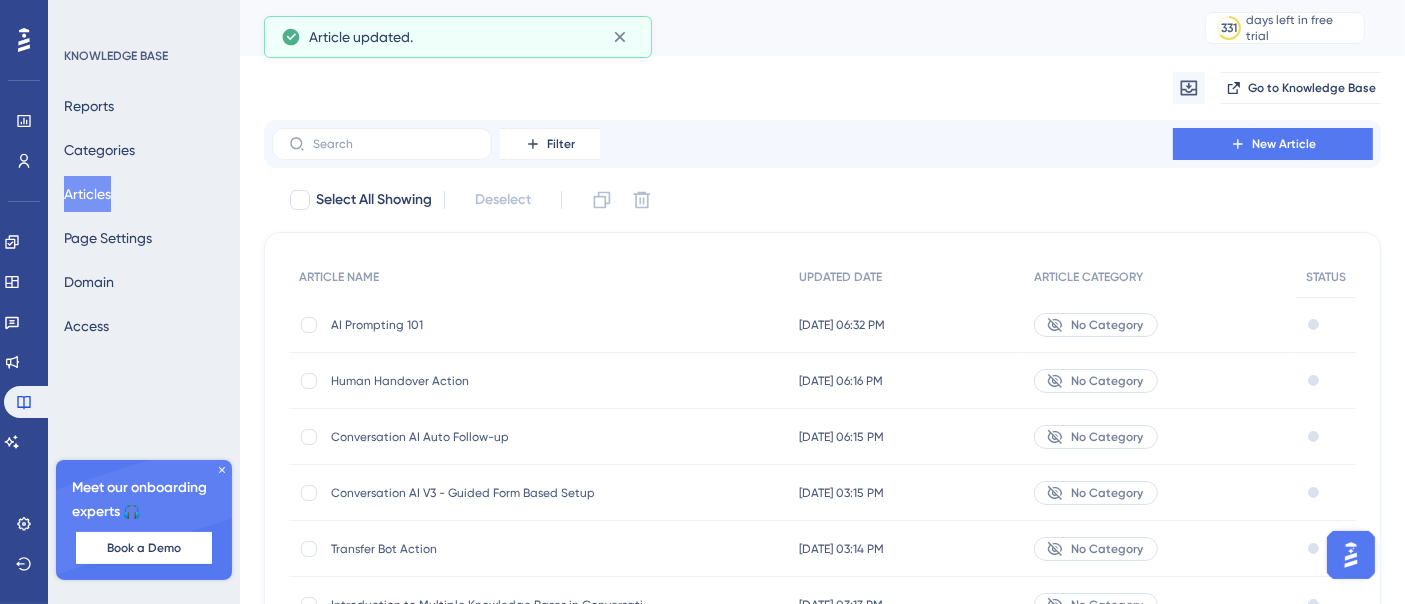 type 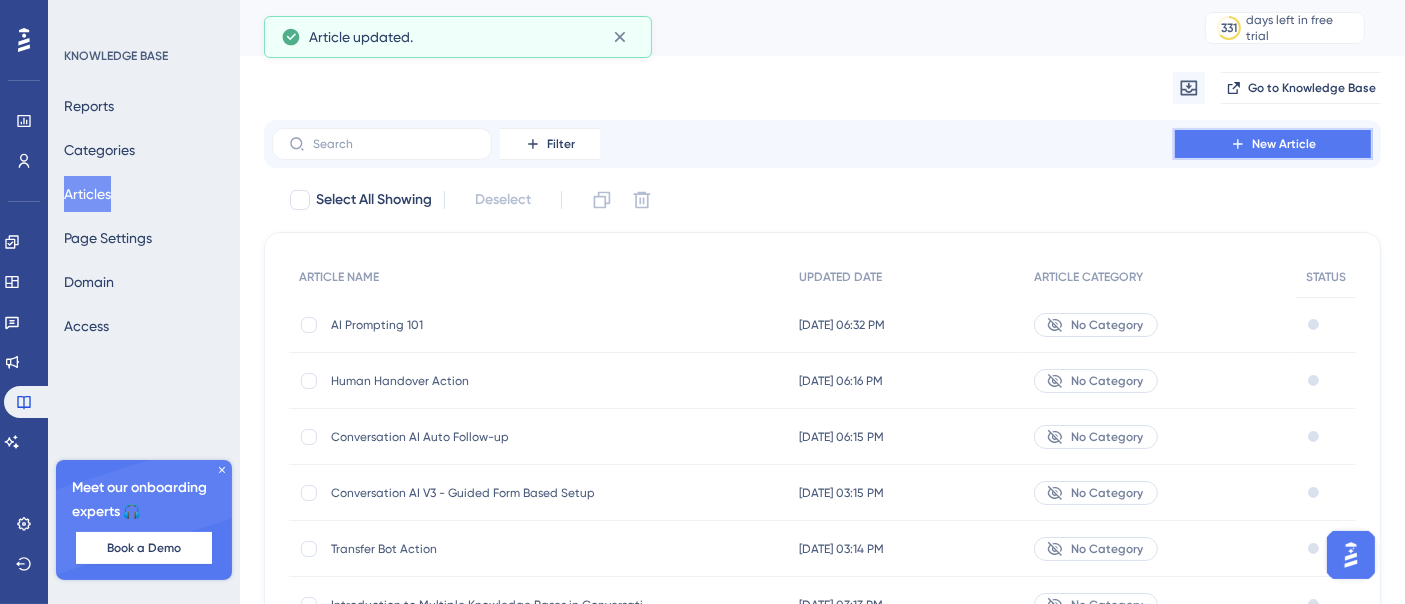 click on "New Article" at bounding box center [1284, 144] 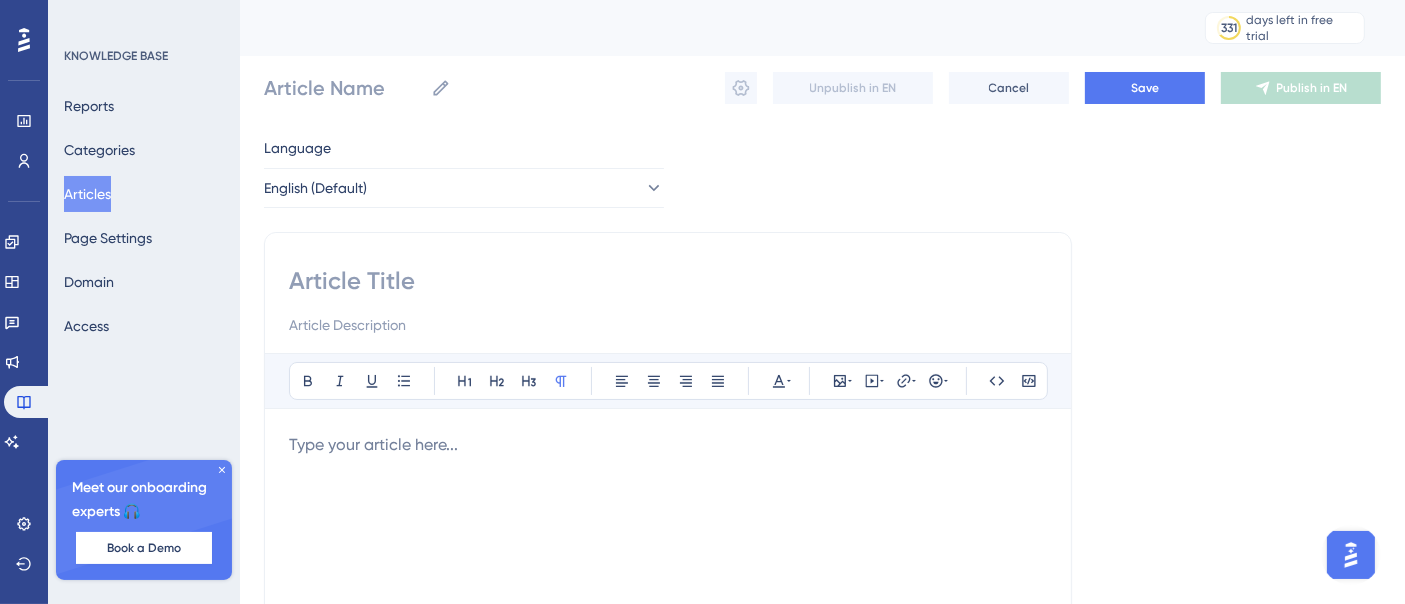 click at bounding box center (668, 281) 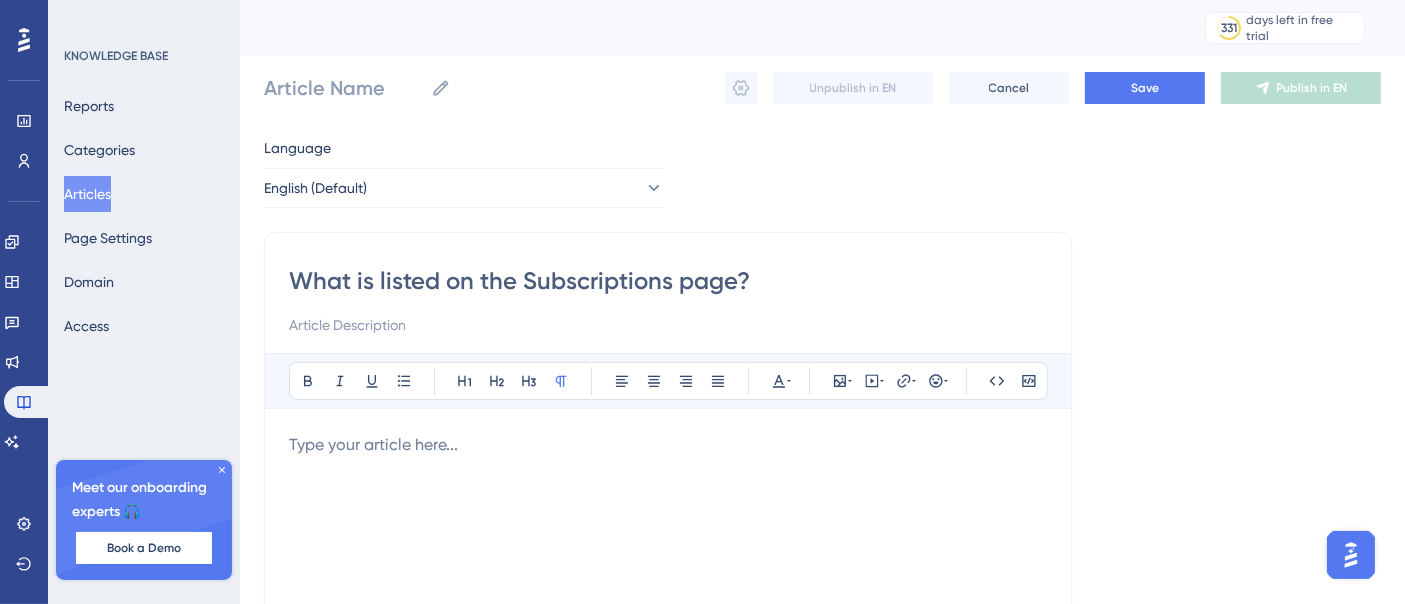 type on "What is listed on the Subscriptions page?" 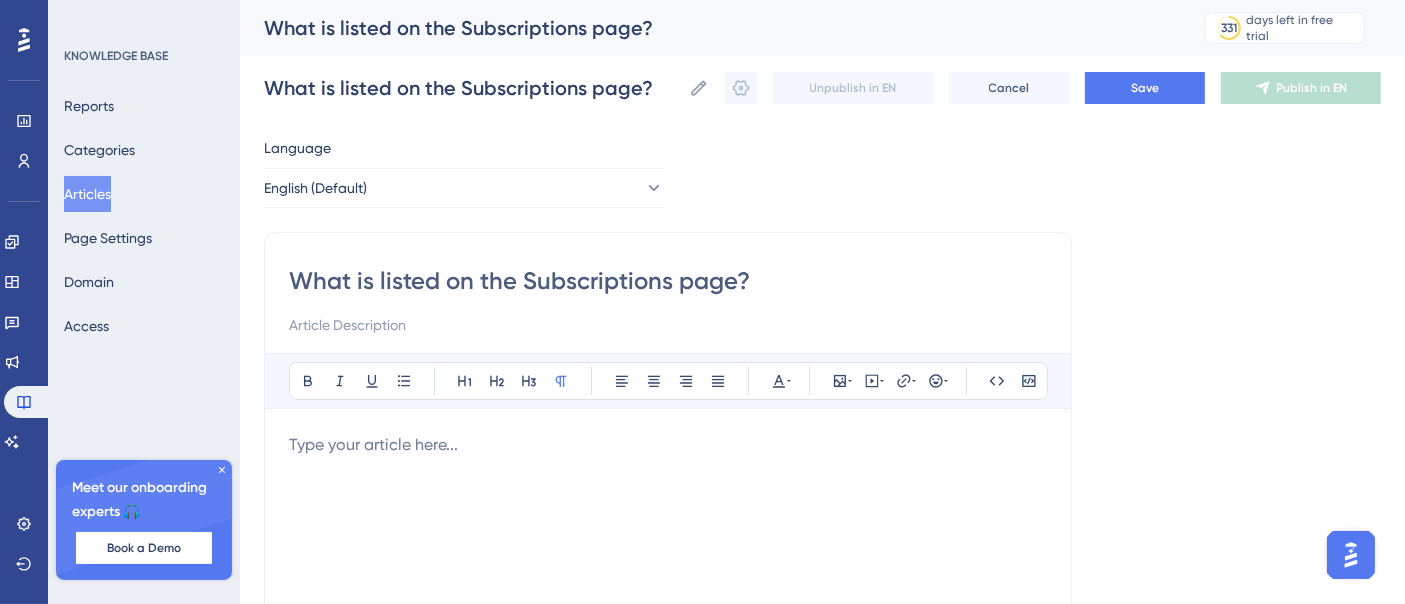 type on "What is listed on the Subscriptions page?" 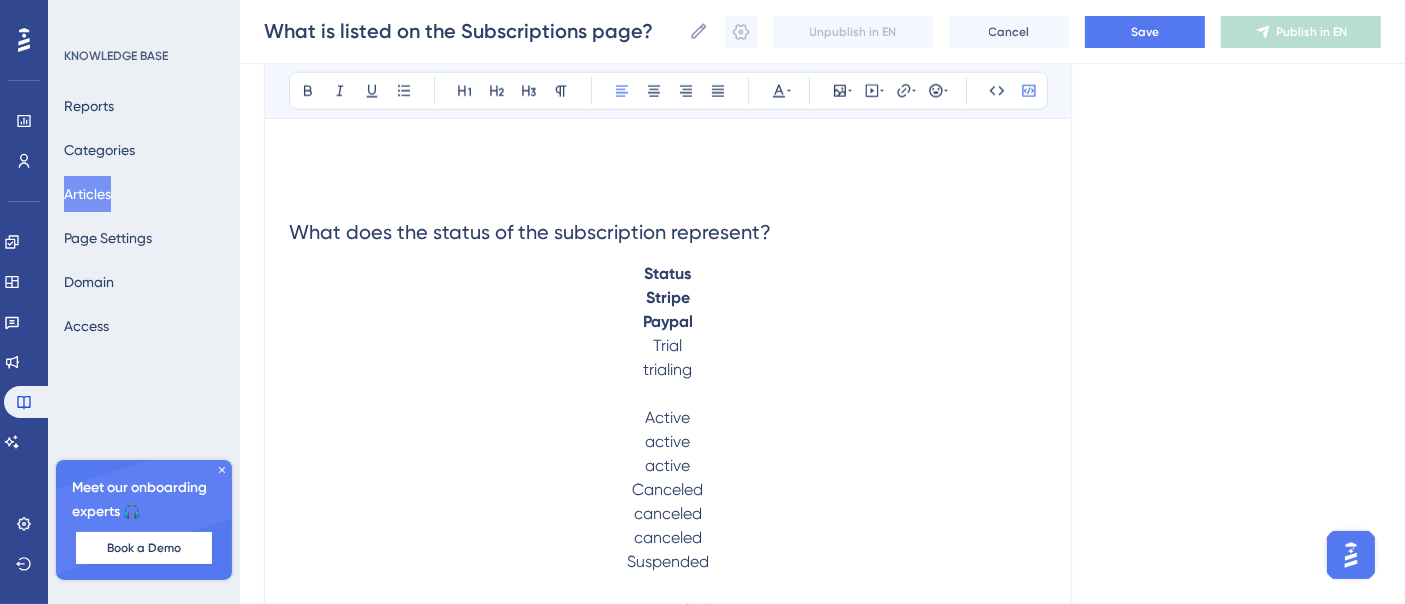 scroll, scrollTop: 2204, scrollLeft: 0, axis: vertical 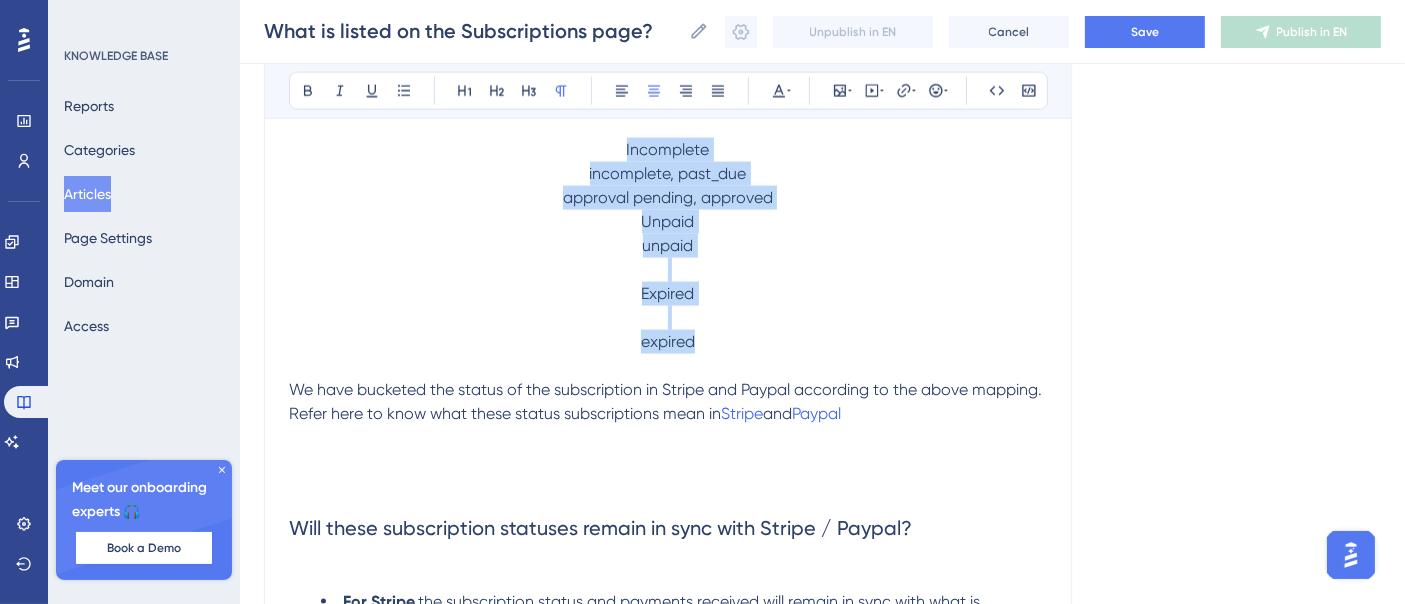 drag, startPoint x: 734, startPoint y: 338, endPoint x: 554, endPoint y: 148, distance: 261.72504 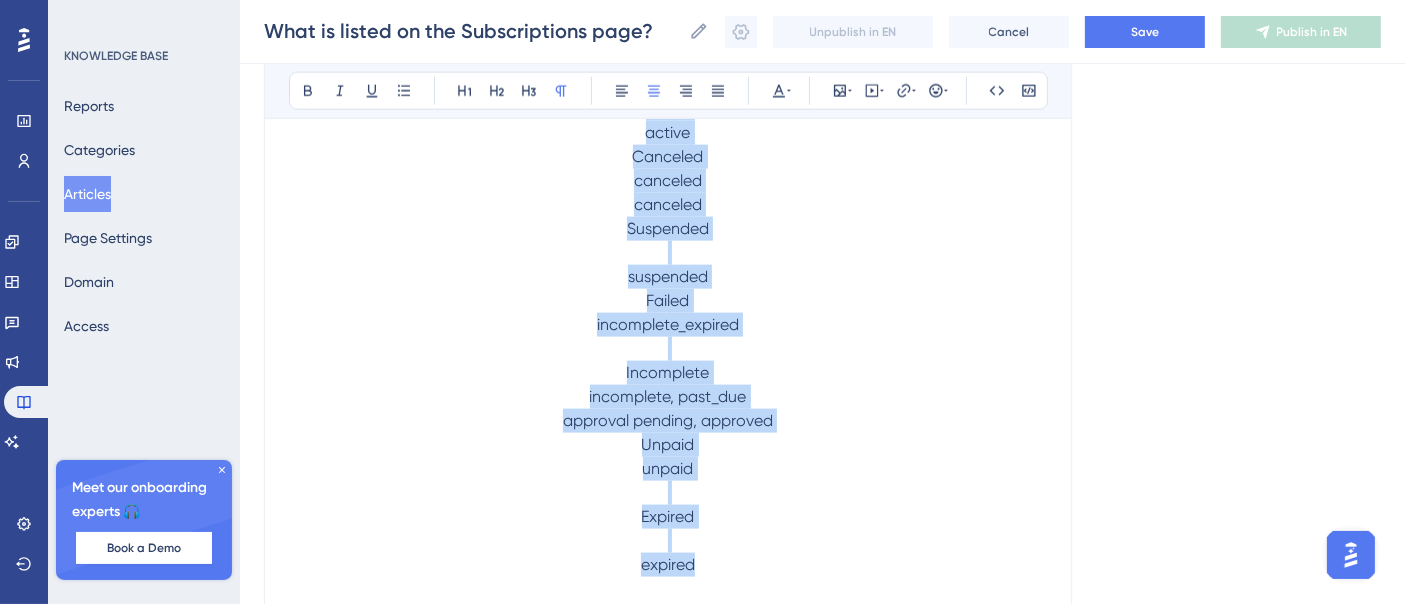 scroll, scrollTop: 2315, scrollLeft: 0, axis: vertical 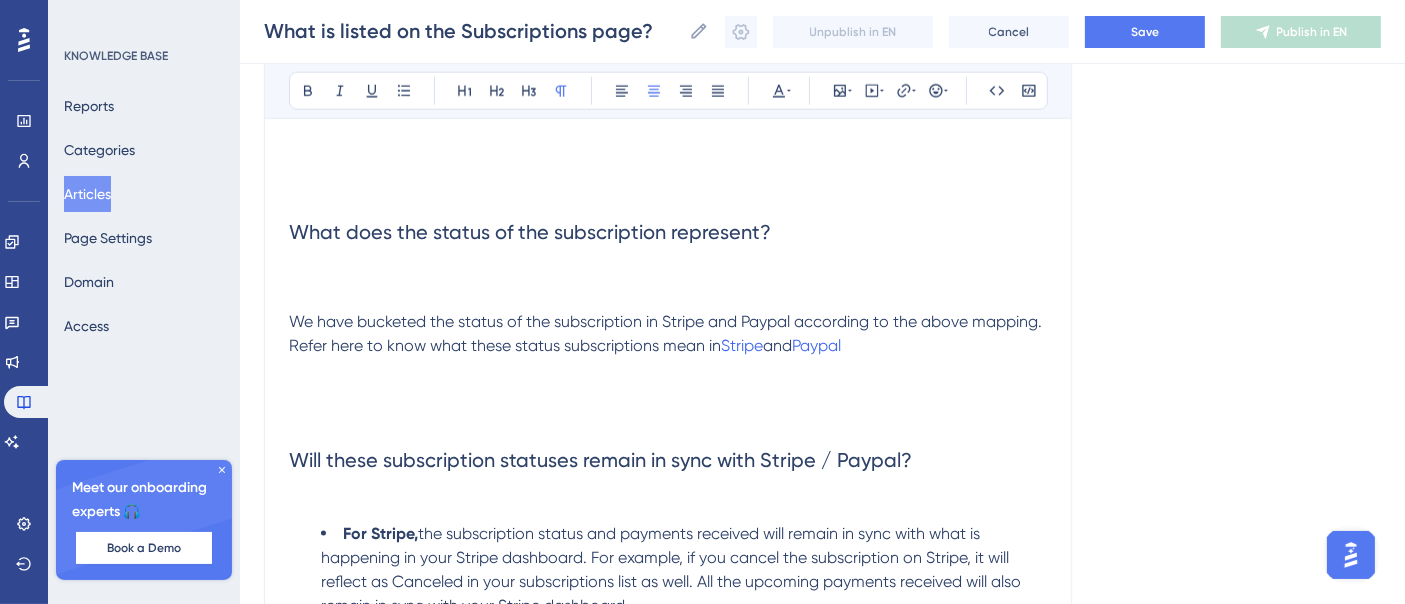 click at bounding box center [668, 274] 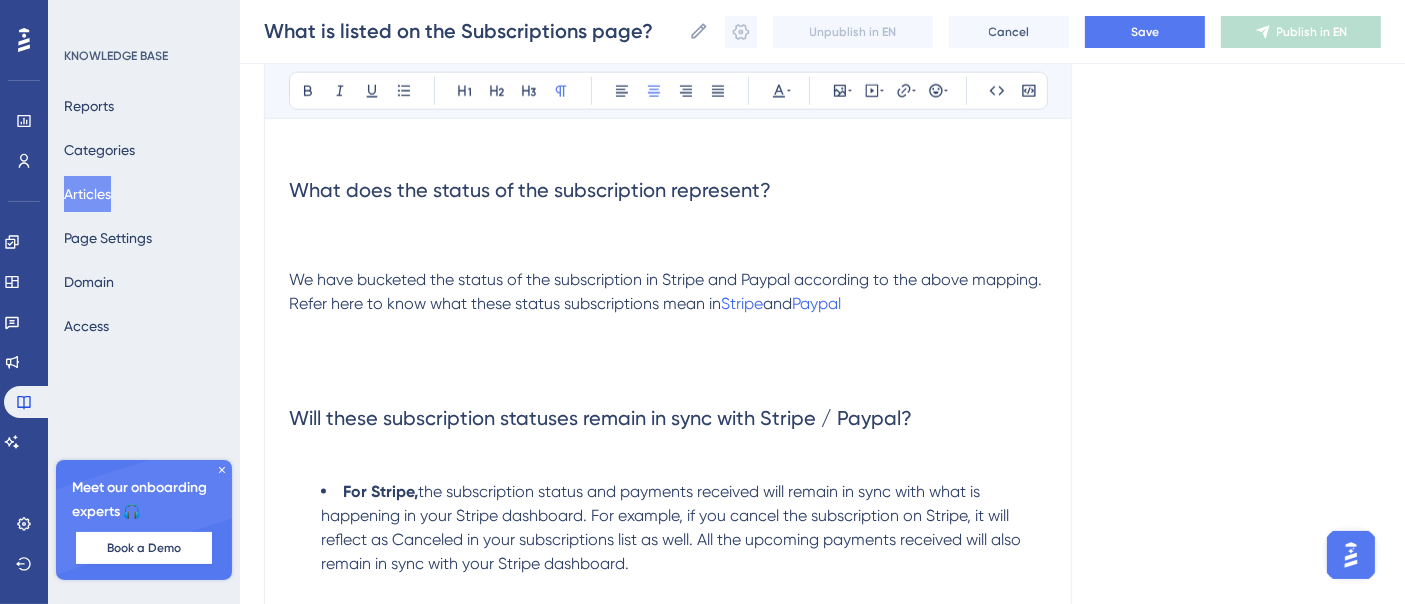 scroll, scrollTop: 2245, scrollLeft: 0, axis: vertical 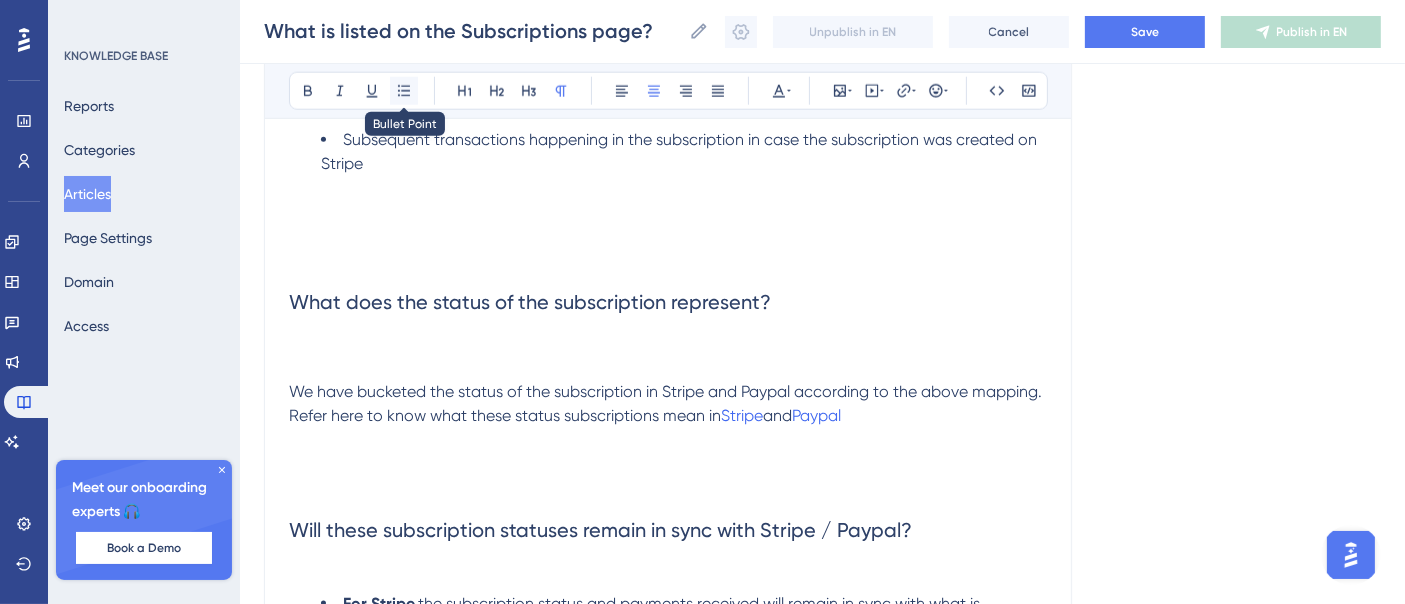 click at bounding box center (404, 91) 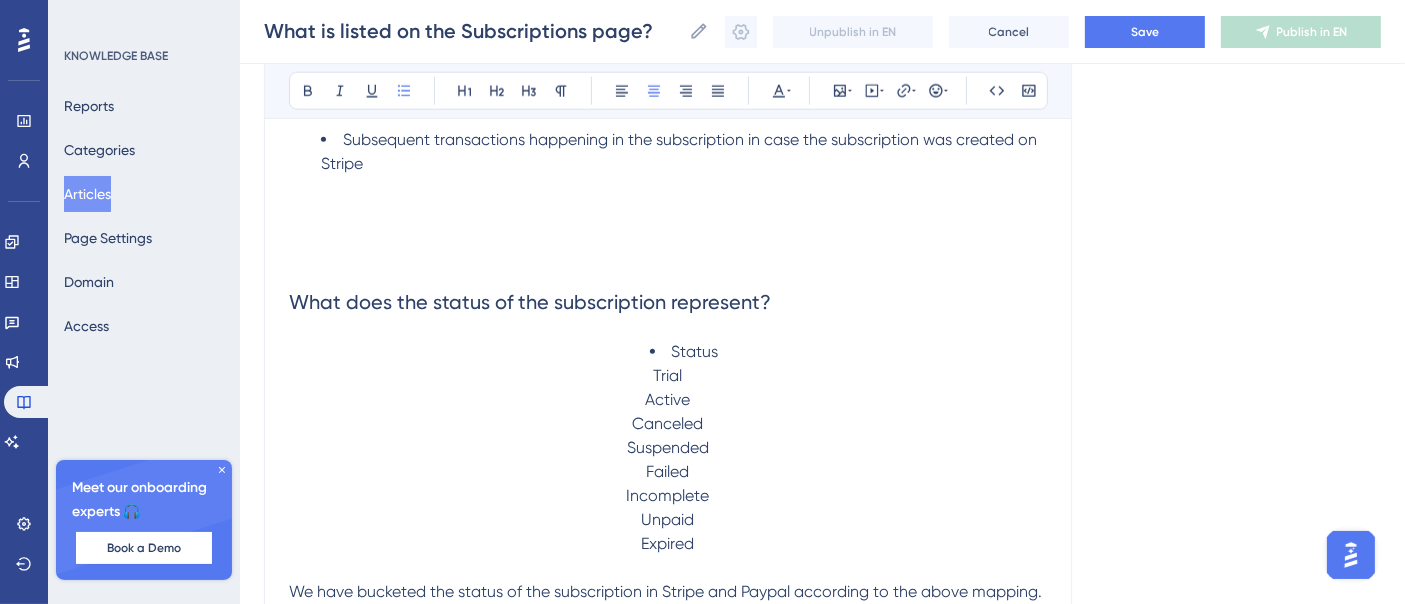click on "Status" at bounding box center [684, 352] 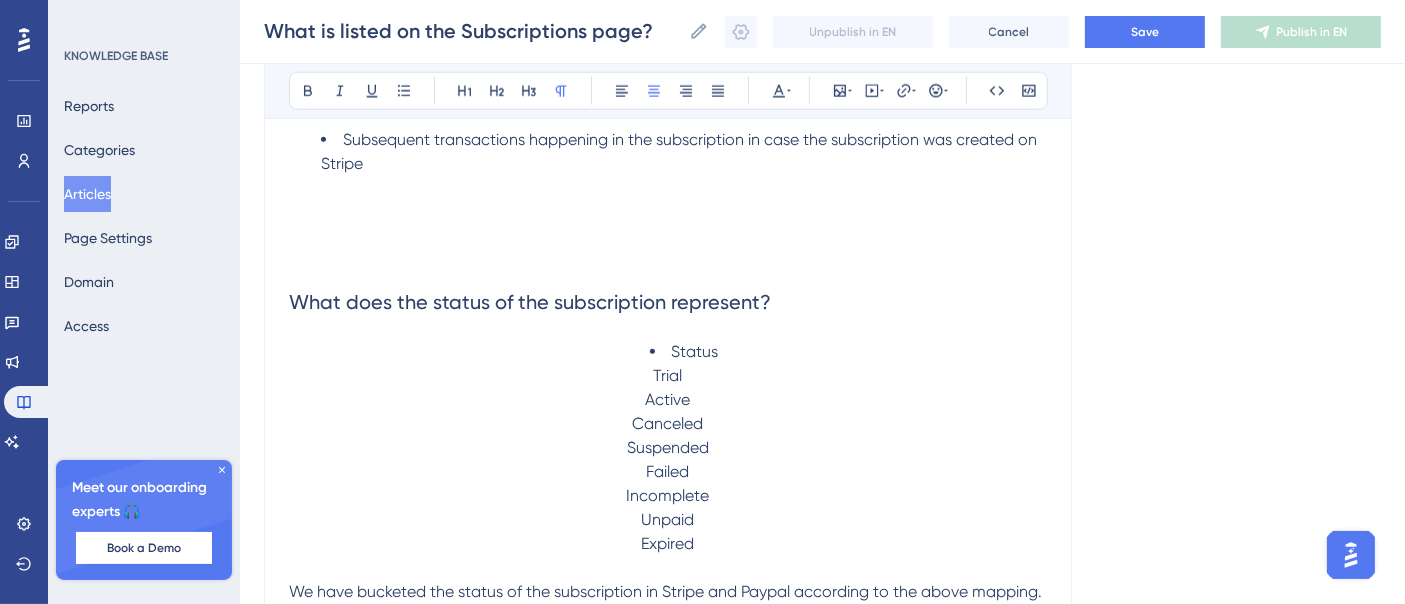 click on "Suspended" at bounding box center [668, 448] 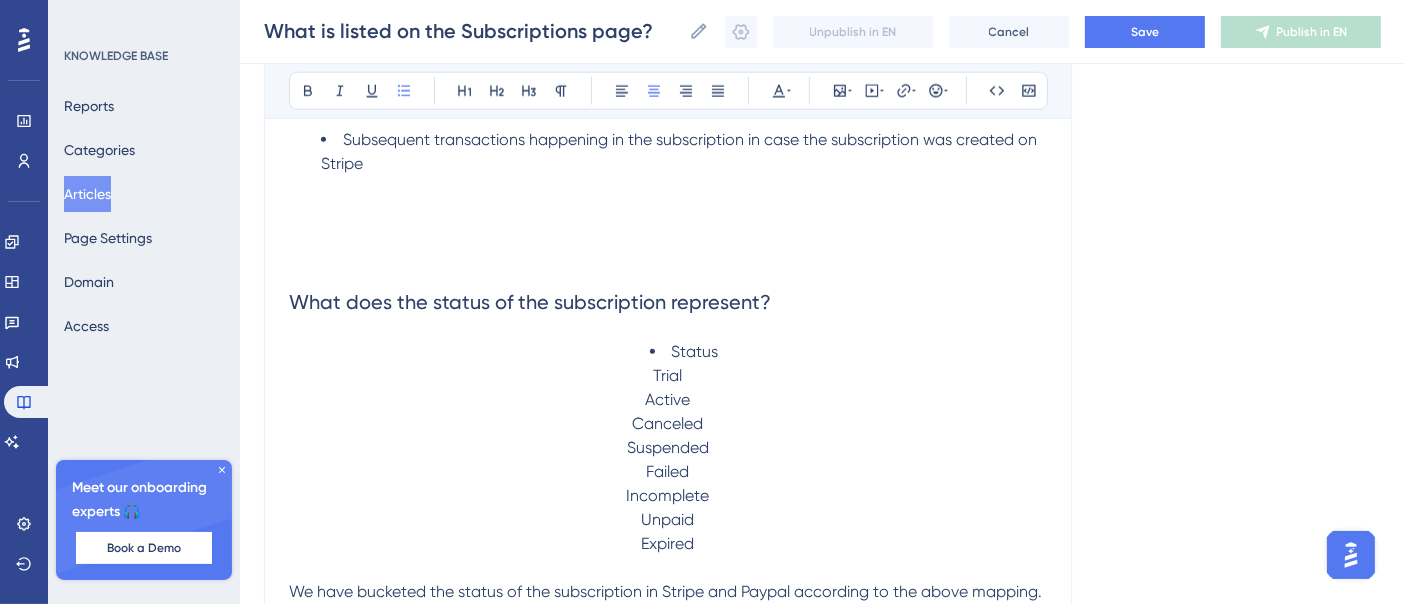 click on "Status" at bounding box center [684, 352] 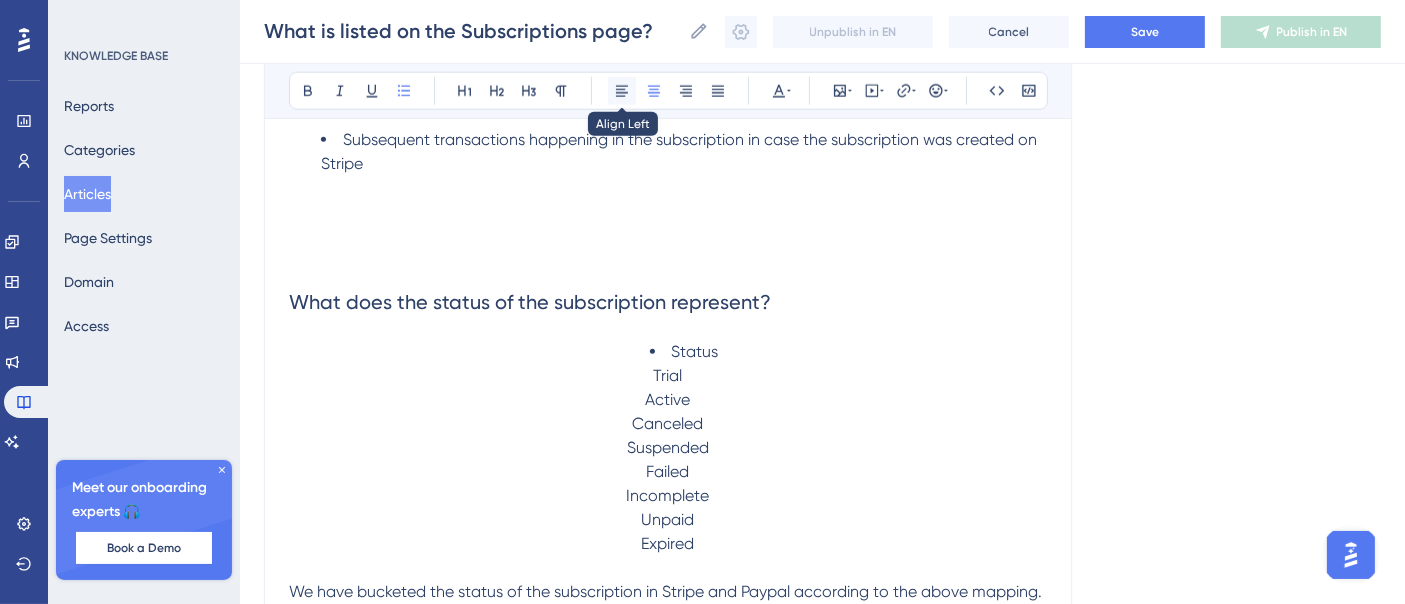 click 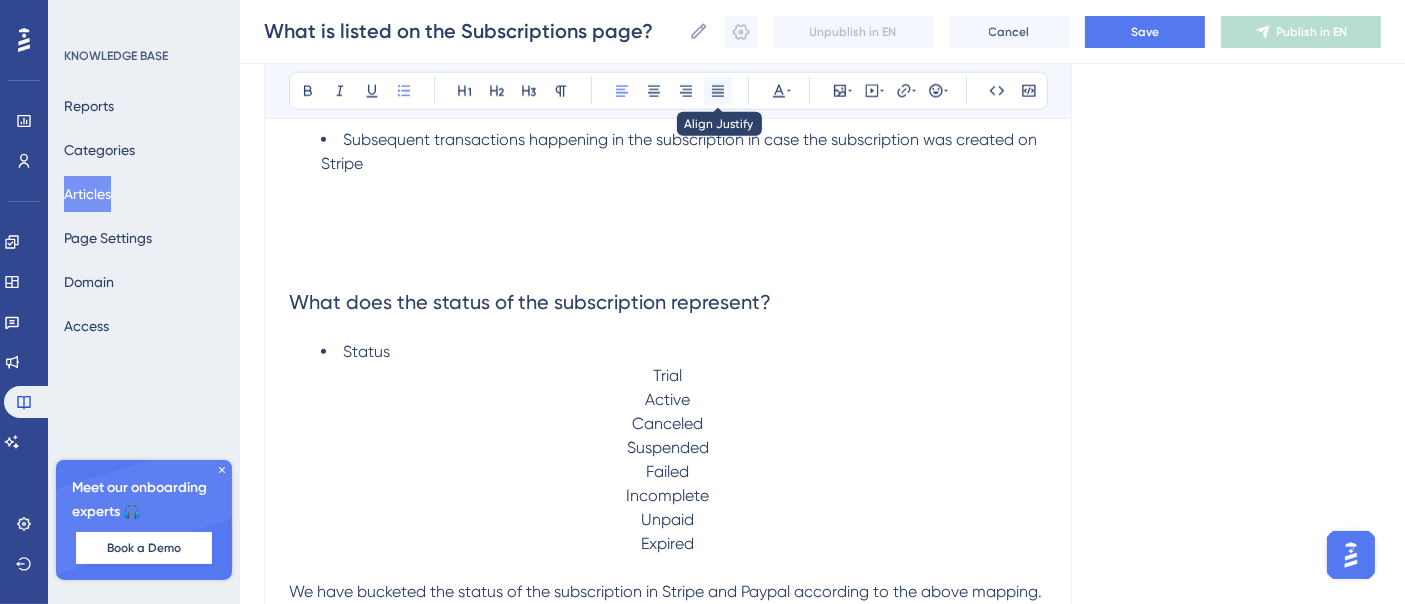 click 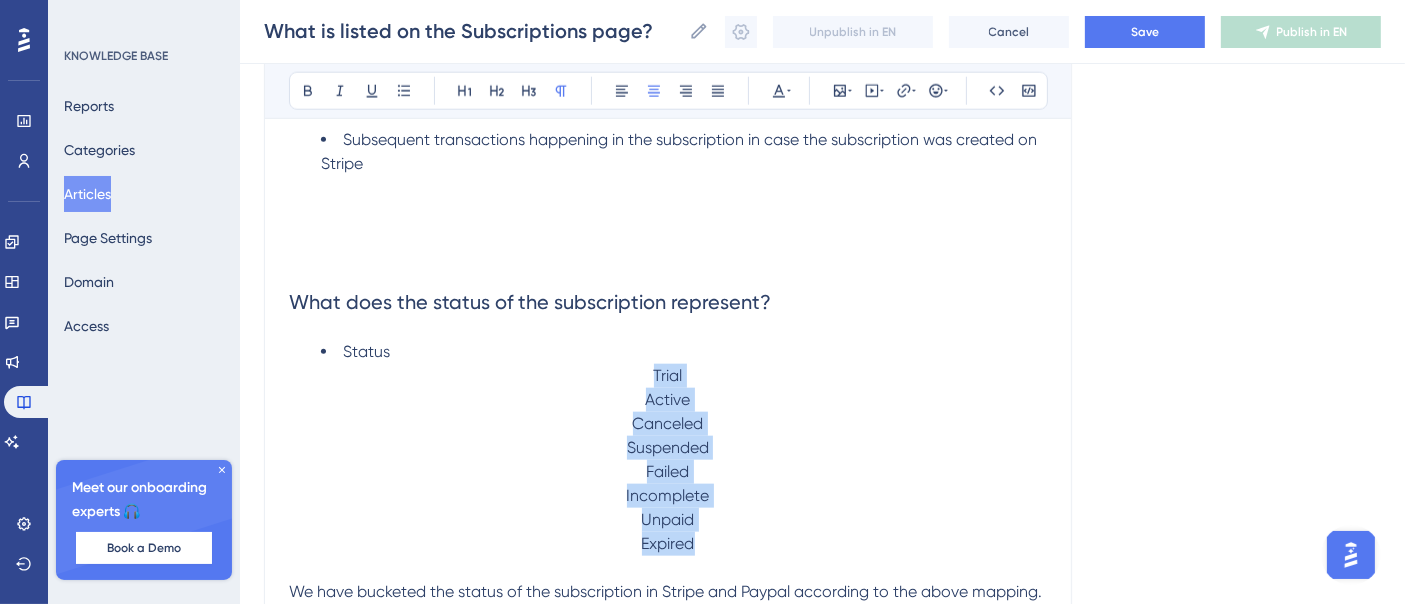 drag, startPoint x: 643, startPoint y: 372, endPoint x: 741, endPoint y: 532, distance: 187.62729 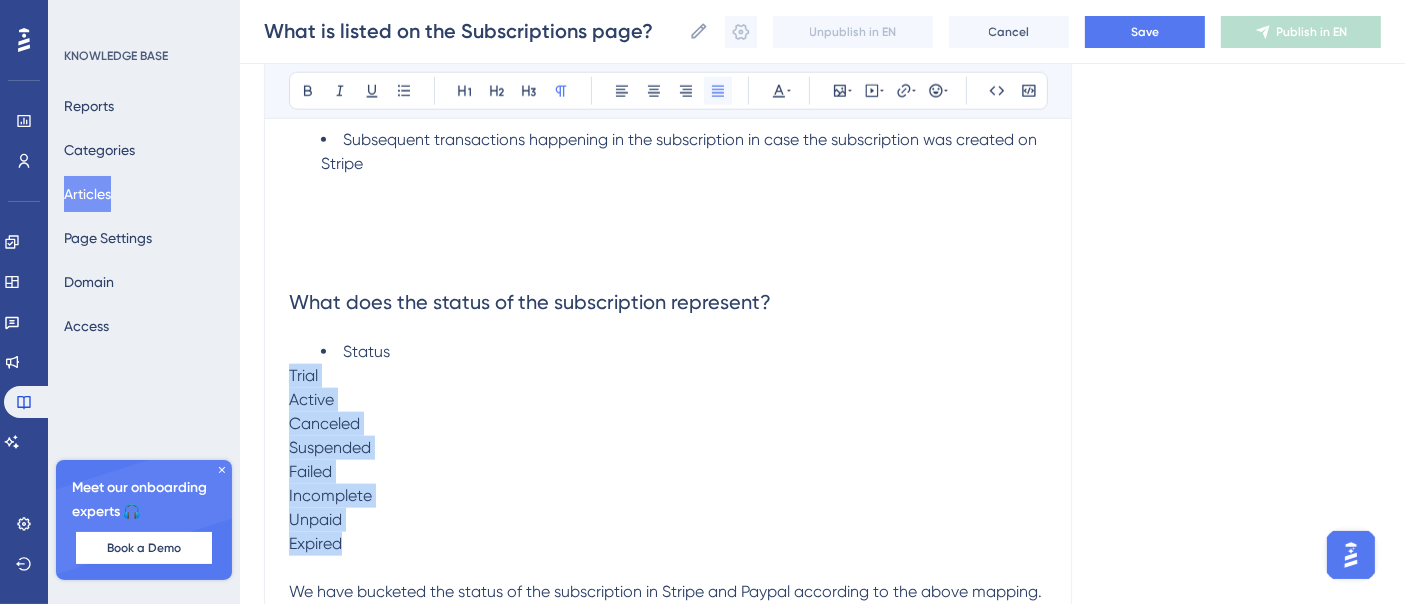 click at bounding box center [718, 91] 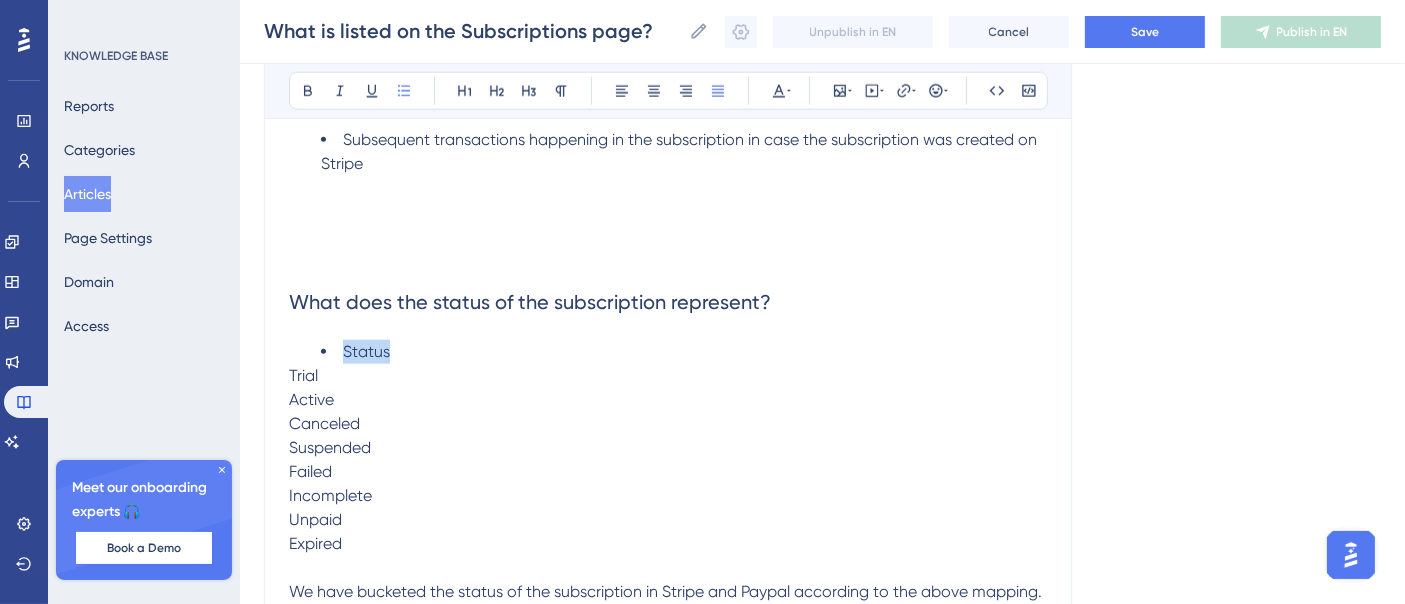 drag, startPoint x: 425, startPoint y: 336, endPoint x: 288, endPoint y: 352, distance: 137.93114 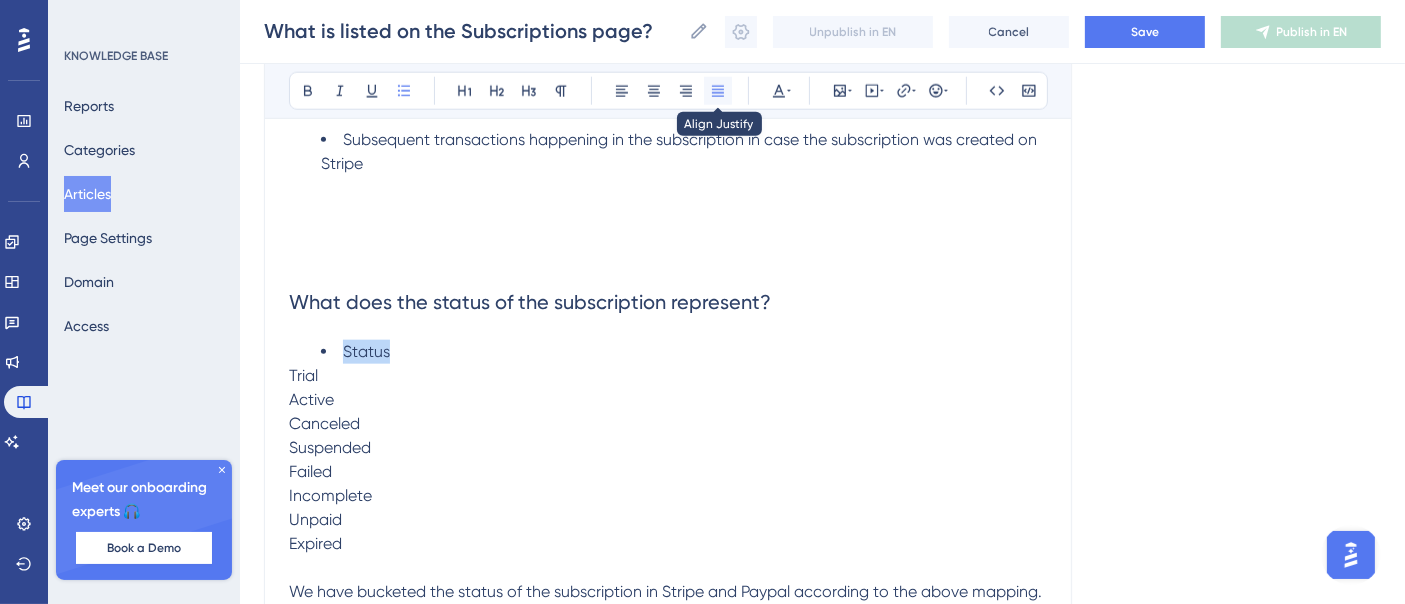 click 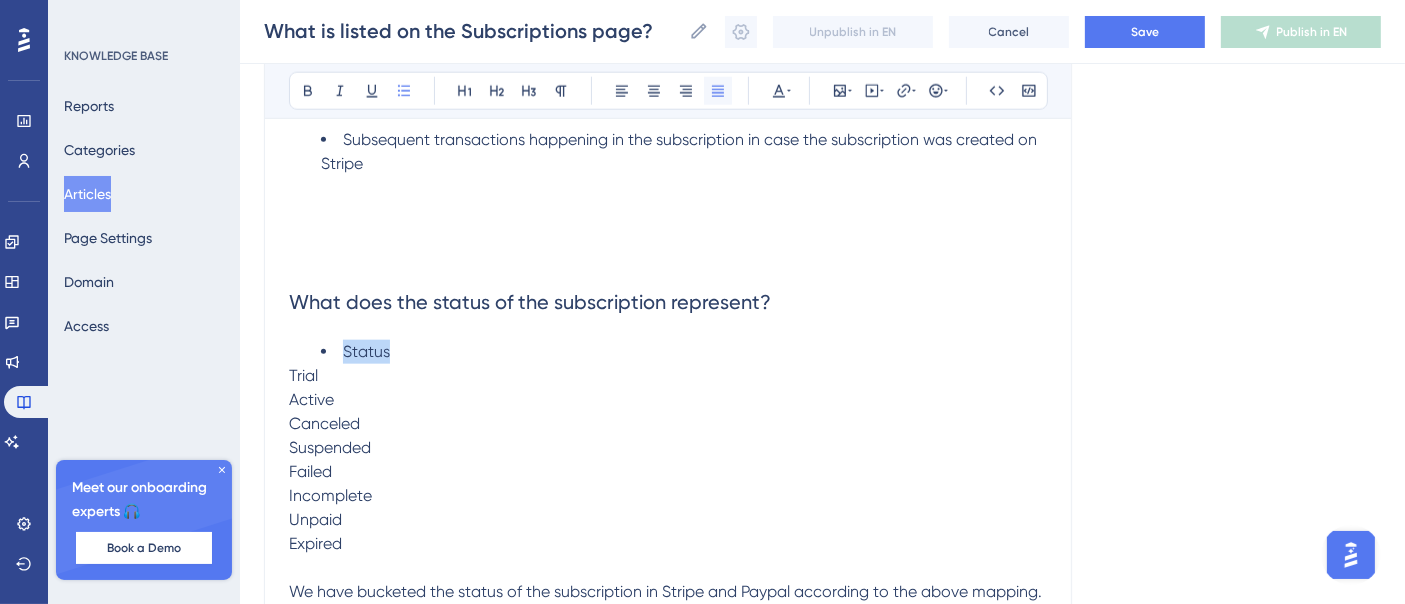 click 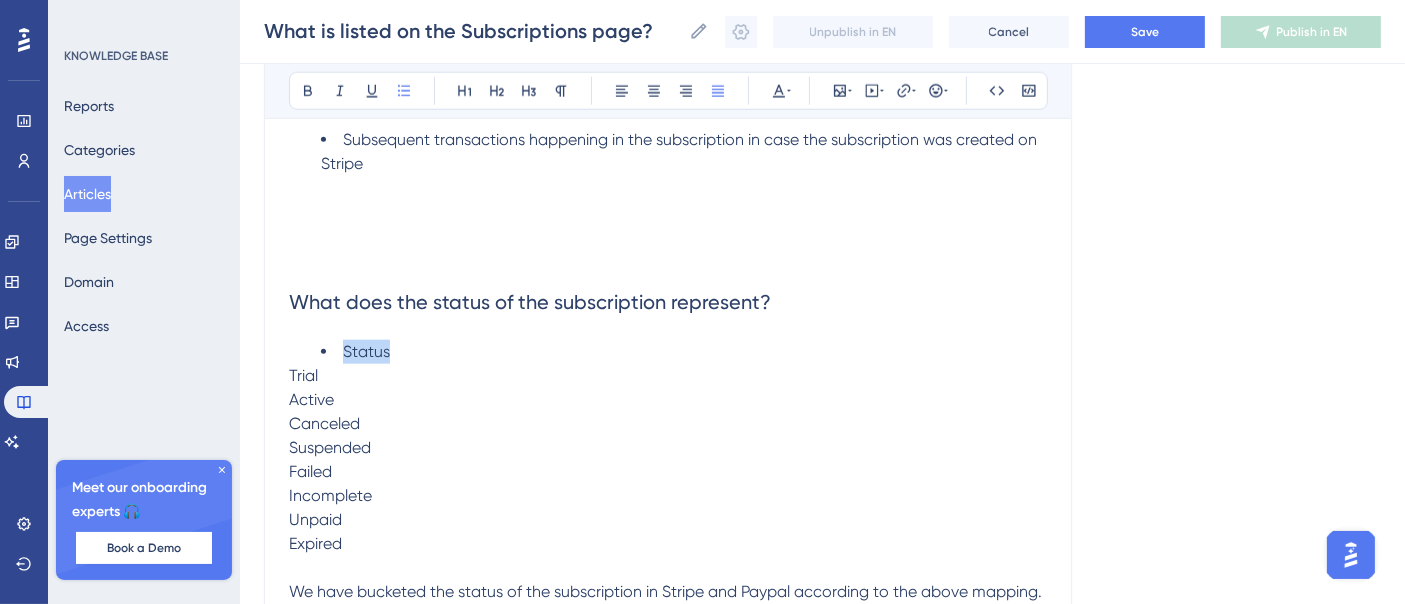click on "Trial" at bounding box center (668, 376) 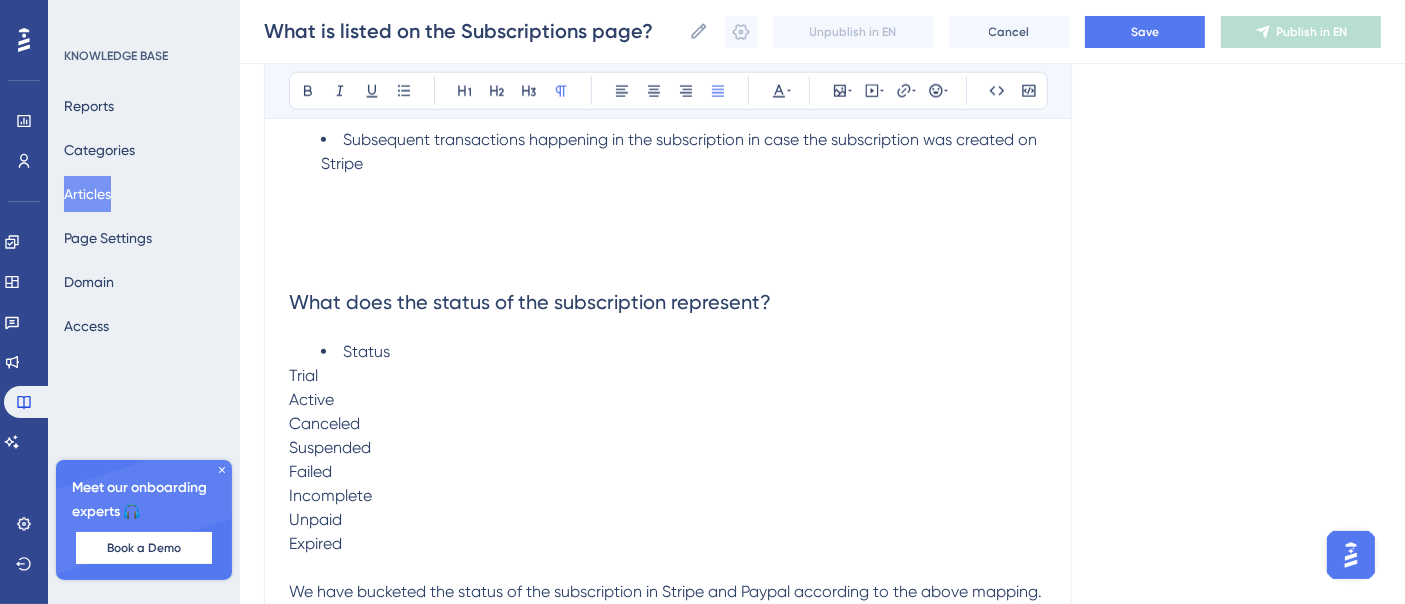 click on "What is listed on the Subscriptions page? Bold Italic Underline Bullet Point Heading 1 Heading 2 Heading 3 Normal Align Left Align Center Align Right Align Justify Text Color Insert Image Embed Video Hyperlink Emojis Code Code Block In this article, we will cover the subscription tab and how it works Please head into  Payments  > Then click on  Subscriptions  Please Note: Only subscriptions created via funnel version  2  order forms are listed on the subscriptions page .    The ability to cancel subscriptions / initiate refunds will be added soon to manage subscriptions without heading to Stripe Covered in this article: What is listed on the Subscriptions page?  What is listed in the subscription details? What does the status of the subscription represent? Will these subscription statuses remain in sync with Stripe / Paypal? Will the subscriptions page contain the list of subscriptions that did not get created because of payment failure on the order form? What is not contained on the subscriptions page?" at bounding box center (668, -210) 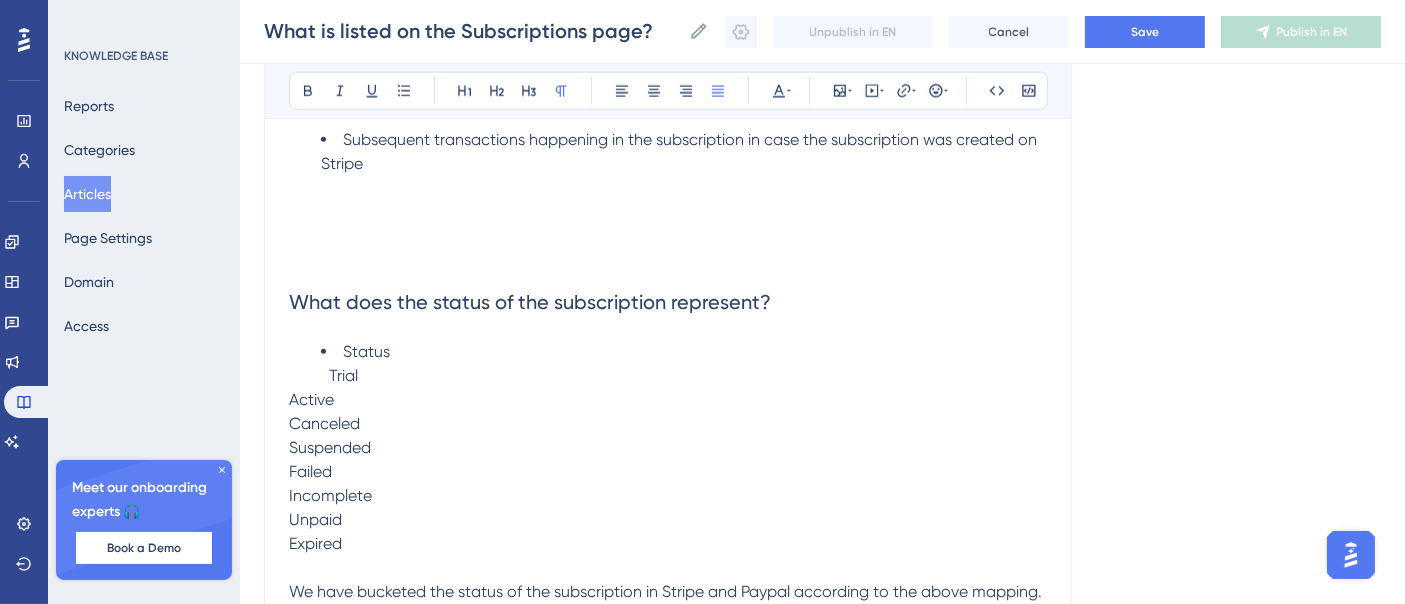 click on "Active" at bounding box center [311, 399] 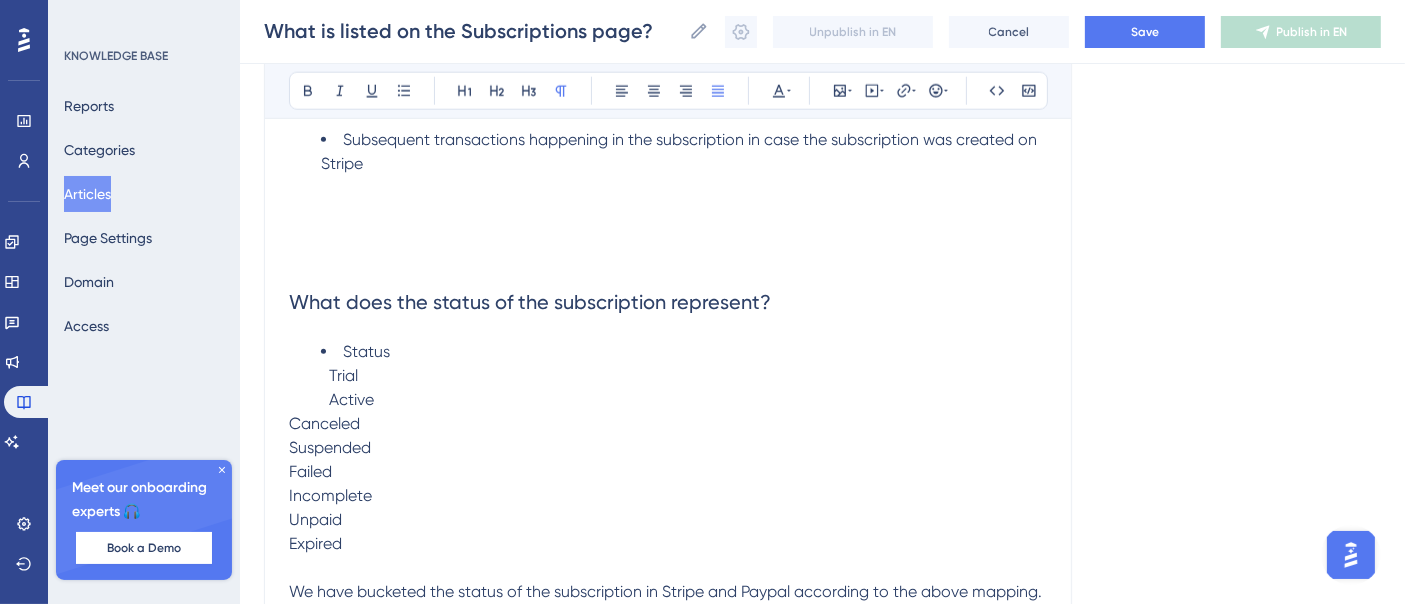 click on "Canceled" at bounding box center [324, 423] 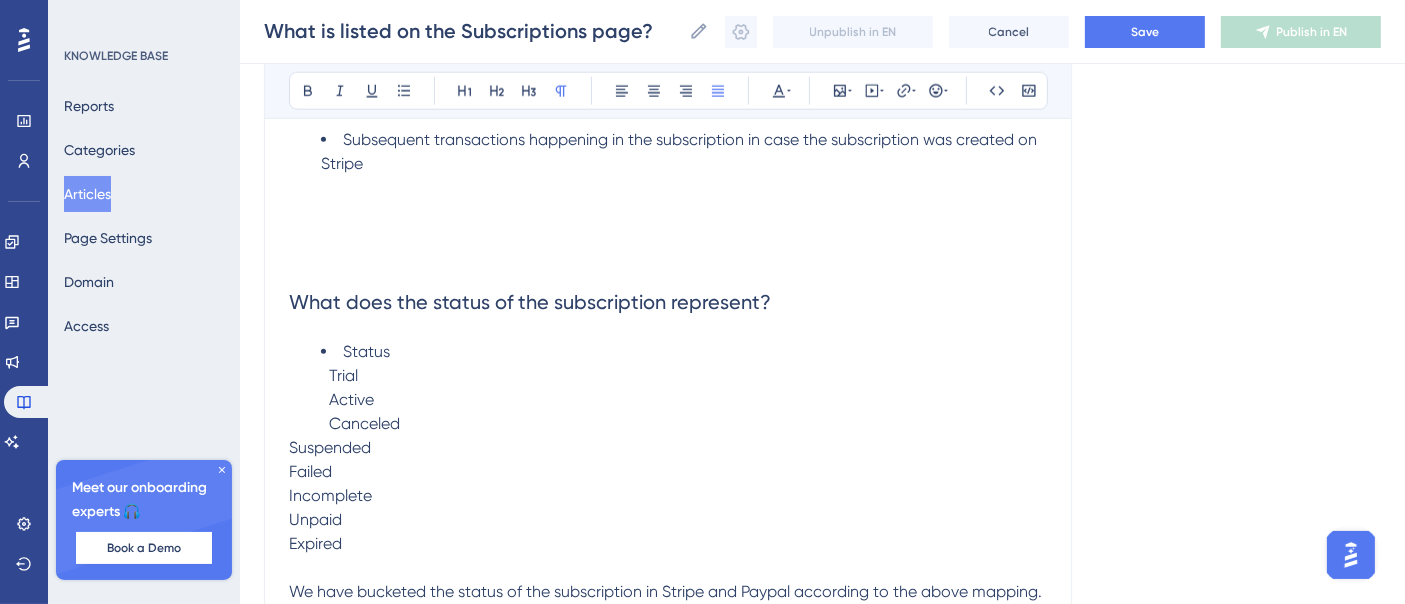 click on "Suspended" at bounding box center [330, 447] 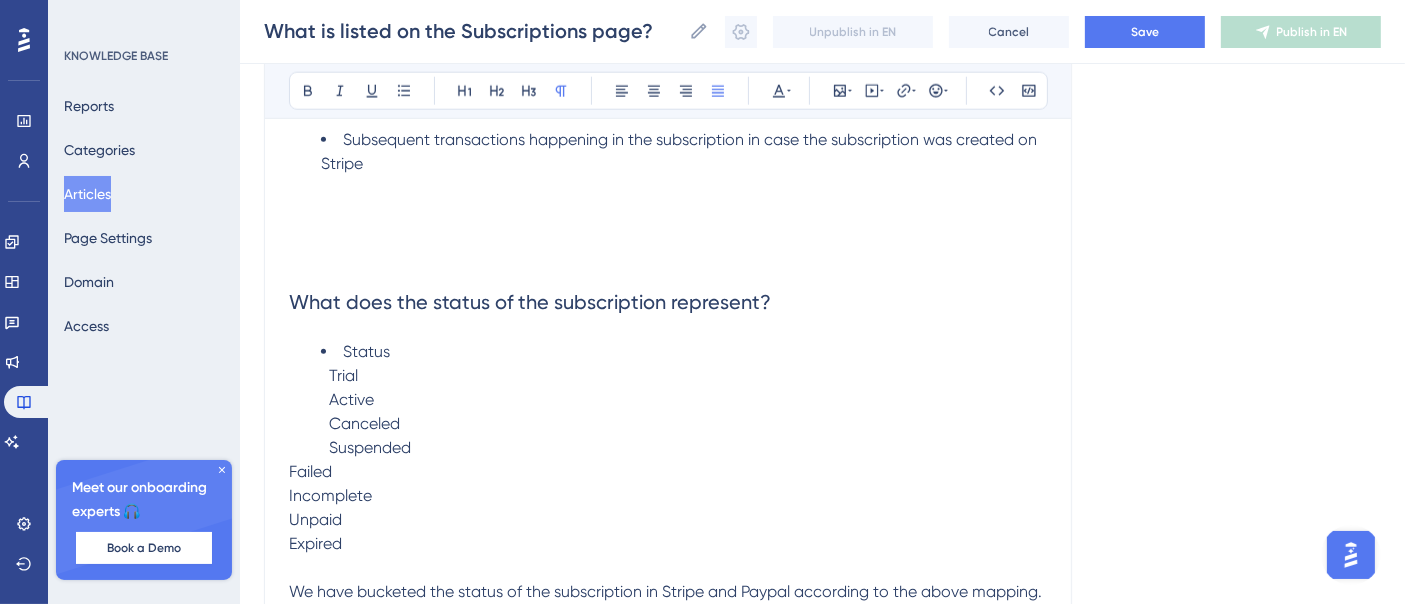 click on "Failed" at bounding box center (310, 471) 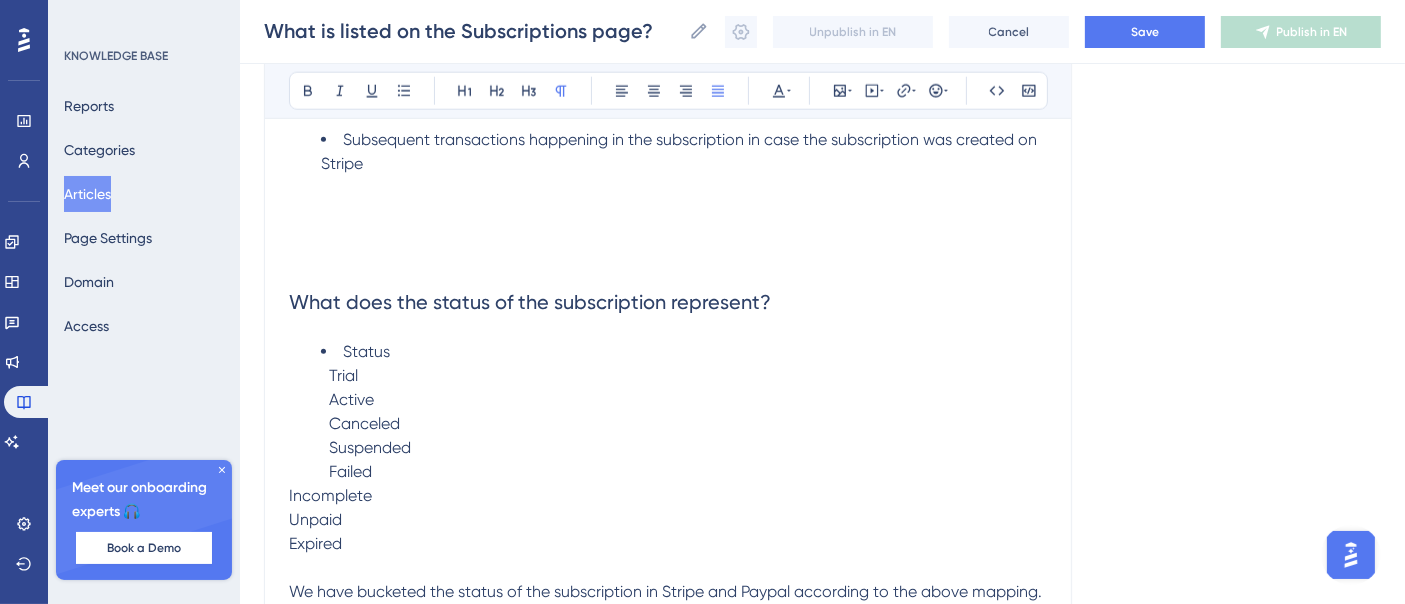 click on "Incomplete" at bounding box center [330, 495] 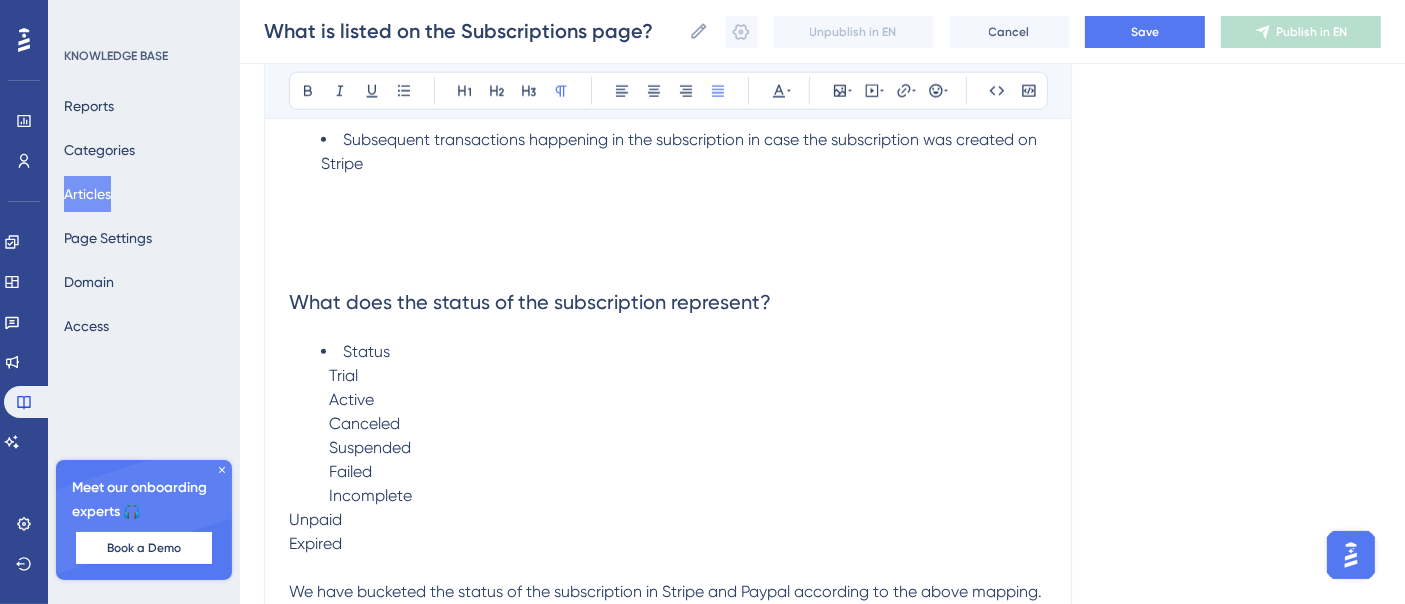 click on "Unpaid" at bounding box center (315, 519) 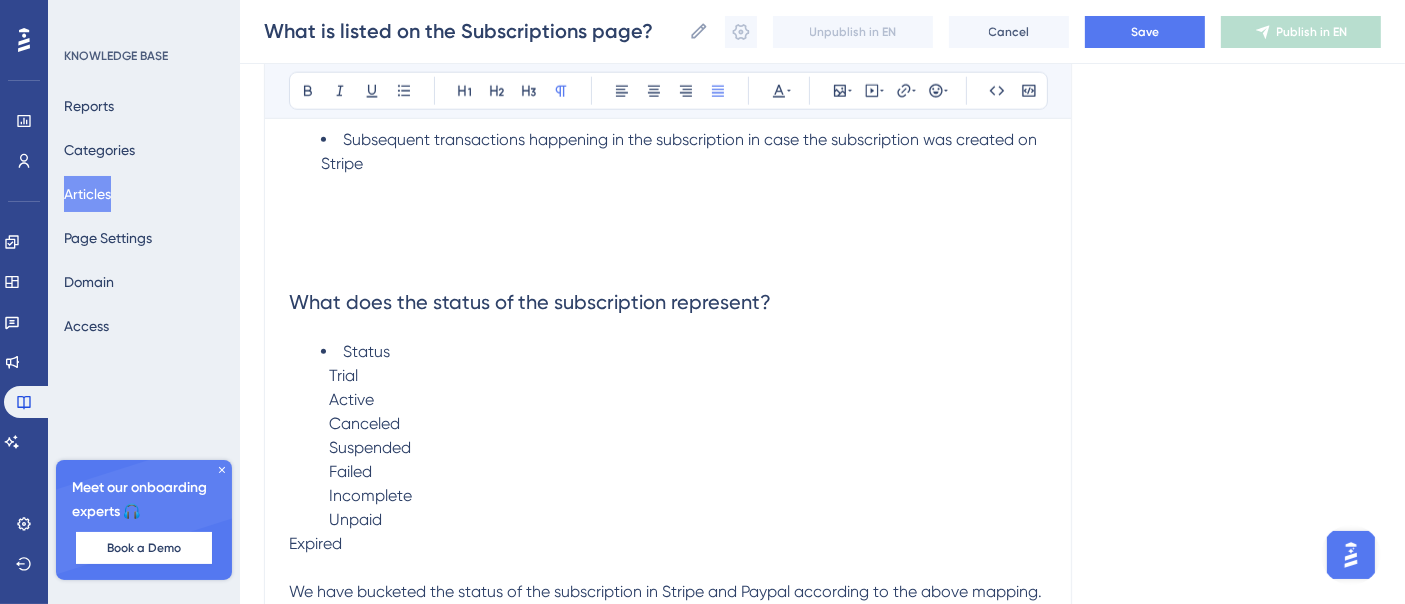 click on "Expired" at bounding box center [315, 543] 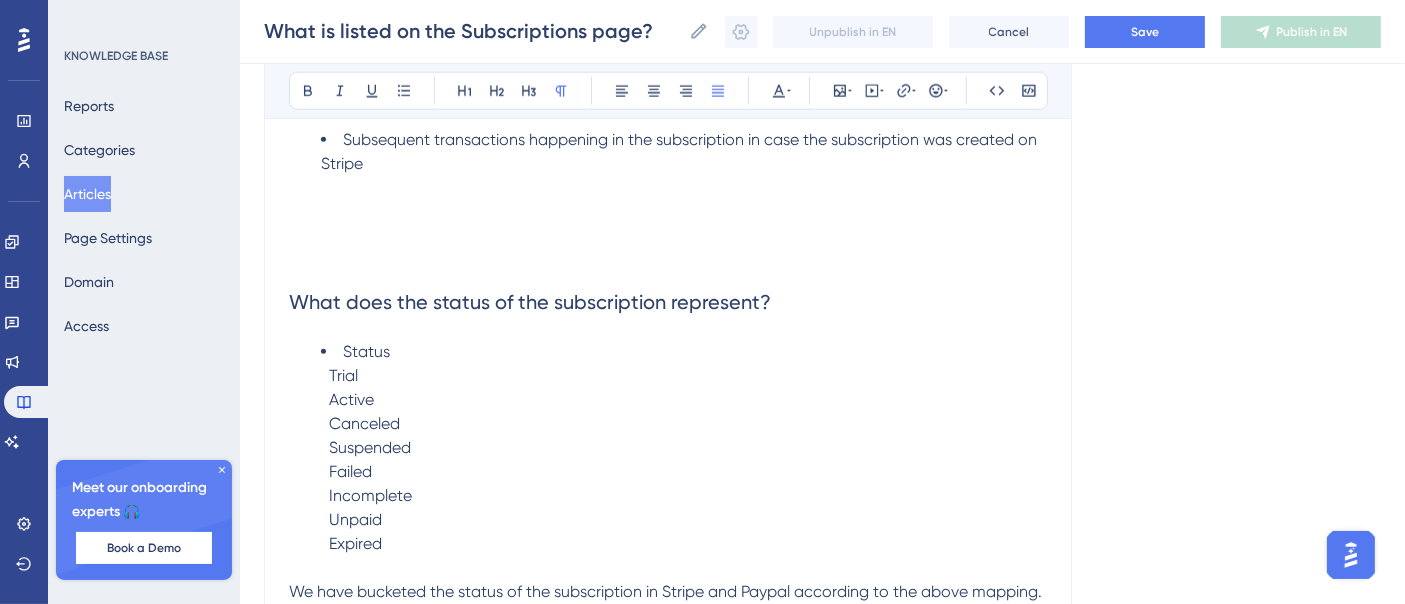 click on "Trial" at bounding box center (343, 375) 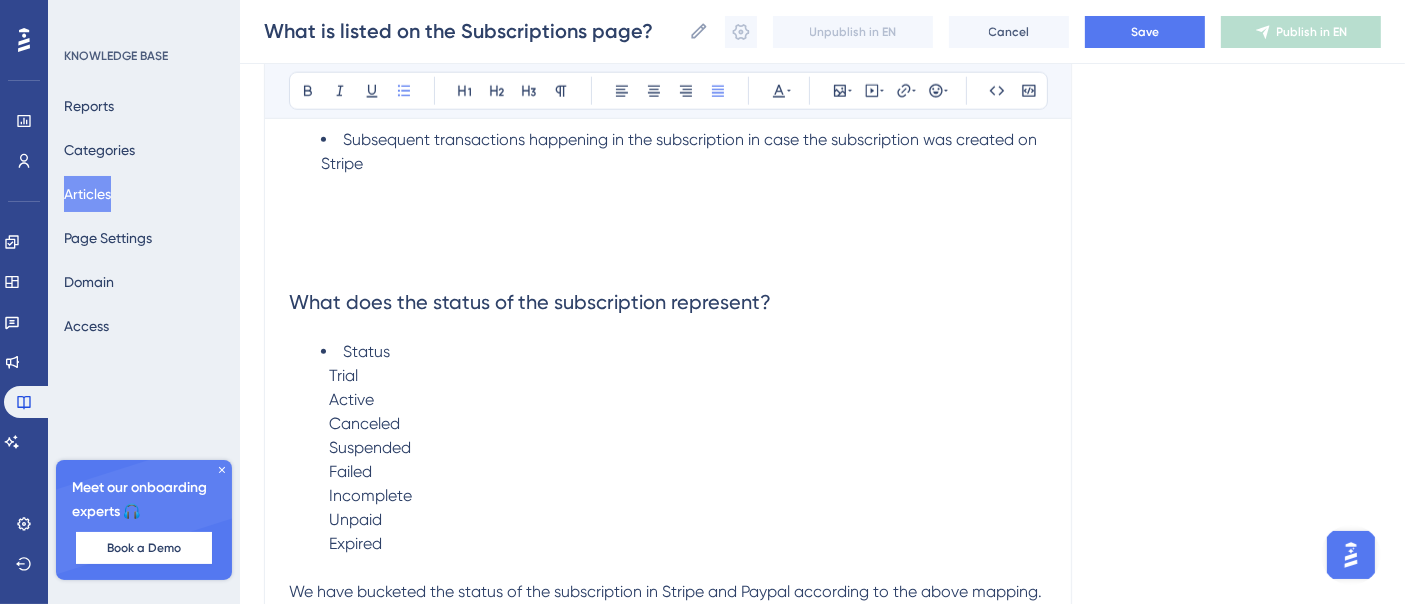click on "Status" at bounding box center [684, 352] 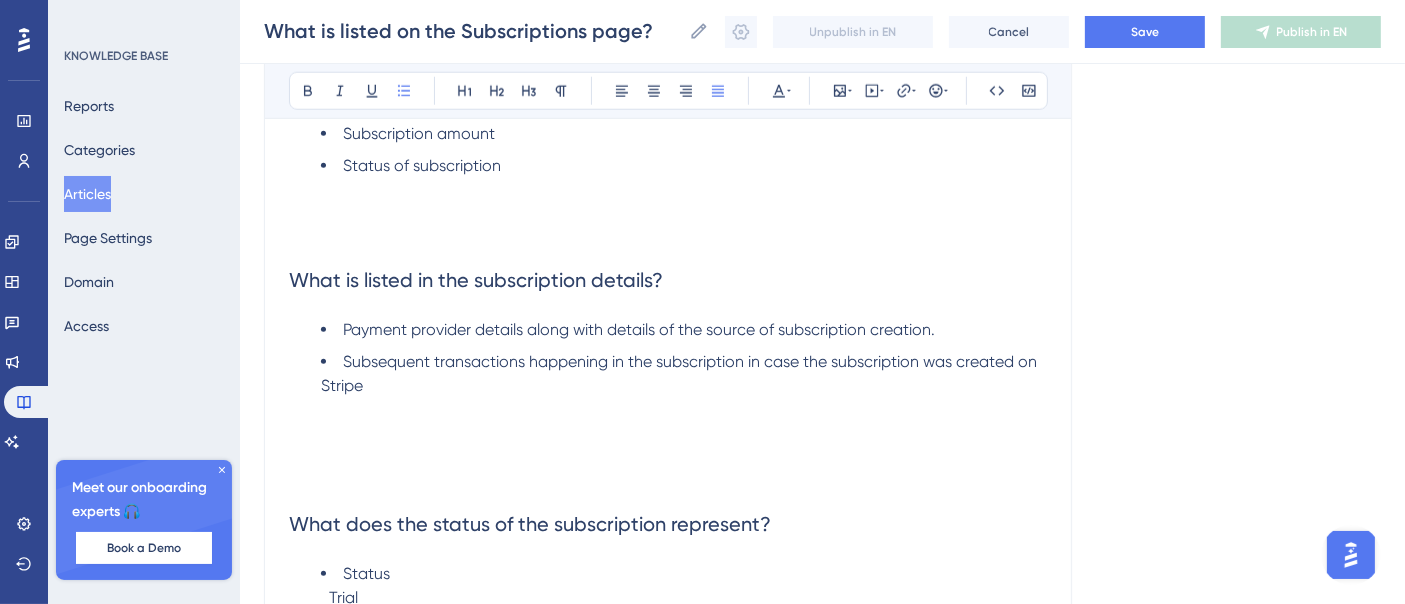 scroll, scrollTop: 2134, scrollLeft: 0, axis: vertical 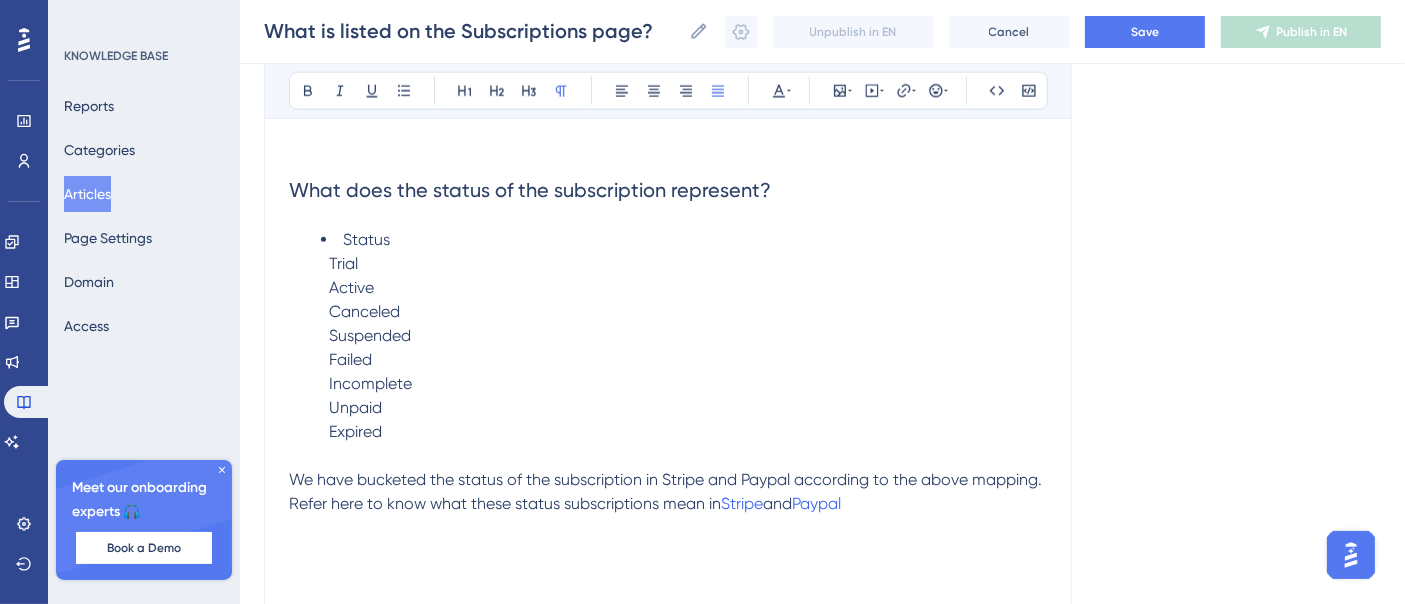 drag, startPoint x: 420, startPoint y: 435, endPoint x: 435, endPoint y: 281, distance: 154.72879 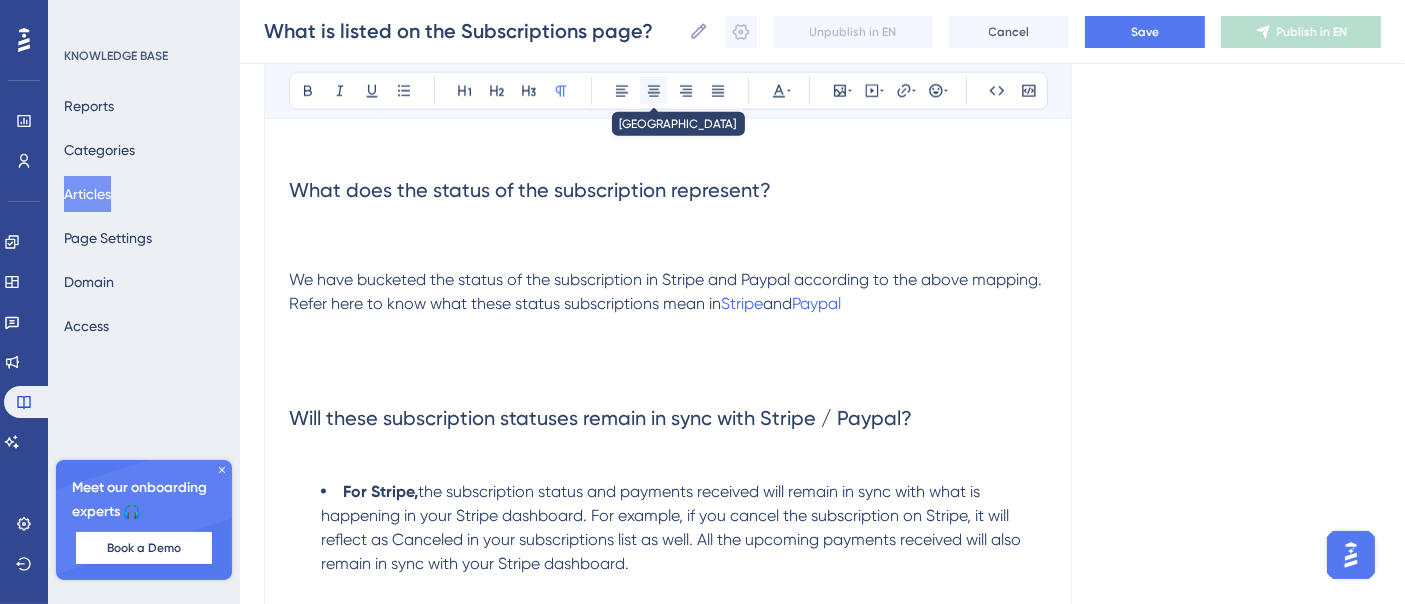 click 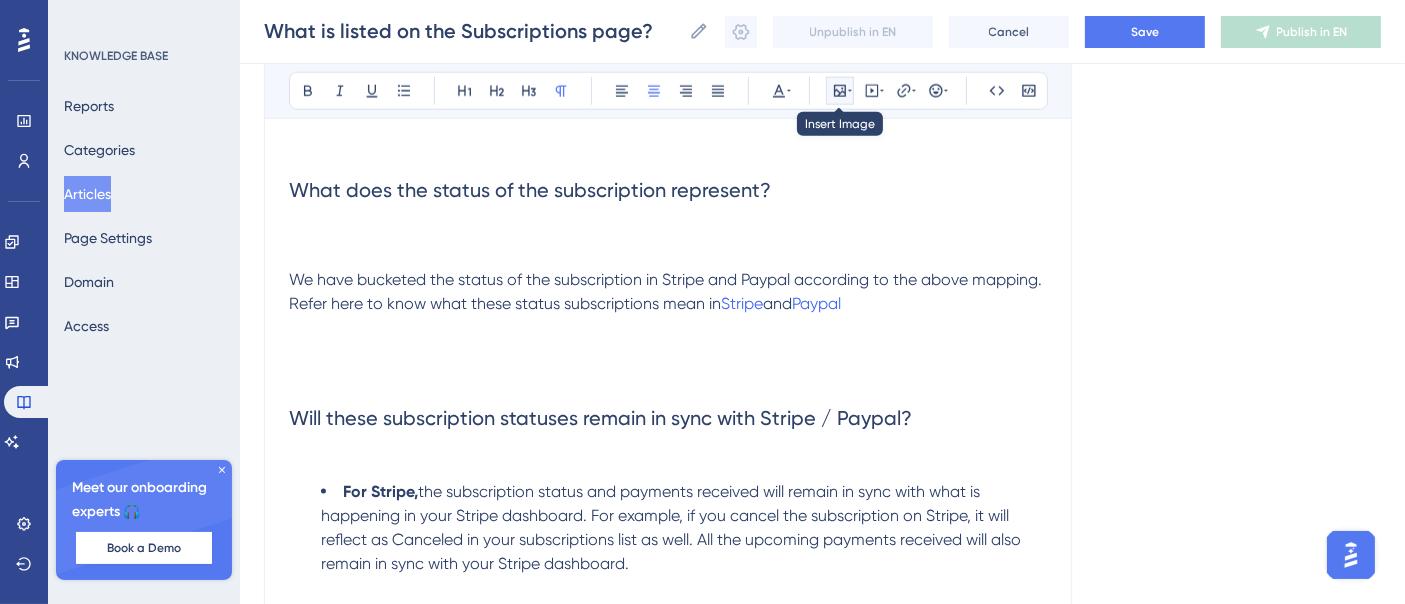click 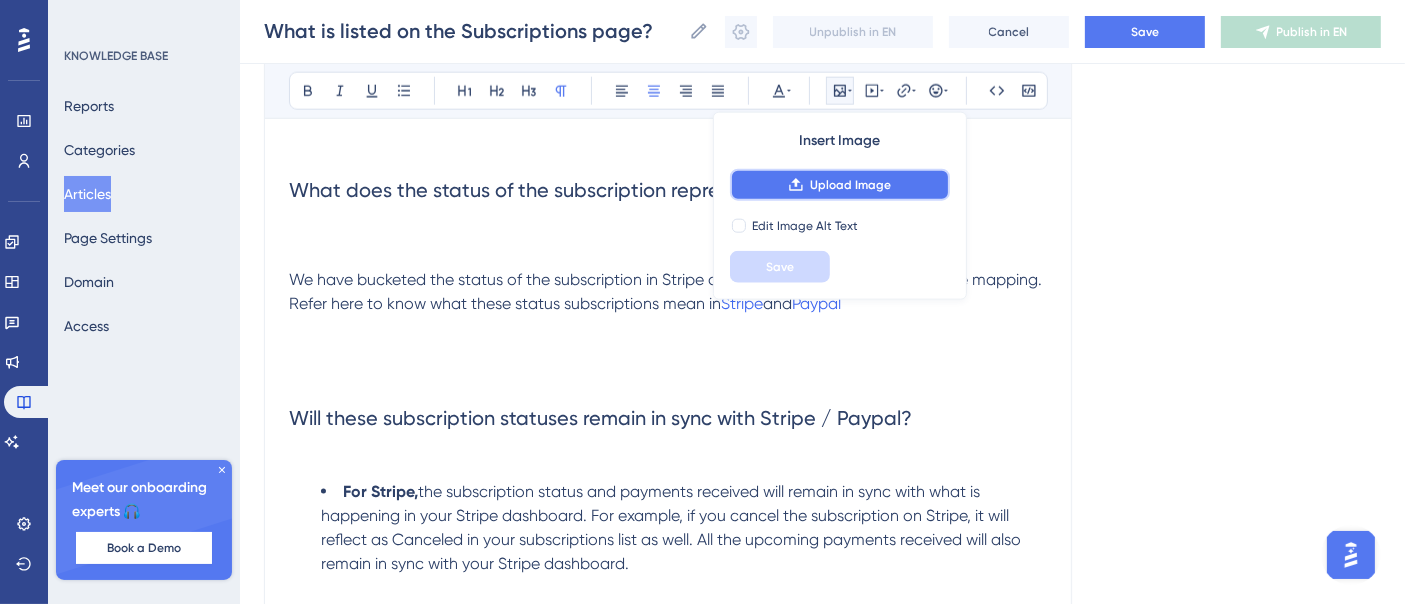 click on "Upload Image" at bounding box center [840, 185] 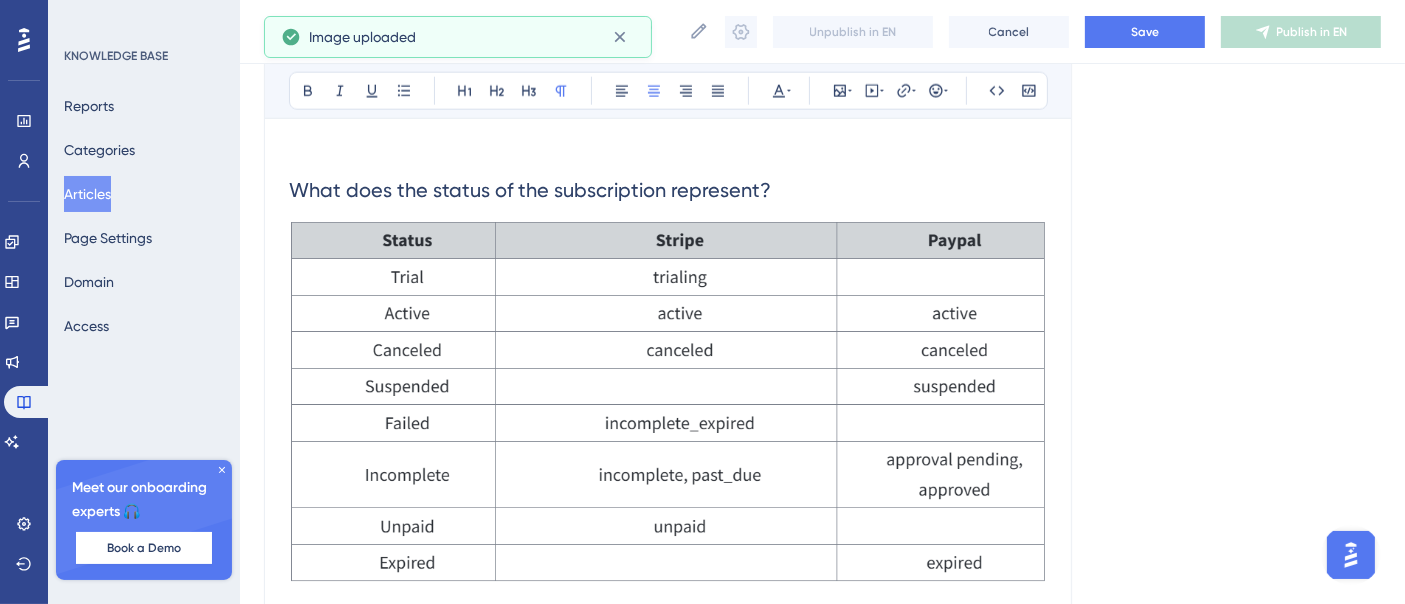 click at bounding box center (668, 401) 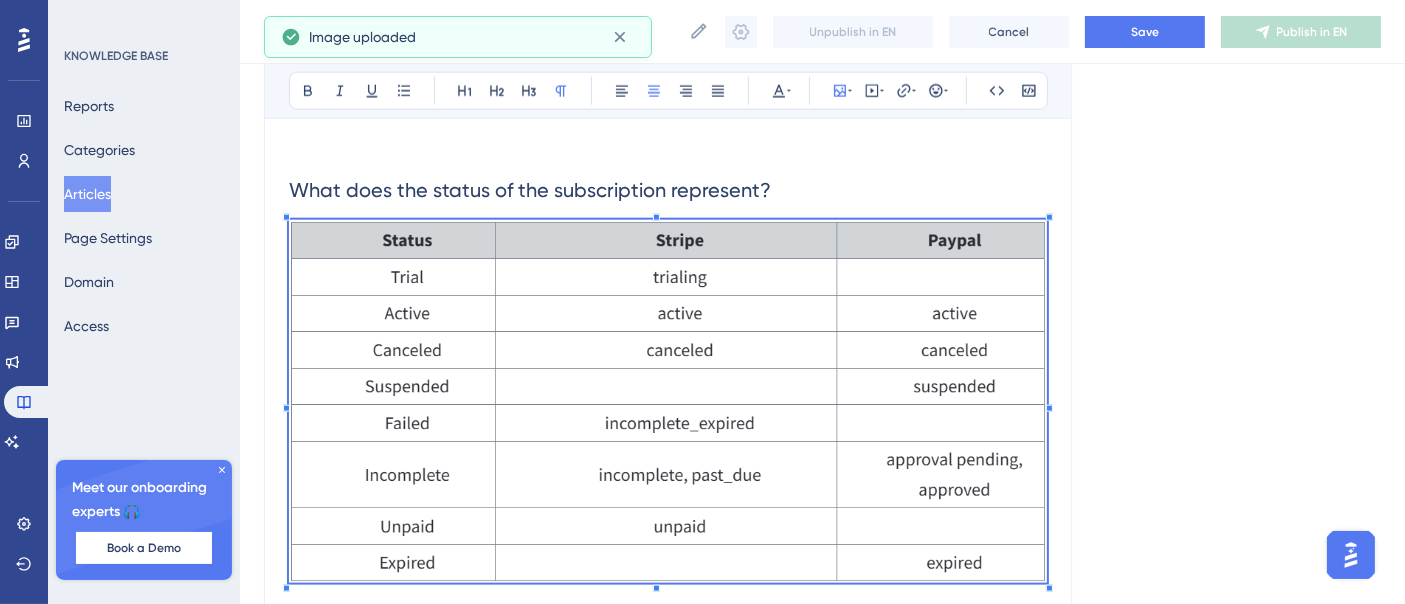 scroll, scrollTop: 2468, scrollLeft: 0, axis: vertical 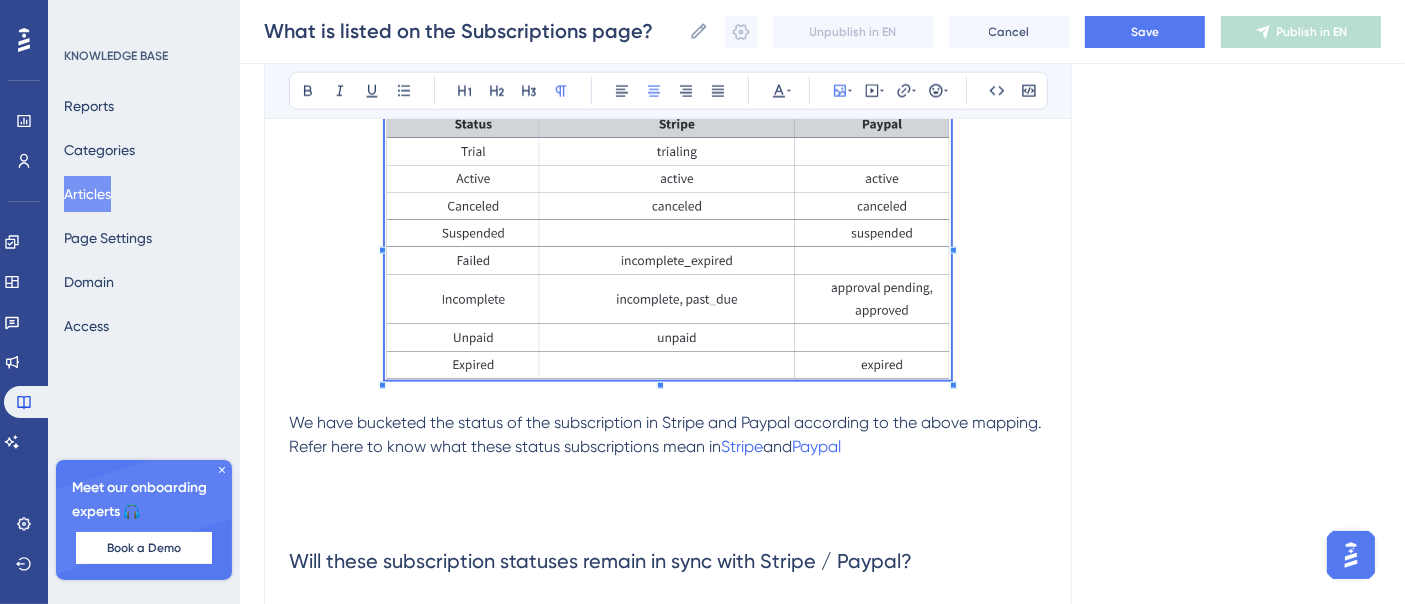 click at bounding box center [668, 248] 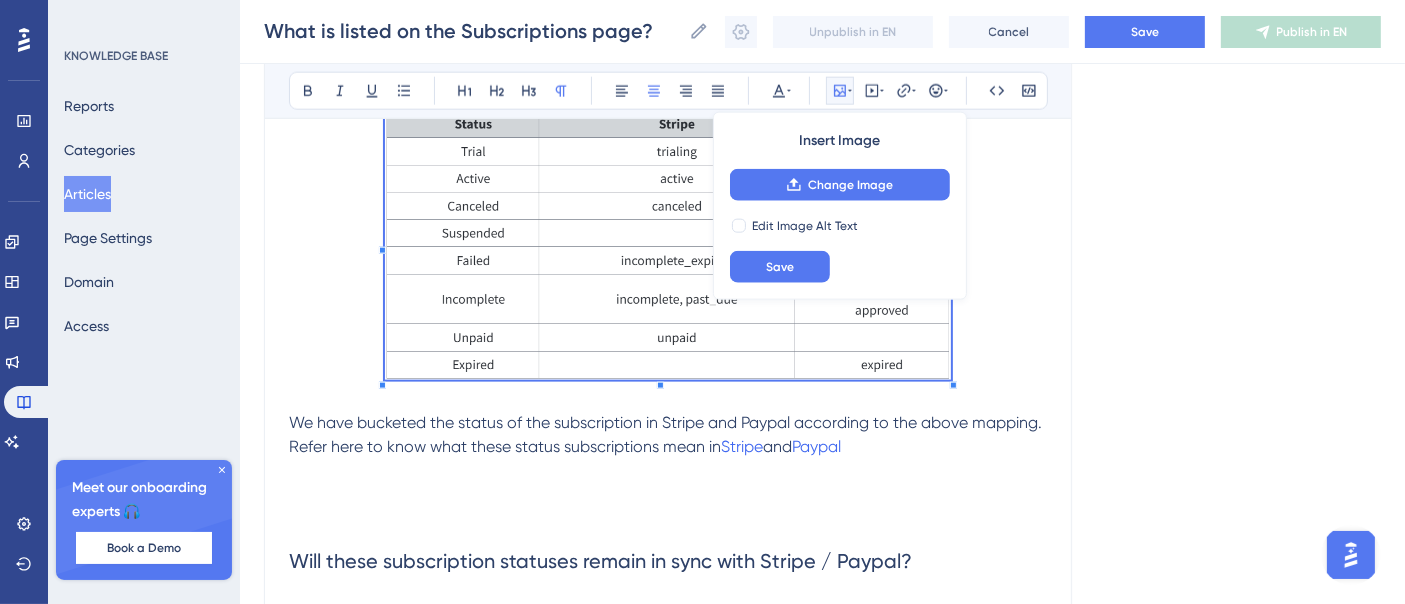 click on "Language English (Default) What is listed on the Subscriptions page? Bold Italic Underline Bullet Point Heading 1 Heading 2 Heading 3 Normal Align Left Align Center Align Right Align Justify Text Color Insert Image Change Image Edit Image Alt Text Save Embed Video Hyperlink Emojis Code Code Block In this article, we will cover the subscription tab and how it works Please head into  Payments  > Then click on  Subscriptions  Please Note: Only subscriptions created via funnel version  2  order forms are listed on the subscriptions page .    The ability to cancel subscriptions / initiate refunds will be added soon to manage subscriptions without heading to Stripe Covered in this article: What is listed on the Subscriptions page?  What is listed in the subscription details? What does the status of the subscription represent? Will these subscription statuses remain in sync with Stripe / Paypal? What is not contained on the subscriptions page? What is listed on the Subscriptions page?  funnels version 2" at bounding box center (822, -394) 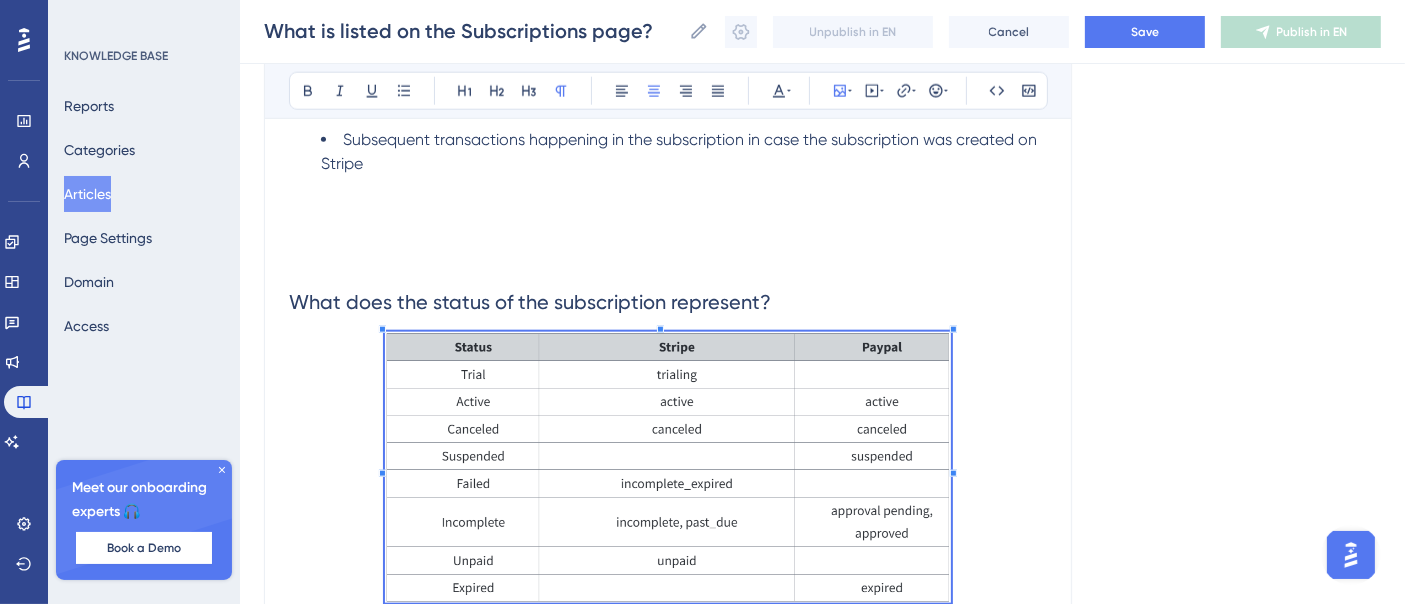 scroll, scrollTop: 2134, scrollLeft: 0, axis: vertical 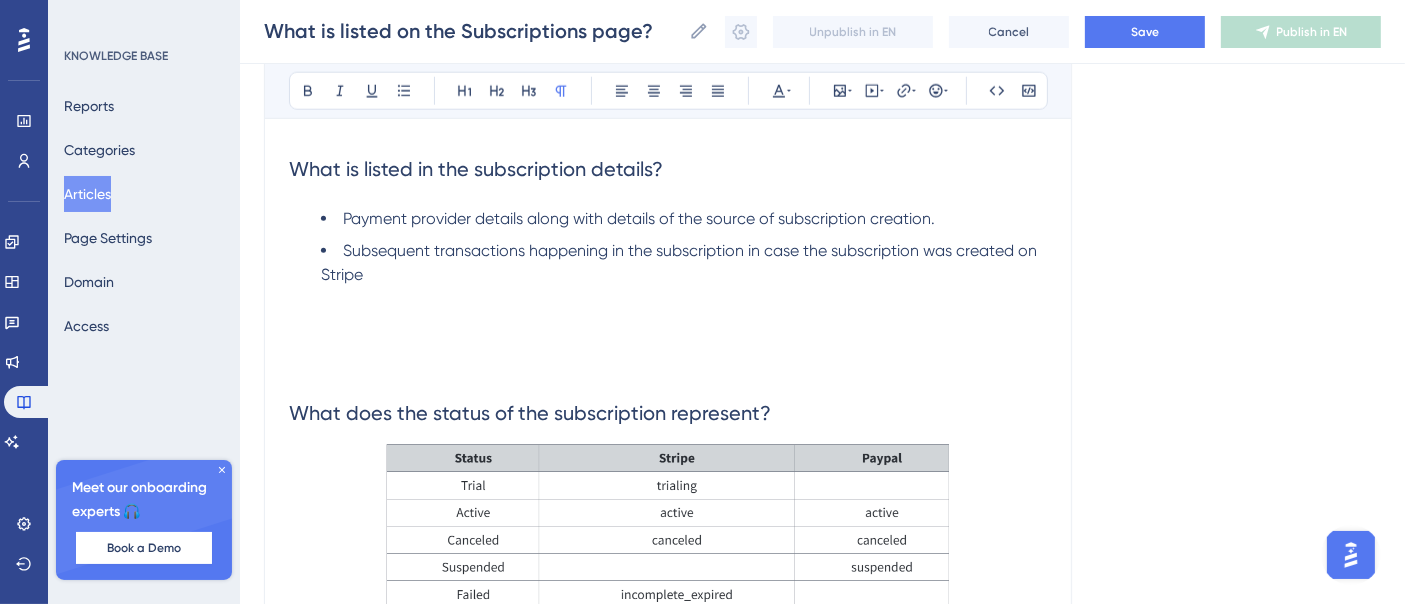 click at bounding box center (668, 323) 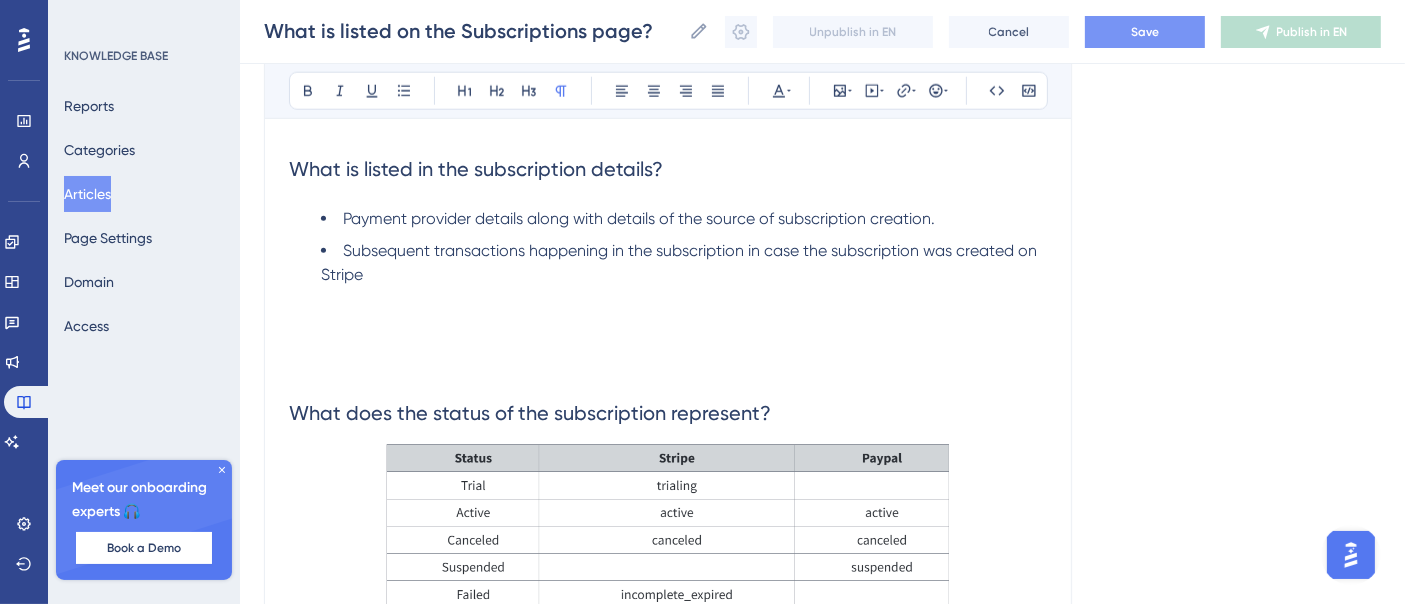 click on "Save" at bounding box center (1145, 32) 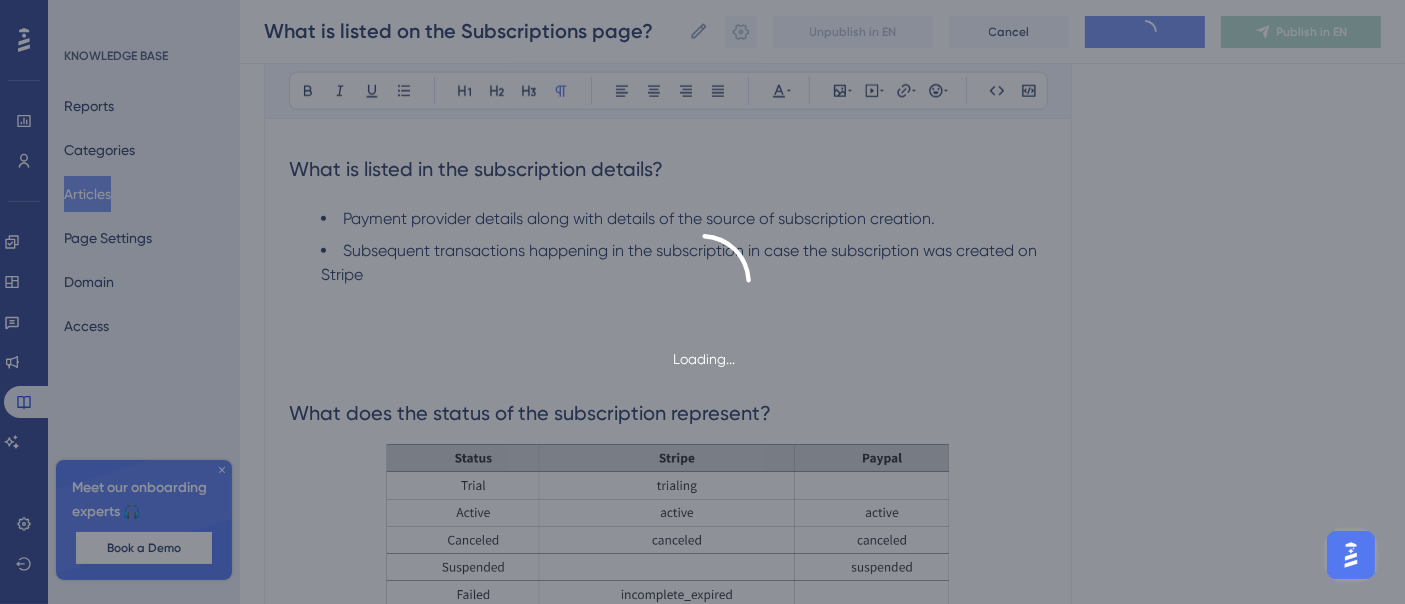 scroll, scrollTop: 2579, scrollLeft: 0, axis: vertical 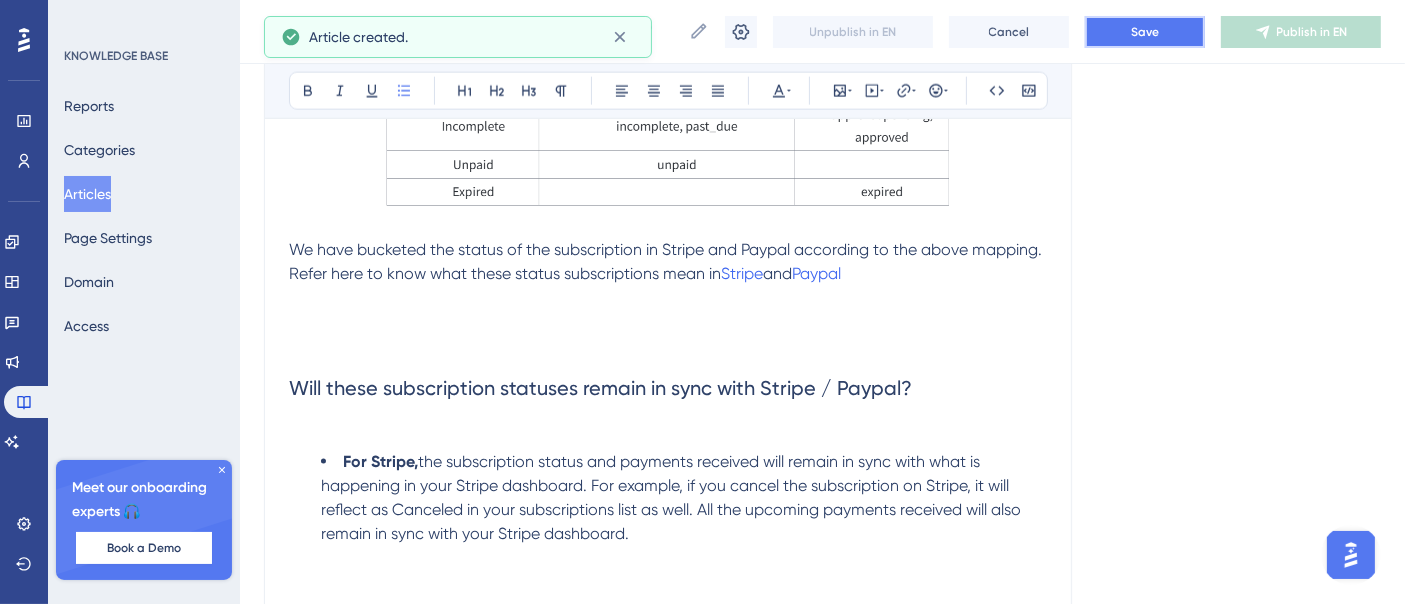 click on "Save" at bounding box center [1145, 32] 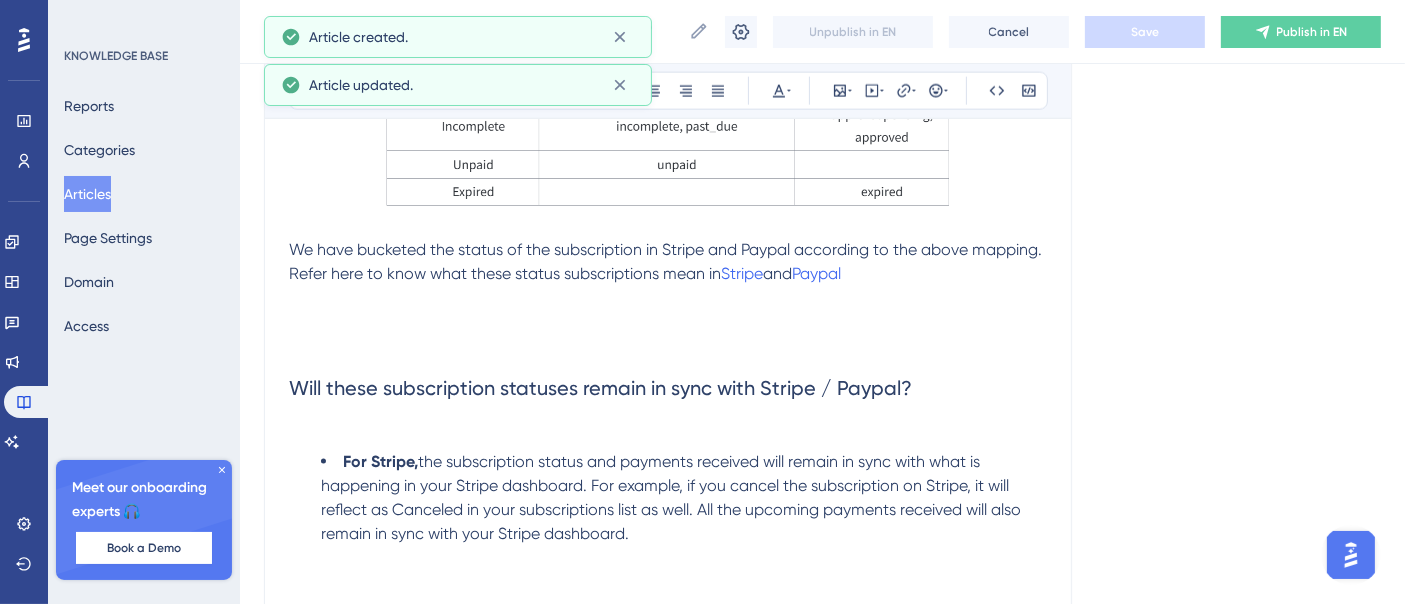 click on "Articles" at bounding box center [87, 194] 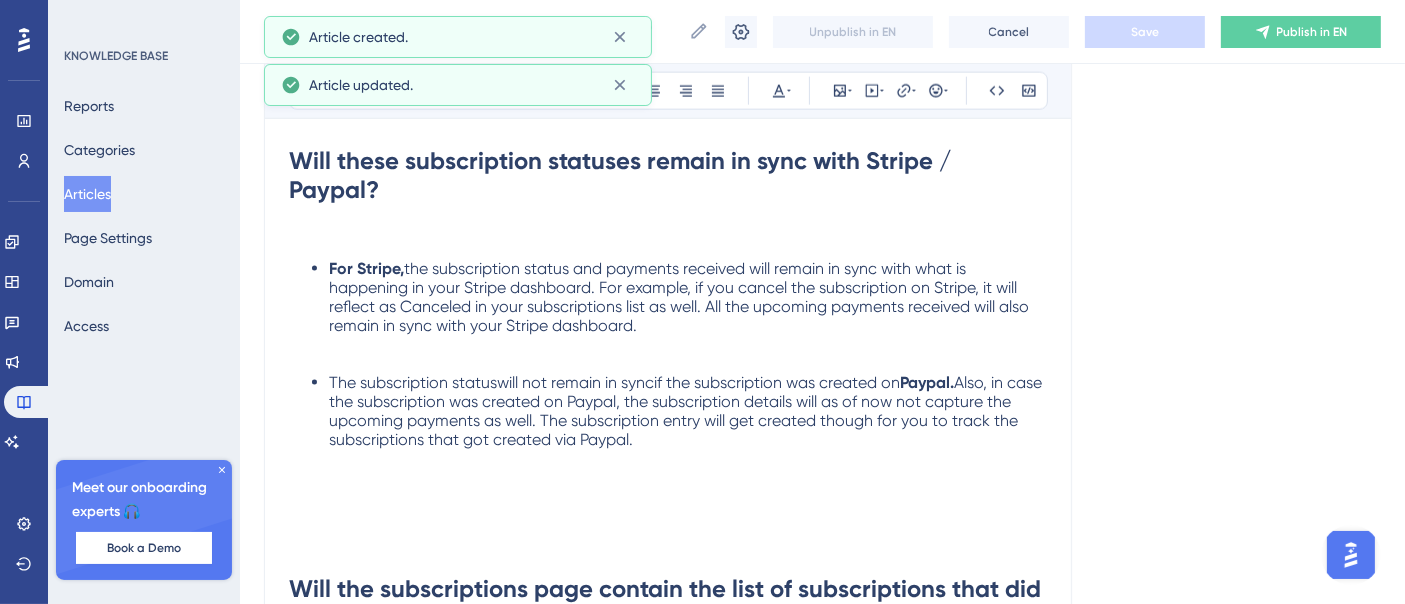 scroll, scrollTop: 0, scrollLeft: 0, axis: both 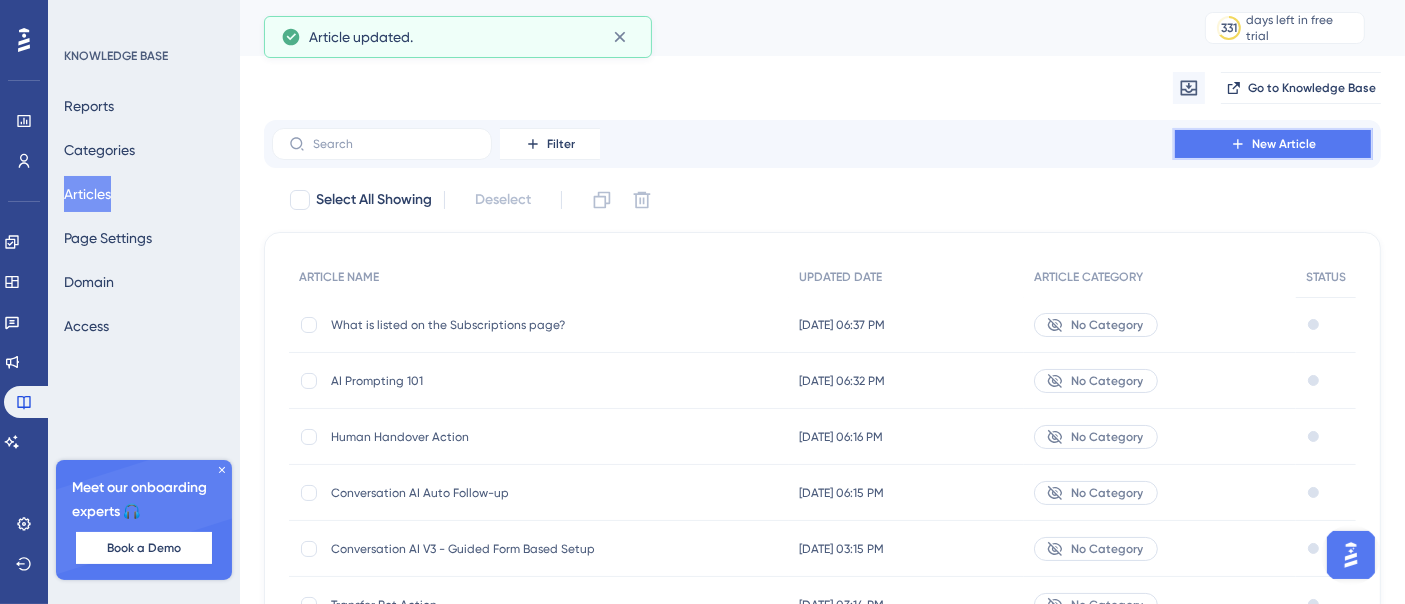 click on "New Article" at bounding box center (1284, 144) 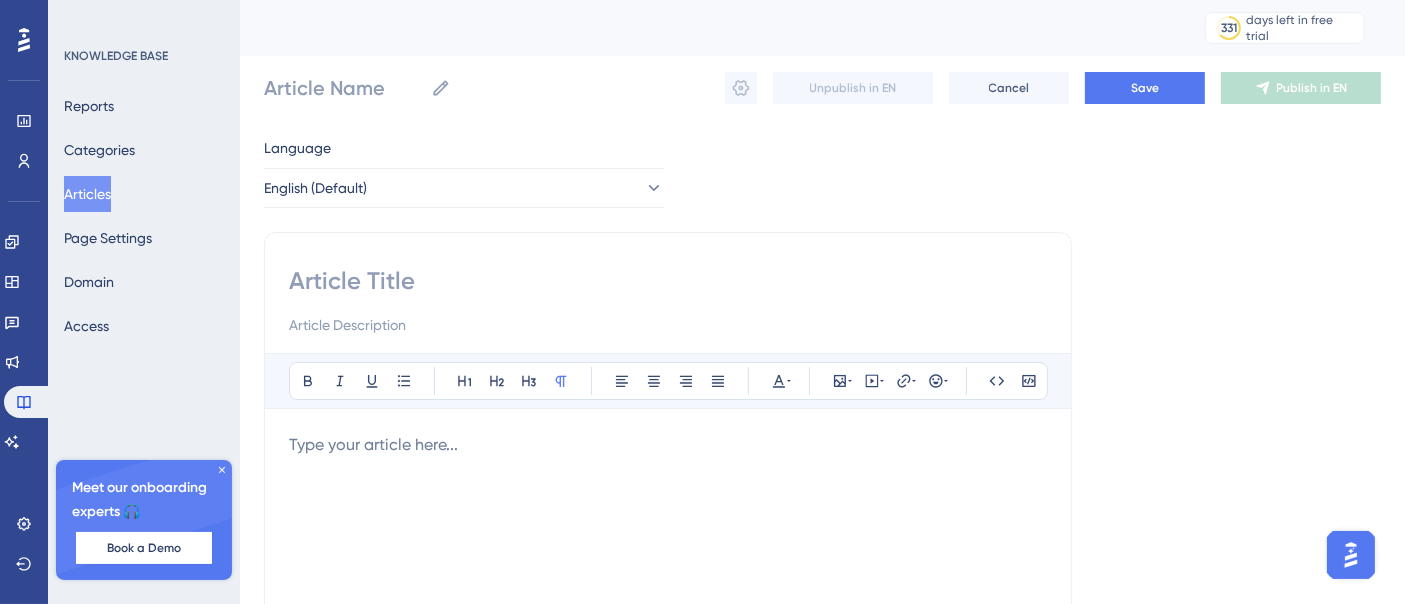 click at bounding box center (668, 281) 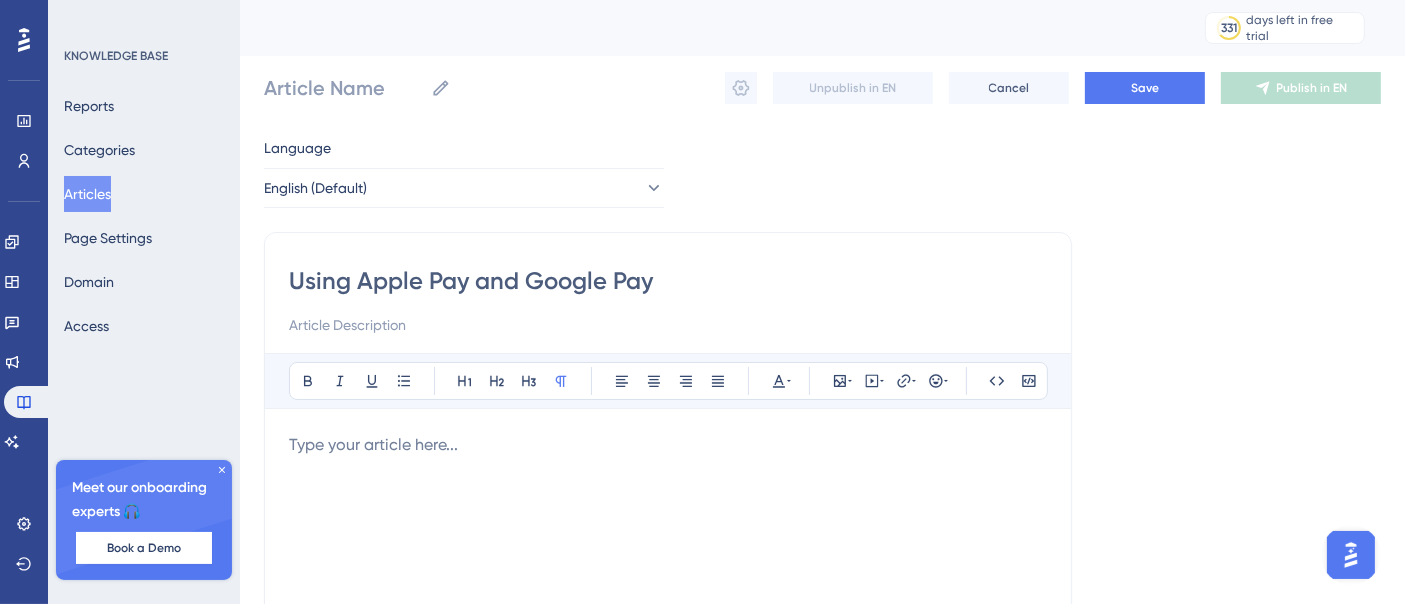 type on "Using Apple Pay and Google Pay" 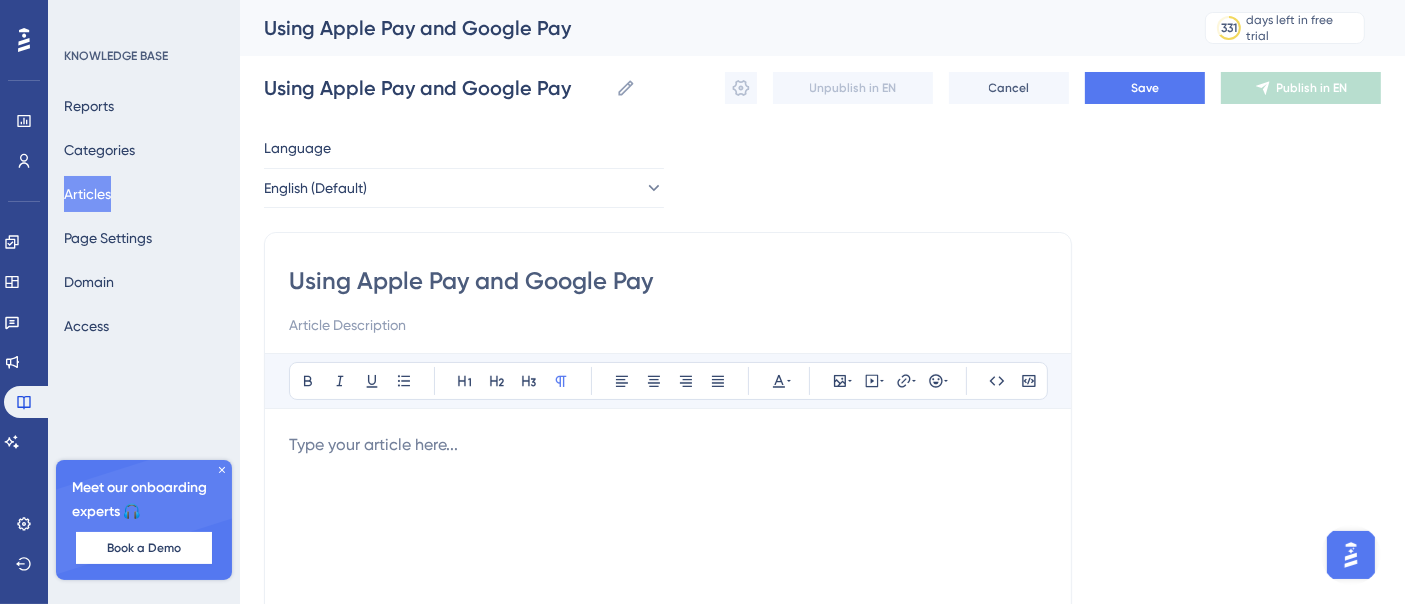 type on "Using Apple Pay and Google Pay" 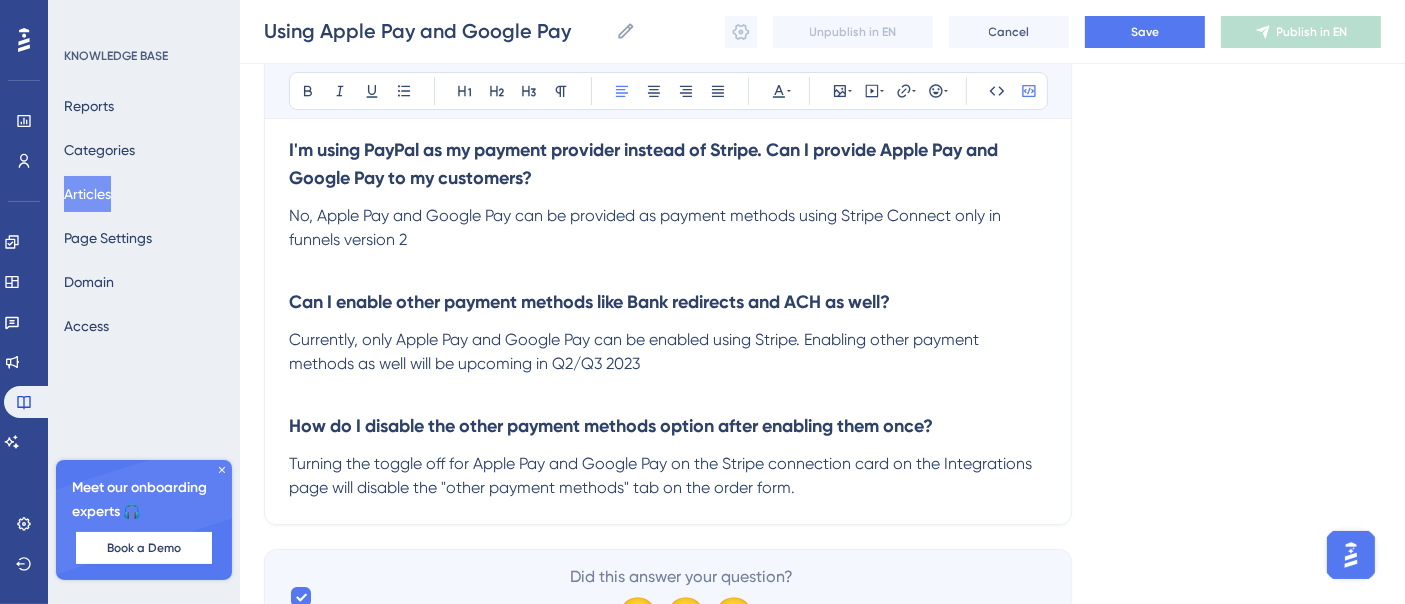 scroll, scrollTop: 7273, scrollLeft: 0, axis: vertical 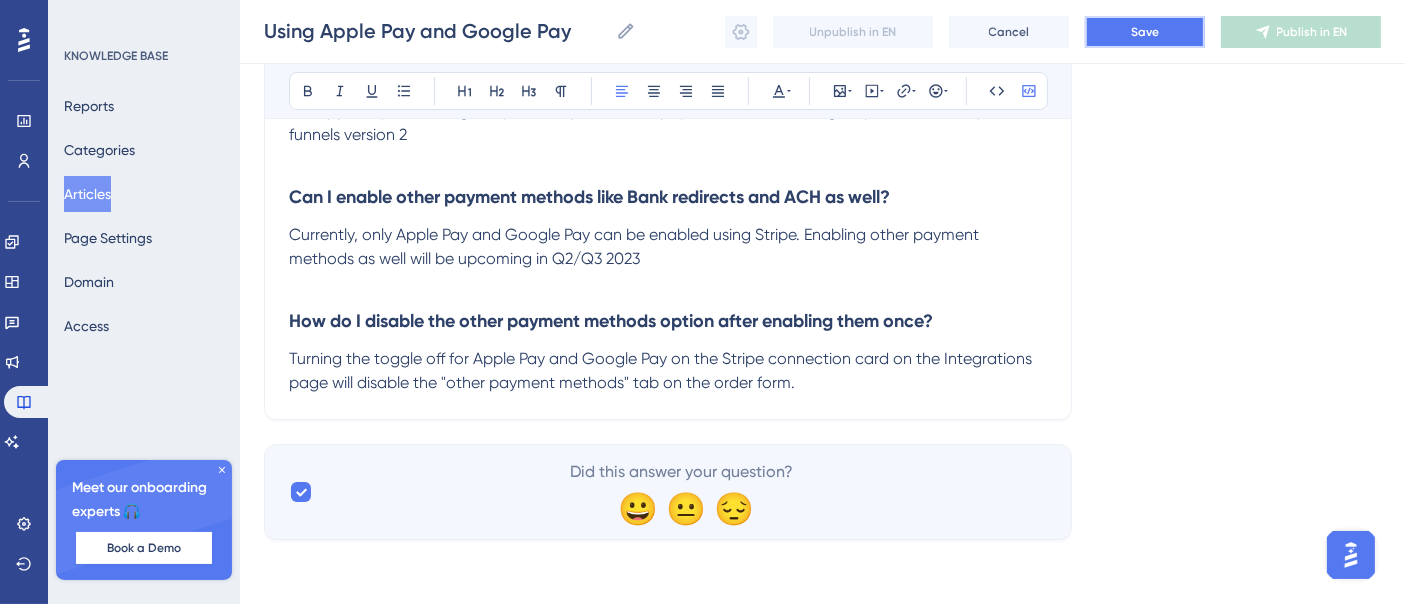 click on "Save" at bounding box center (1145, 32) 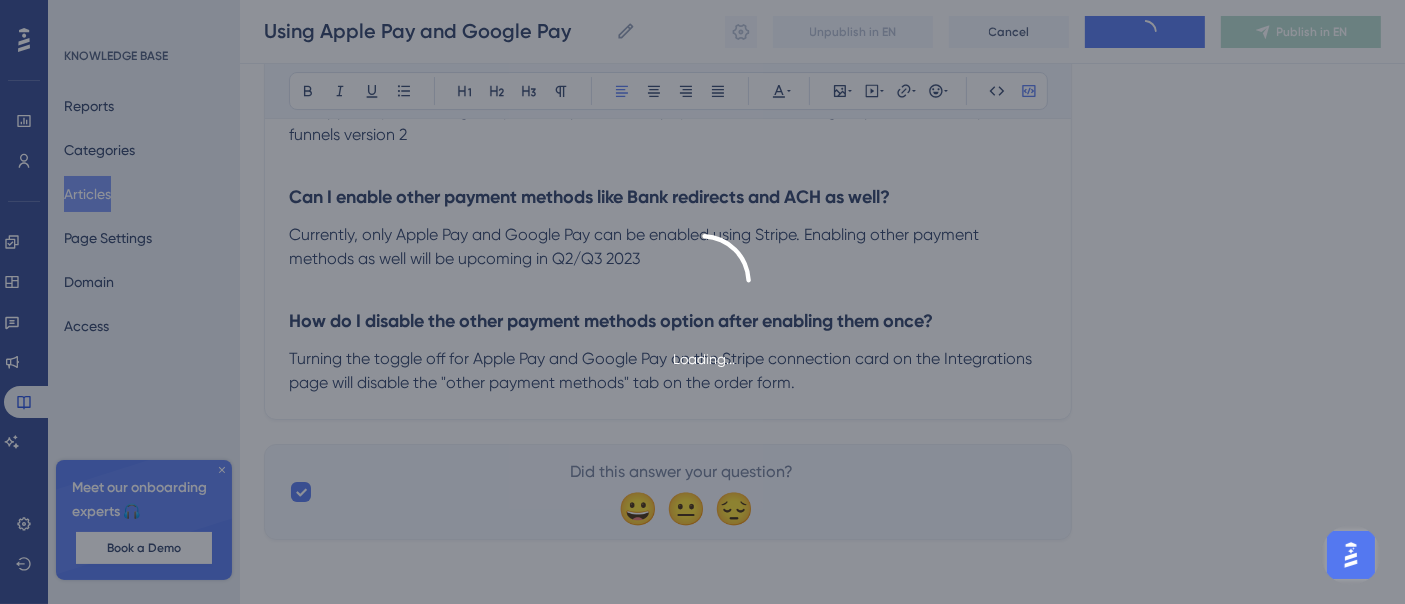 scroll, scrollTop: 0, scrollLeft: 0, axis: both 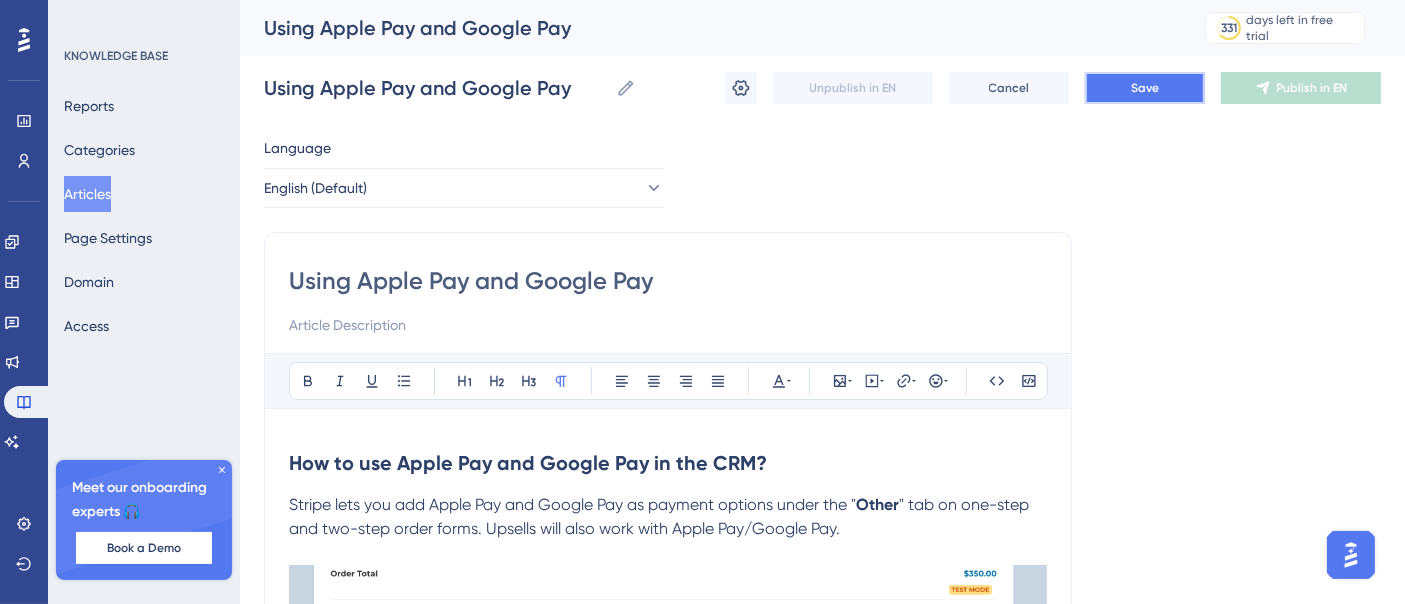 click on "Save" at bounding box center (1145, 88) 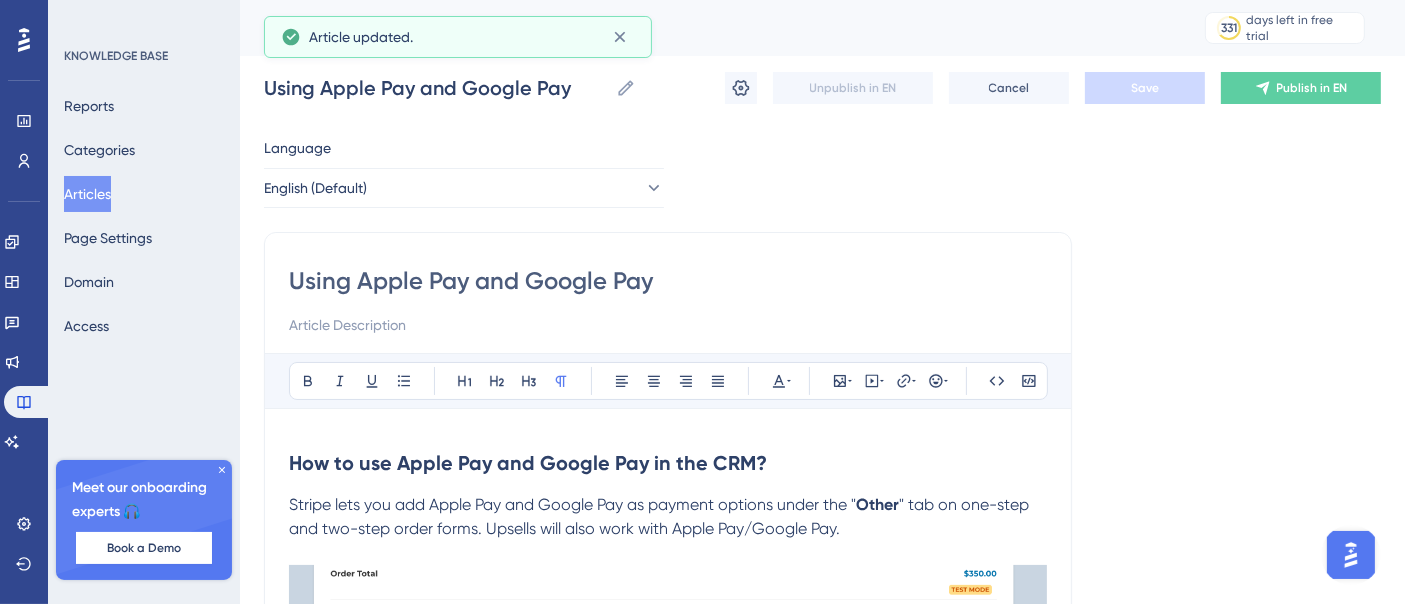 click on "Articles" at bounding box center [87, 194] 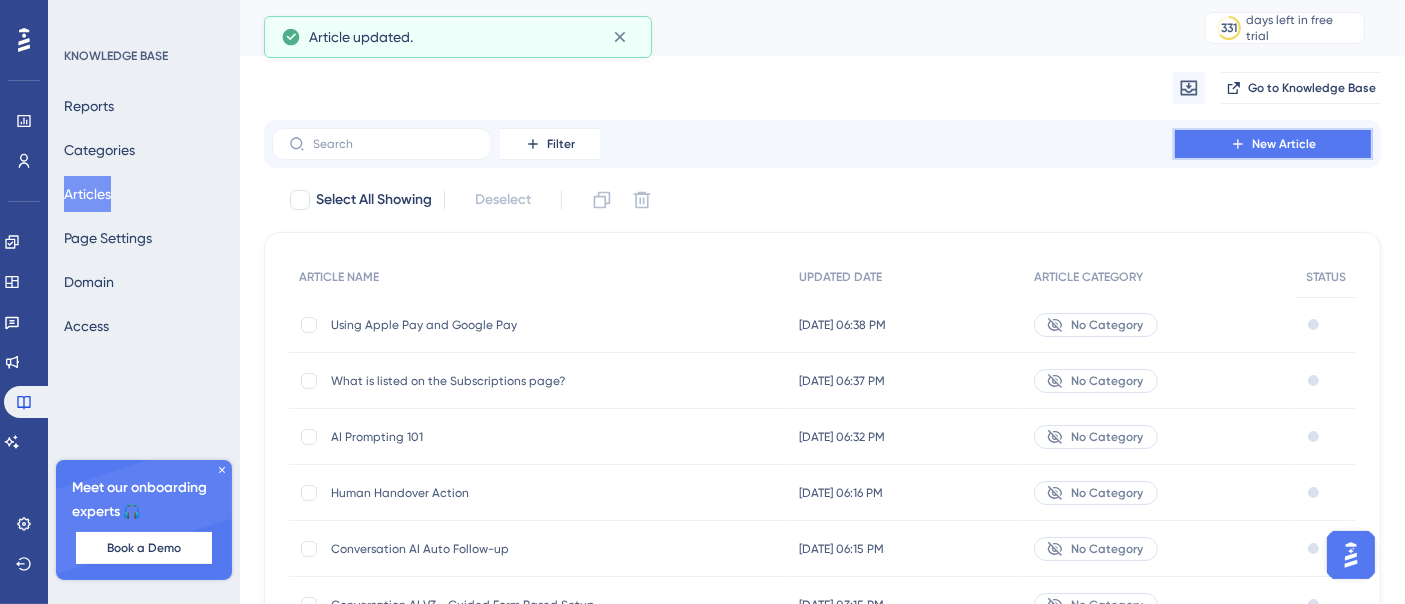 click on "New Article" at bounding box center (1284, 144) 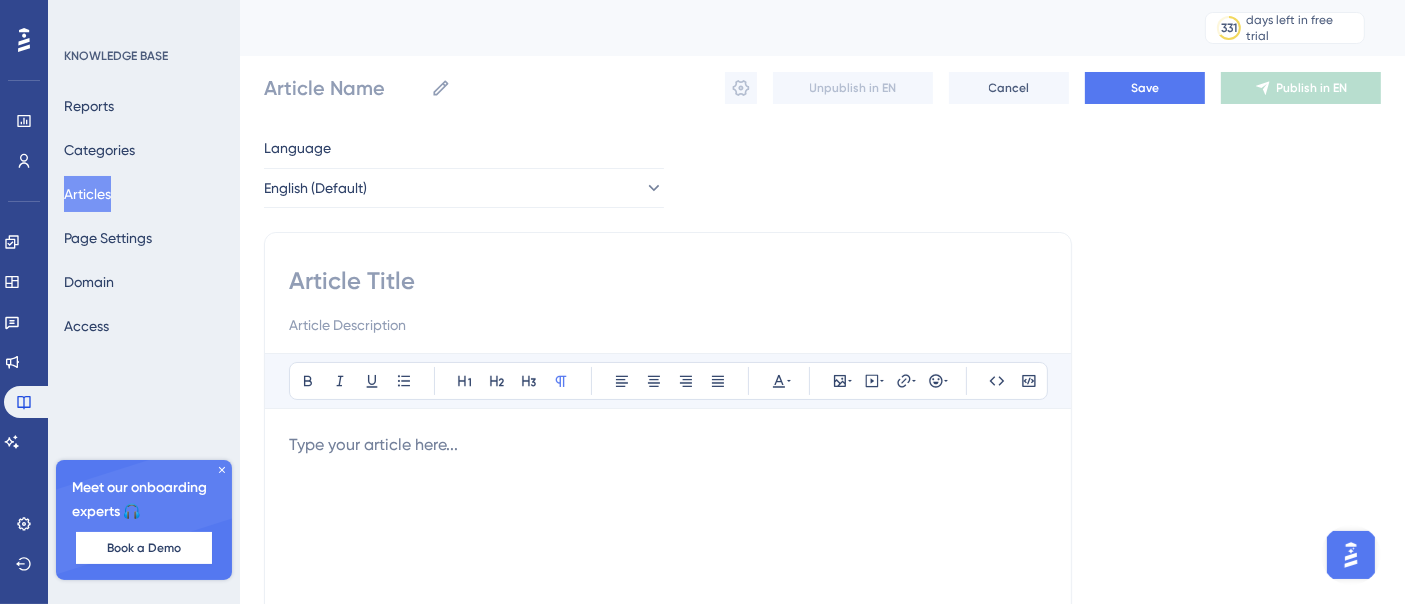 click at bounding box center [668, 281] 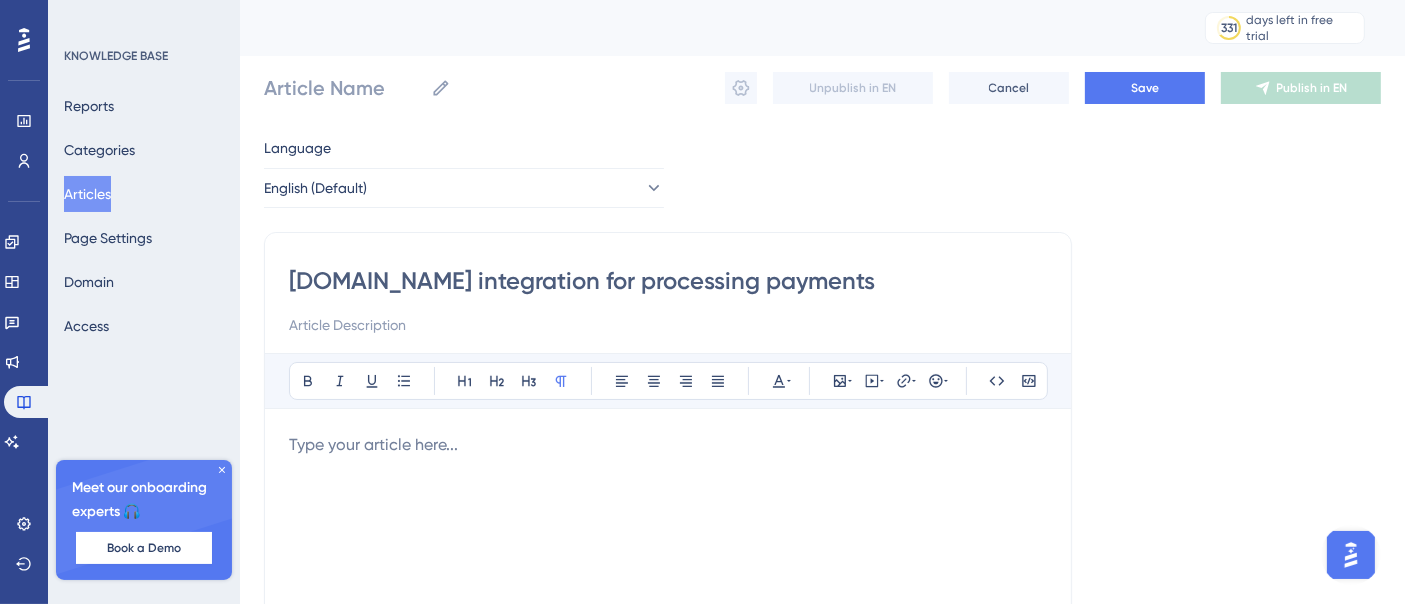 type on "[DOMAIN_NAME] integration for processing payments" 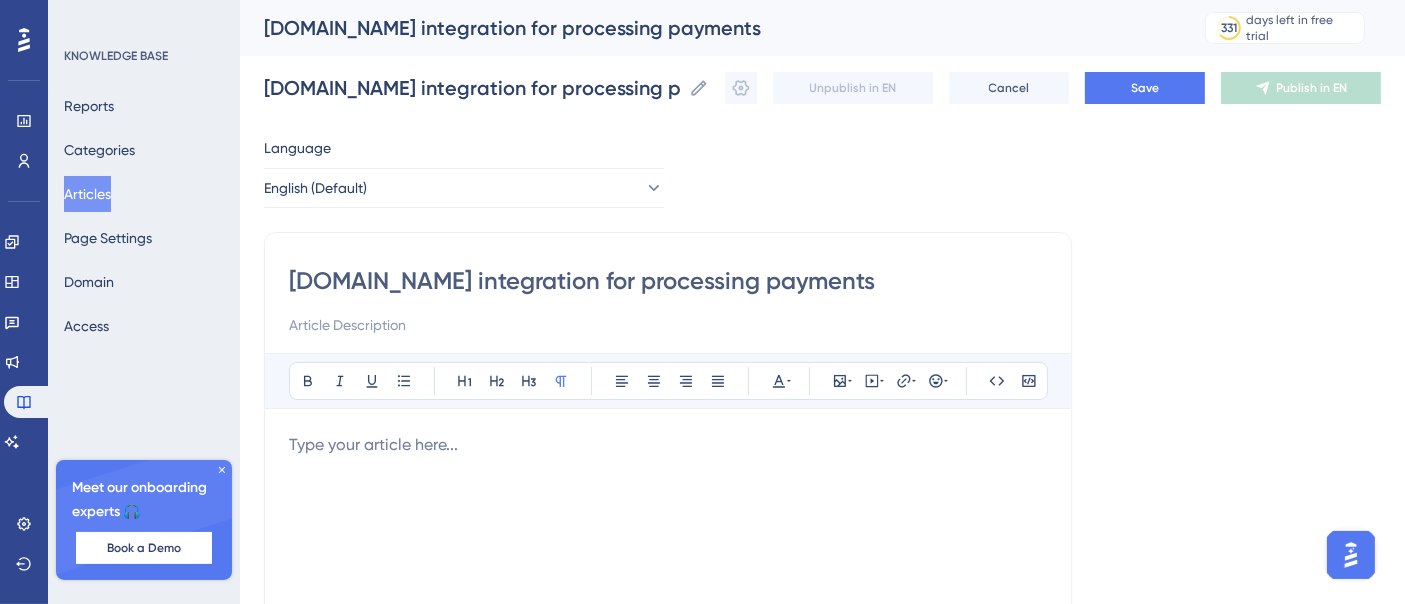 type on "[DOMAIN_NAME] integration for processing payments" 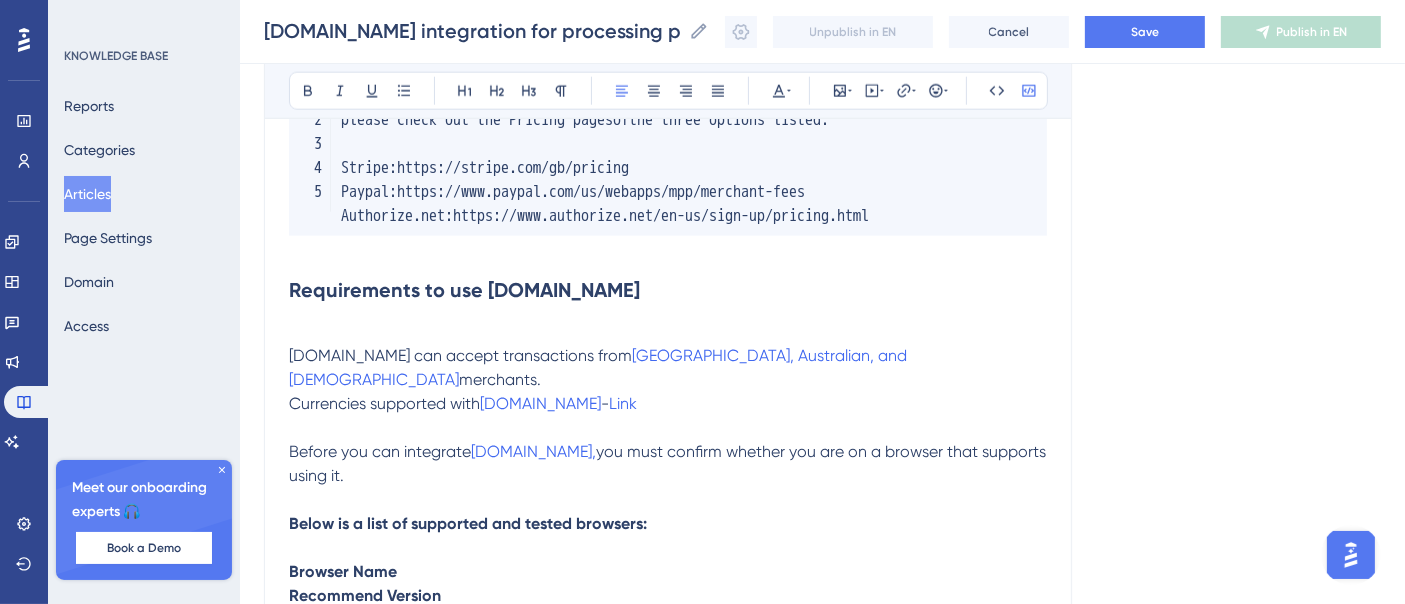 scroll, scrollTop: 2822, scrollLeft: 0, axis: vertical 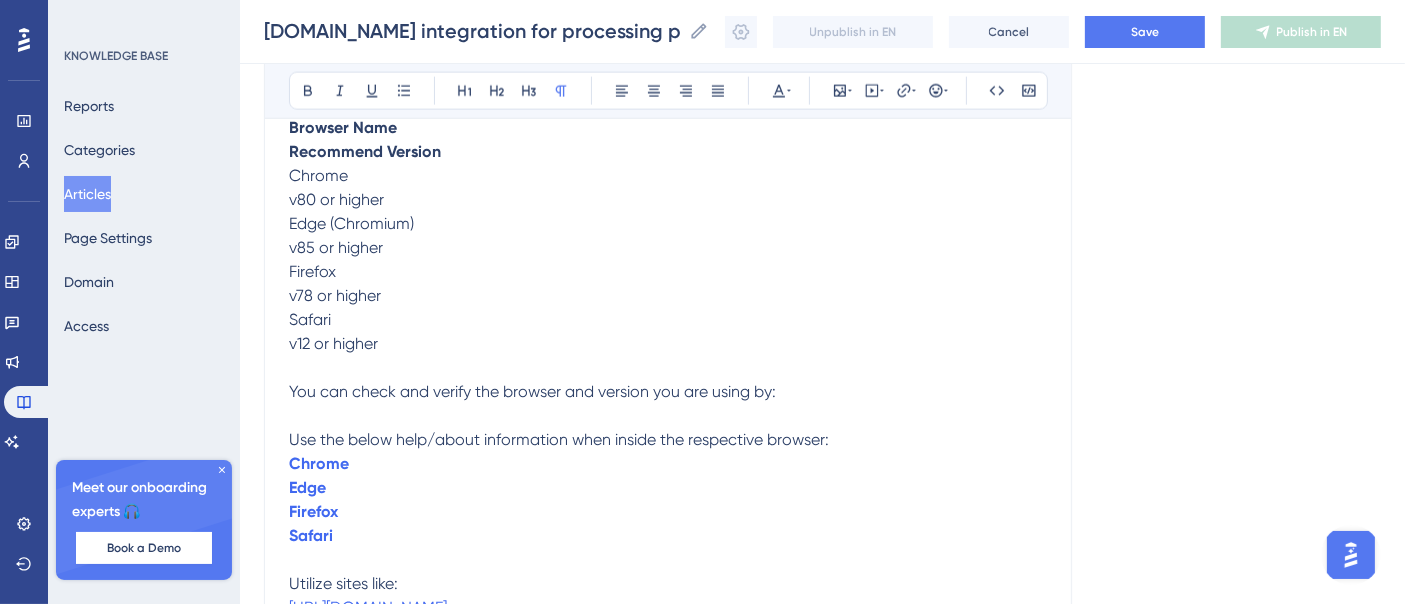 click on "Chrome" at bounding box center (318, 175) 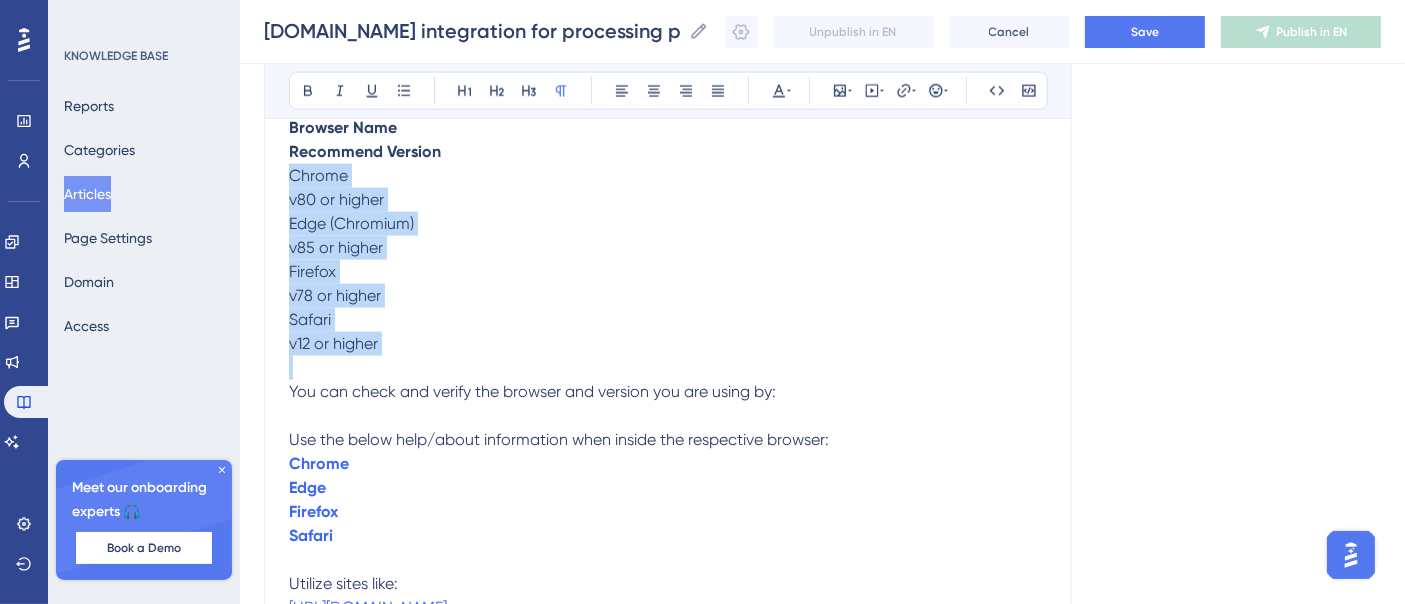 drag, startPoint x: 291, startPoint y: 202, endPoint x: 388, endPoint y: 397, distance: 217.79349 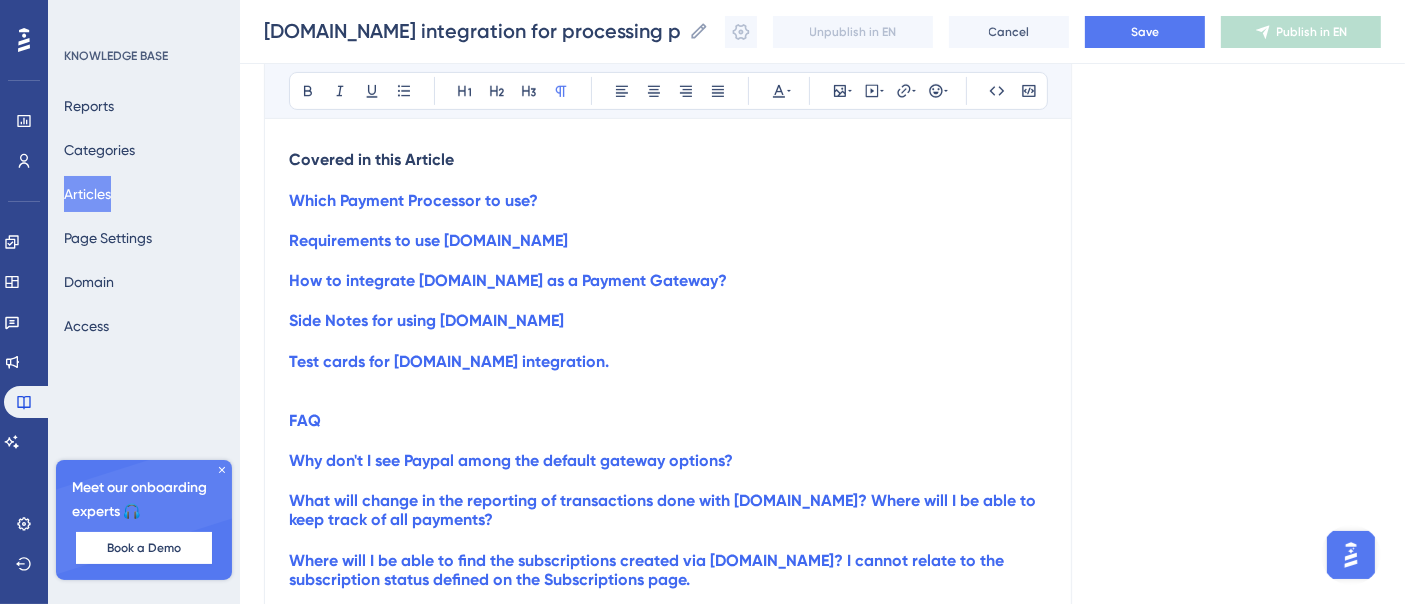 scroll, scrollTop: 0, scrollLeft: 0, axis: both 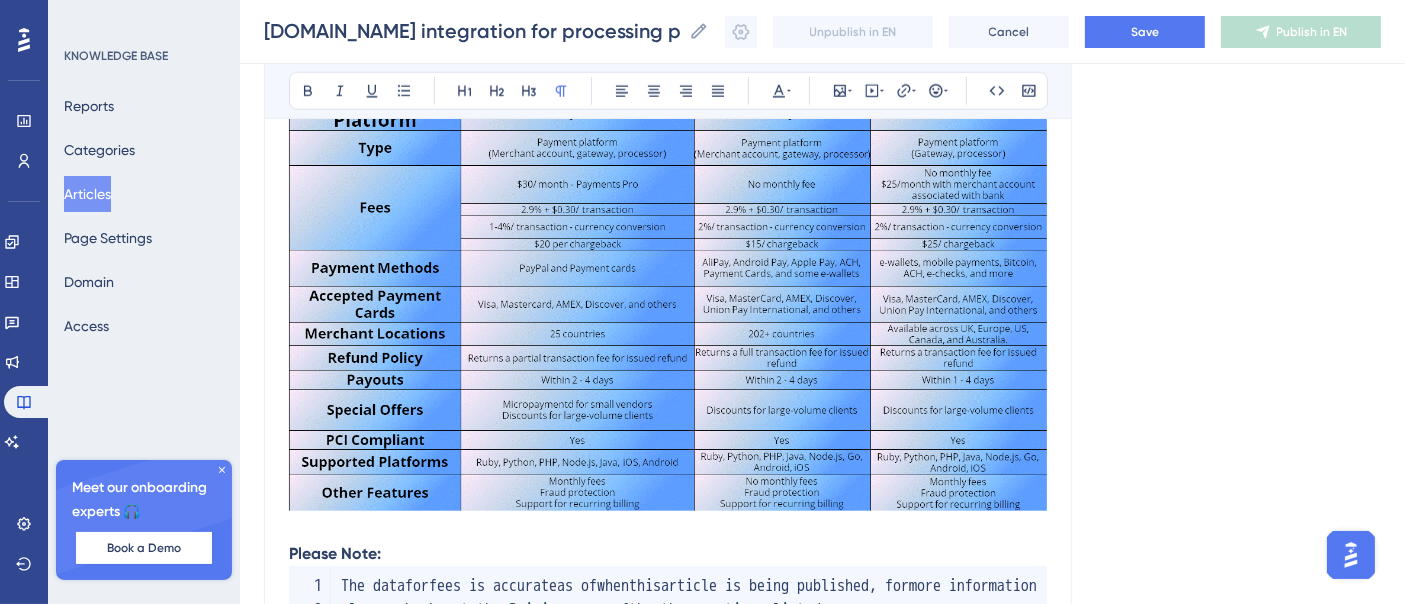 click at bounding box center (668, 298) 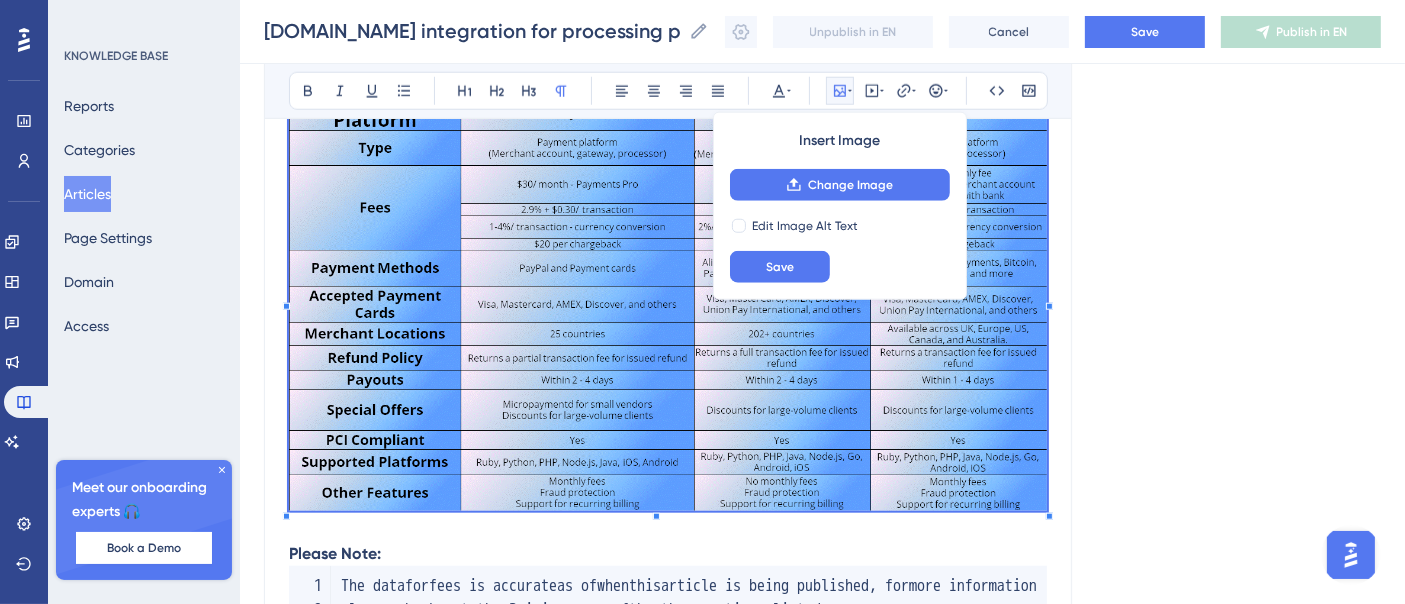 click on "Language English (Default) Authorize.net integration for processing payments Bold Italic Underline Bullet Point Heading 1 Heading 2 Heading 3 Normal Align Left Align Center Align Right Align Justify Text Color Insert Image Change Image Edit Image Alt Text Save Embed Video Hyperlink Emojis Code Code Block Authorize.Net is considered a competitive payment processor due to its reliability, security, and wide range of features. It has operated for over 20 years, providing payment processing services to businesses of all sizes. Authorize.Net provides robust security measures to protect transactions, sensitive customer information, and reliable uptime to ensure smooth transactions. Additionally, Authorize.Net offers features such as recurring billing, mobile compatibility, and integrations with popular e-commerce platforms. Until  this  feature goes live ,  you will need to enable it  in  the Labs tab to access it : Covered in this Article Which Payment Processor to use? Requirements to use Authorize.Net FAQ for as" at bounding box center [822, 4816] 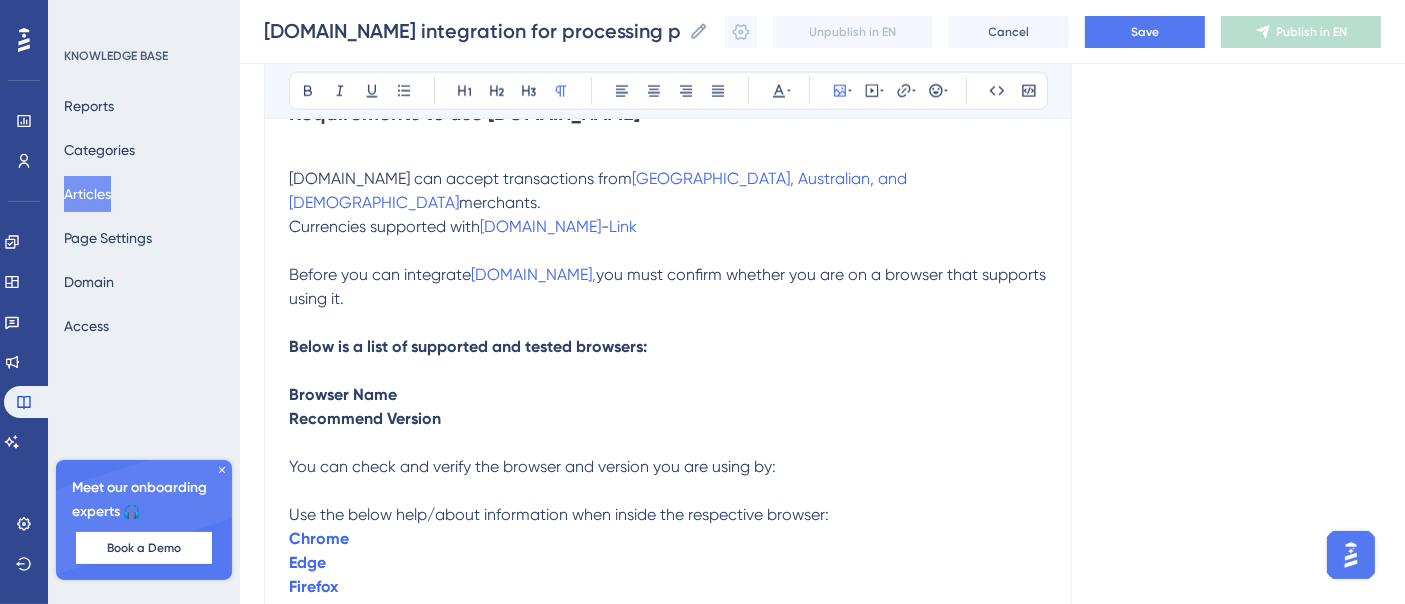 scroll, scrollTop: 2777, scrollLeft: 0, axis: vertical 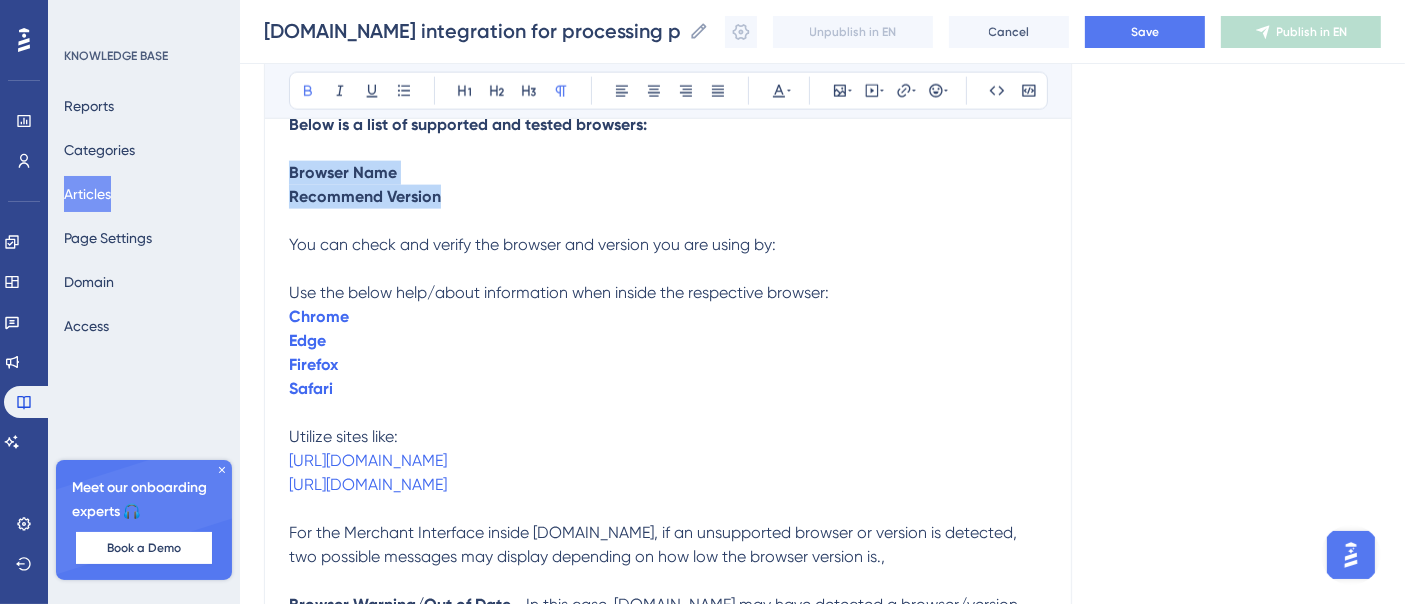 drag, startPoint x: 445, startPoint y: 219, endPoint x: 257, endPoint y: 193, distance: 189.78935 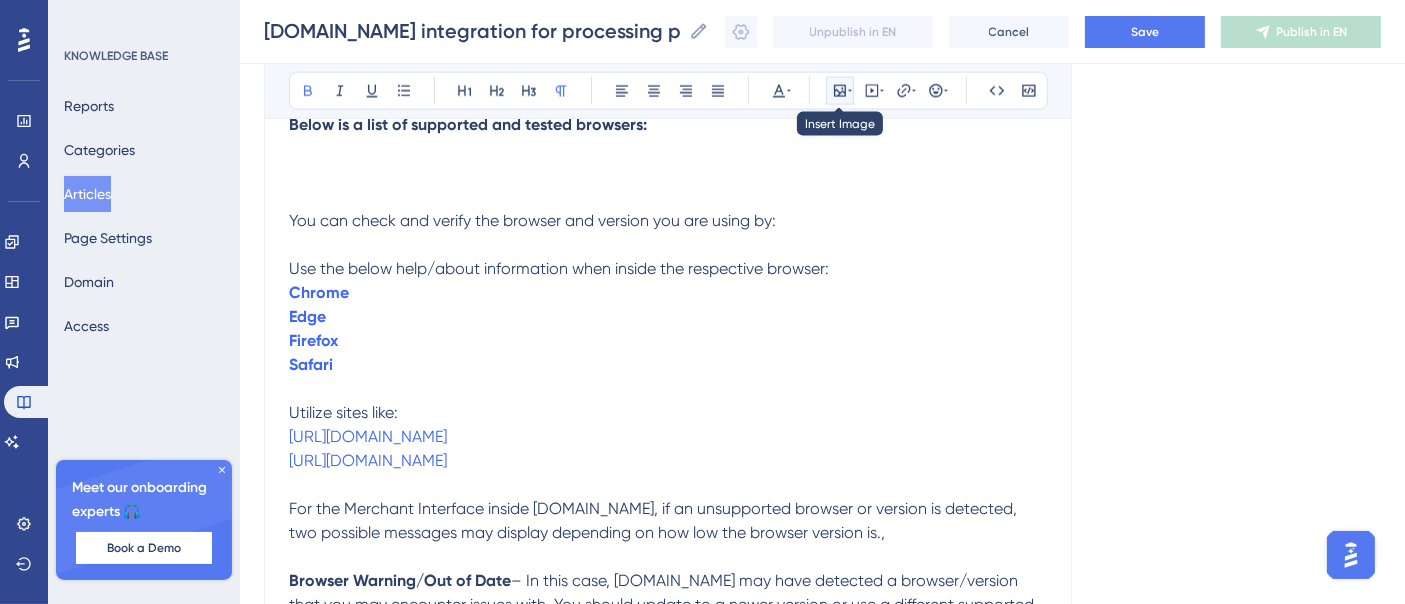 click 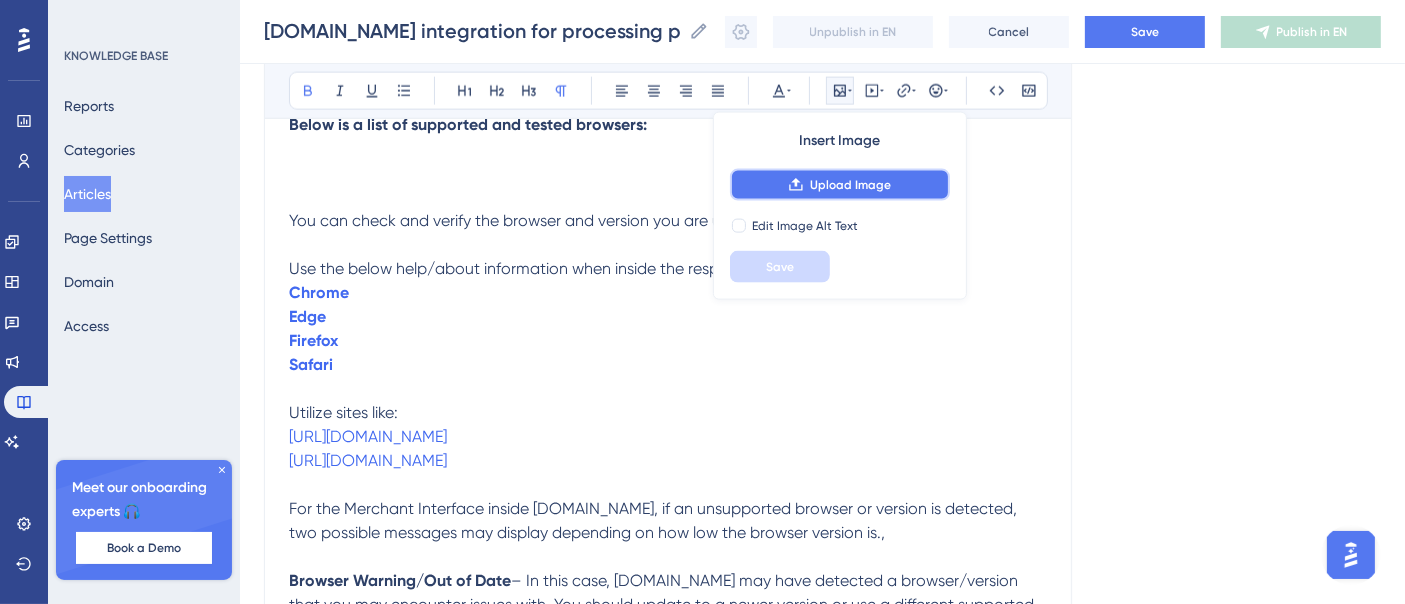 click on "Upload Image" at bounding box center [840, 185] 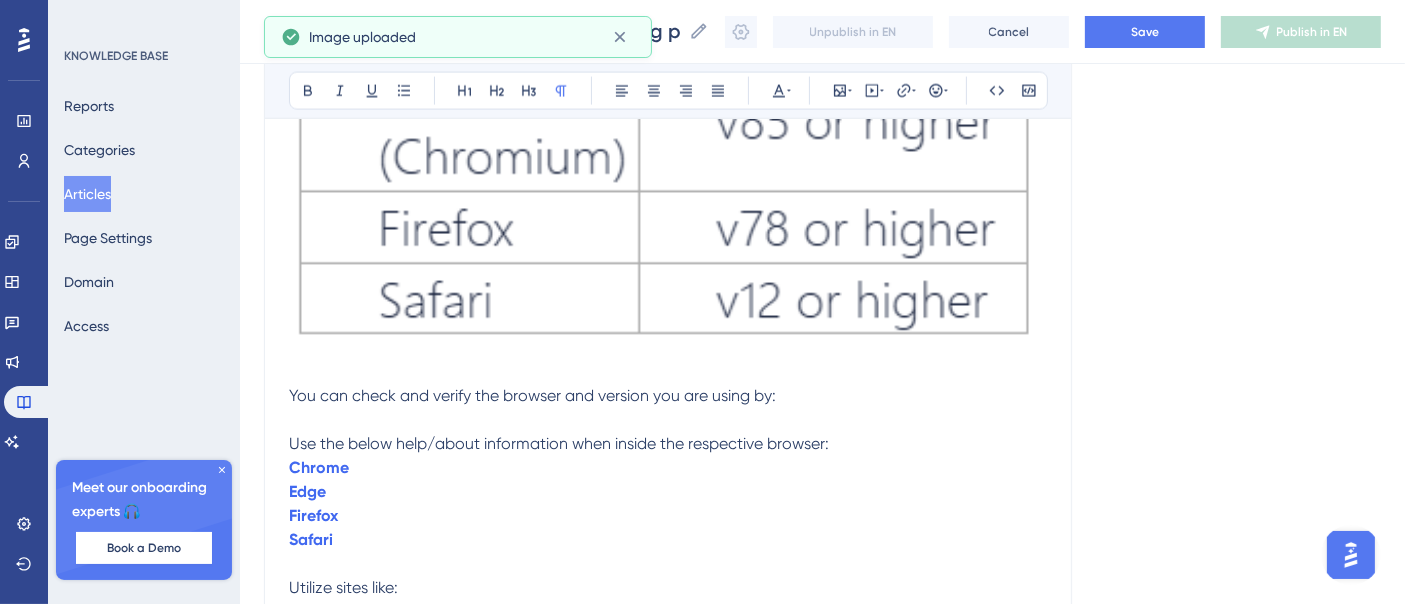 scroll, scrollTop: 3222, scrollLeft: 0, axis: vertical 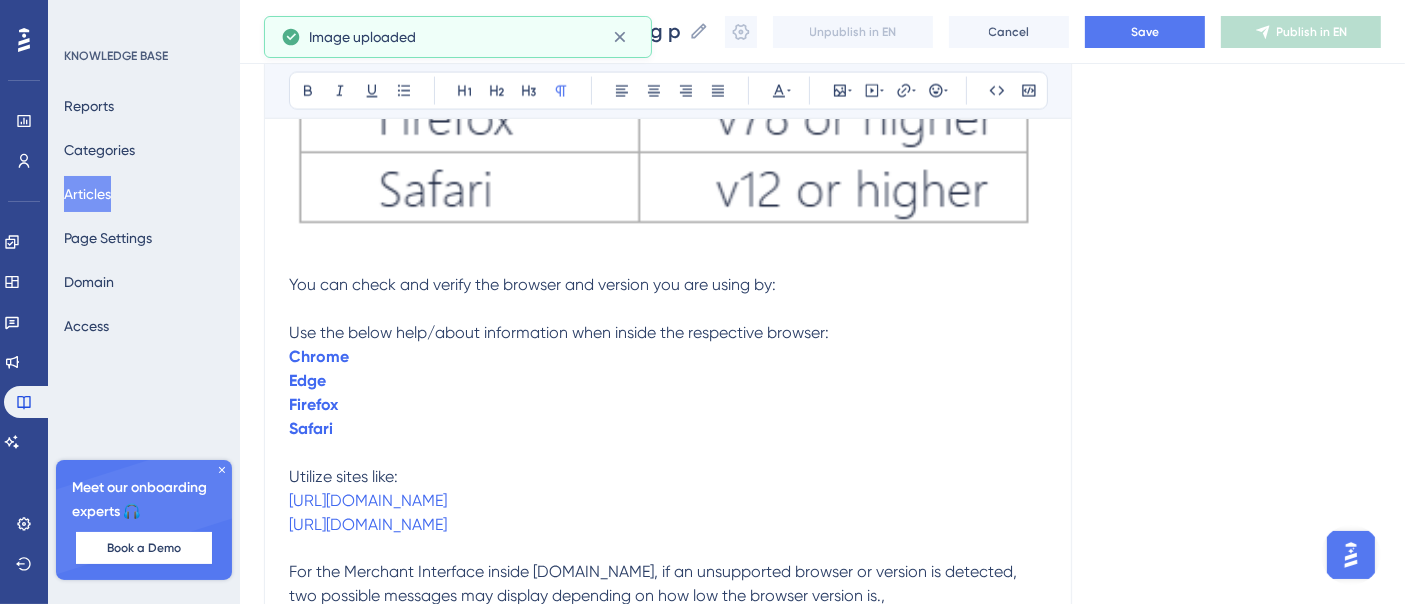 click at bounding box center (668, -21) 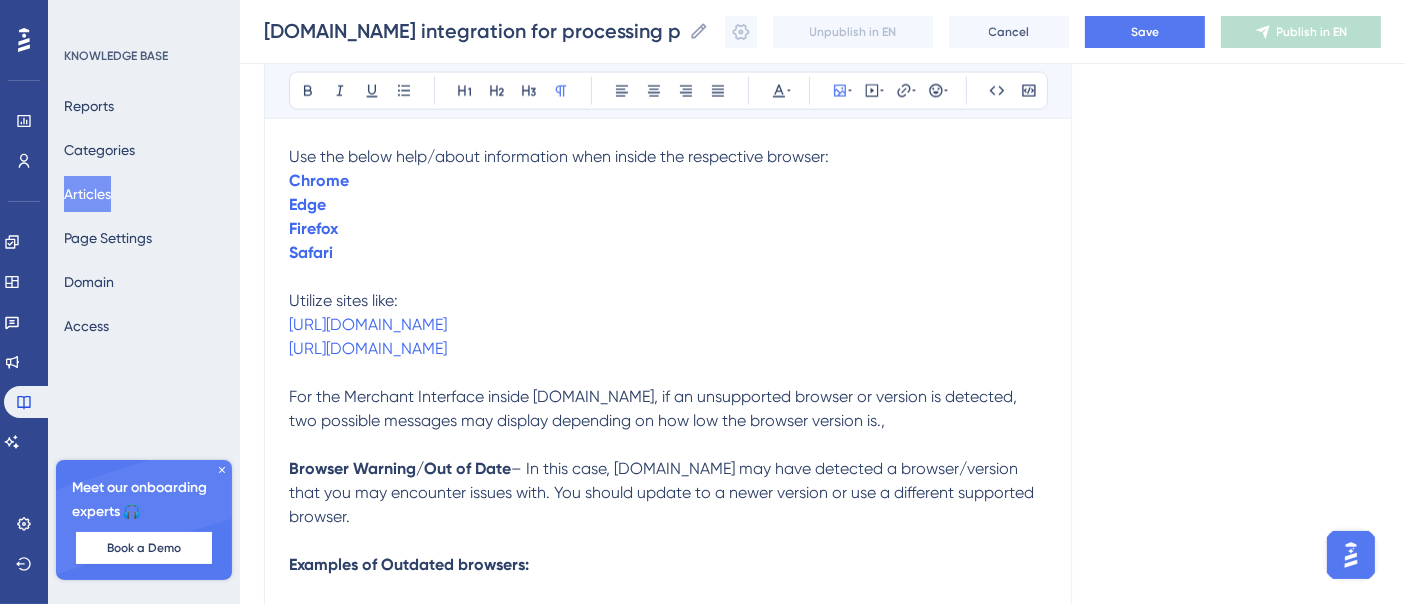 click on "Bold Italic Underline Bullet Point Heading 1 Heading 2 Heading 3 Normal Align Left Align Center Align Right Align Justify Text Color Insert Image Embed Video Hyperlink Emojis Code Code Block Authorize.Net is considered a competitive payment processor due to its reliability, security, and wide range of features. It has operated for over 20 years, providing payment processing services to businesses of all sizes. Authorize.Net provides robust security measures to protect transactions, sensitive customer information, and reliable uptime to ensure smooth transactions. Additionally, Authorize.Net offers features such as recurring billing, mobile compatibility, and integrations with popular e-commerce platforms. Until  this  feature goes live ,  you will need to enable it  in  the Labs tab to access it : Covered in this Article Which Payment Processor to use? Requirements to use Authorize.Net How to integrate Authorize.Net as a Payment Gateway? Side Notes for using Authorize.Net FAQ Which Payment Processor to use?" at bounding box center [668, 3672] 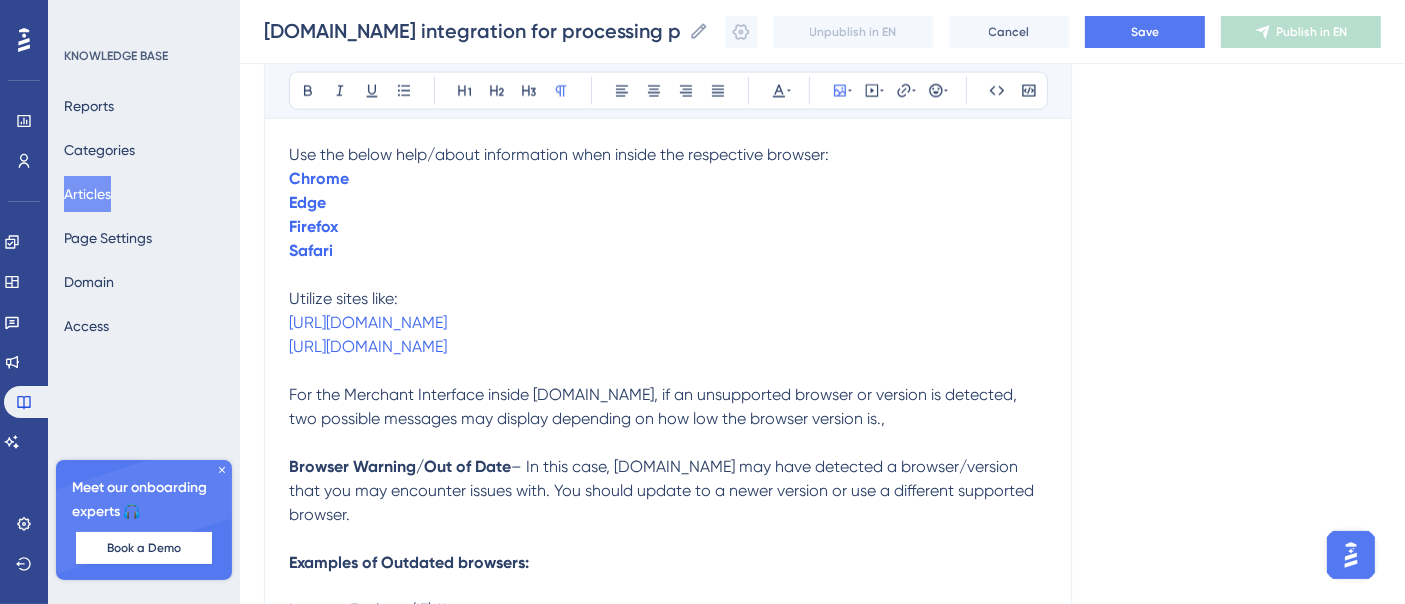 scroll, scrollTop: 2777, scrollLeft: 0, axis: vertical 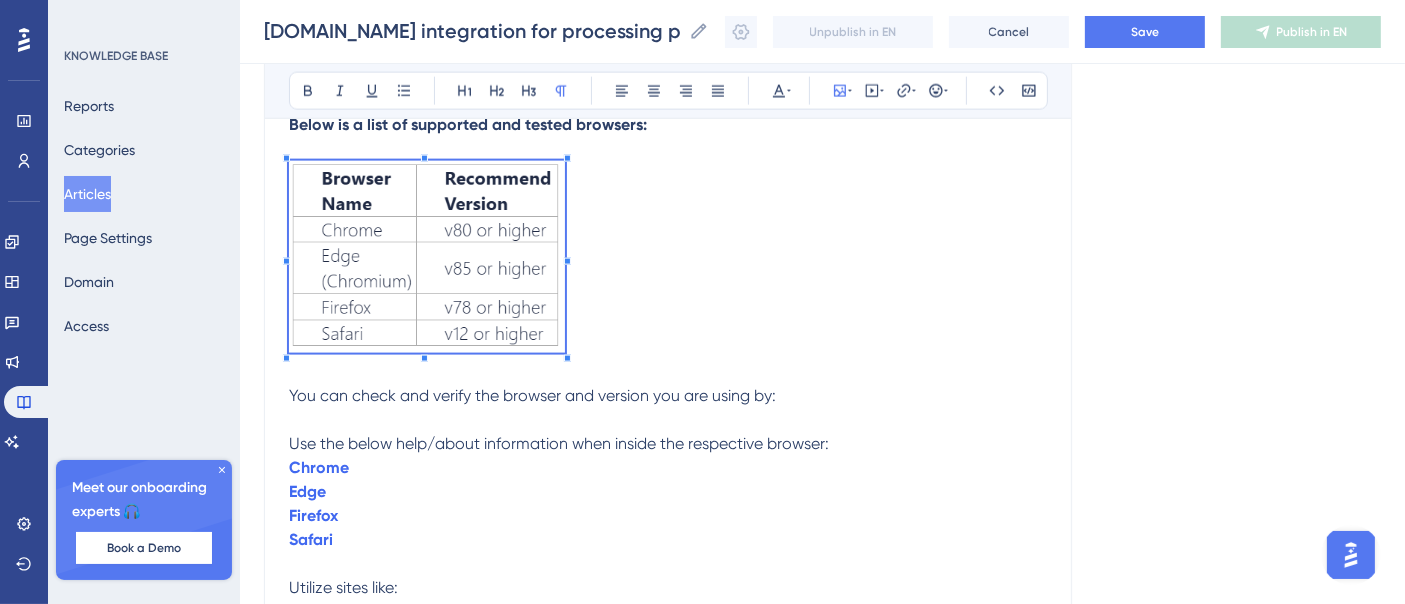 click at bounding box center (427, 260) 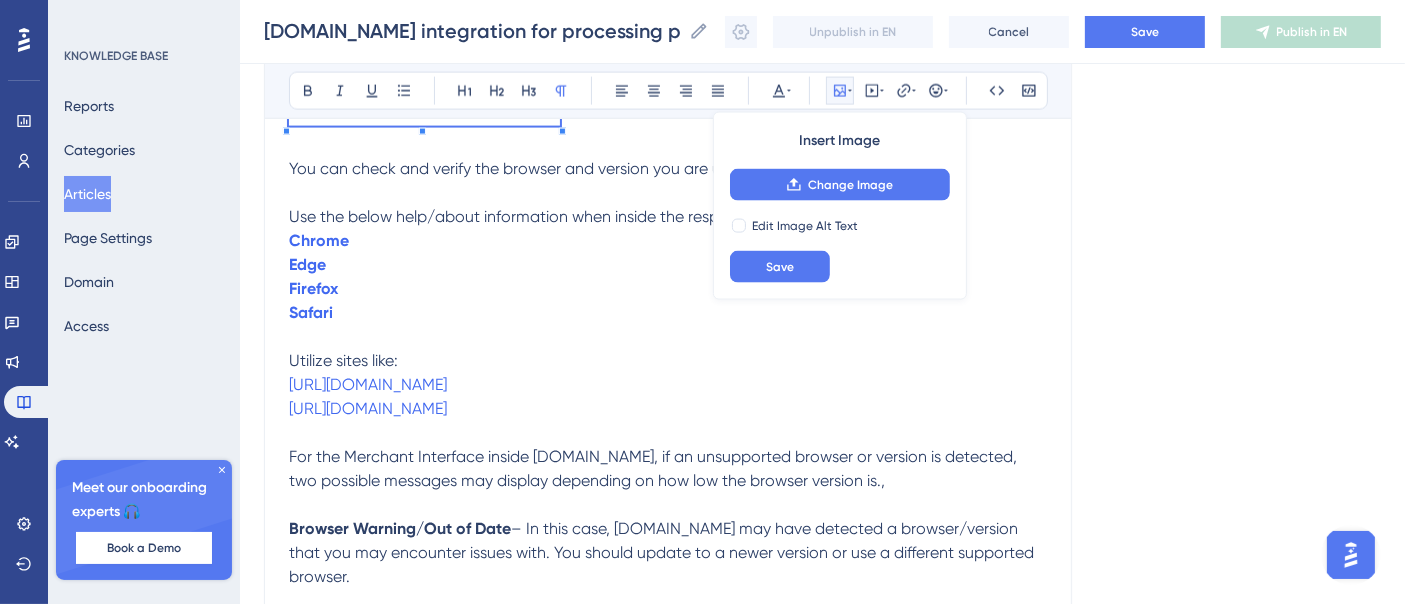 scroll, scrollTop: 2888, scrollLeft: 0, axis: vertical 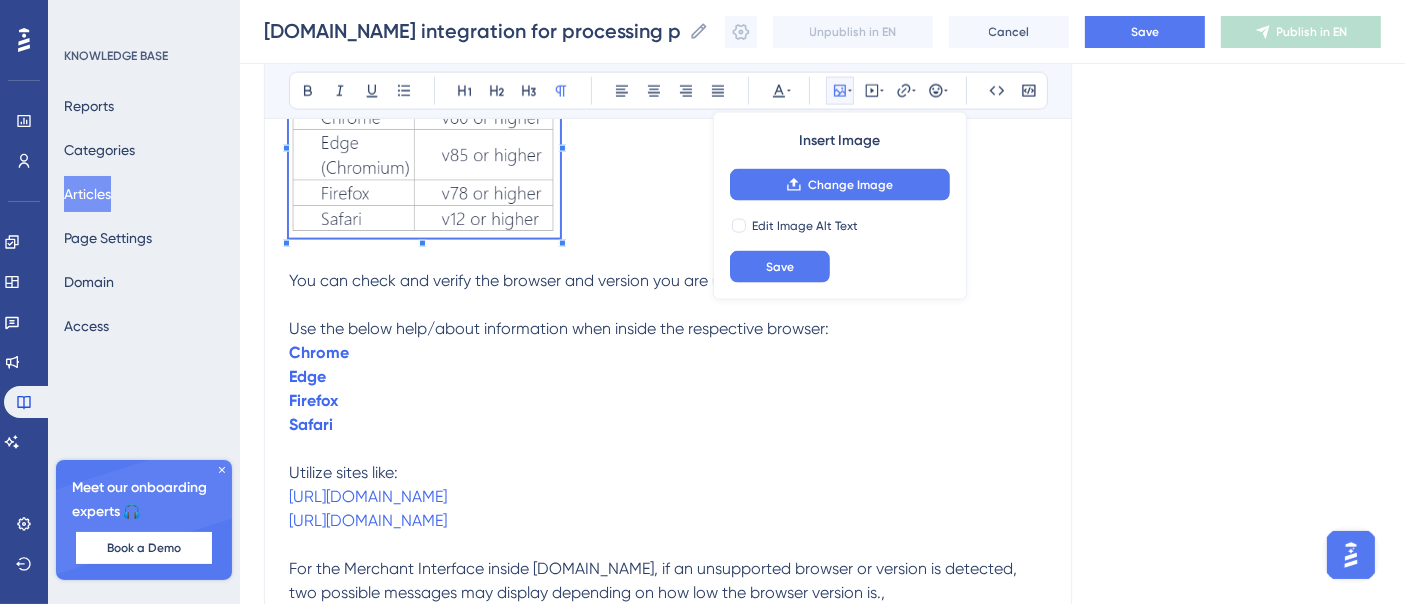 click on "Use the below help/about information when inside the respective browser:" at bounding box center (559, 328) 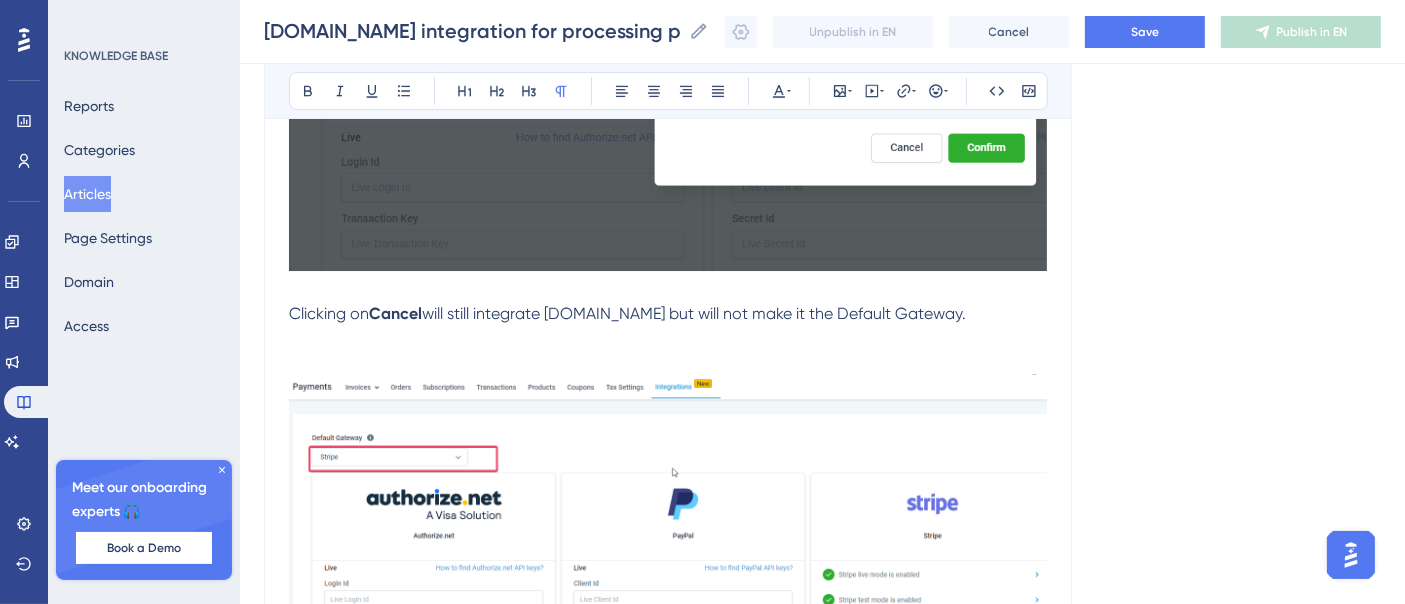 scroll, scrollTop: 10666, scrollLeft: 0, axis: vertical 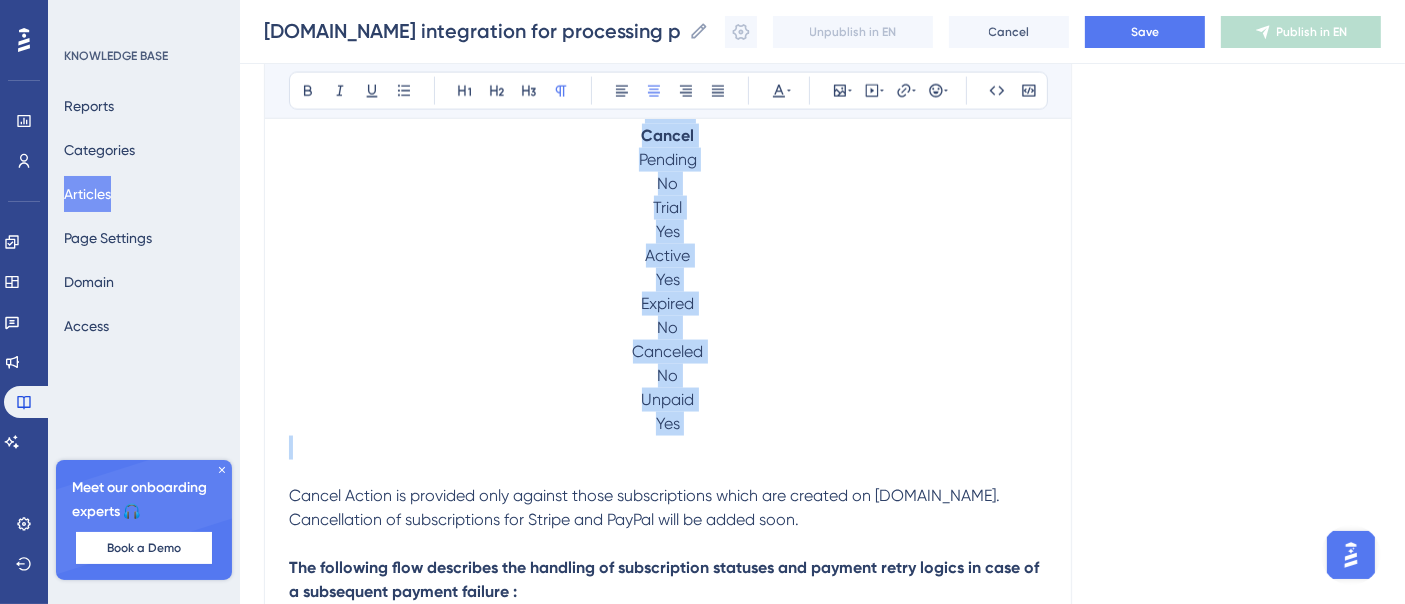drag, startPoint x: 696, startPoint y: 492, endPoint x: 577, endPoint y: 167, distance: 346.10114 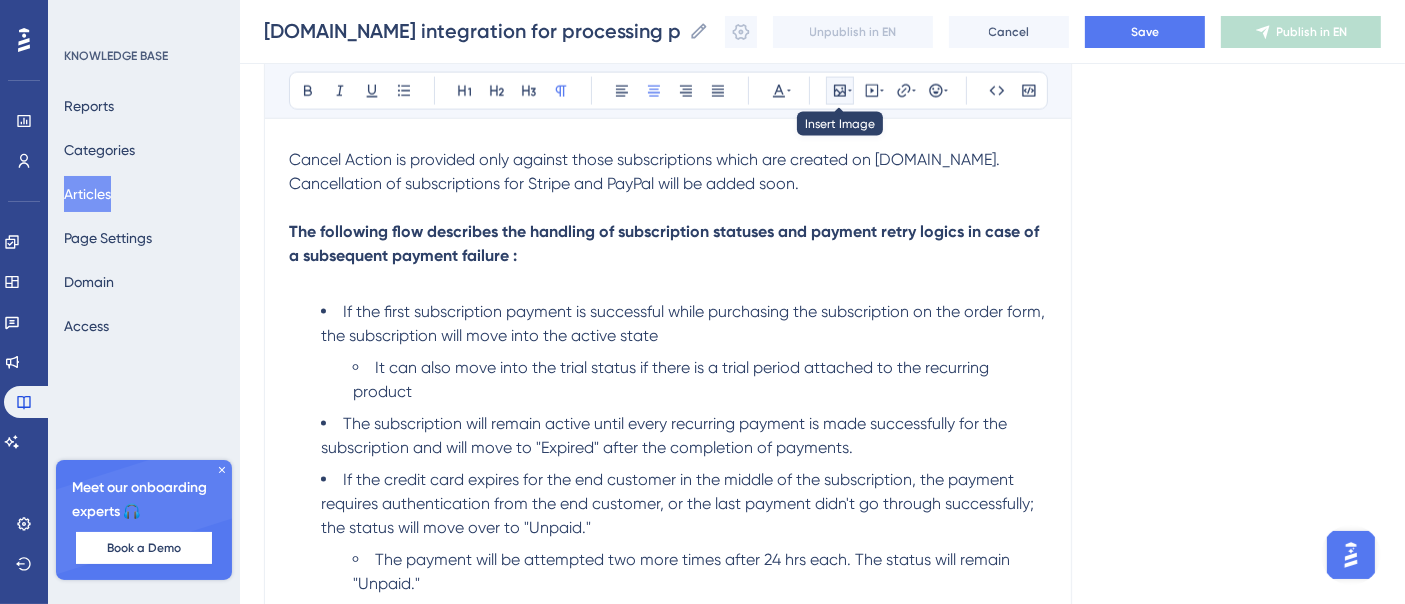 click 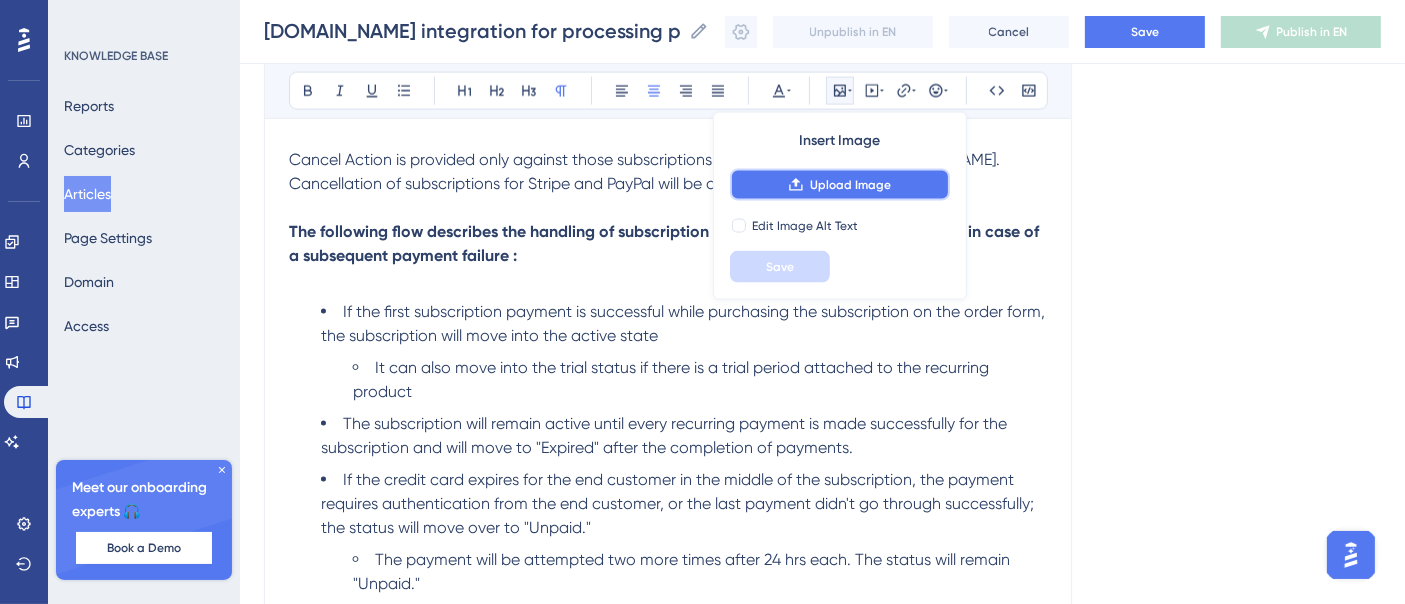 click on "Upload Image" at bounding box center (850, 185) 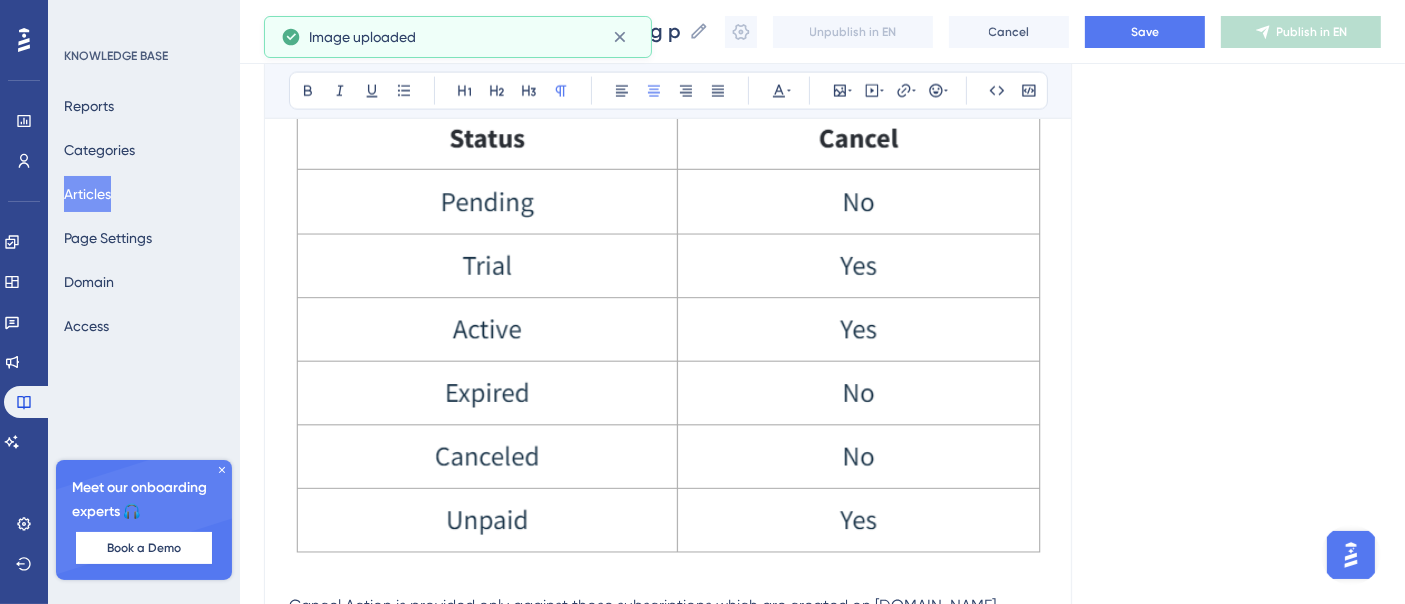 click at bounding box center (668, 331) 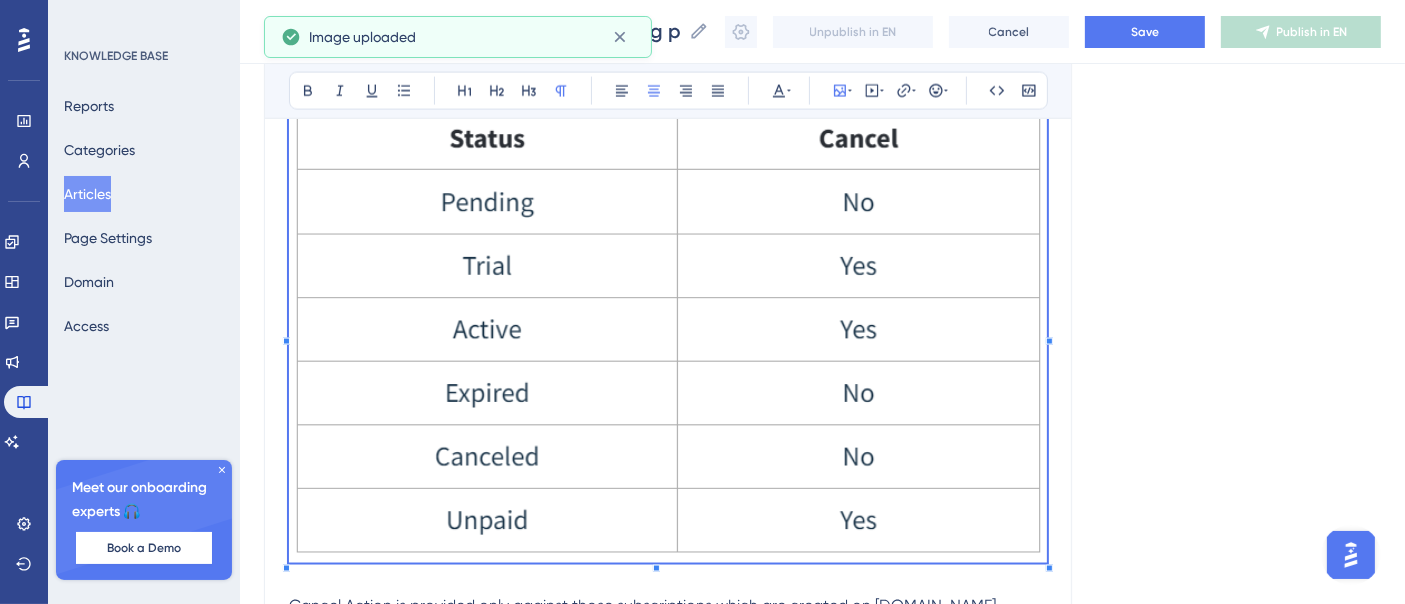 scroll, scrollTop: 10888, scrollLeft: 0, axis: vertical 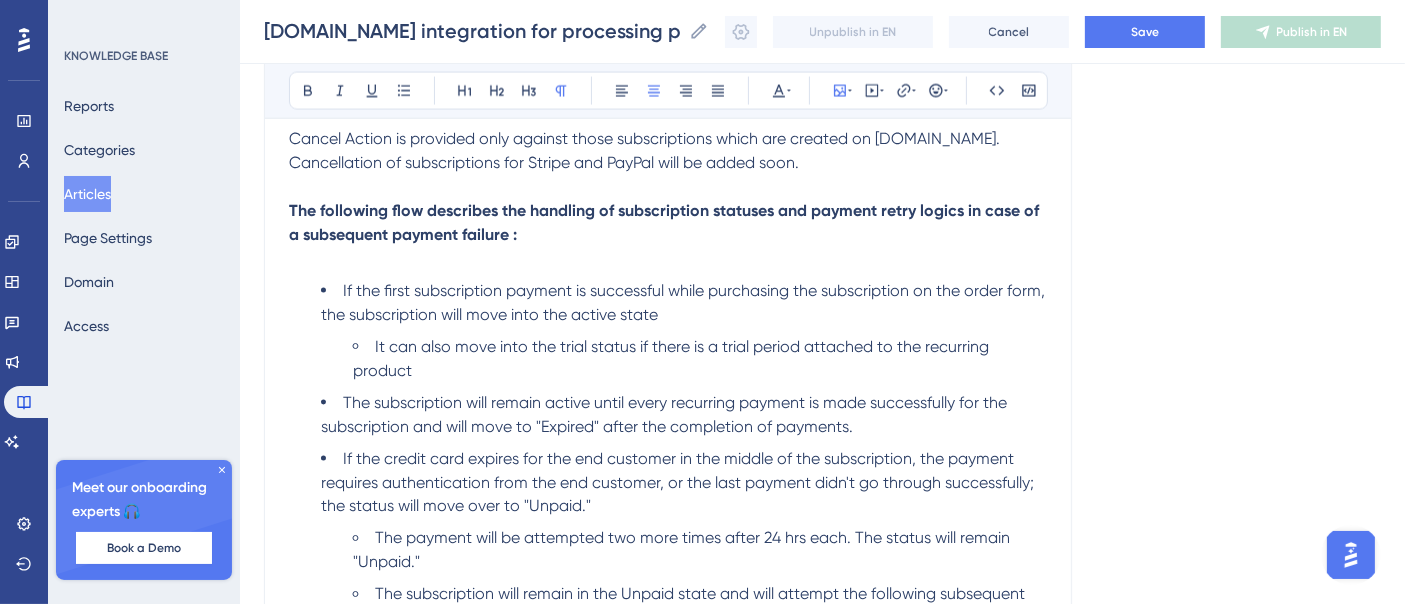 click at bounding box center (668, -10) 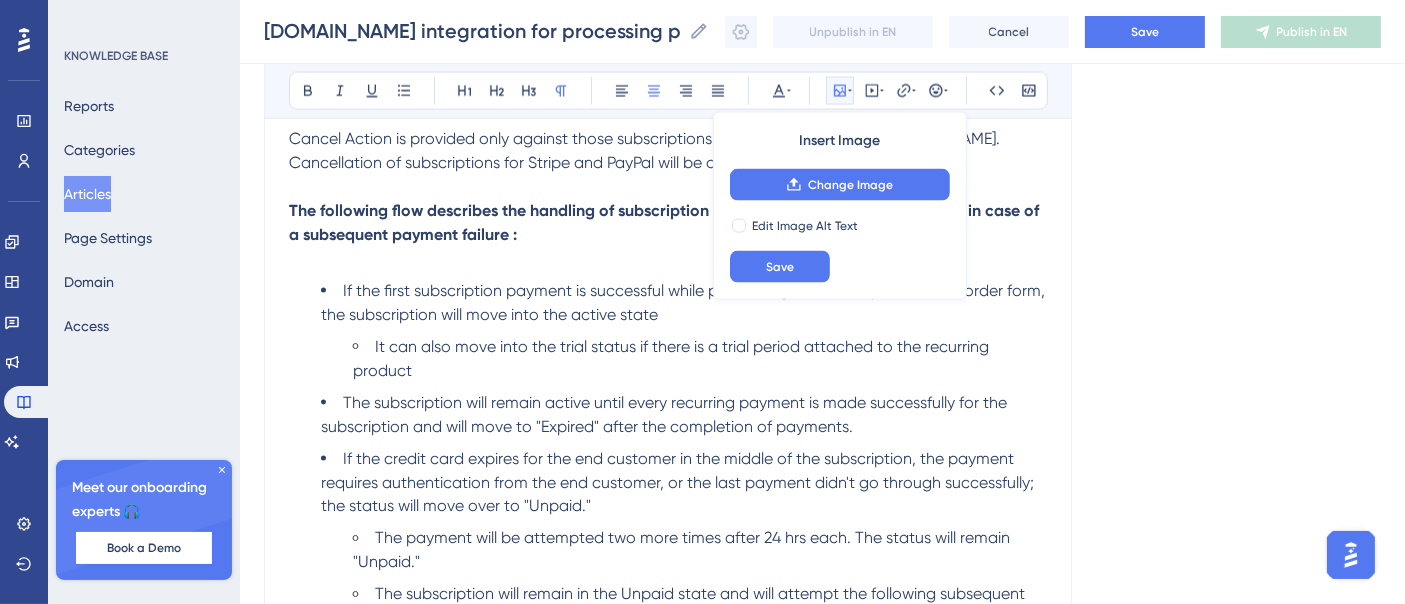 scroll, scrollTop: 10555, scrollLeft: 0, axis: vertical 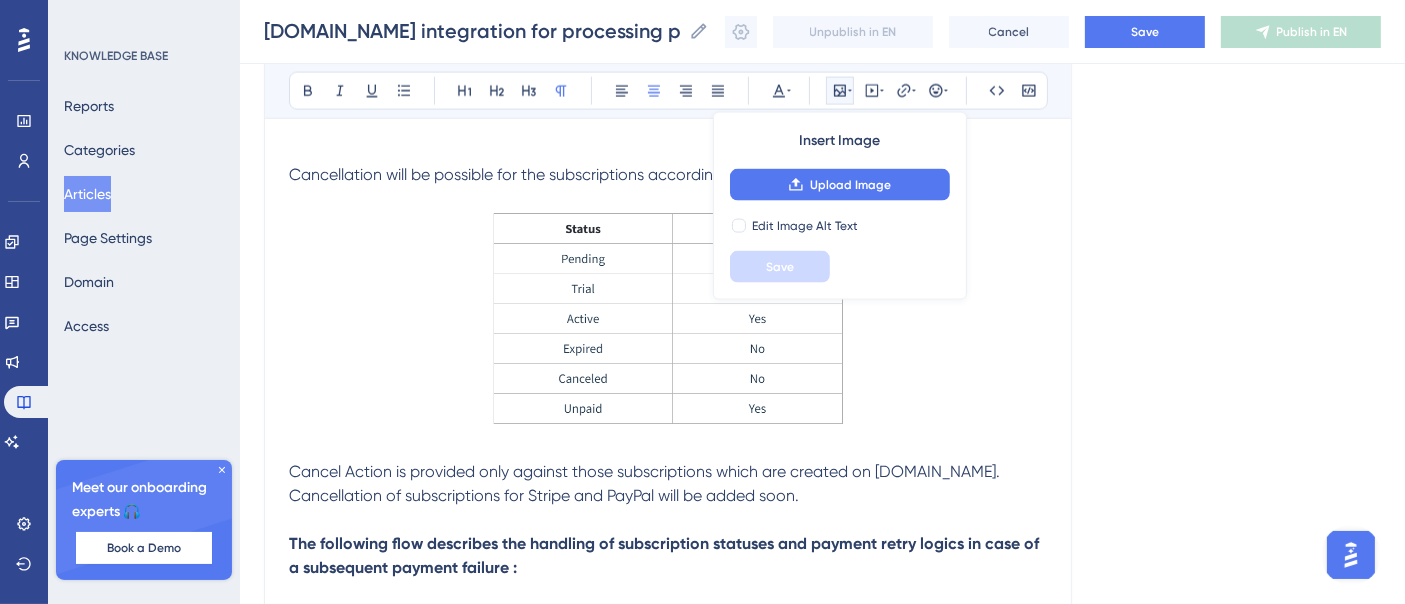 click at bounding box center [668, 323] 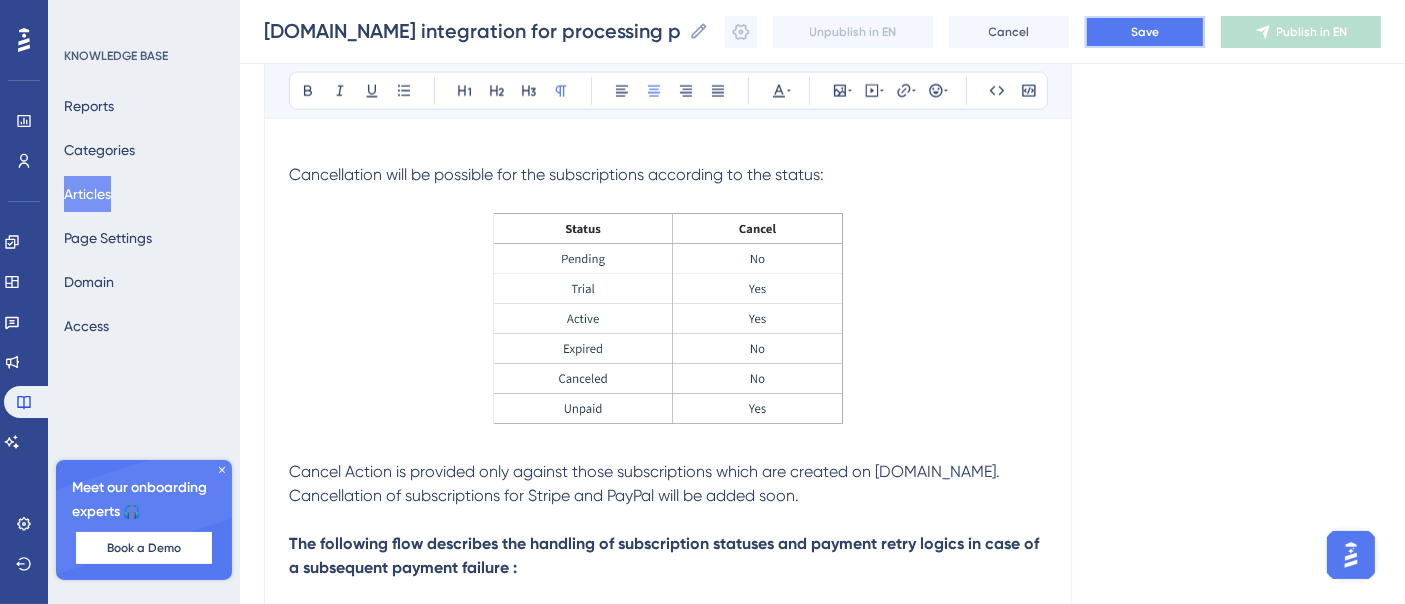 click on "Save" at bounding box center (1145, 32) 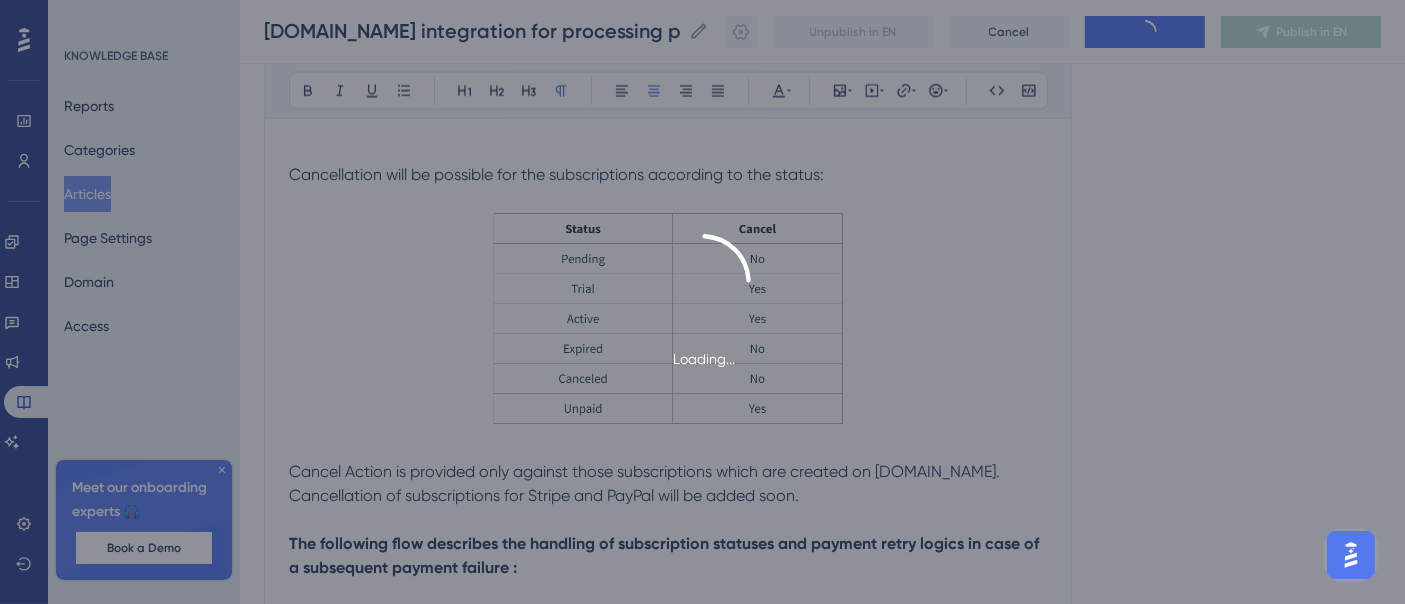 scroll, scrollTop: 7700, scrollLeft: 0, axis: vertical 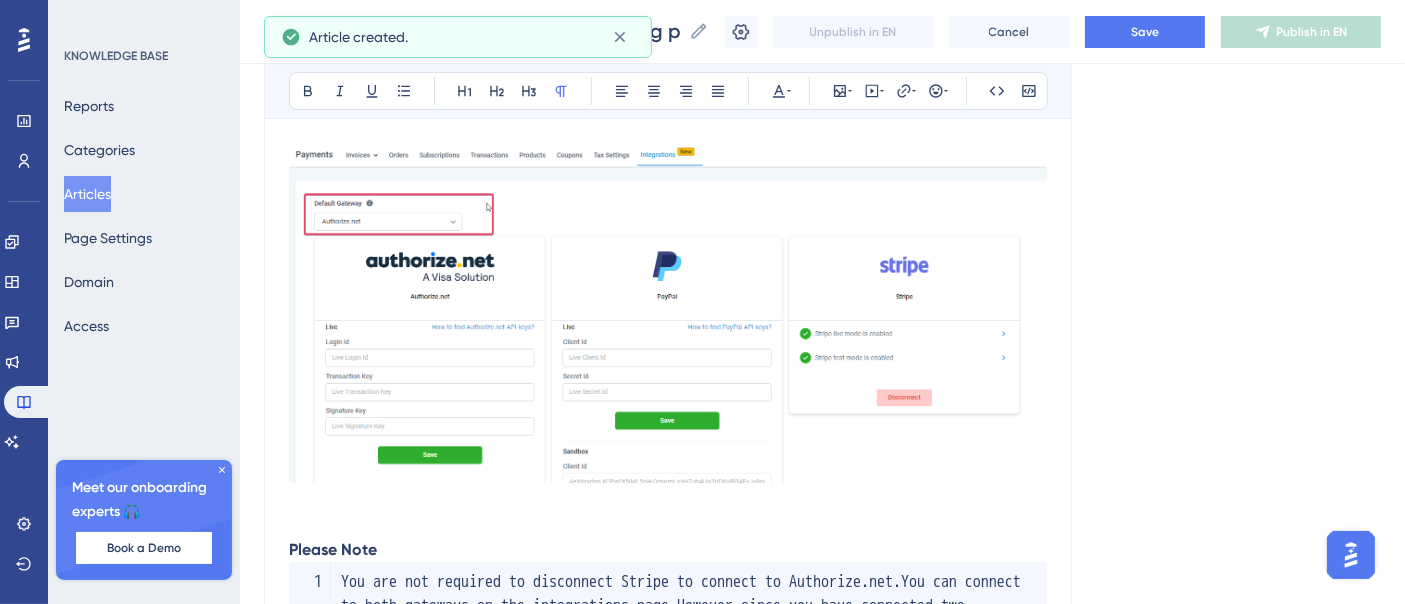 click on "Articles" at bounding box center [87, 194] 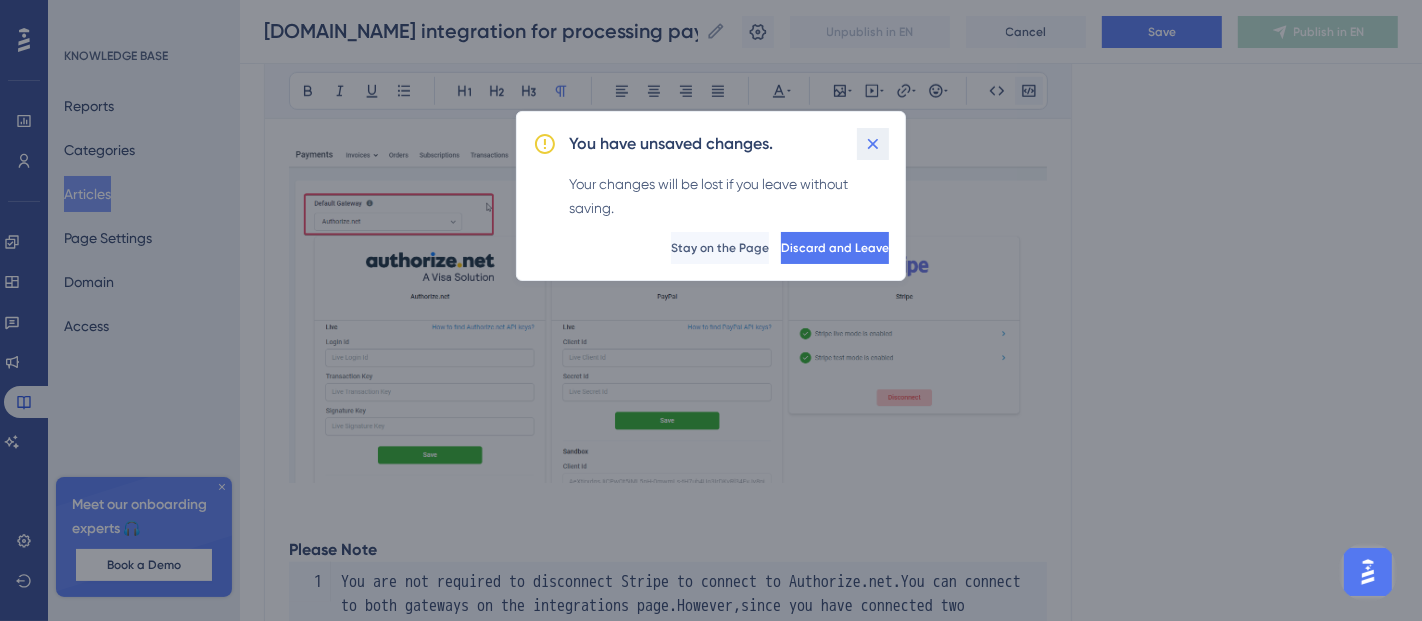 drag, startPoint x: 873, startPoint y: 140, endPoint x: 1024, endPoint y: 87, distance: 160.03125 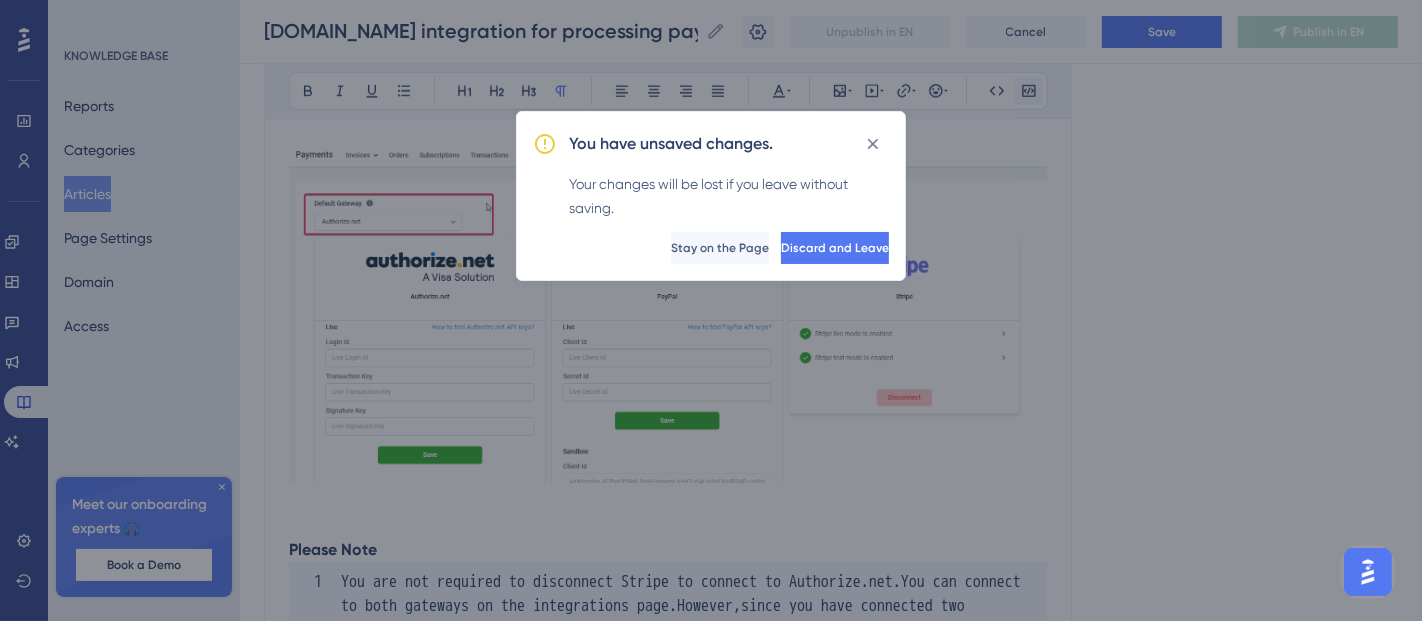 click 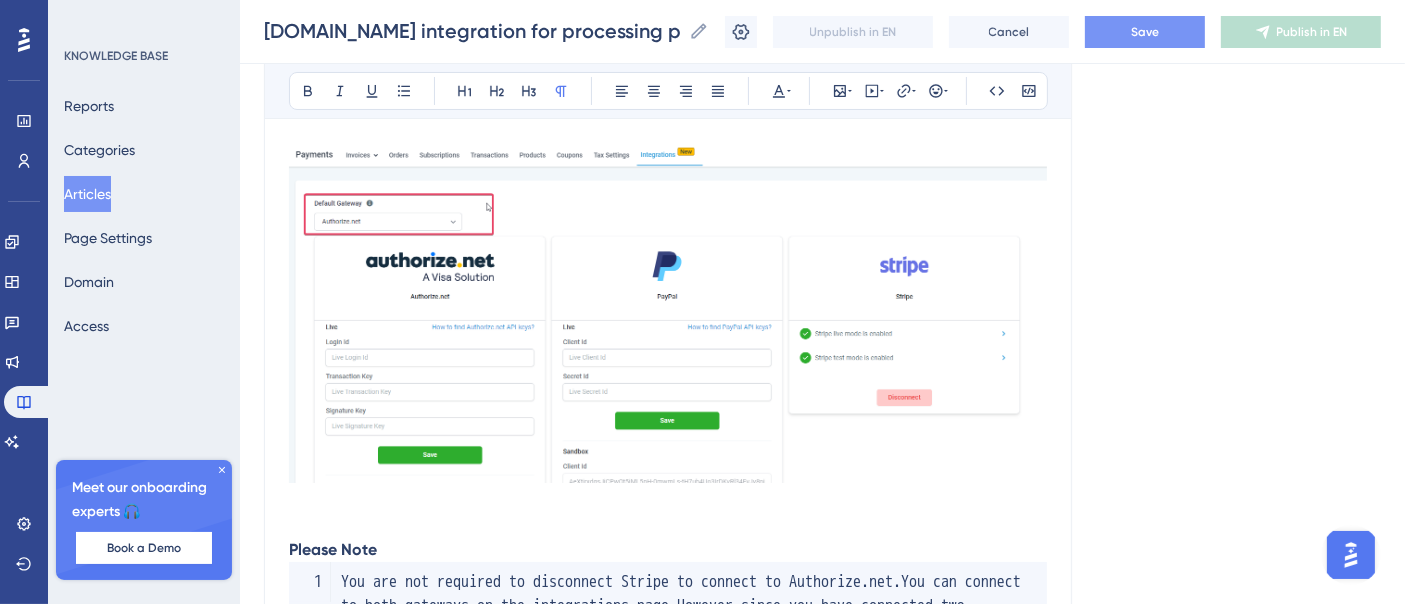 click on "Save" at bounding box center (1145, 32) 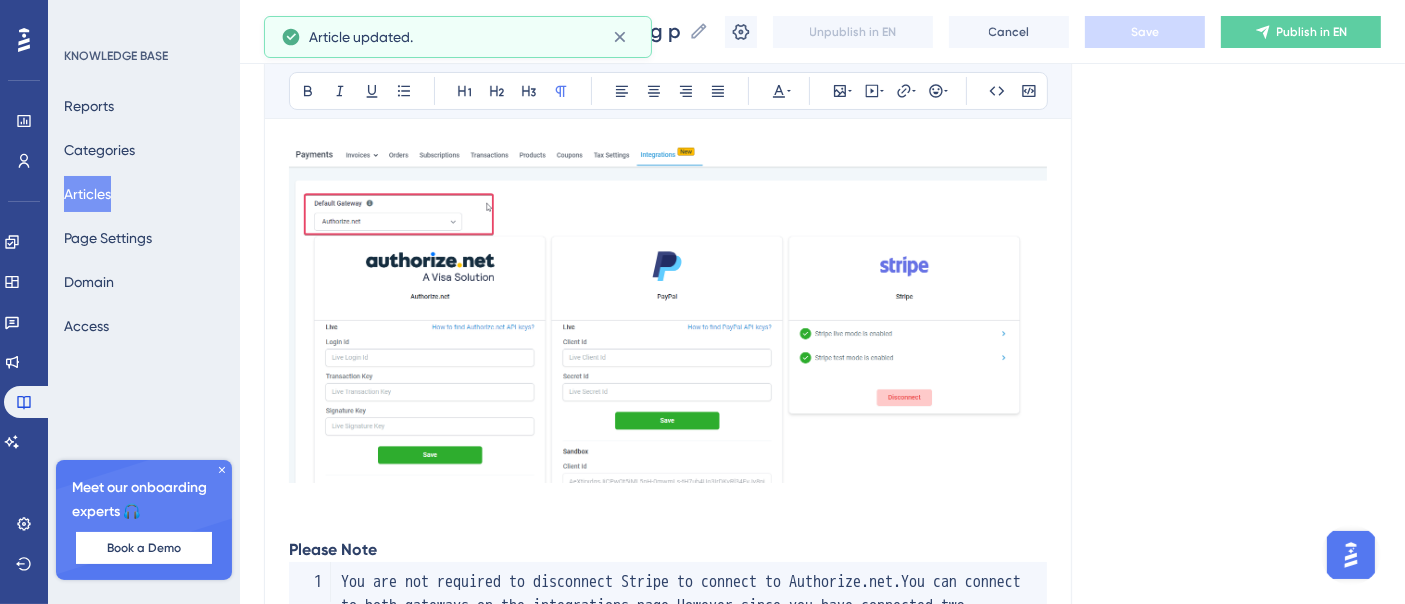 click on "Articles" at bounding box center [87, 194] 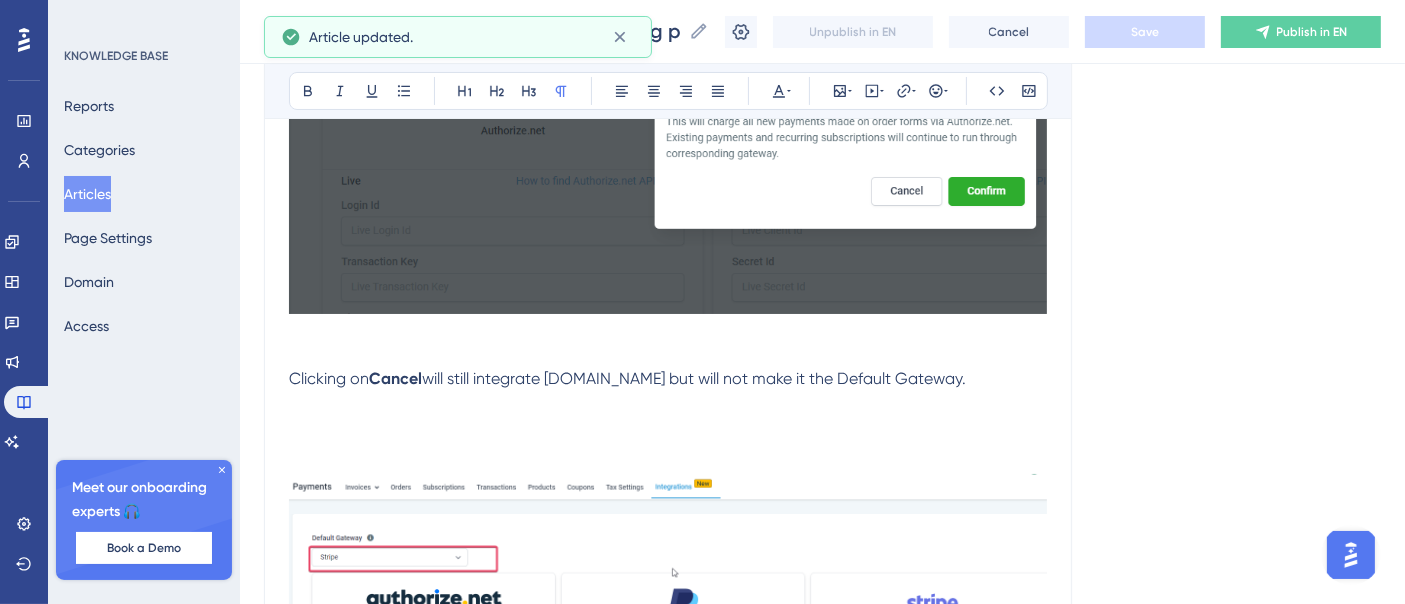 scroll, scrollTop: 0, scrollLeft: 0, axis: both 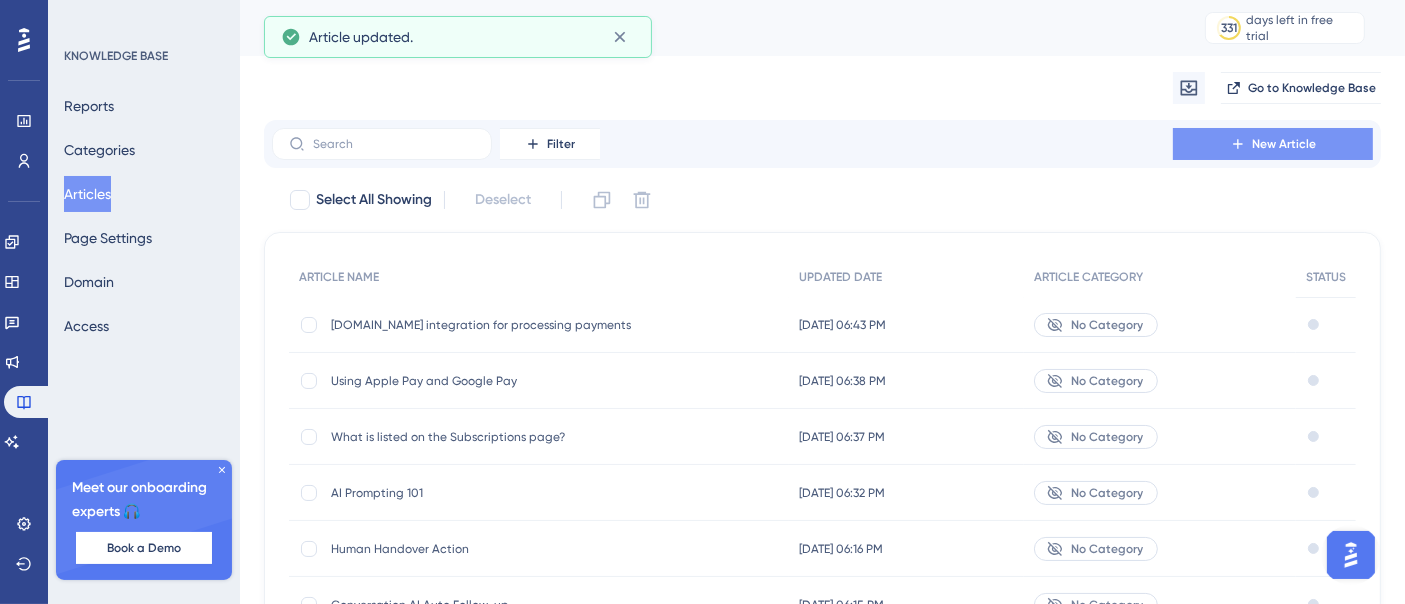 click on "New Article" at bounding box center (1273, 144) 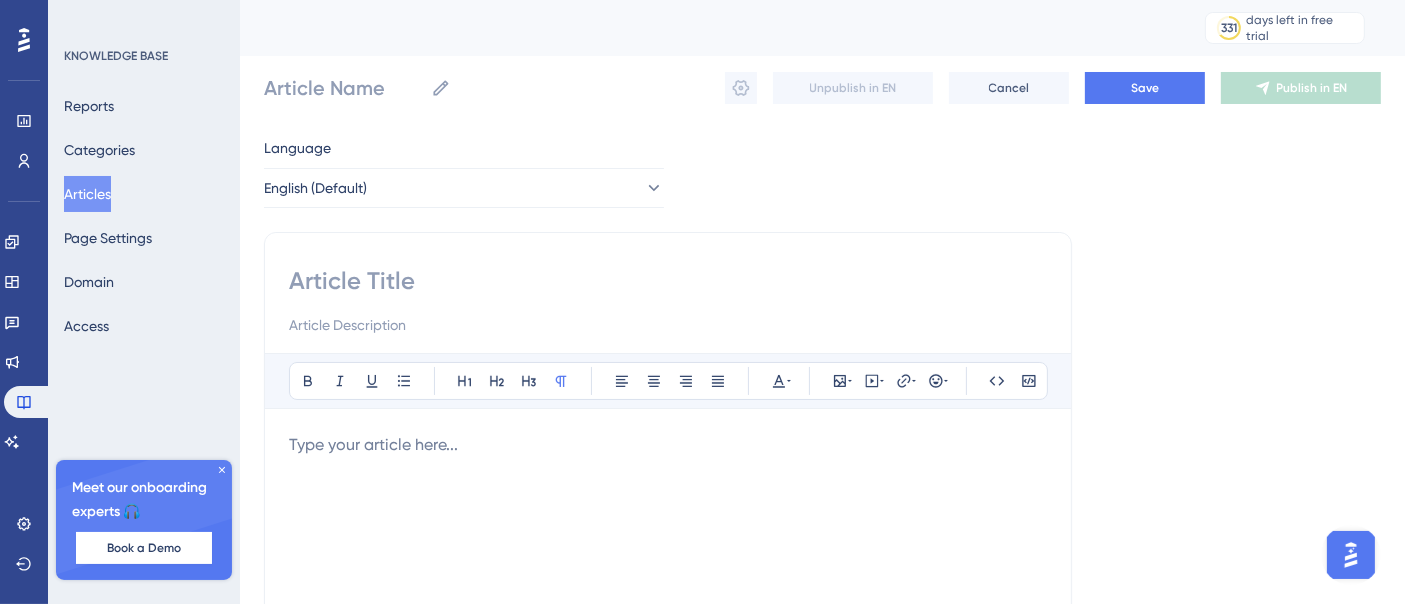 click at bounding box center [668, 281] 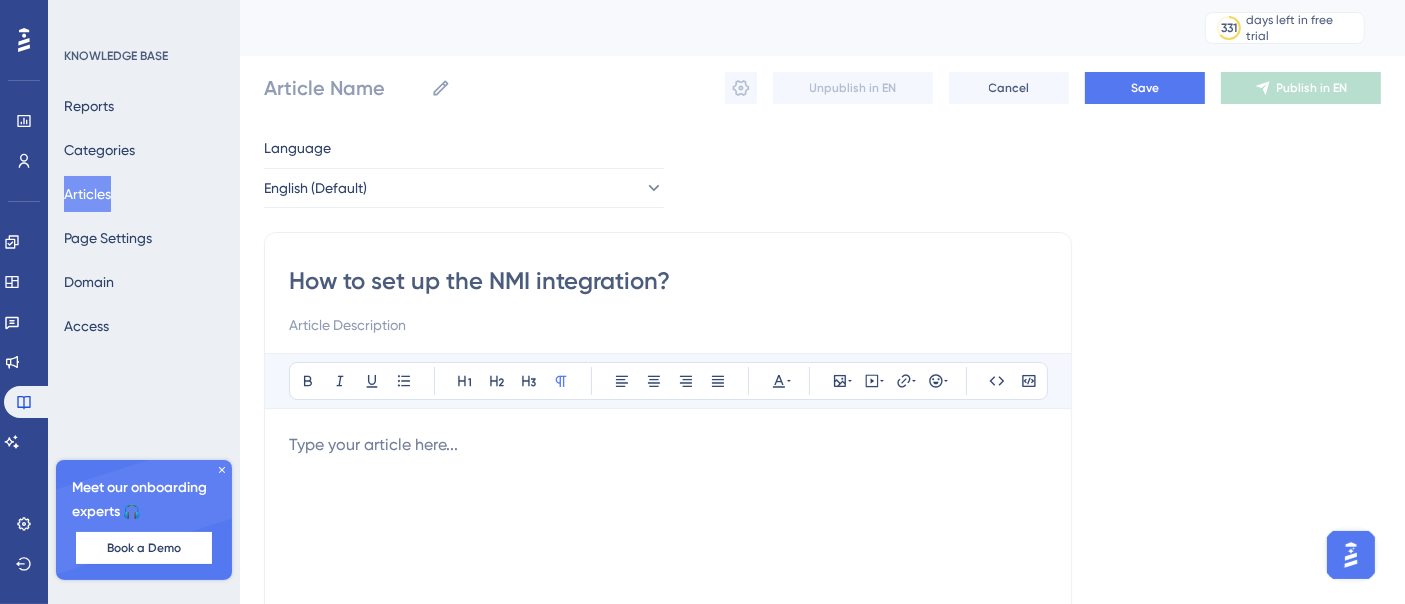 type on "How to set up the NMI integration?" 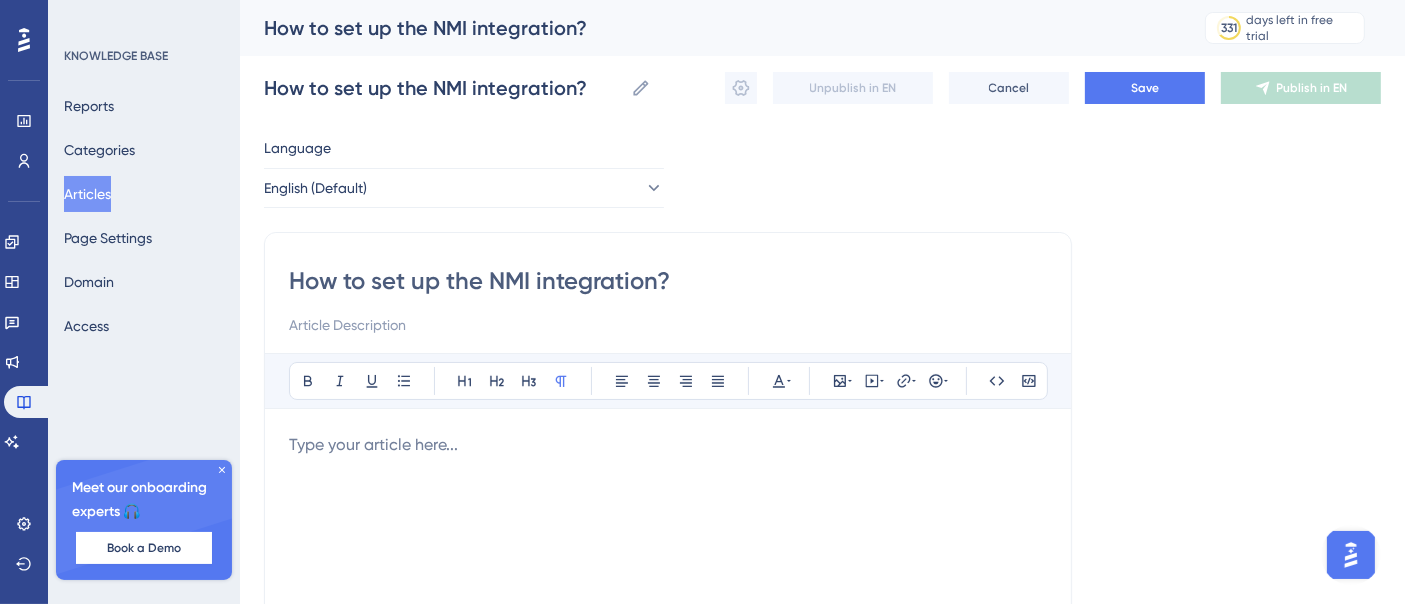 type on "How to set up the NMI integration?" 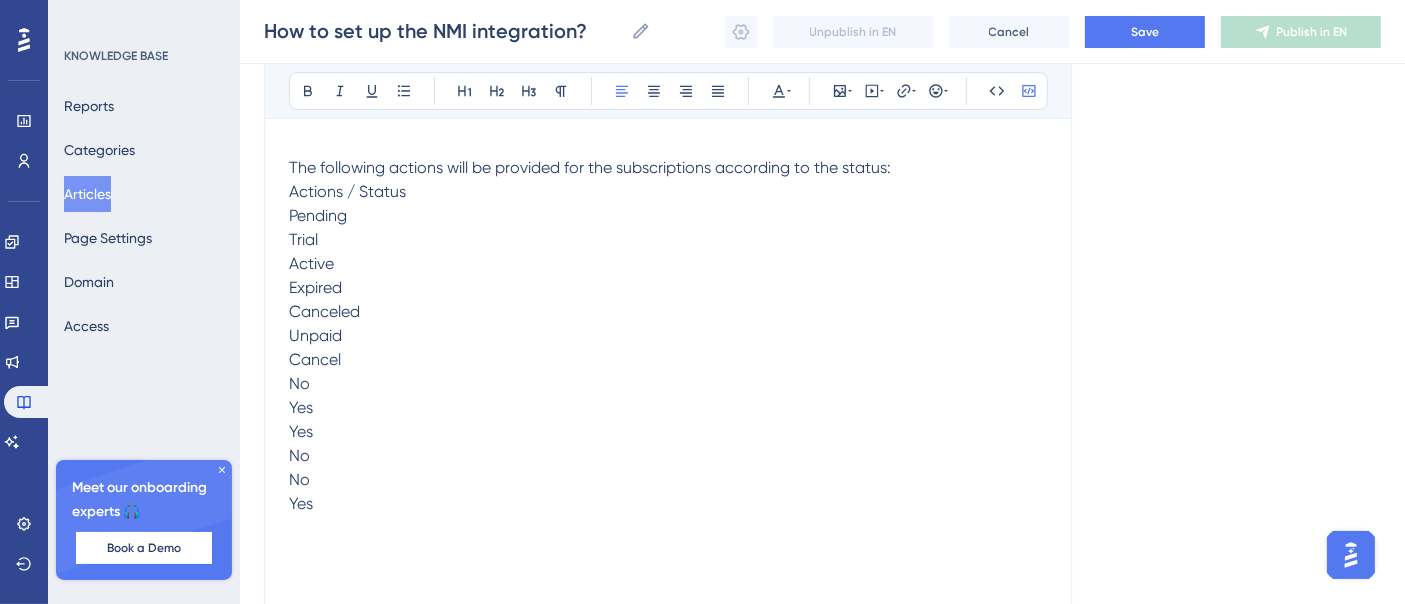 scroll, scrollTop: 7699, scrollLeft: 0, axis: vertical 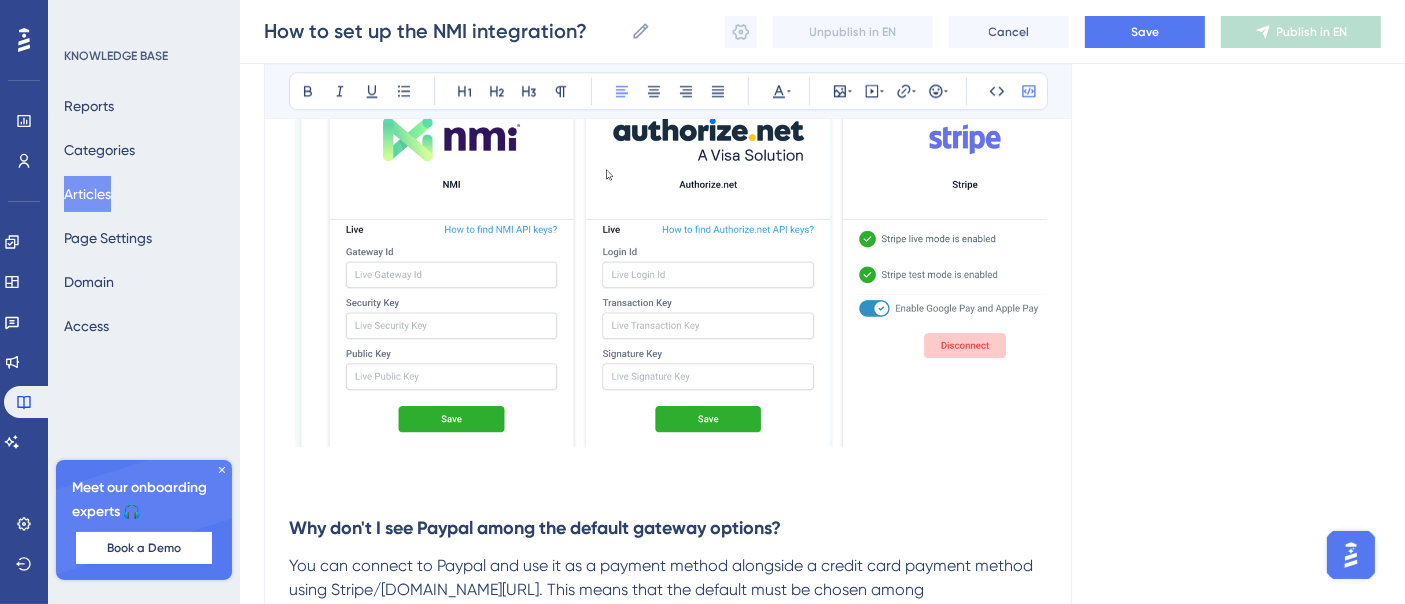 click at bounding box center [668, 201] 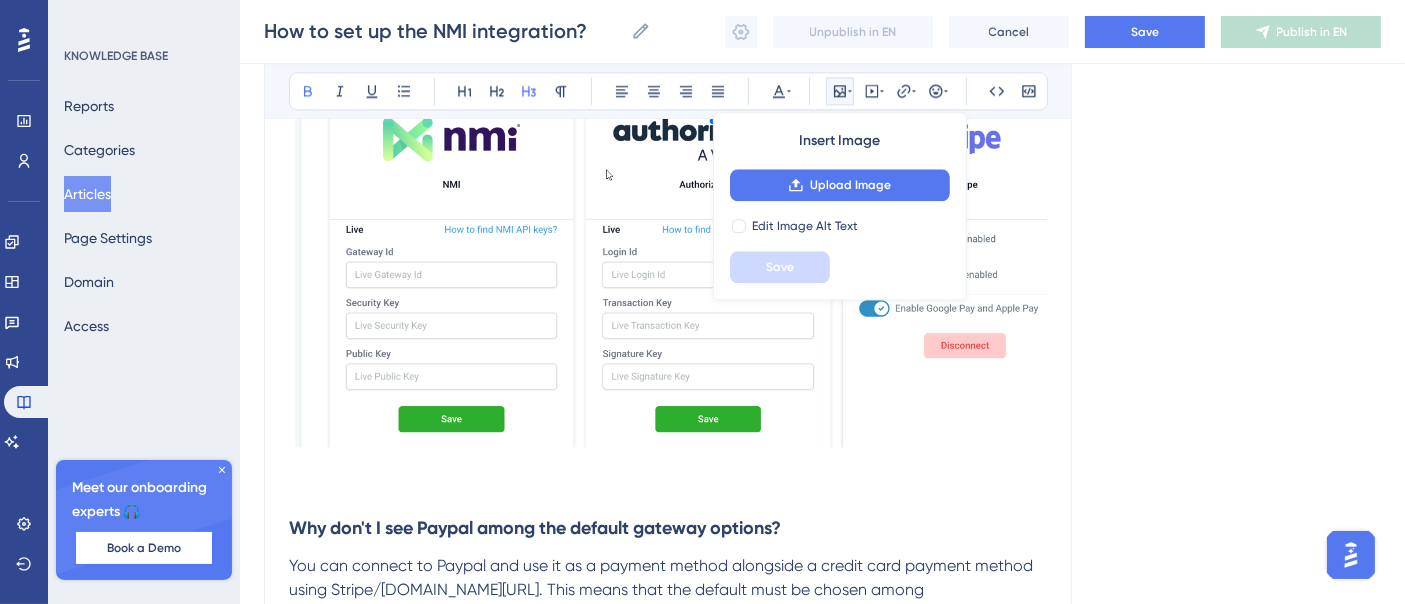 click on "Why don't I see Paypal among the default gateway options?" at bounding box center [668, 528] 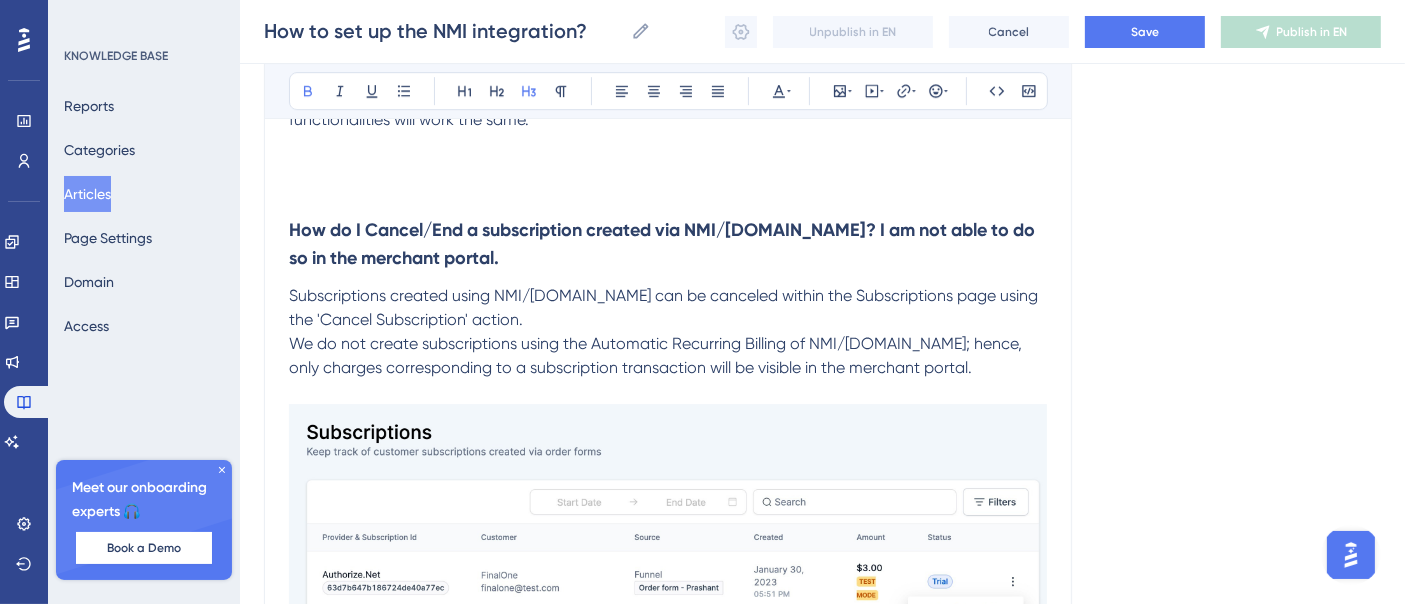 scroll, scrollTop: 5588, scrollLeft: 0, axis: vertical 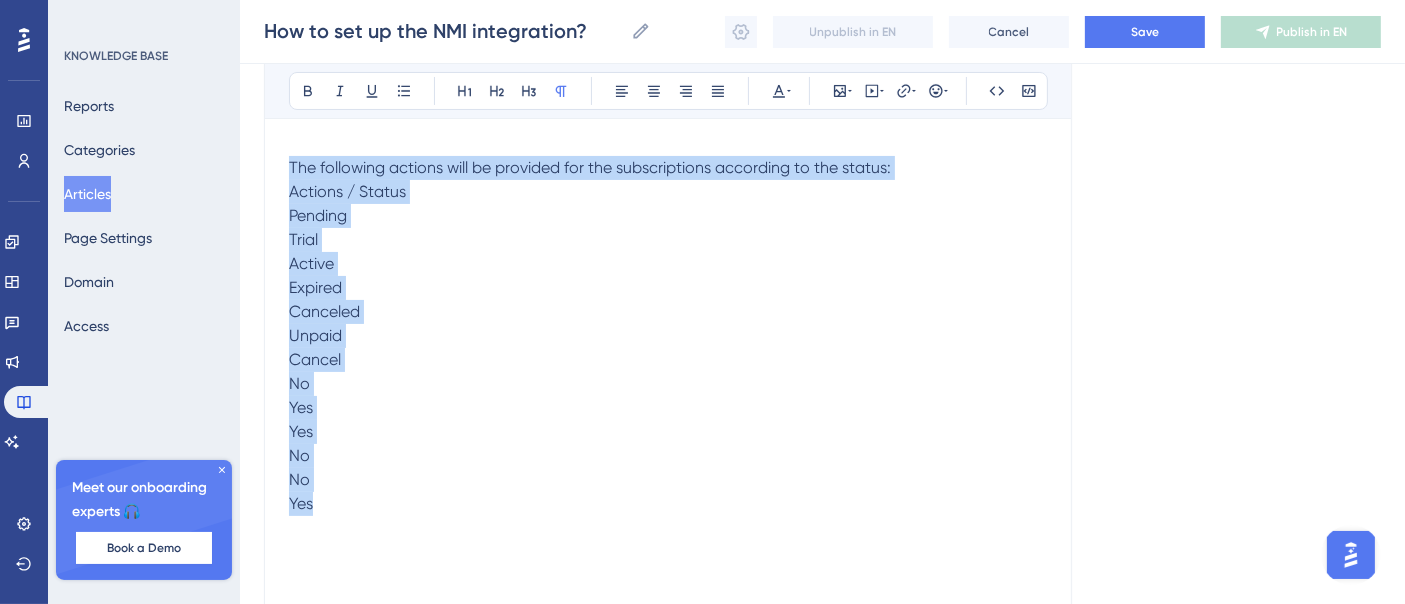 drag, startPoint x: 288, startPoint y: 215, endPoint x: 403, endPoint y: 555, distance: 358.922 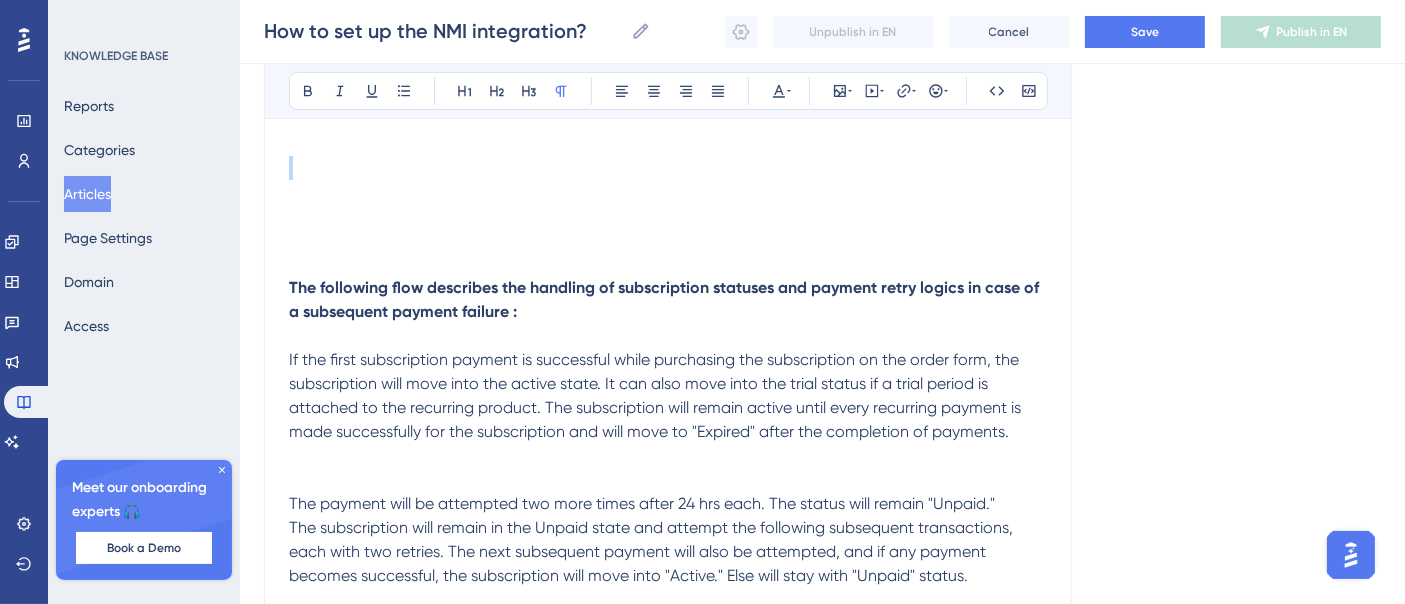 scroll, scrollTop: 7699, scrollLeft: 0, axis: vertical 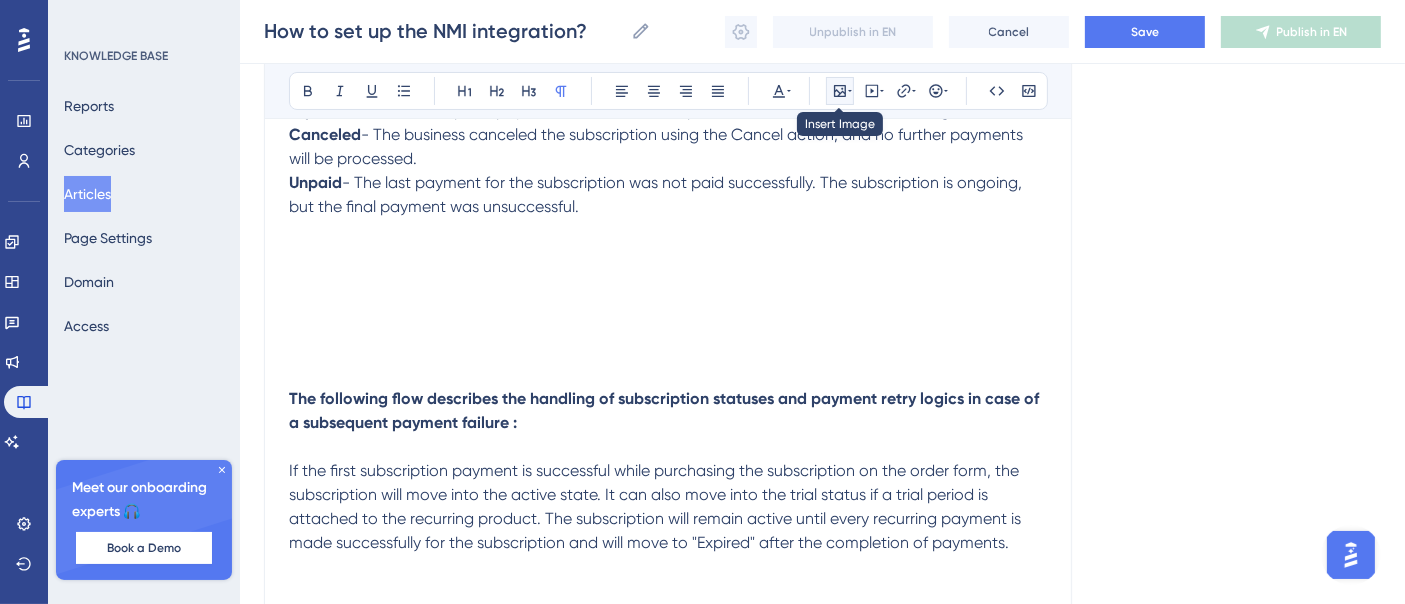 click 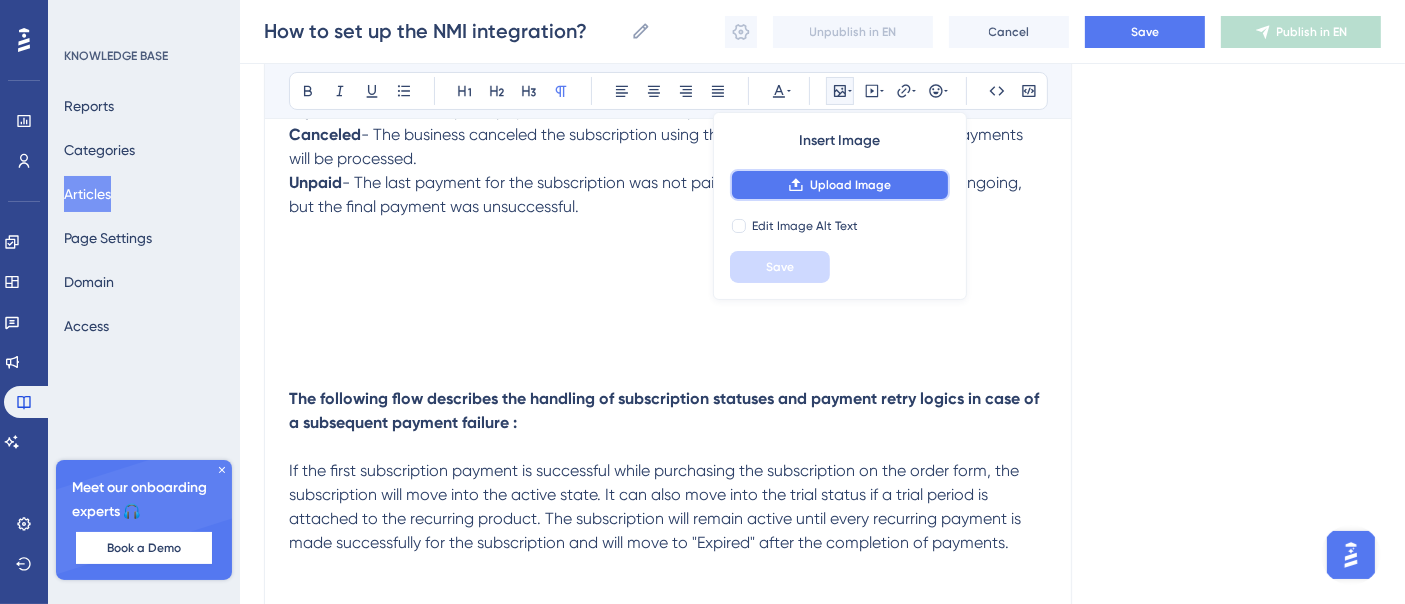 click on "Upload Image" at bounding box center (840, 185) 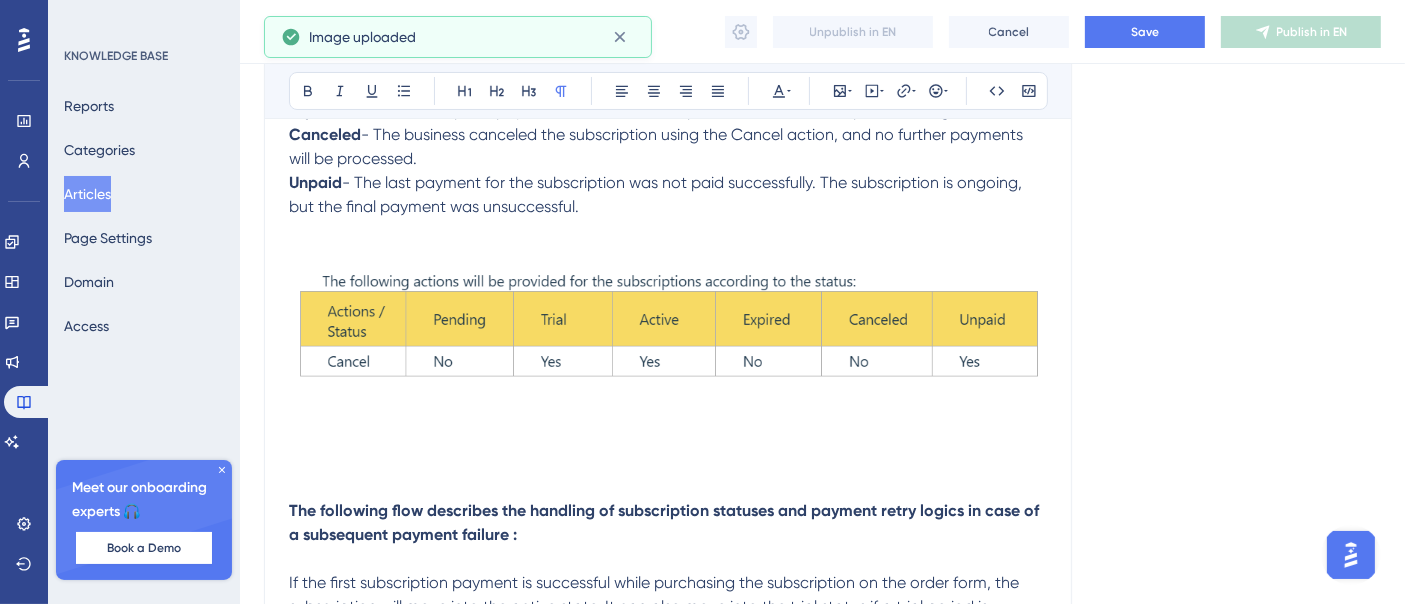 click at bounding box center (668, 331) 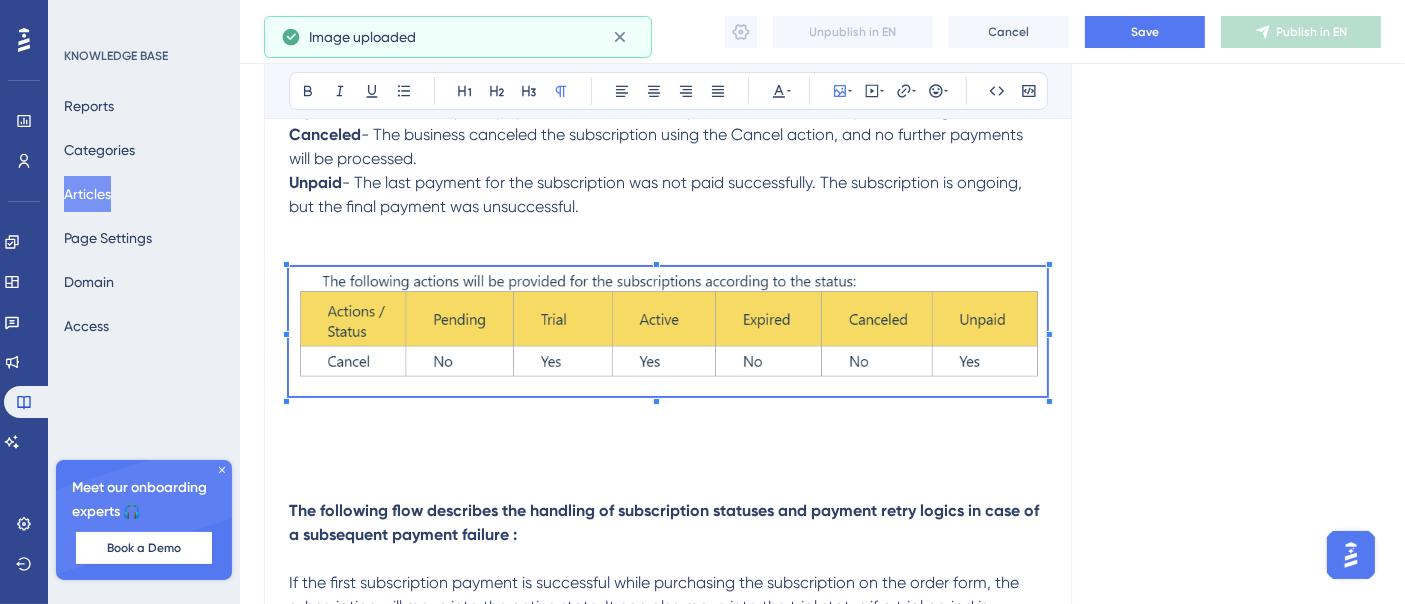 click on "Language English (Default) How to set up the NMI integration? Bold Italic Underline Bullet Point Heading 1 Heading 2 Heading 3 Normal Align Left Align Center Align Right Align Justify Text Color Insert Image Embed Video Hyperlink Emojis Code Code Block What does NMI have to offer? Some of the features offered by the NMI payment gateway include the following: Support for multiple currencies and payment methods: NMI supports various currencies and payment methods, allowing businesses to cater to a global audience. Tokenization and encryption: NMI's platform uses tokenization and encryption technologies to ensure that sensitive cardholder information is securely transmitted and stored, minimizing the risk of fraud and data breaches. Fraud prevention tools: NMI offers various fraud prevention tools, such as Address Verification System (AVS) and Card Verification Value (CVV), to help merchants identify and block potentially fraudulent transactions. How can I enable payments via NMI? Gateway Id Security key Then" at bounding box center (822, -3072) 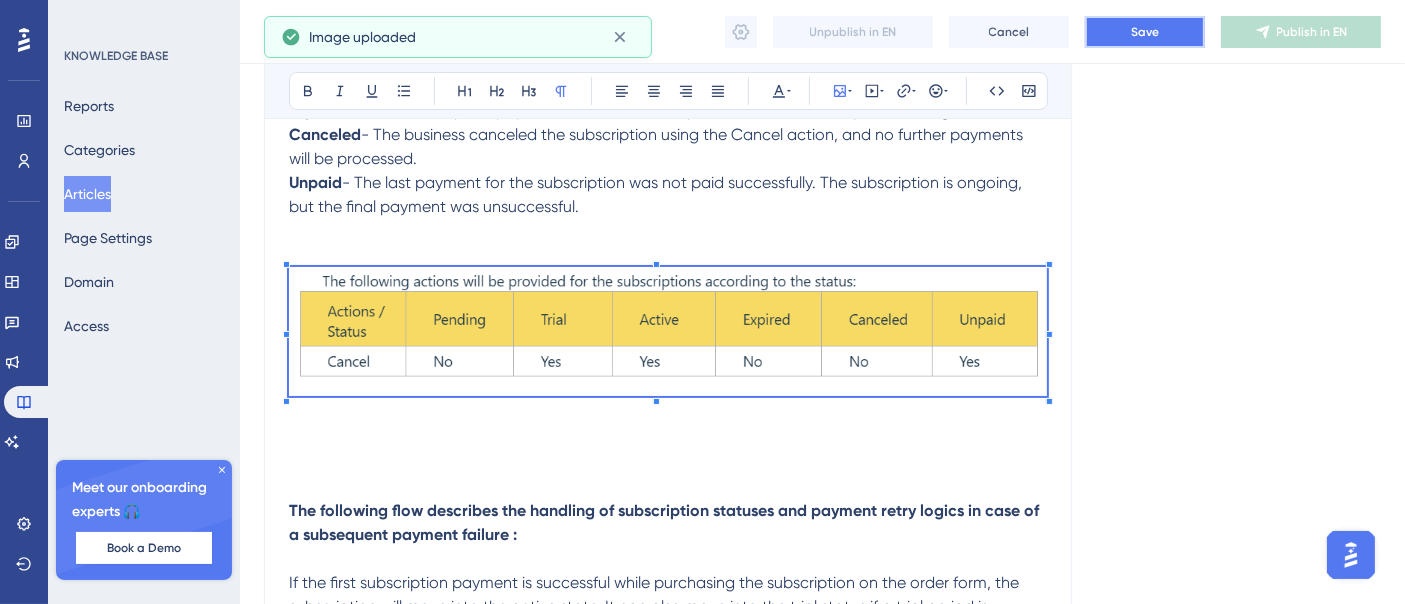 click on "Save" at bounding box center [1145, 32] 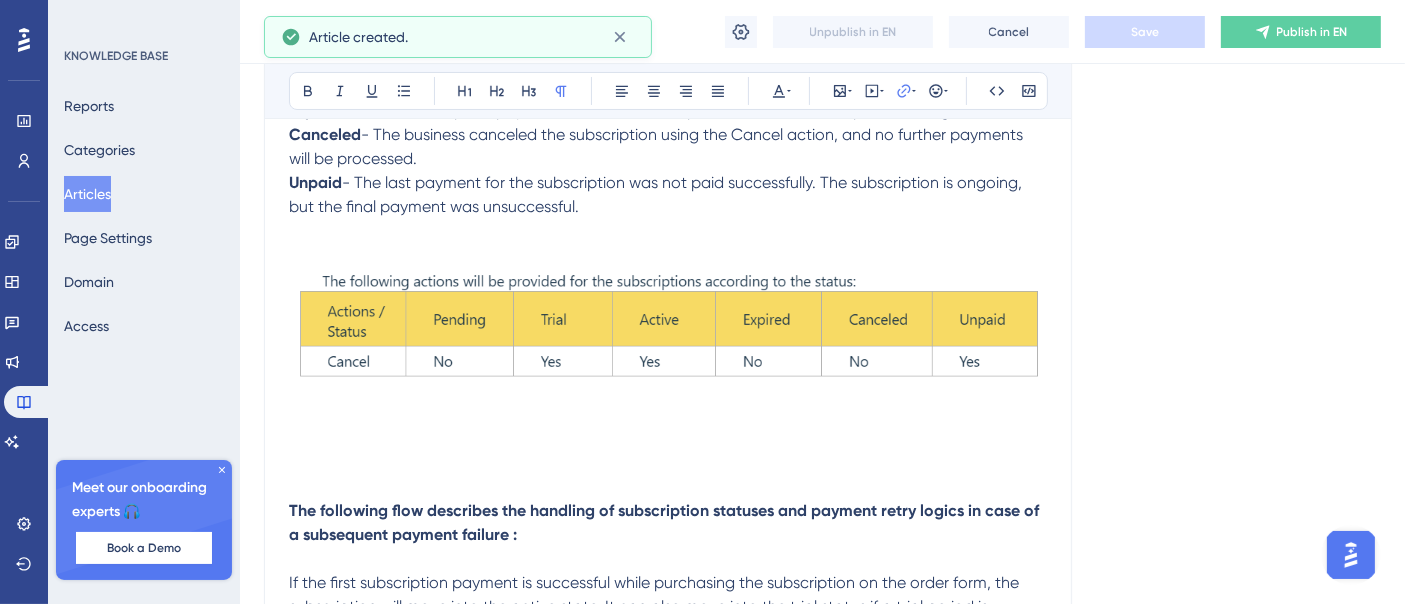 scroll, scrollTop: 6317, scrollLeft: 0, axis: vertical 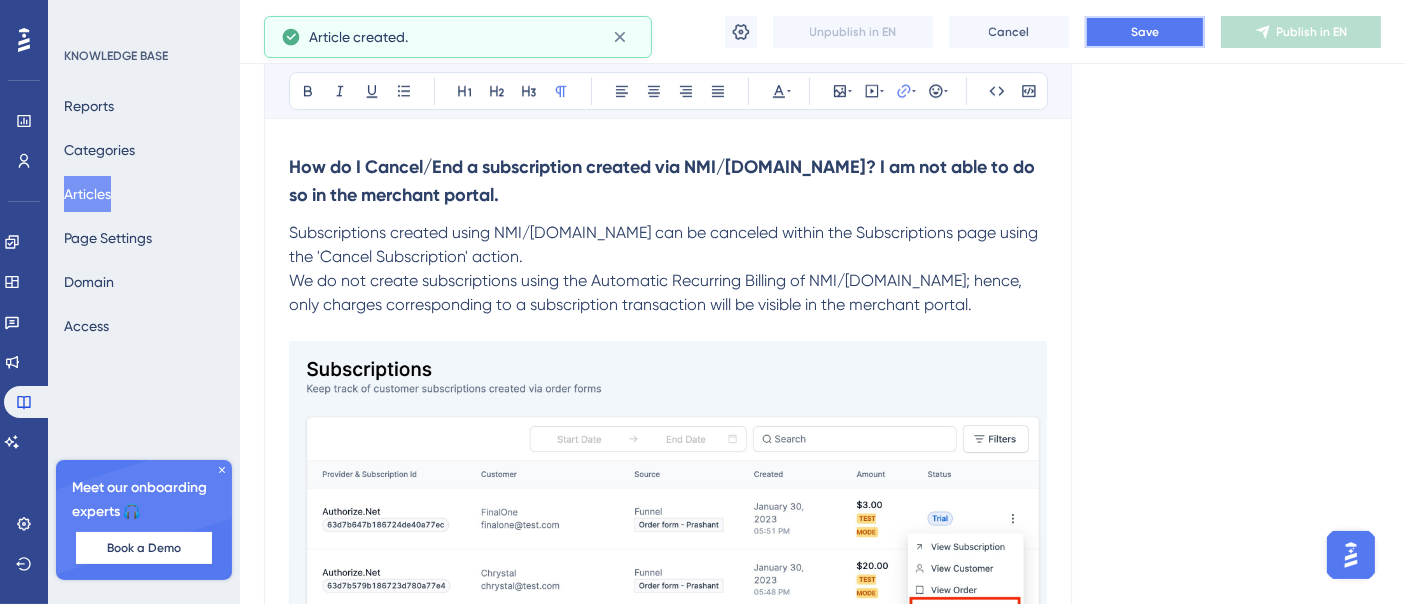 click on "Save" at bounding box center (1145, 32) 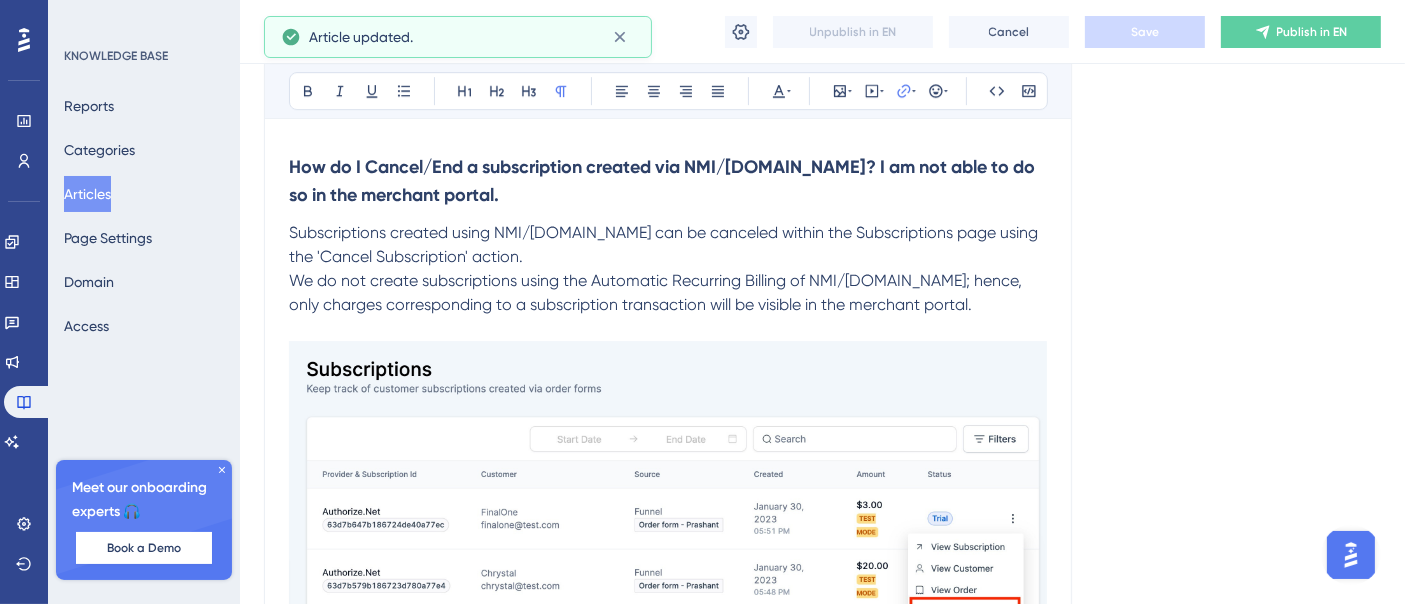 click on "Articles" at bounding box center [87, 194] 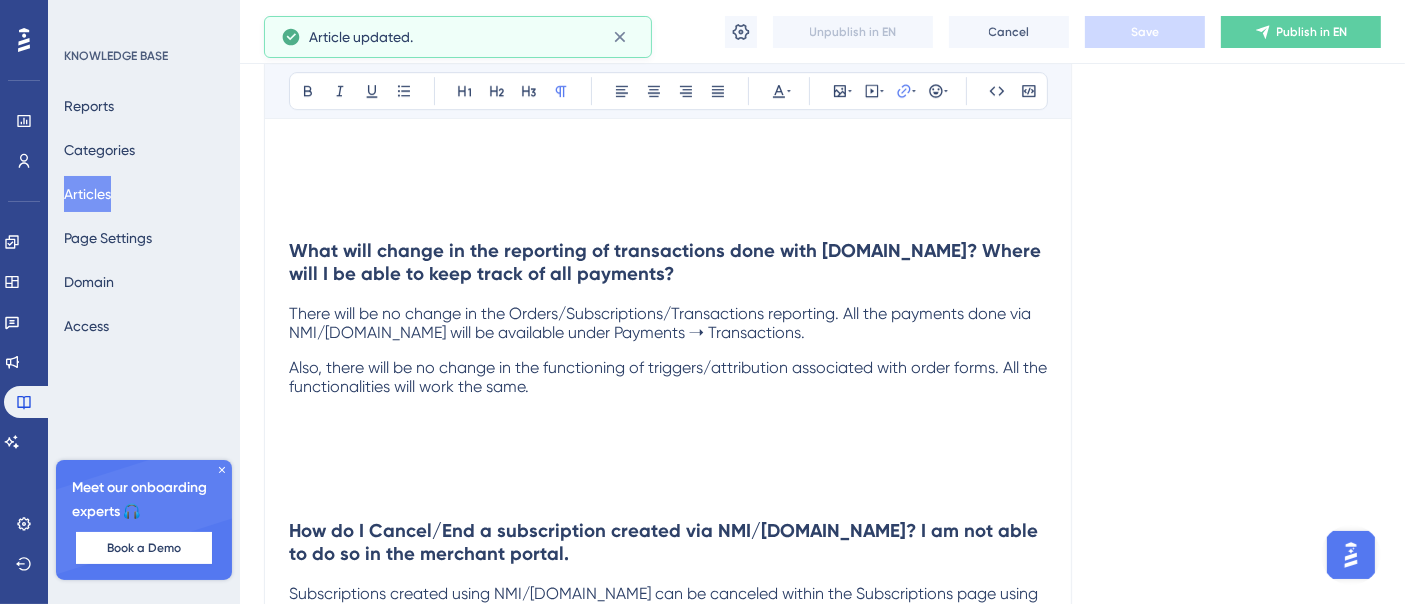 scroll, scrollTop: 0, scrollLeft: 0, axis: both 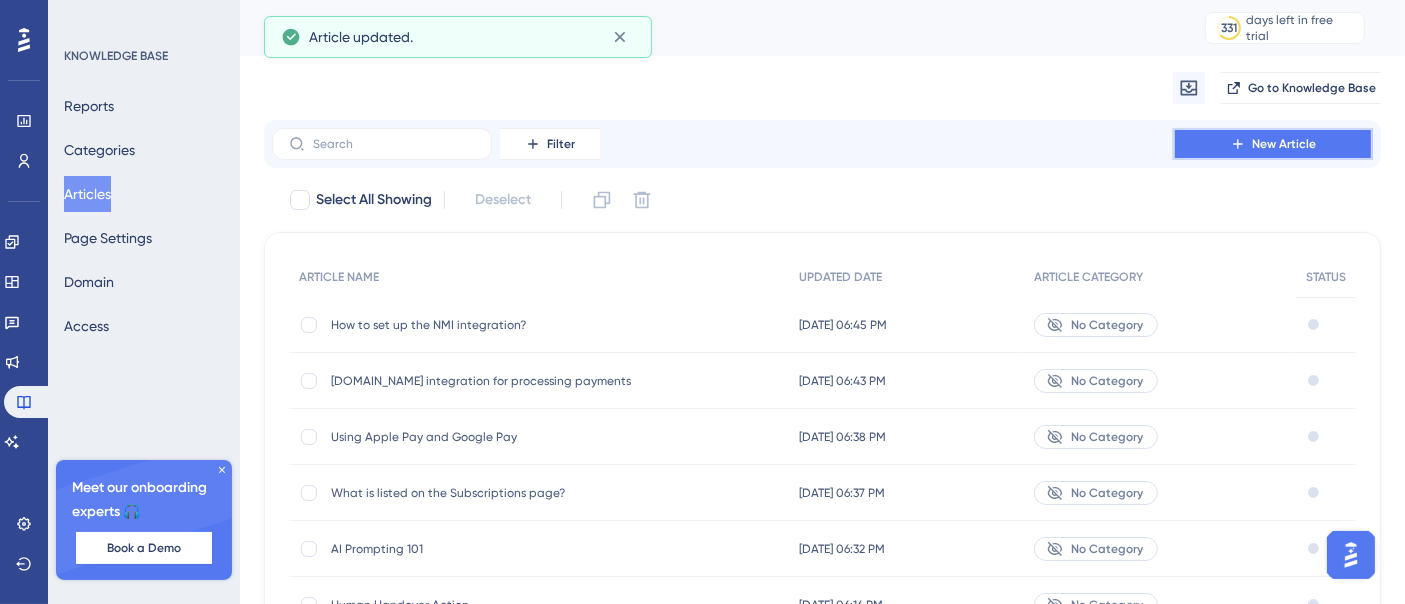 click on "New Article" at bounding box center (1284, 144) 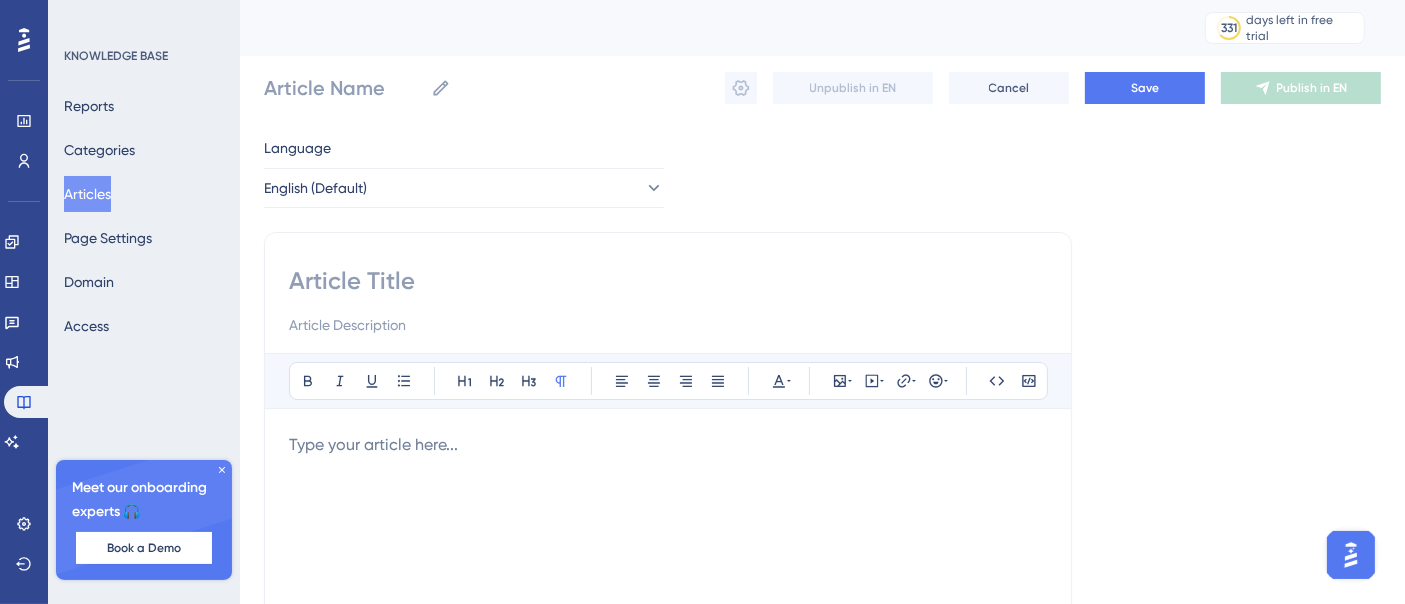 click at bounding box center [668, 301] 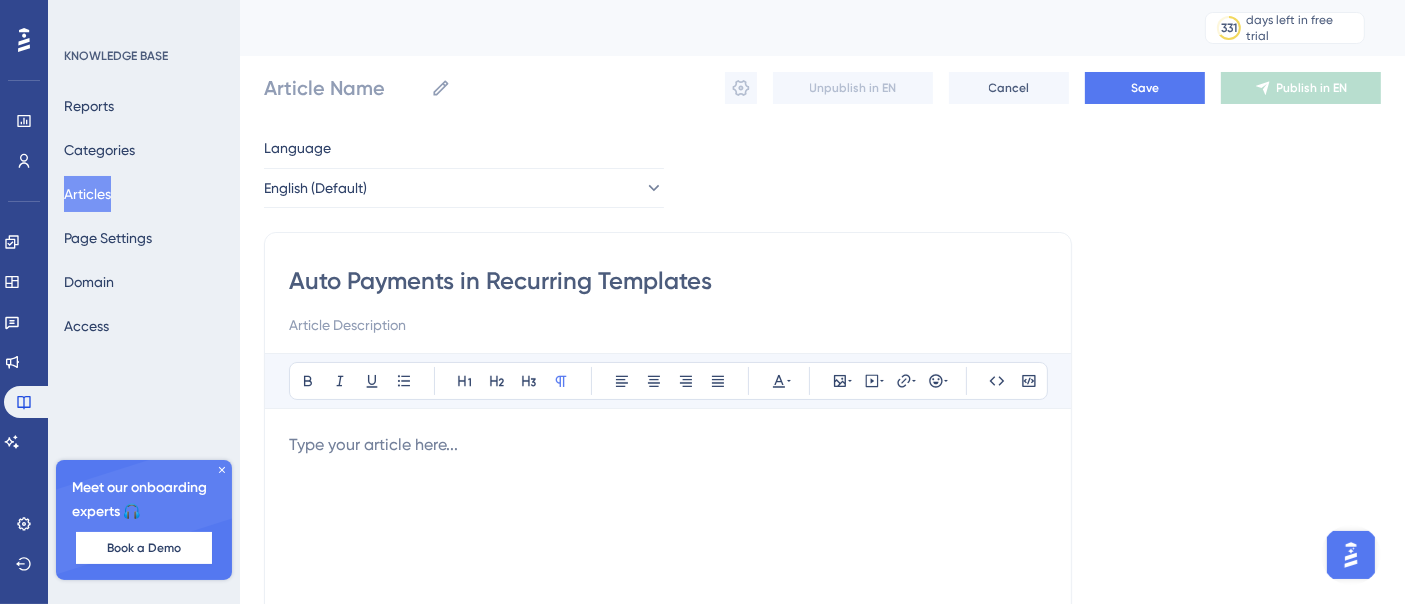 type on "Auto Payments in Recurring Templates" 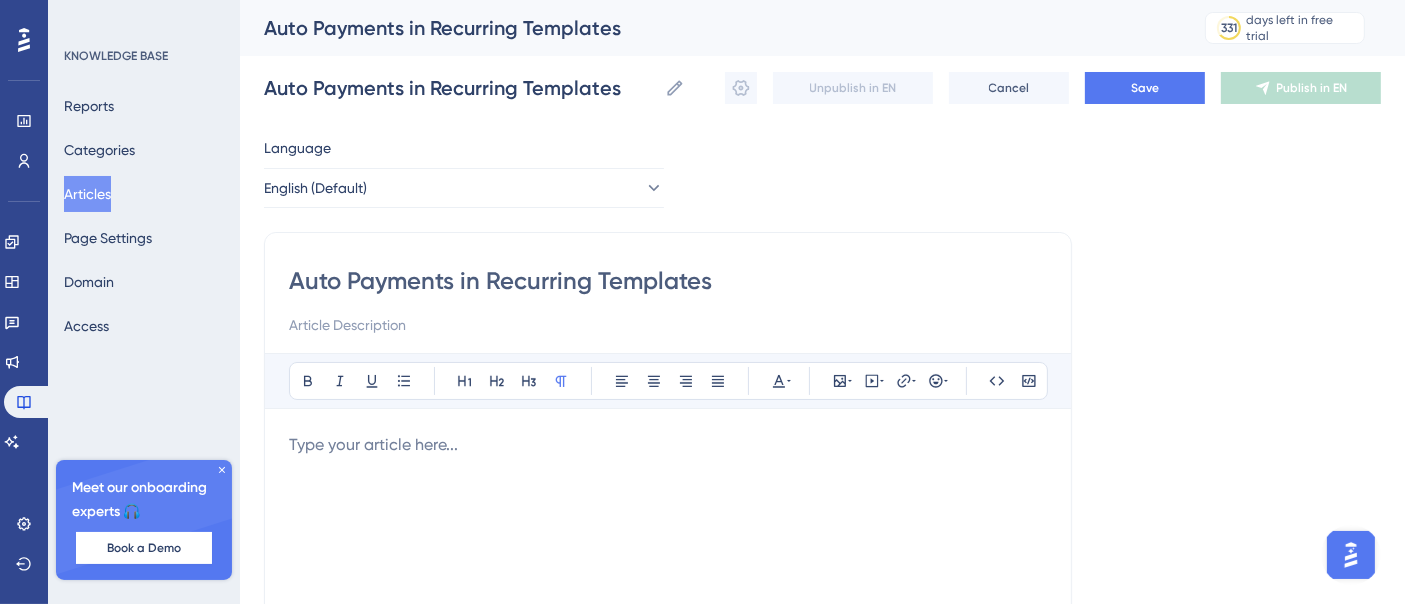 type on "Auto Payments in Recurring Templates" 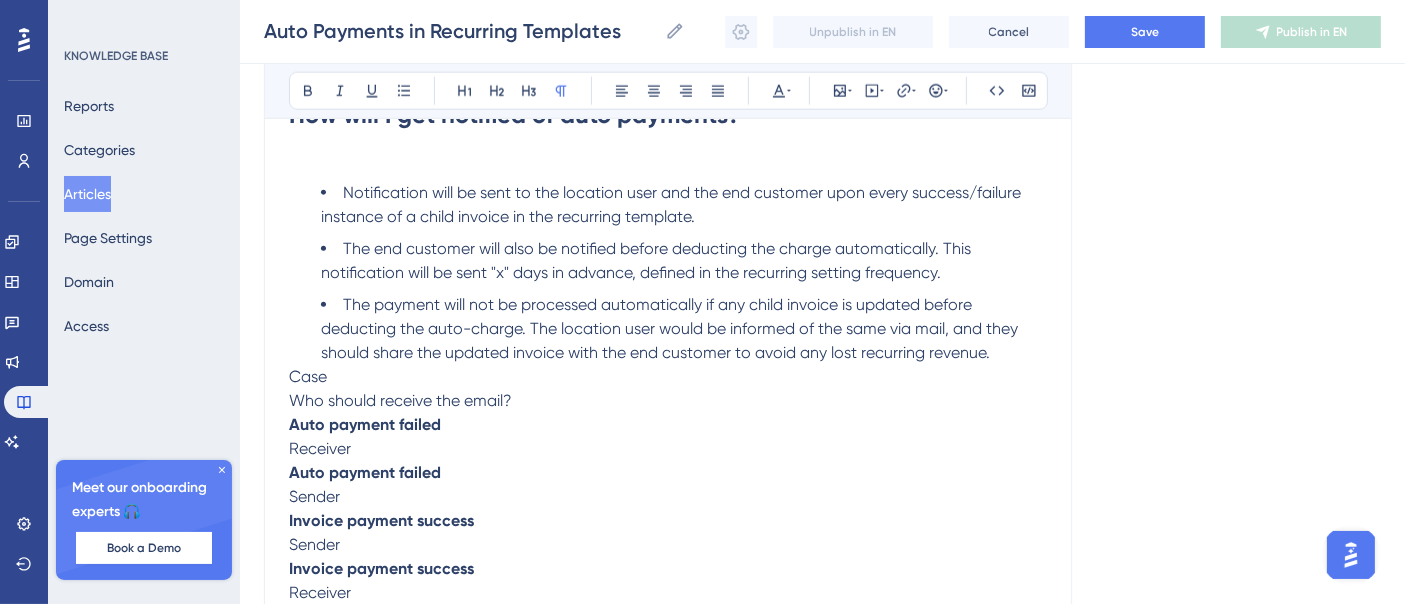 scroll, scrollTop: 2497, scrollLeft: 0, axis: vertical 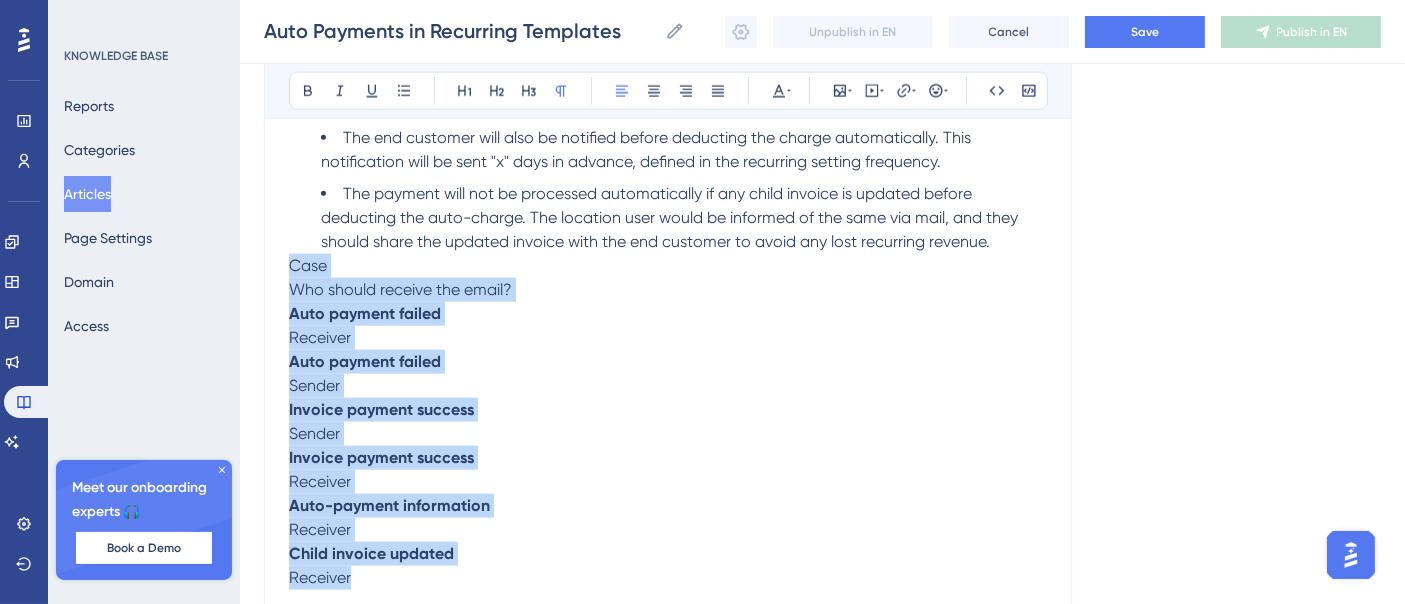 drag, startPoint x: 440, startPoint y: 437, endPoint x: 475, endPoint y: 582, distance: 149.16434 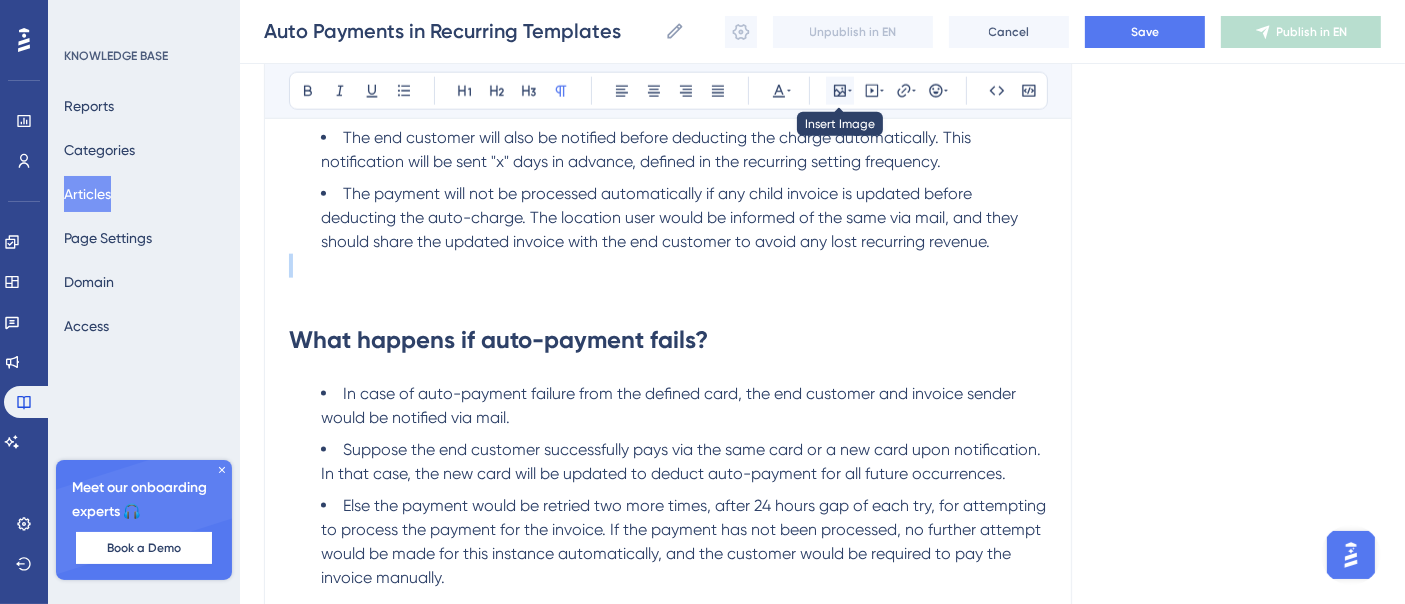 scroll, scrollTop: 2608, scrollLeft: 0, axis: vertical 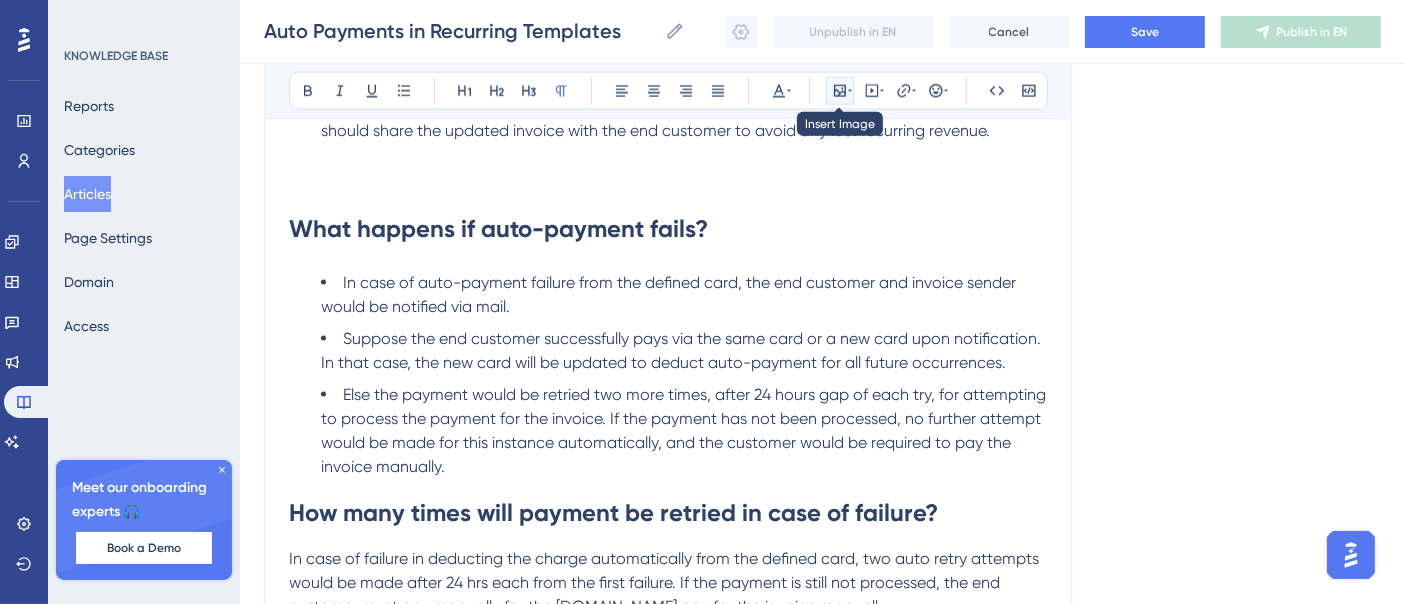 click 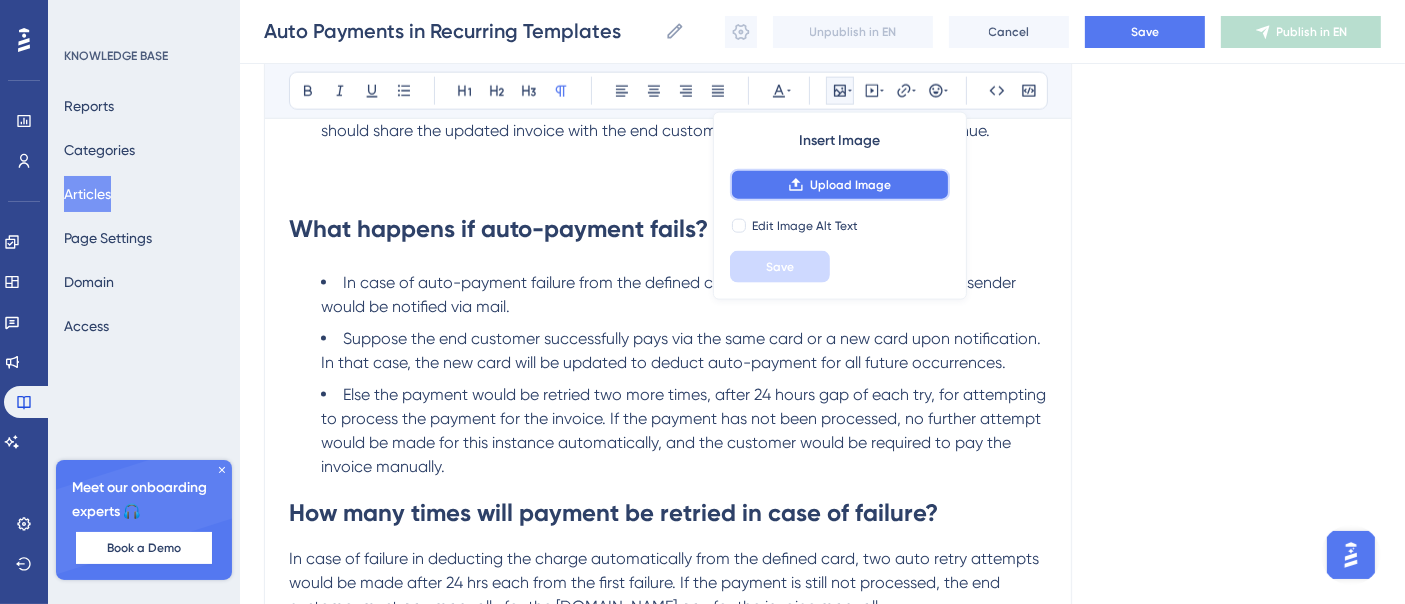 click on "Upload Image" at bounding box center [850, 185] 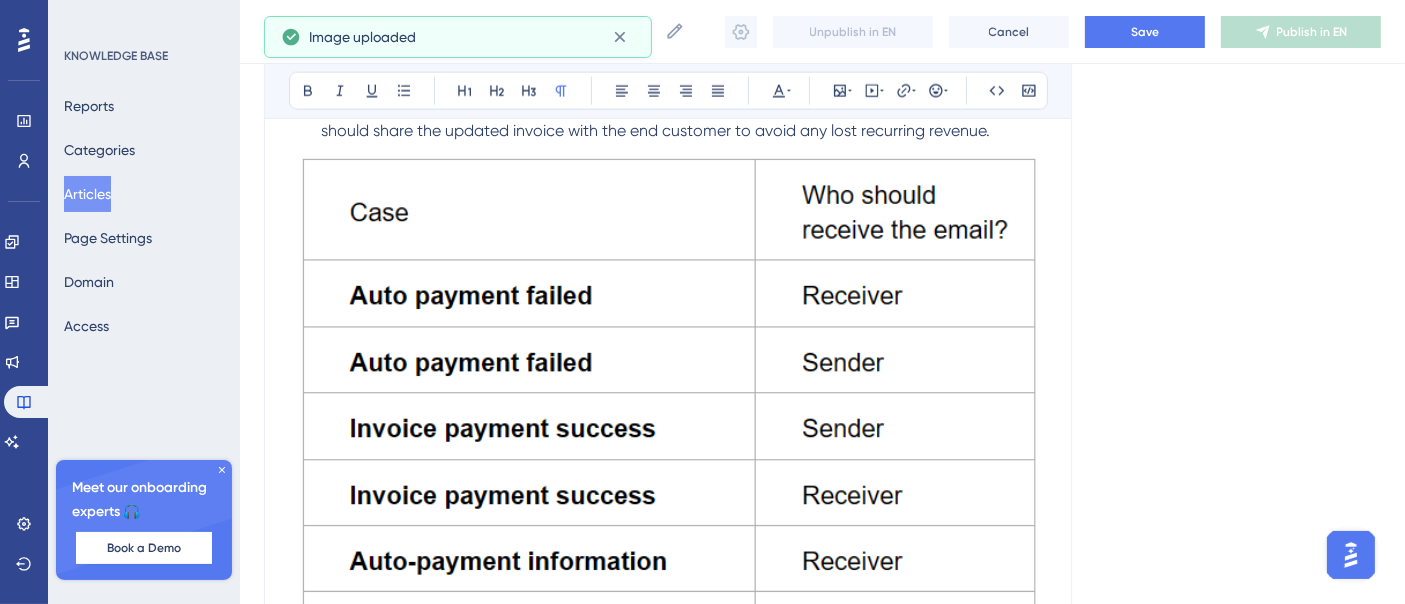 click at bounding box center (668, 411) 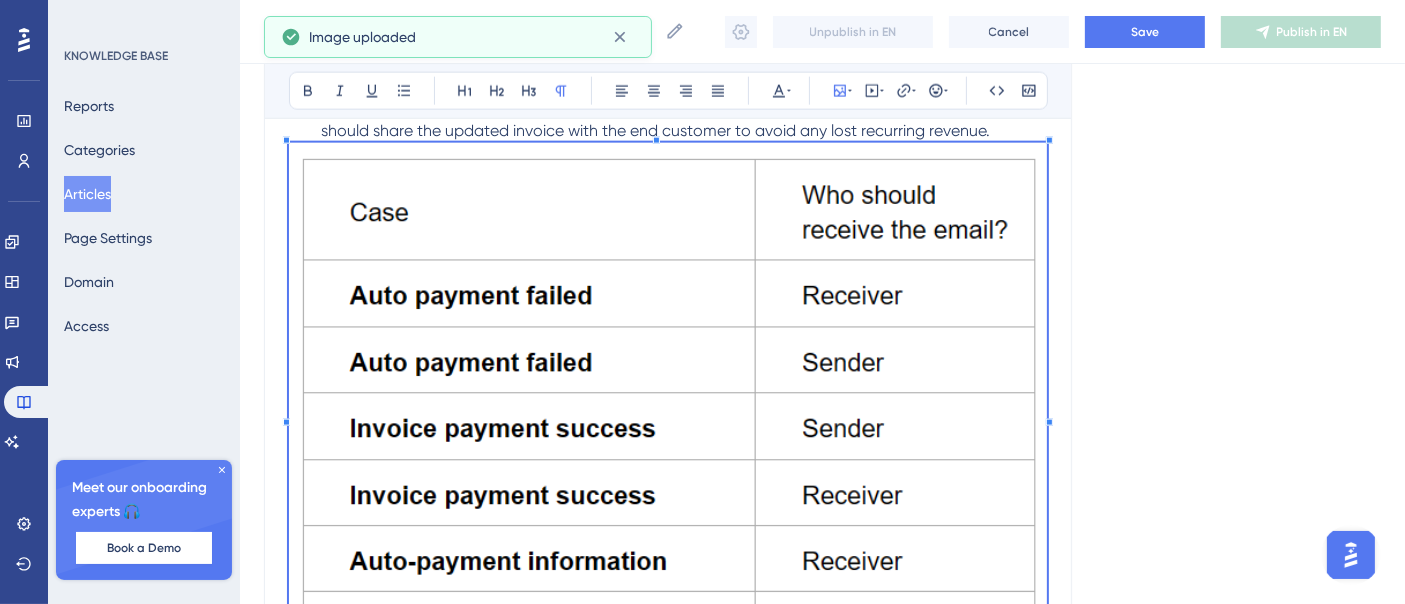 scroll, scrollTop: 2720, scrollLeft: 0, axis: vertical 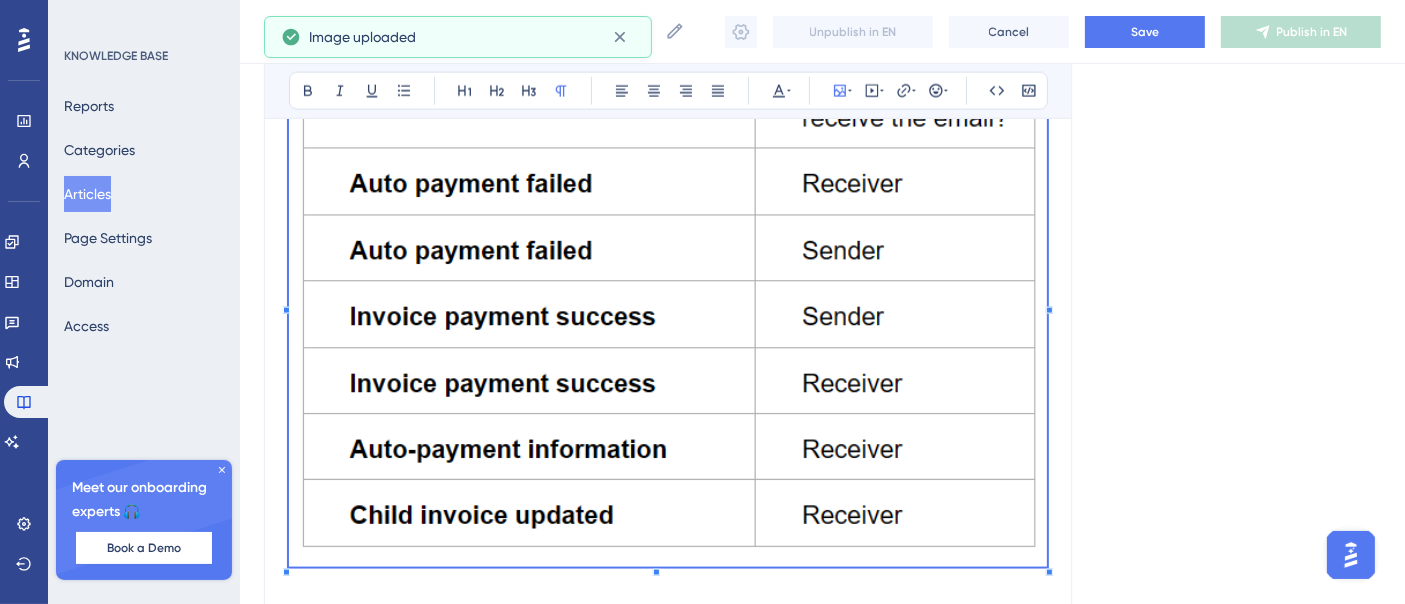 click at bounding box center (668, 302) 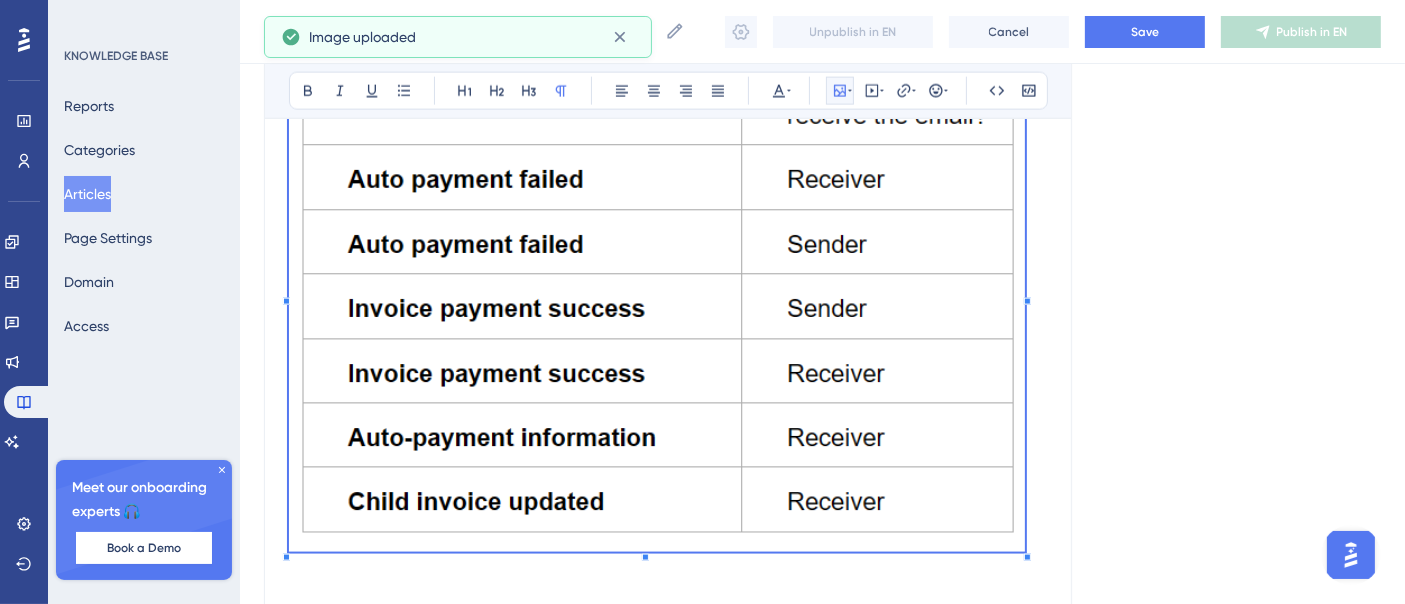 click at bounding box center (657, 291) 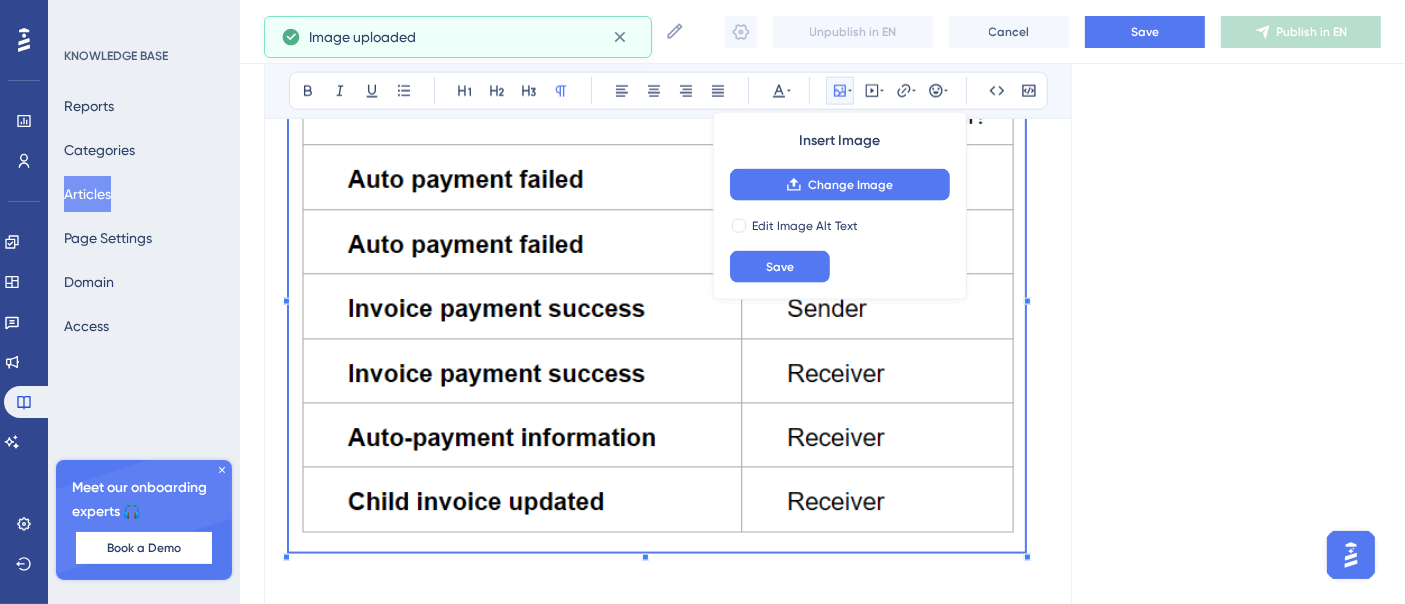 scroll, scrollTop: 2831, scrollLeft: 0, axis: vertical 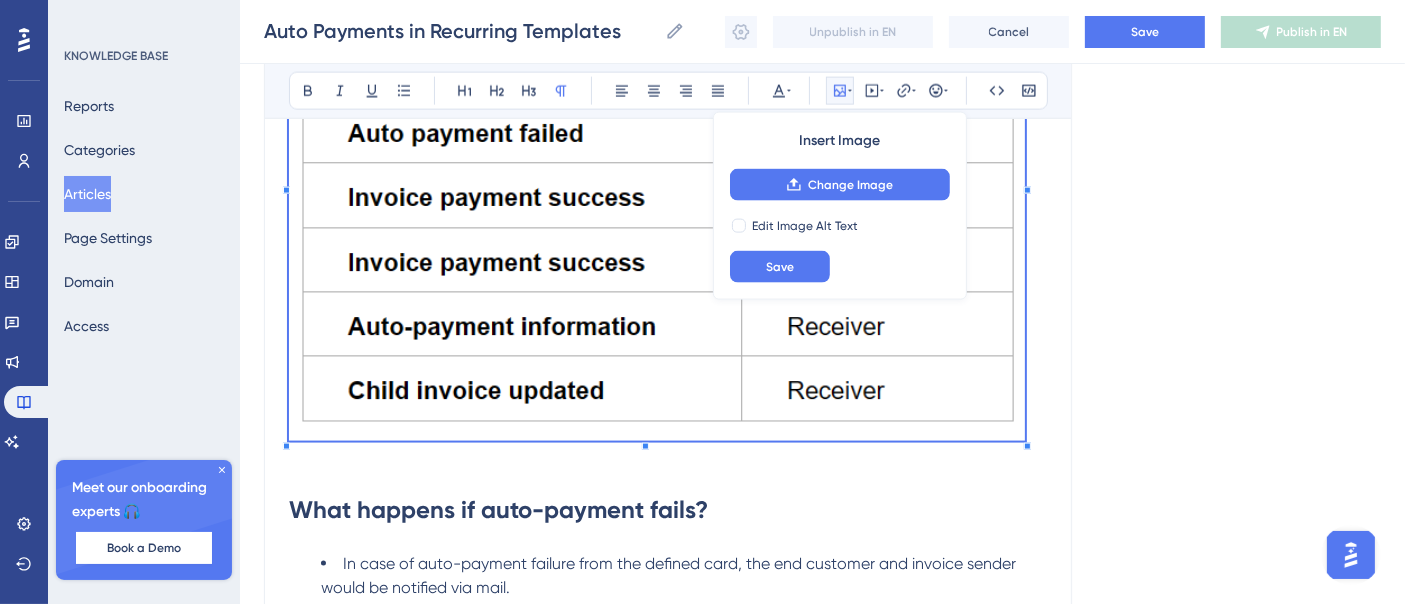 click at bounding box center [657, 180] 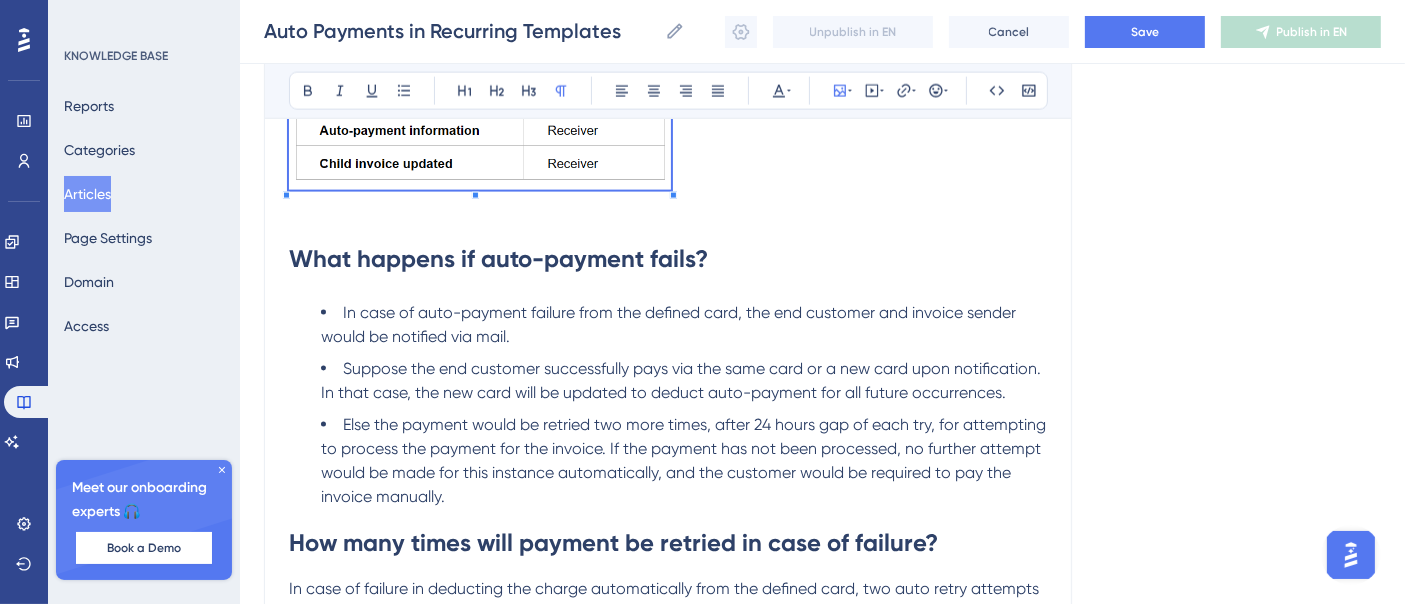 click on "Introducing Auto Payments in Recurring Templates: A Streamlined Solution for Billing Managing customer payments can be a daunting task, especially when it comes to recurring invoices. But worry no more! With the auto payment feature in our recurring templates, you can ensure timely payments without the hassle of waiting for your customers to take action. This innovative feature allows you to automatically deduct the invoice amount from your customer's credit card on the due date. Covered in this Article What does auto payment in a recurring template mean? How to automatically charge the client? What does Customer Card mean here? How will I get notified of auto payments? What happens if auto-payment fails? How many times will payment be retried in case of failure? What does automatically charging a saved card mean? What does automatically charging a new card mean? How to end auto-payments on a recurring template? What does auto payment in a recurring template mean? Customer card Saved card New Card" at bounding box center (668, 228) 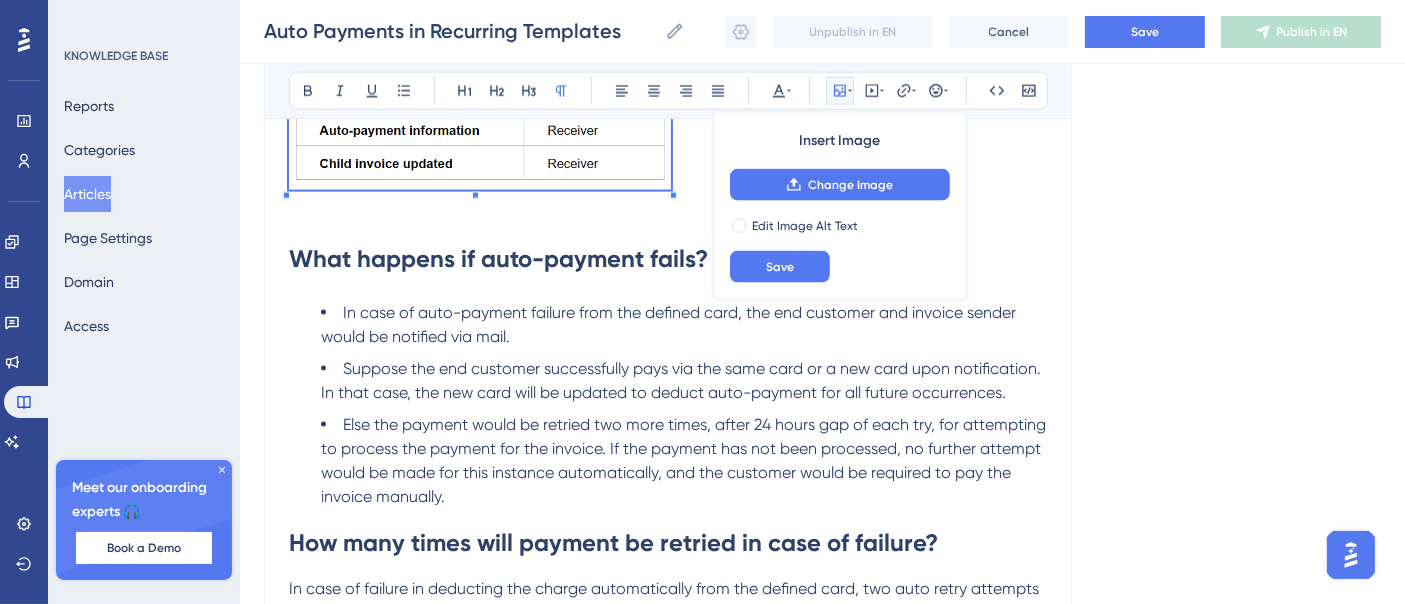 scroll, scrollTop: 2608, scrollLeft: 0, axis: vertical 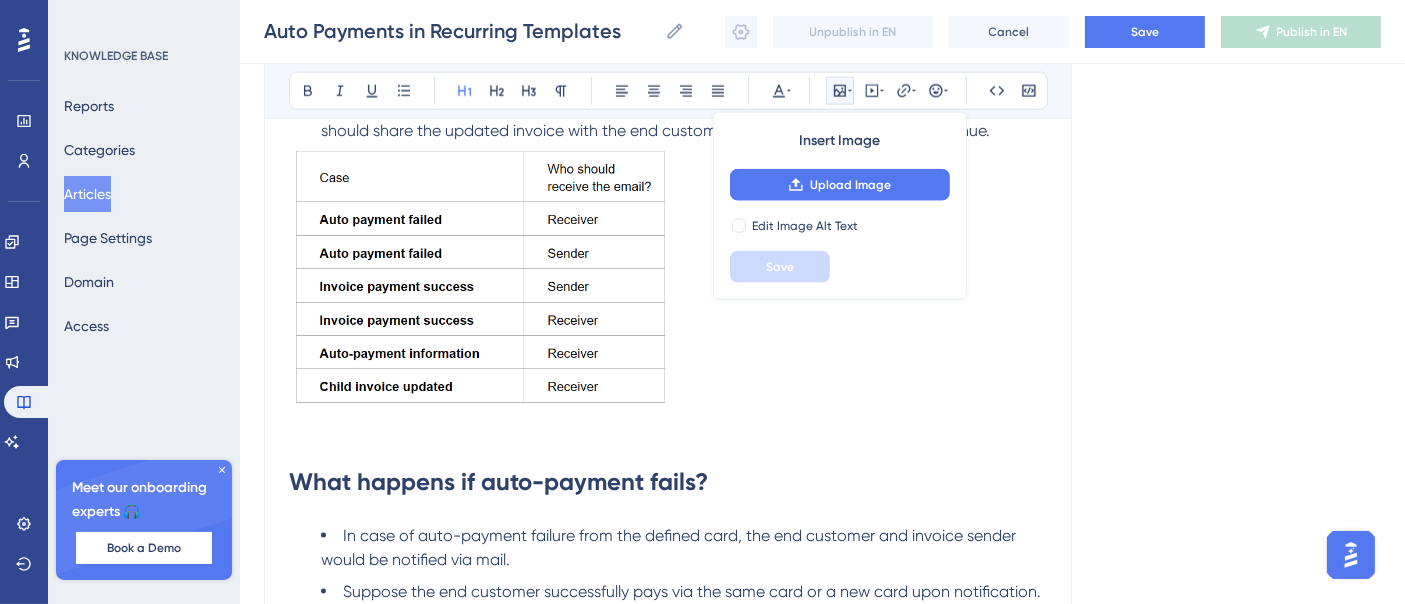 click on "What happens if auto-payment fails?" at bounding box center [668, 468] 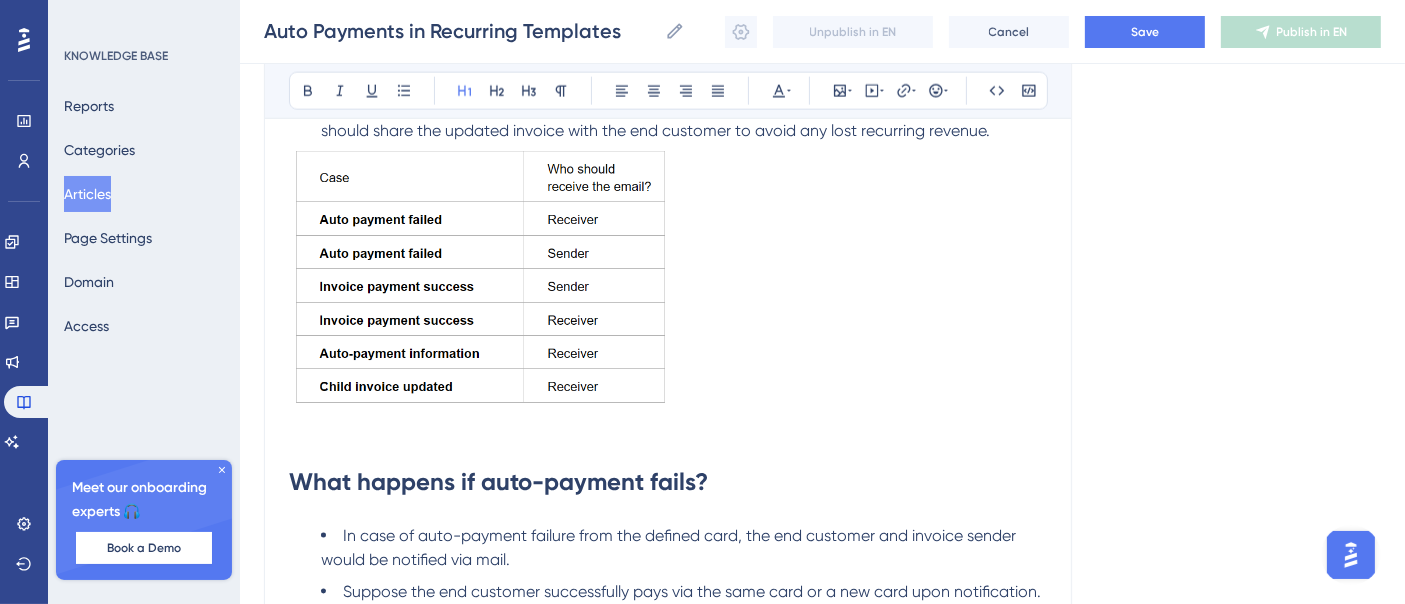 click at bounding box center (480, 278) 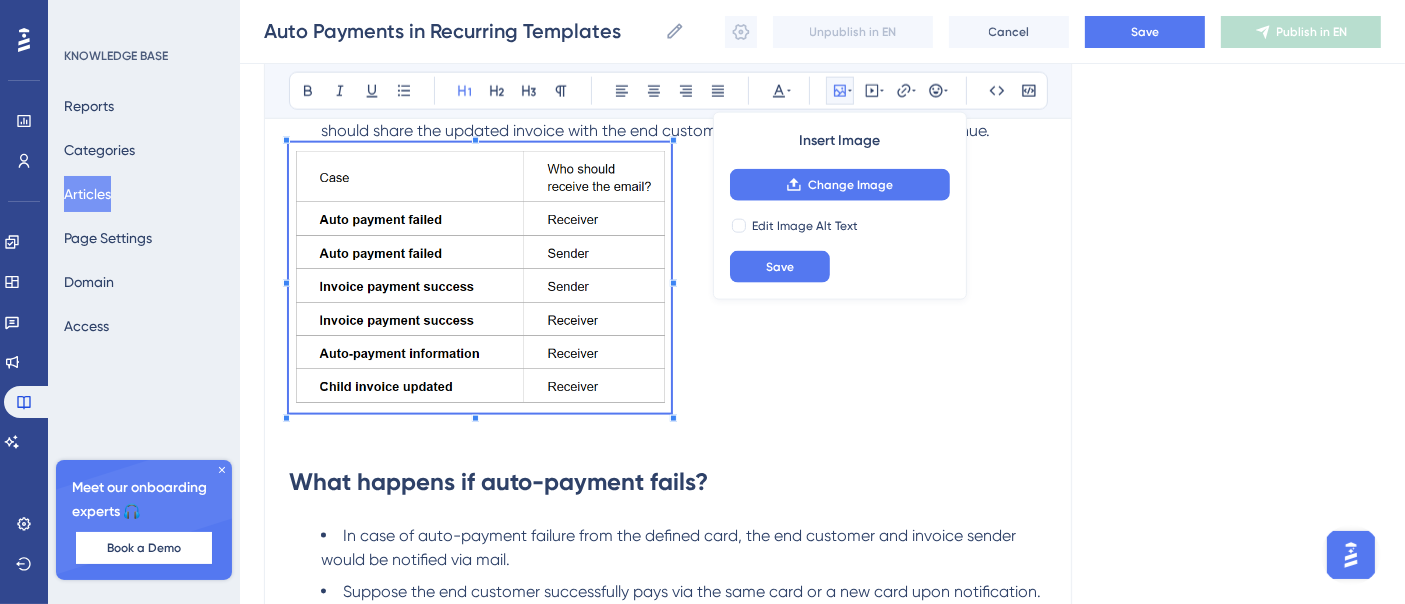 click at bounding box center (673, 418) 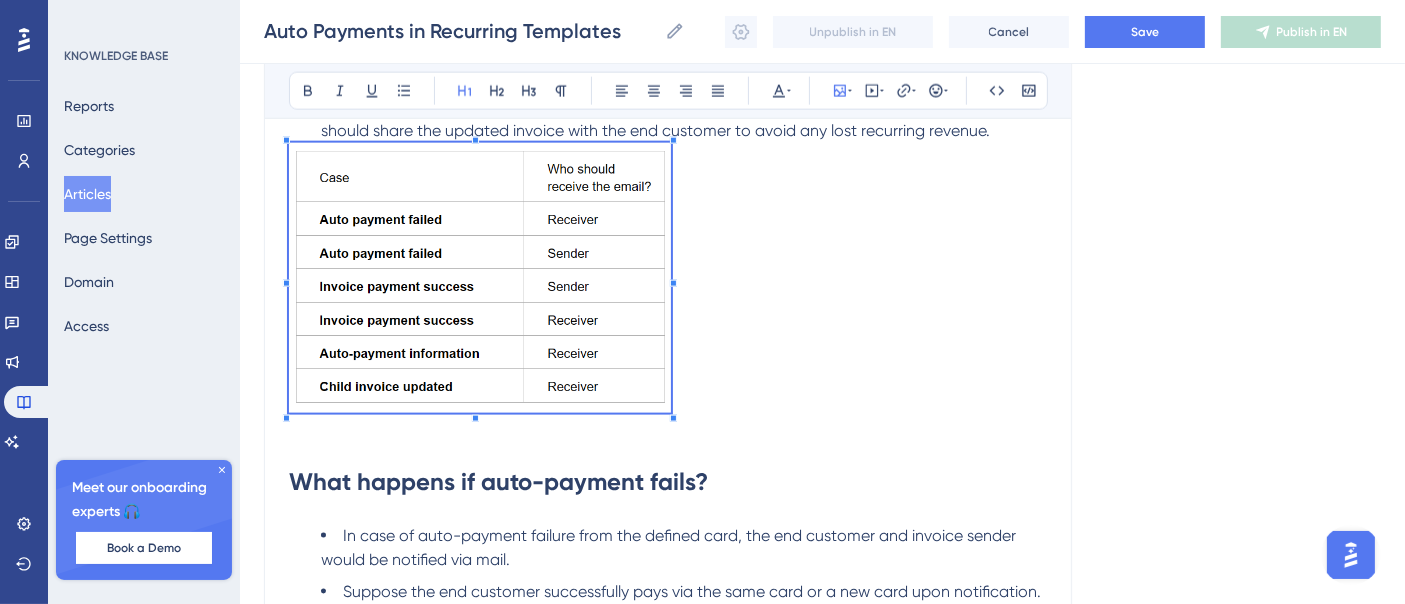 click at bounding box center (480, 278) 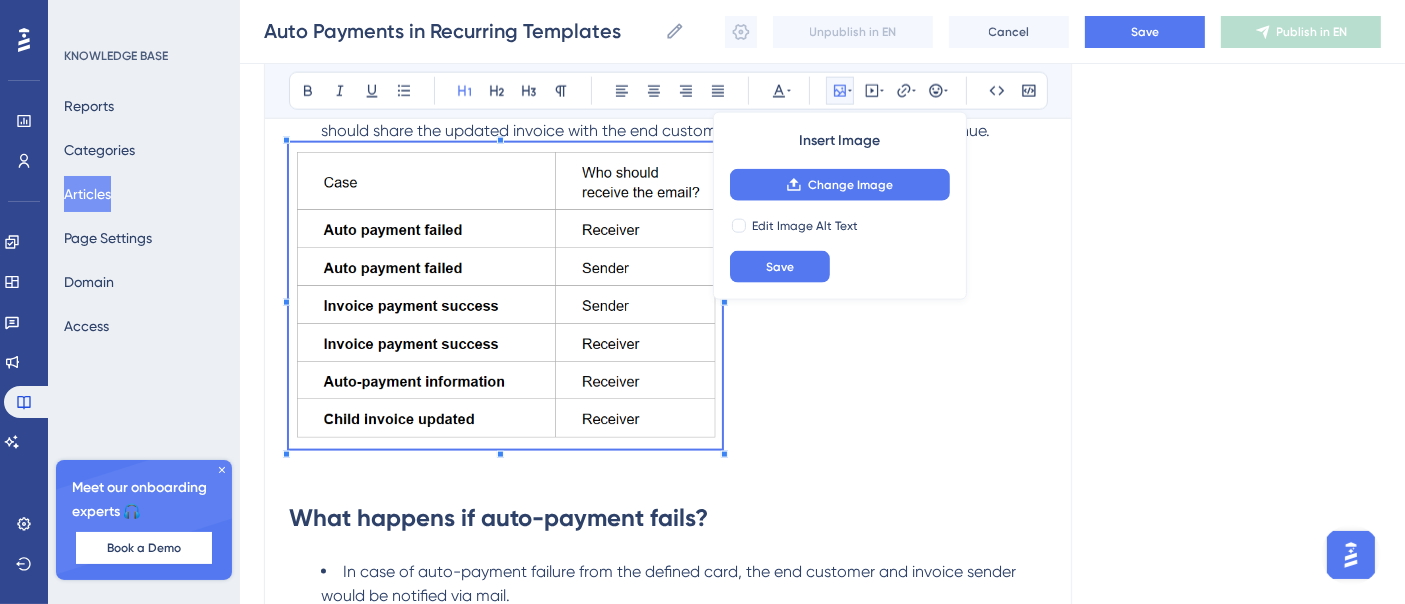 click at bounding box center (668, 299) 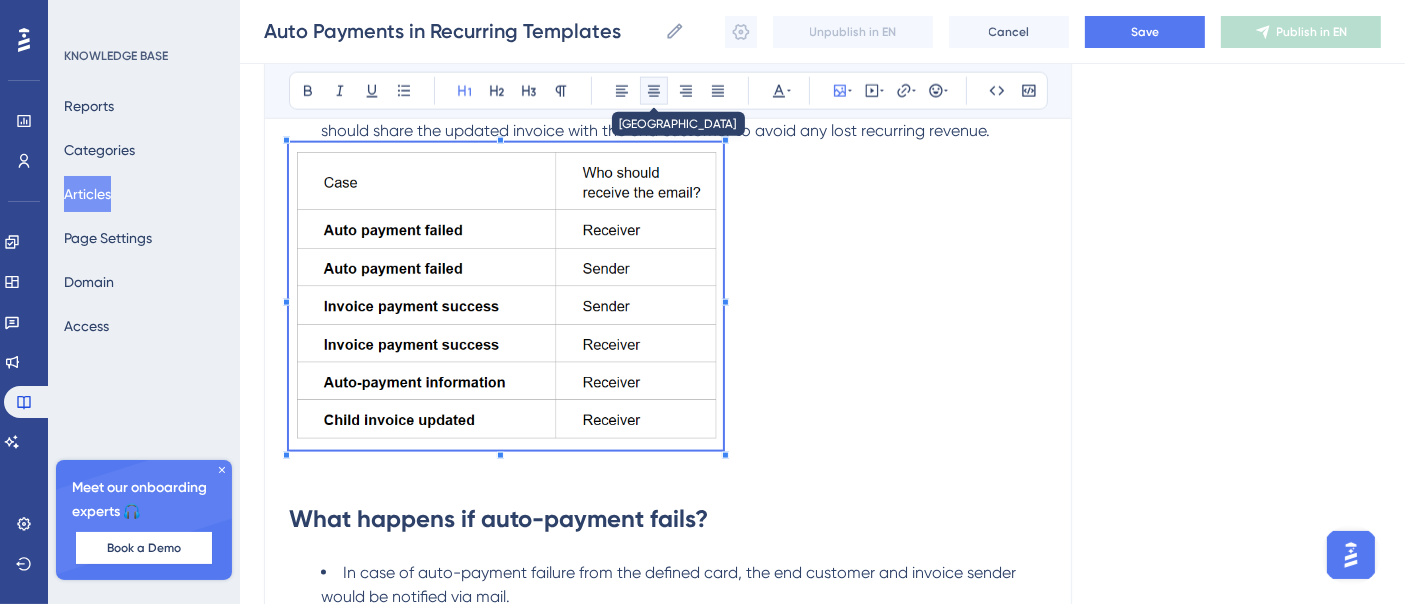 click 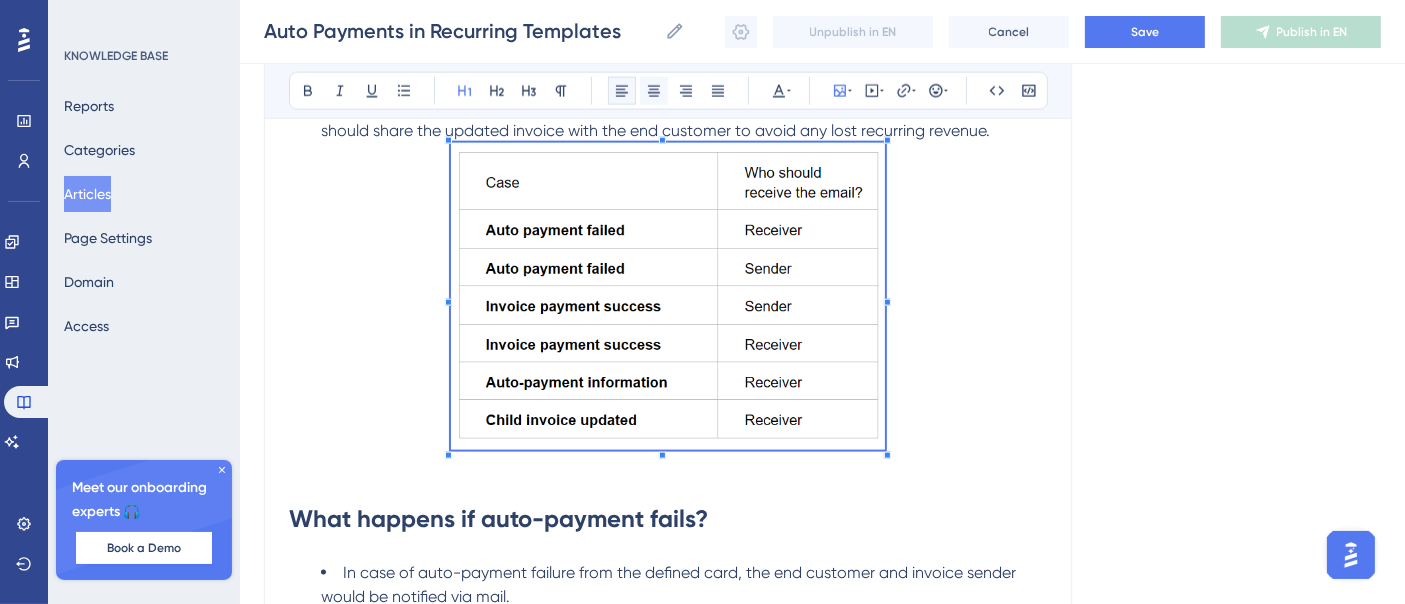 click at bounding box center (622, 91) 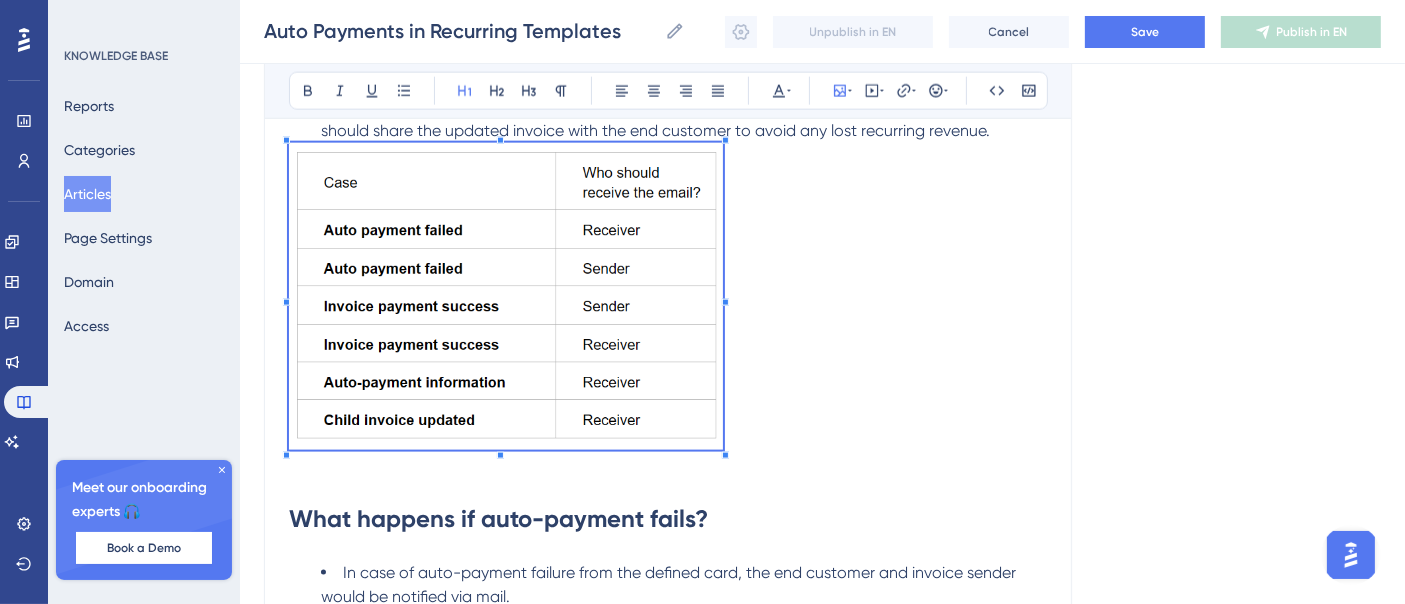 click on "The payment will not be processed automatically if any child invoice is updated before deducting the auto-charge. The location user would be informed of the same via mail, and they should share the updated invoice with the end customer to avoid any lost recurring revenue." at bounding box center (684, 107) 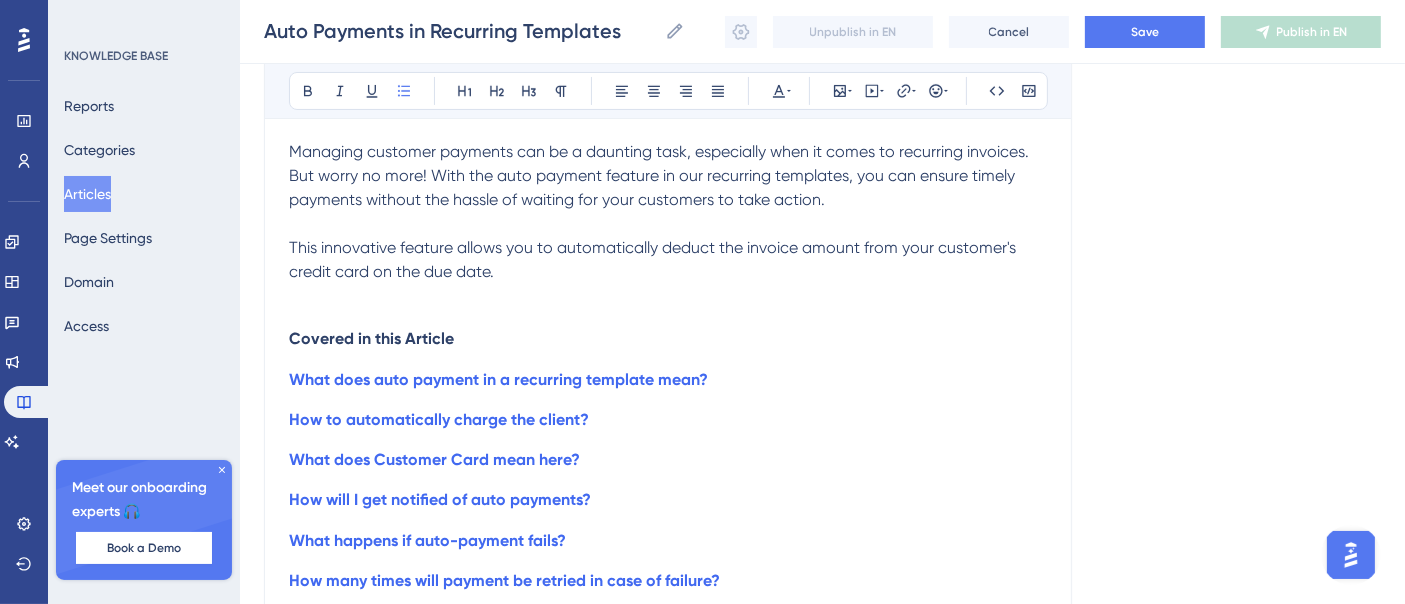 scroll, scrollTop: 444, scrollLeft: 0, axis: vertical 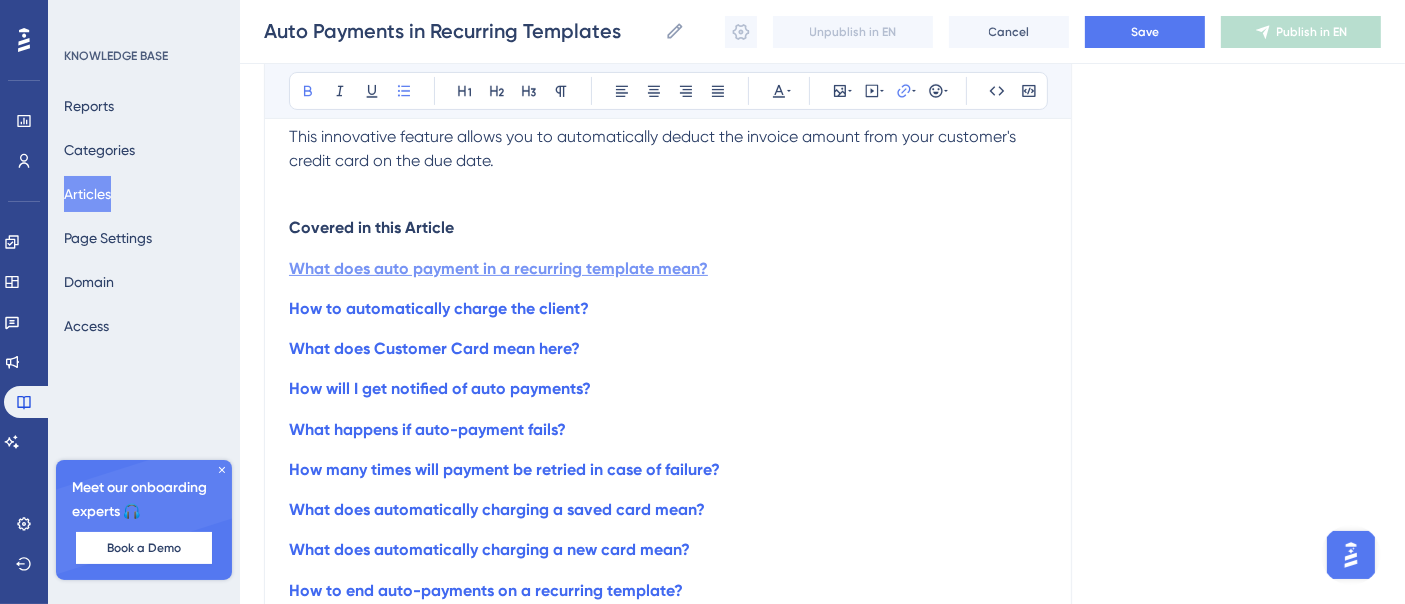 click on "What does auto payment in a recurring template mean?" at bounding box center [498, 268] 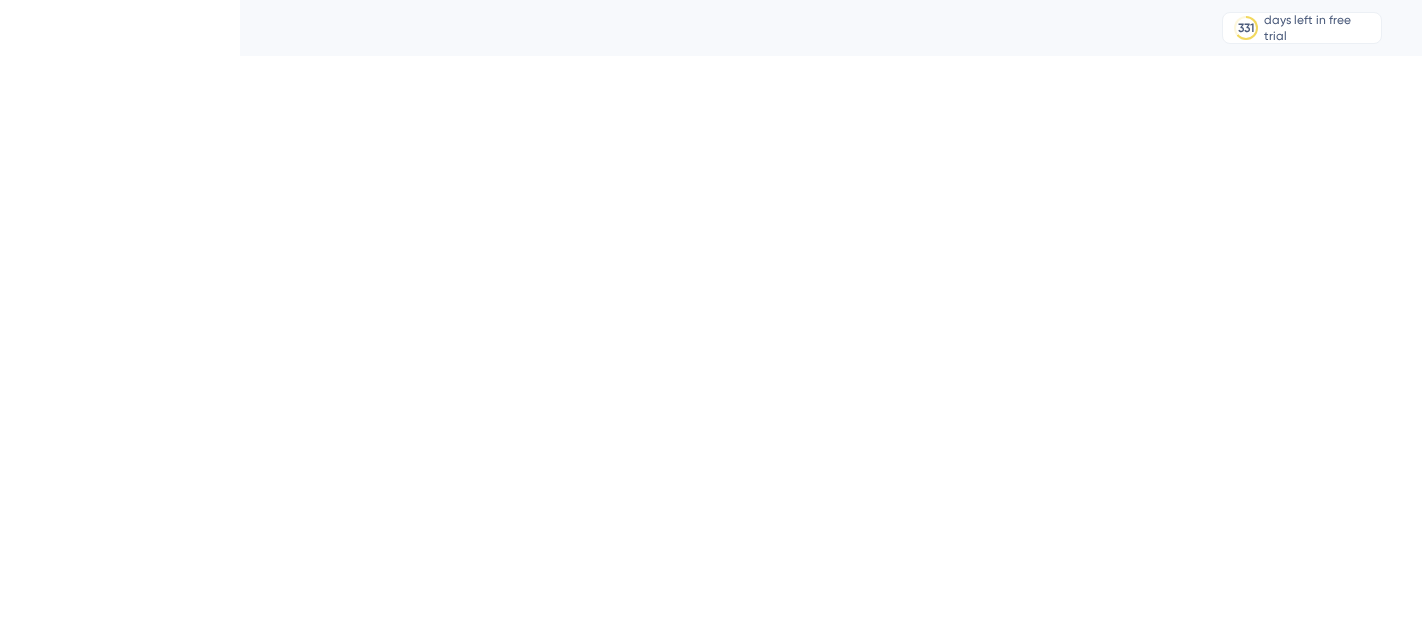 scroll, scrollTop: 0, scrollLeft: 0, axis: both 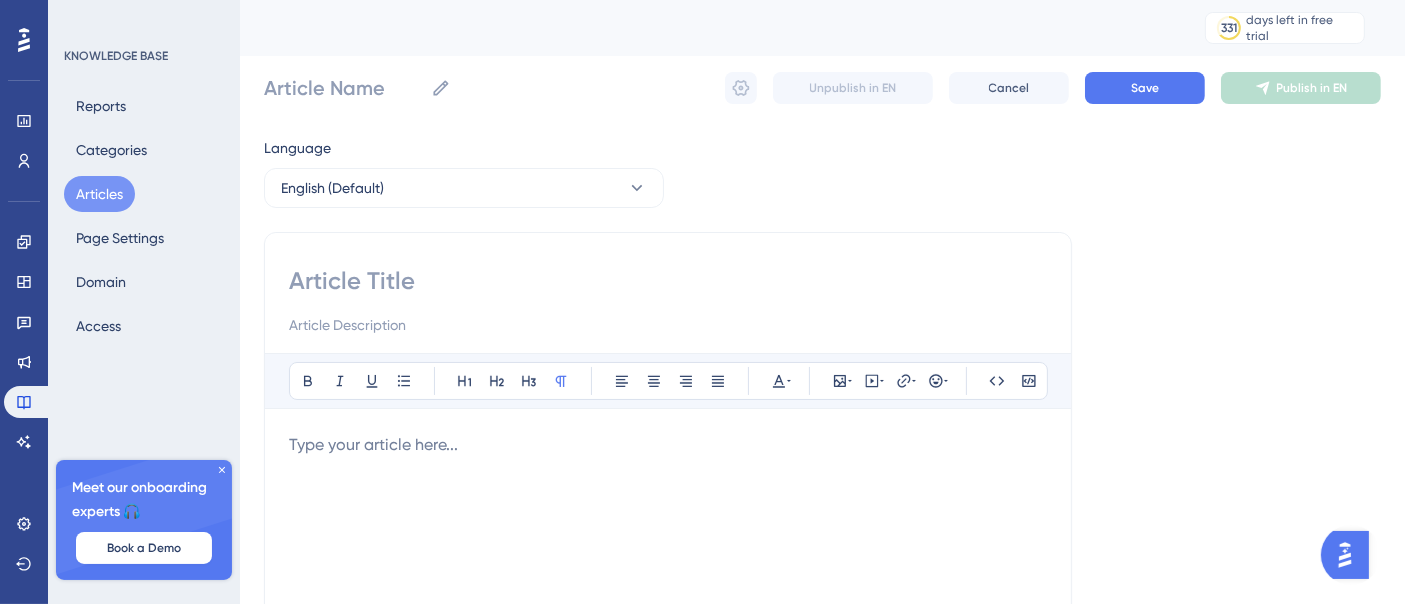 click at bounding box center (668, 653) 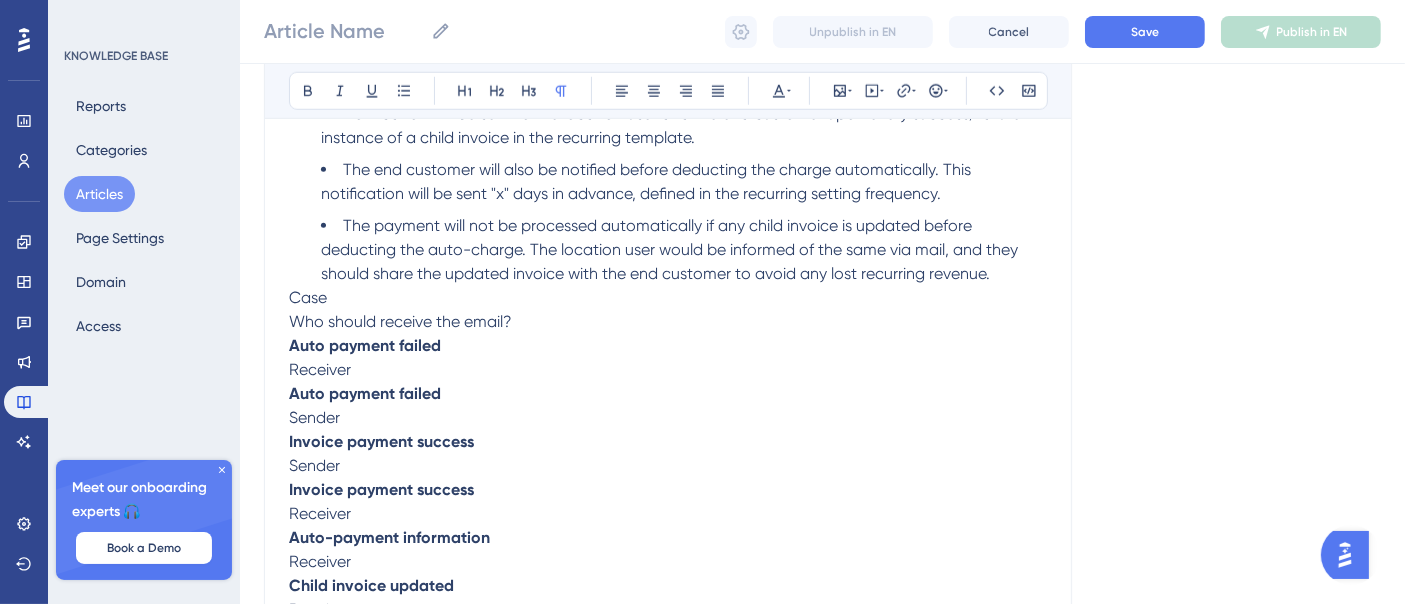 scroll, scrollTop: 1888, scrollLeft: 0, axis: vertical 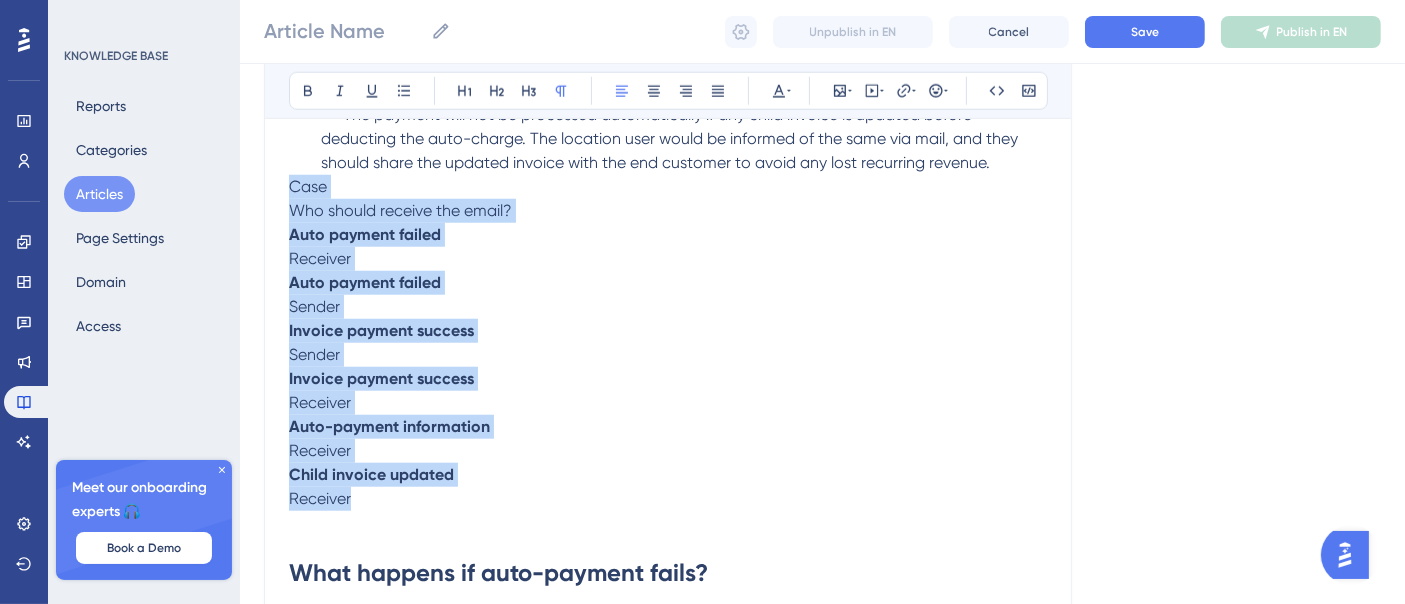 drag, startPoint x: 363, startPoint y: 504, endPoint x: 288, endPoint y: 189, distance: 323.8055 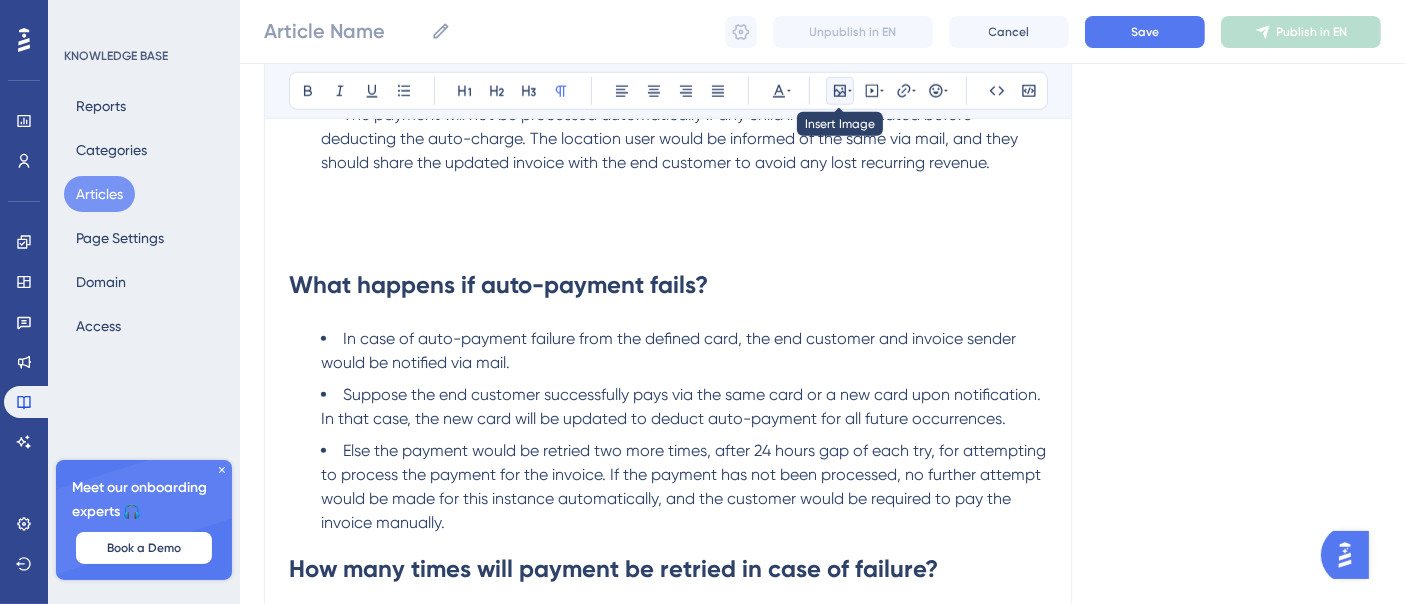 click 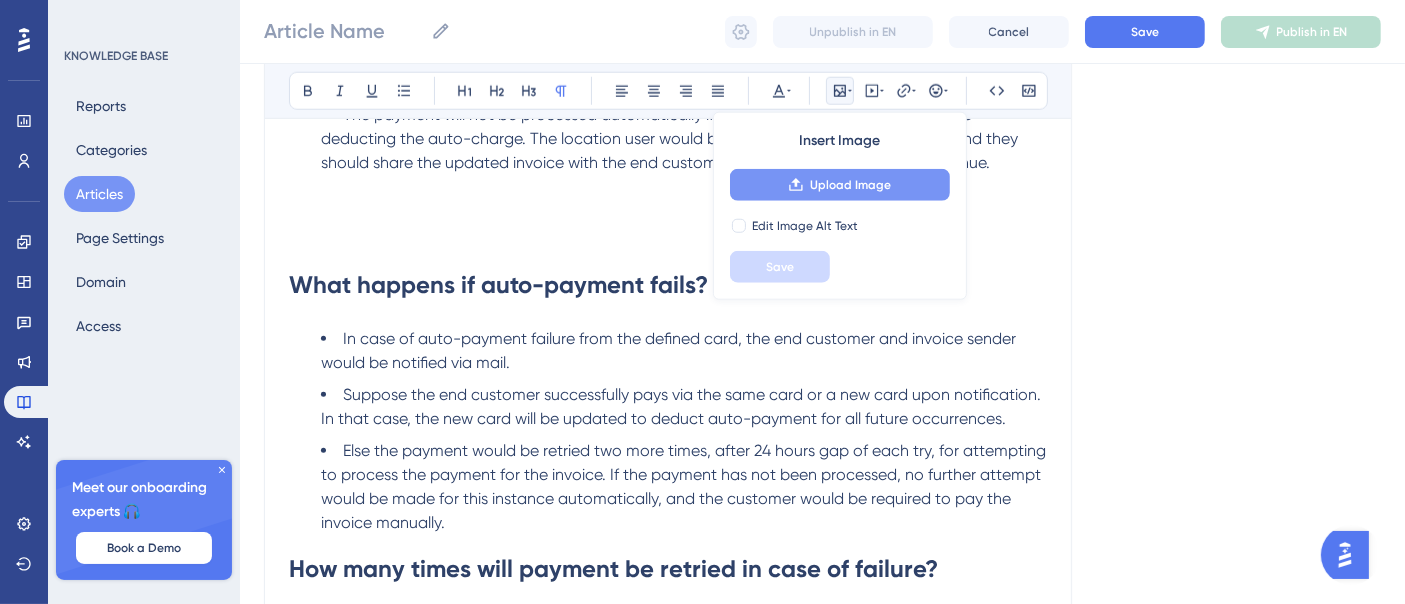 click on "Upload Image" at bounding box center (840, 185) 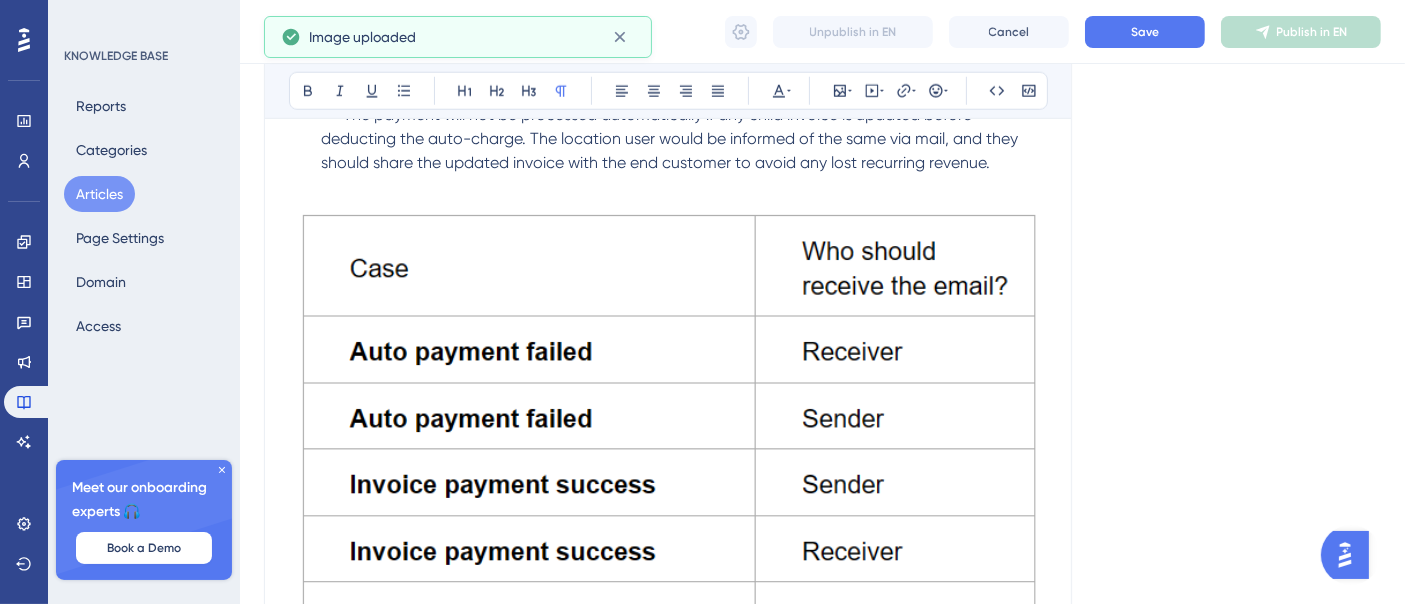 click at bounding box center [668, 467] 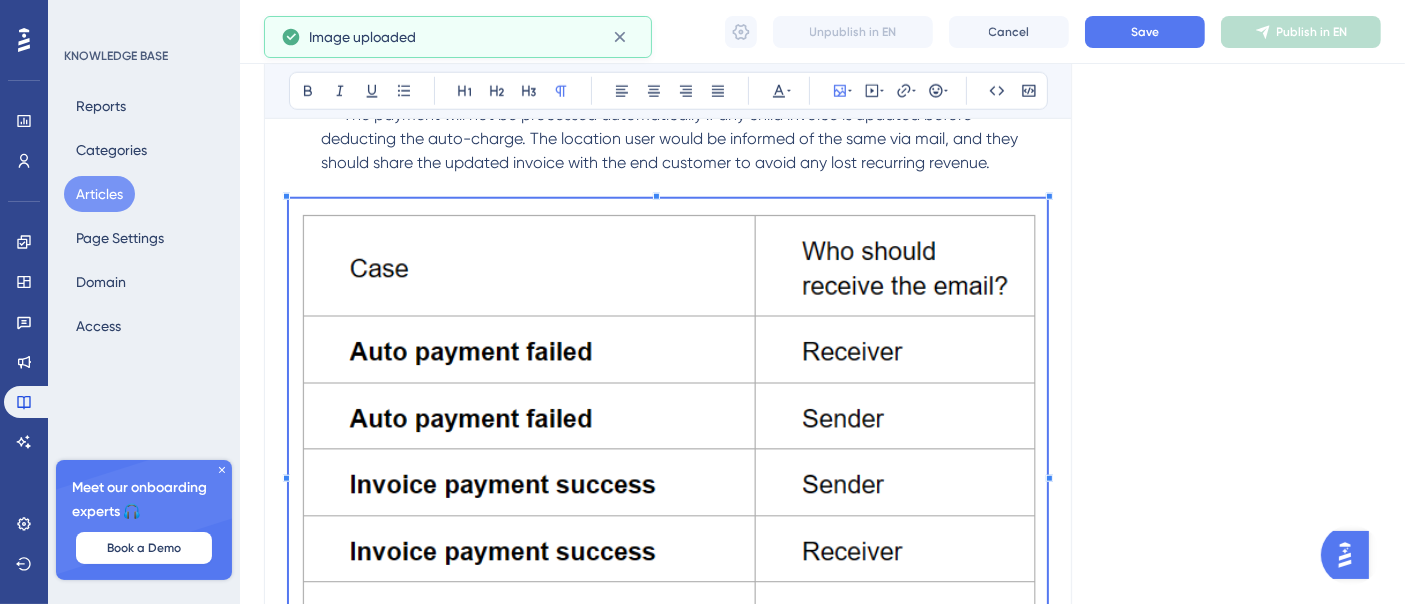 scroll, scrollTop: 2111, scrollLeft: 0, axis: vertical 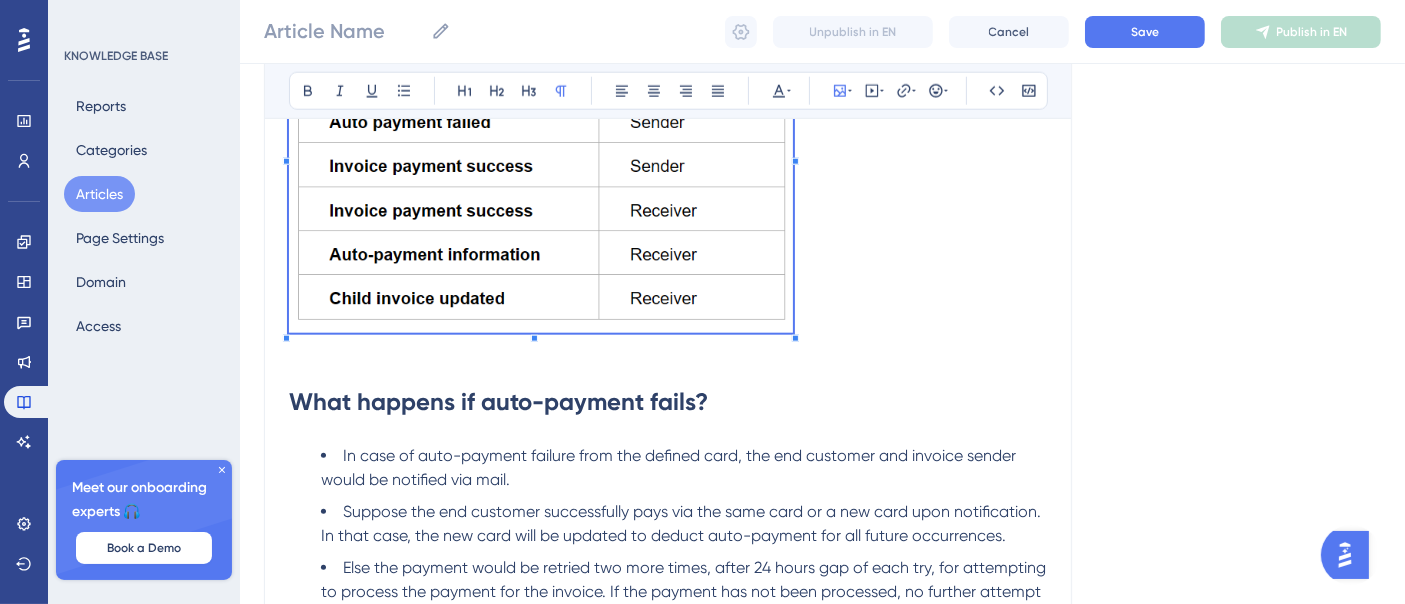 click on "What does auto payment in a recurring template mean? Auto payments in recurring templates mean you don't have to wait for the customer to pay your invoice on time. The setting automatically deducts the invoice amount on the due date using the customer's credit card. The card which must be used to deduct the auto payments on the invoice due date can be defined as Customer card  - Allows to automatically charge the customer on the same card used to make the first payment for the recurring template. Saved card  - If any saved cards exist for the end customer, locations can use that card to automatically charge the end customer on every due date for the recurring template. New Card  - Locations can also enter new card details to charge the customer on that specific card whenever an invoice is due in the recurring template How to automatically charge the client? Auto payments can be enabled on the recurring template while scheduling the template, as shown below. What does Customer Card mean here?" at bounding box center [668, 659] 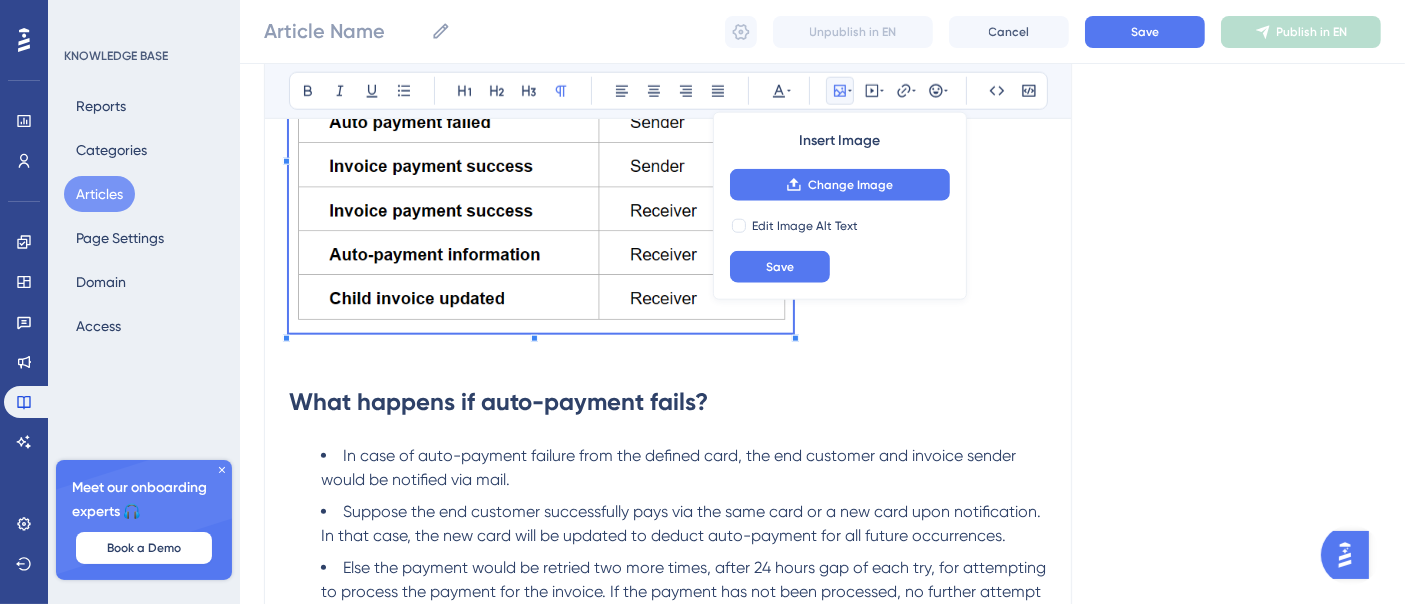 scroll, scrollTop: 1888, scrollLeft: 0, axis: vertical 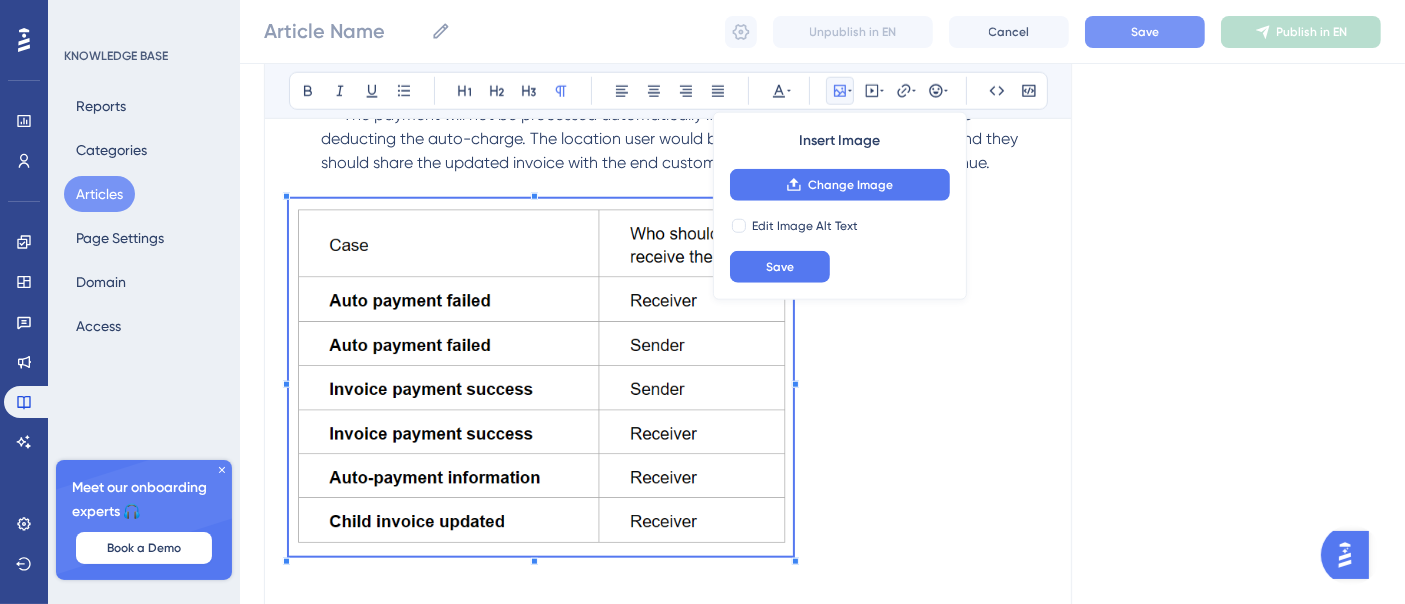 click on "Save" at bounding box center [1145, 32] 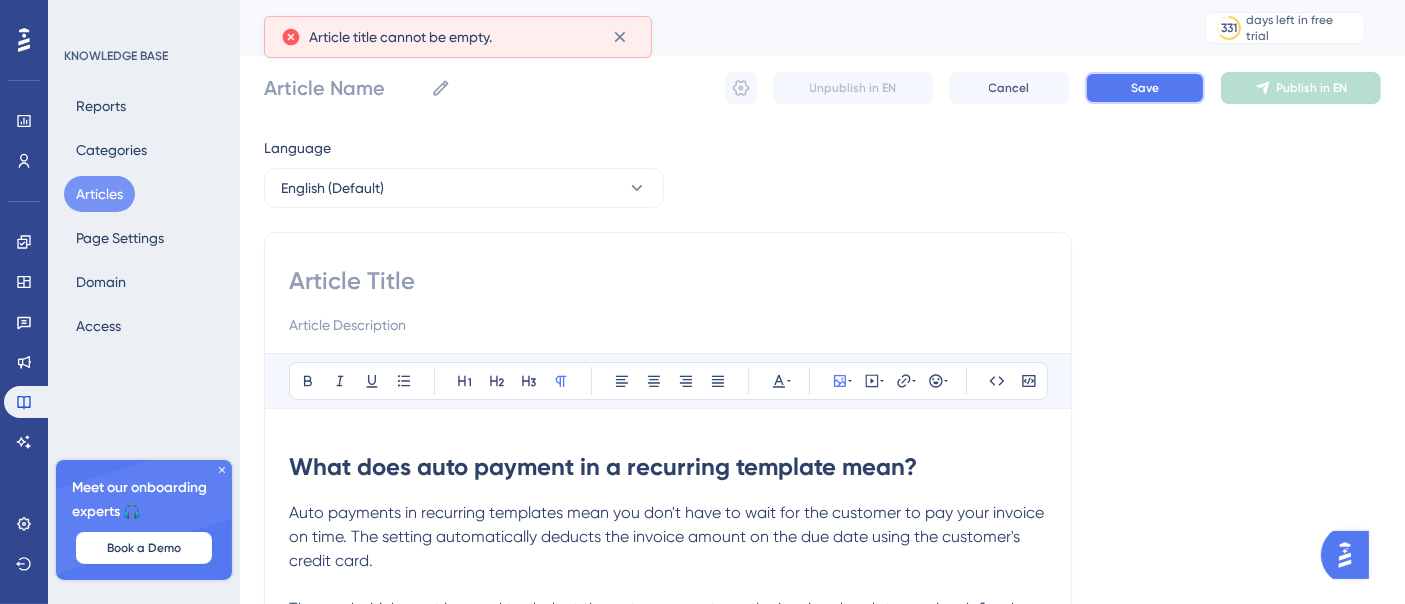 click on "Save" at bounding box center (1145, 88) 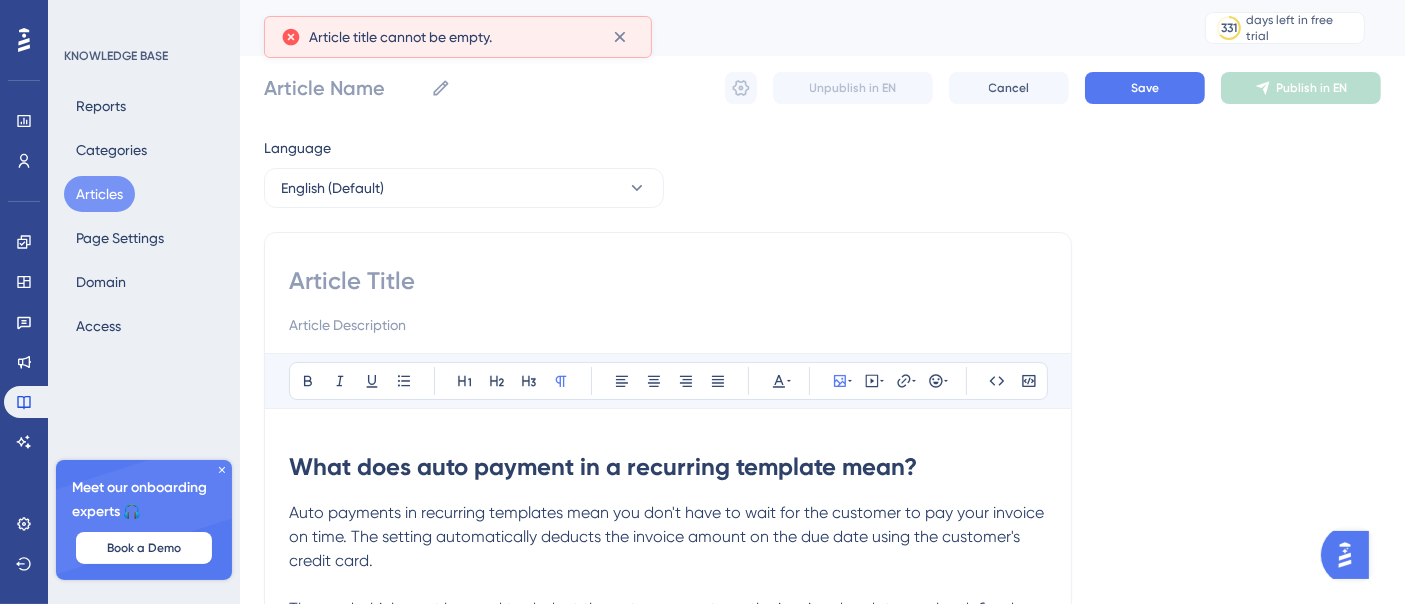 click at bounding box center (668, 281) 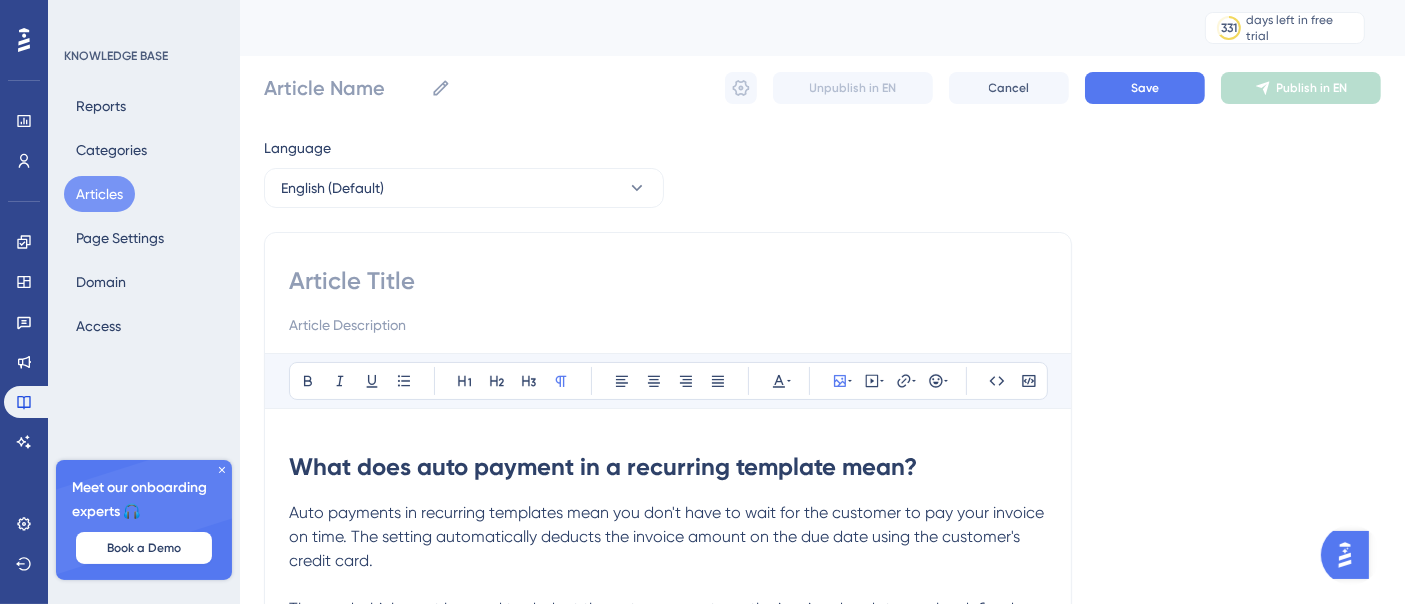 click at bounding box center (668, 281) 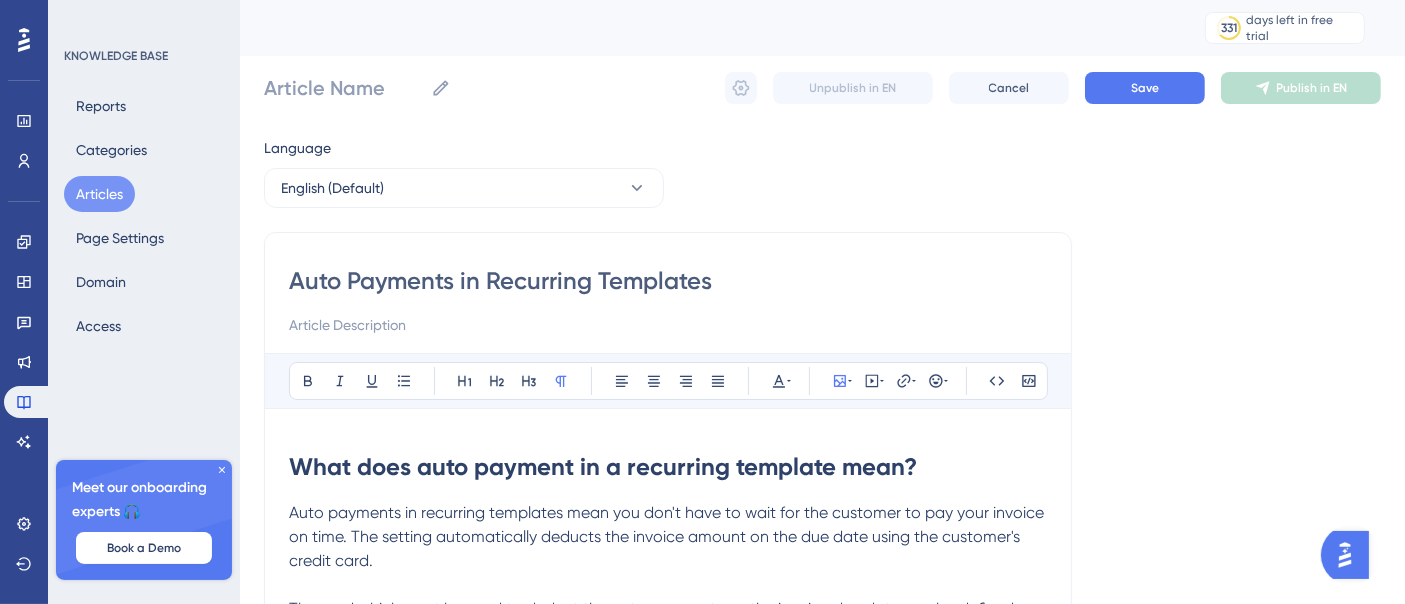 type on "Auto Payments in Recurring Templates" 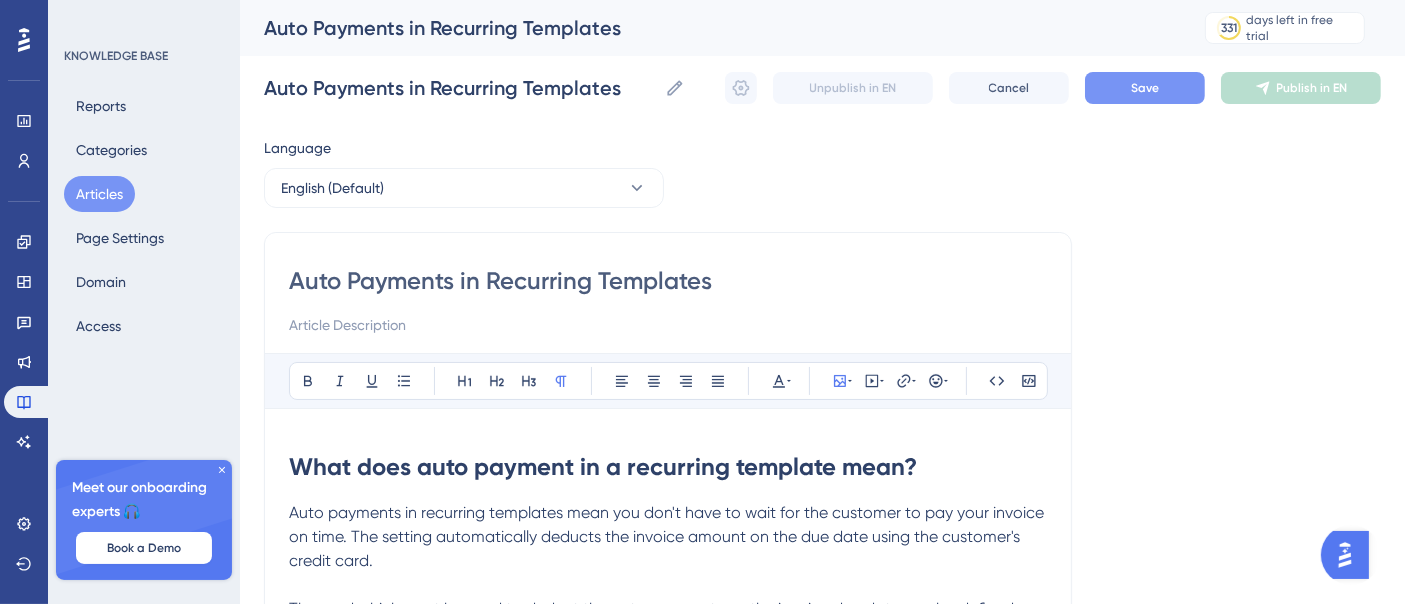 type on "Auto Payments in Recurring Templates" 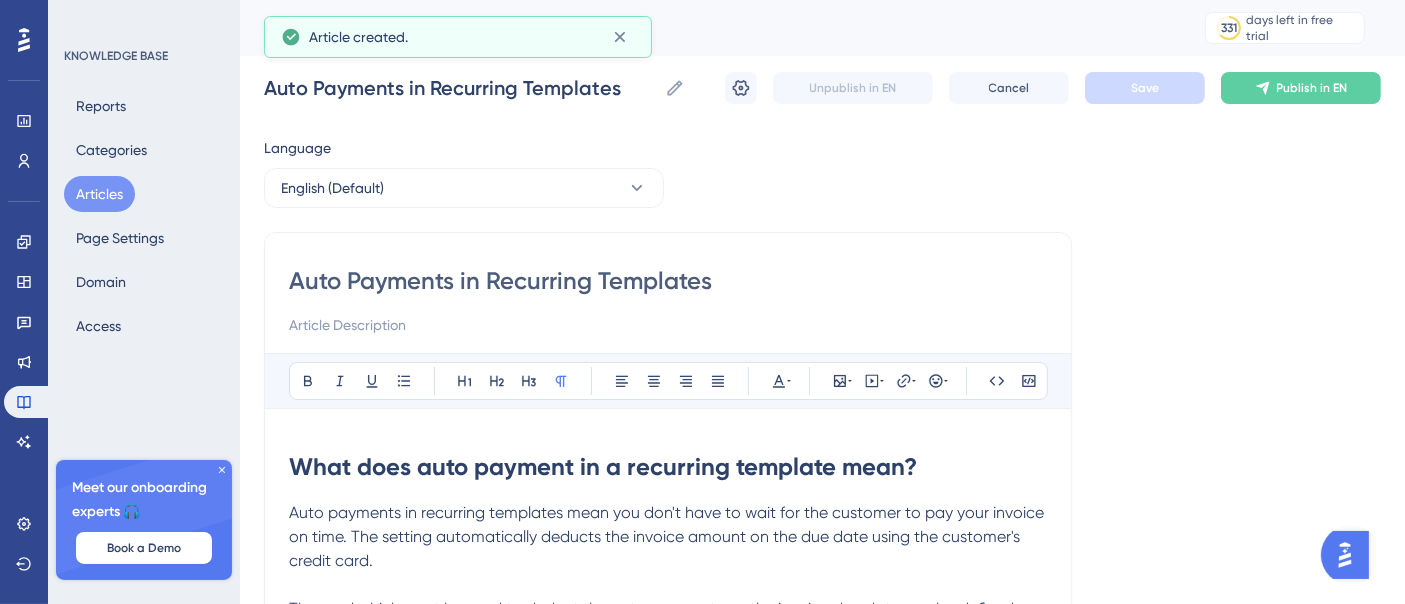 scroll, scrollTop: 2519, scrollLeft: 0, axis: vertical 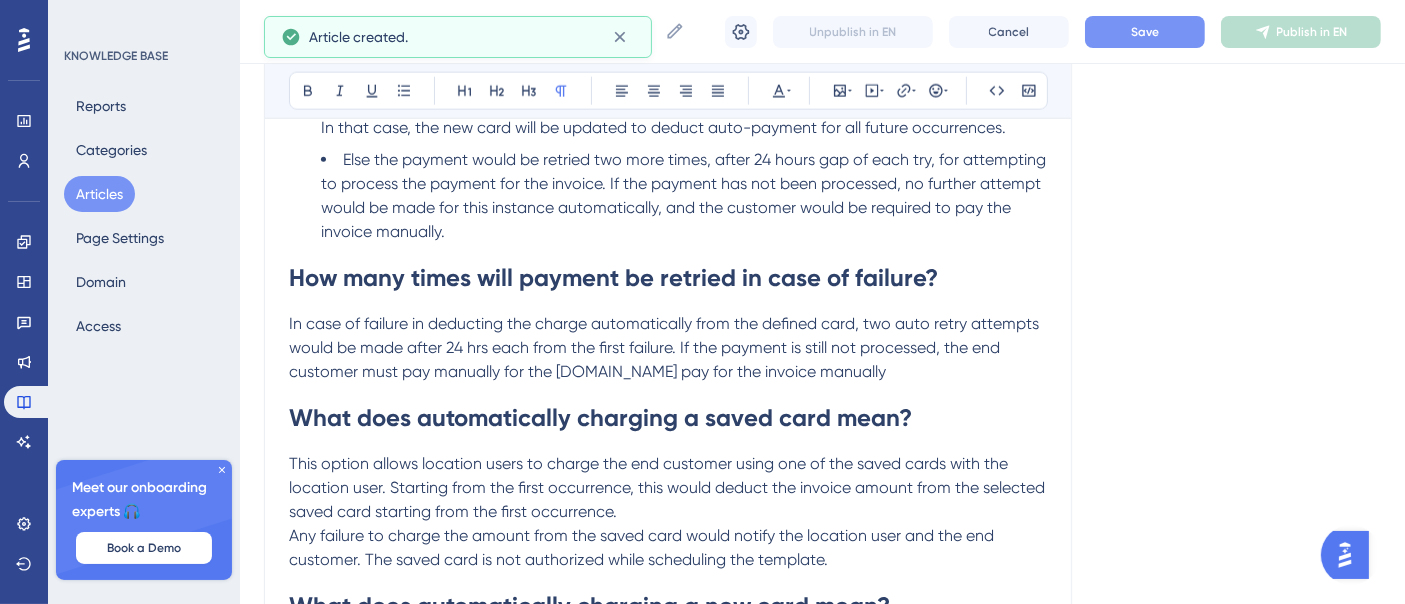 click on "Save" at bounding box center [1145, 32] 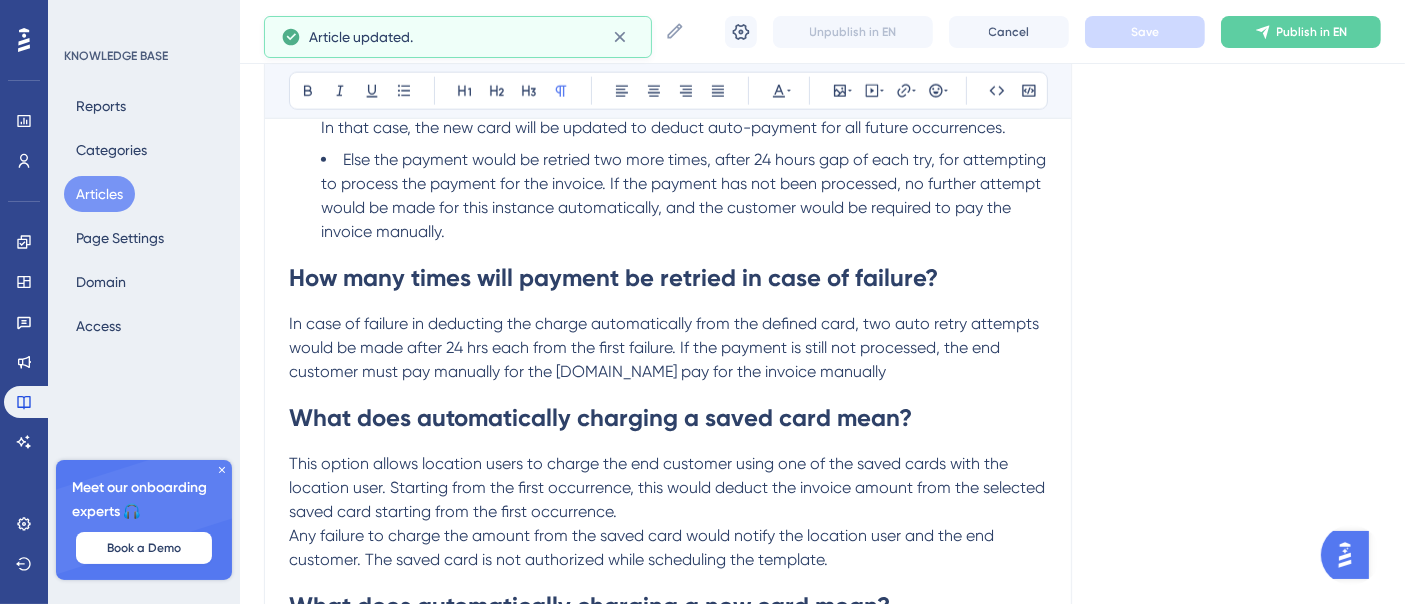 click on "Articles" at bounding box center (99, 194) 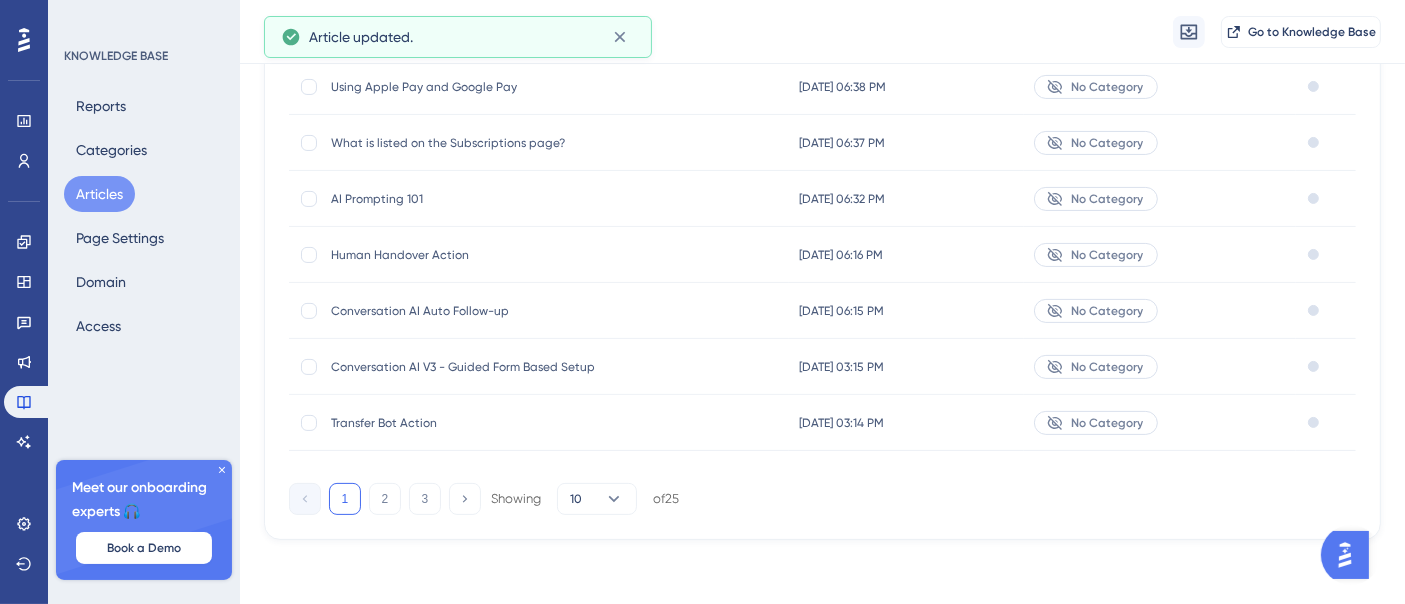 scroll, scrollTop: 0, scrollLeft: 0, axis: both 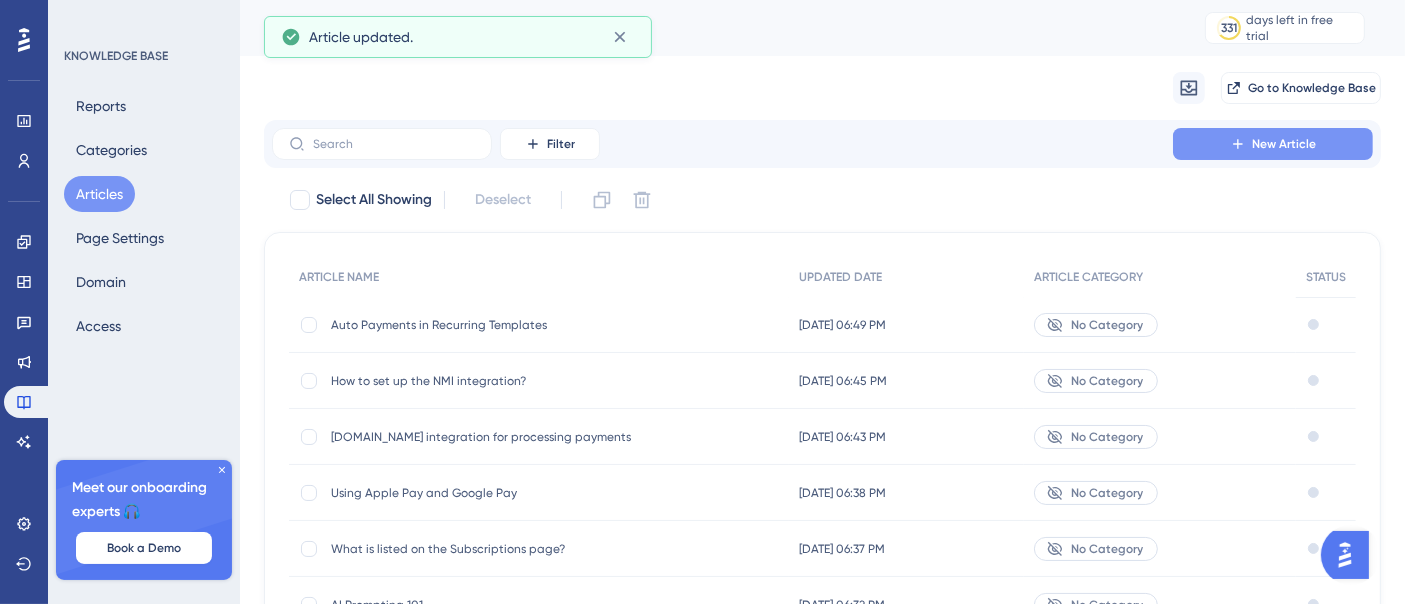 click on "New Article" at bounding box center (1273, 144) 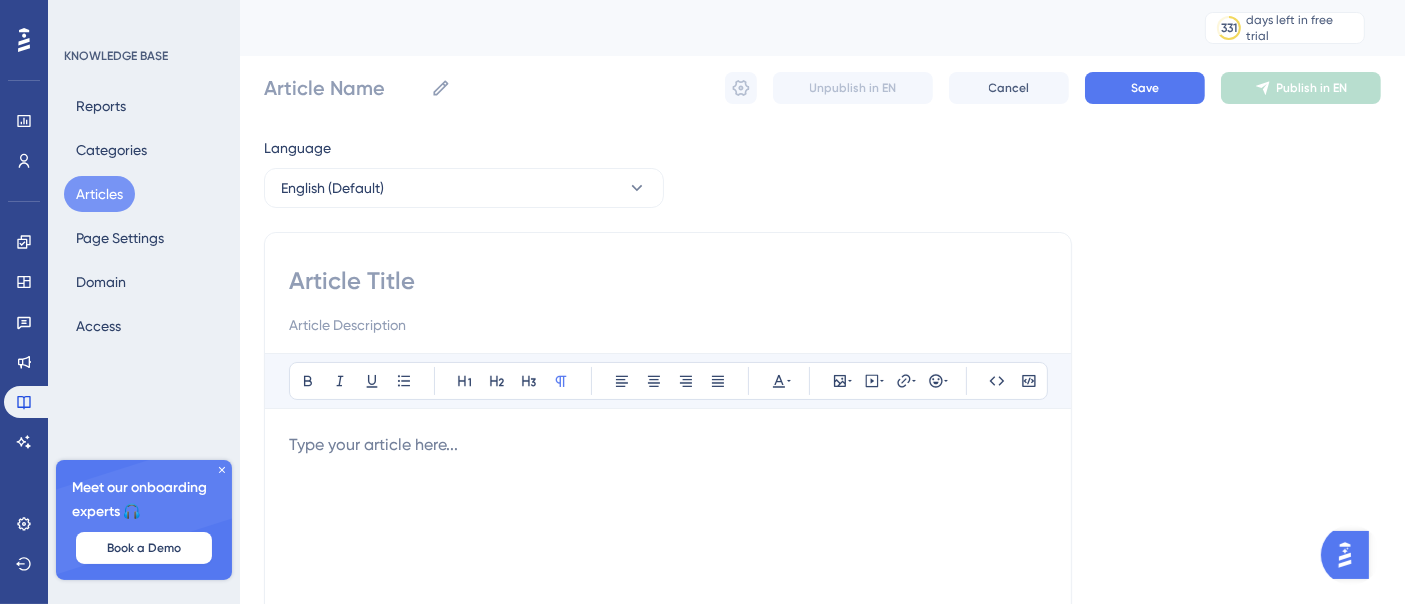 click at bounding box center [668, 281] 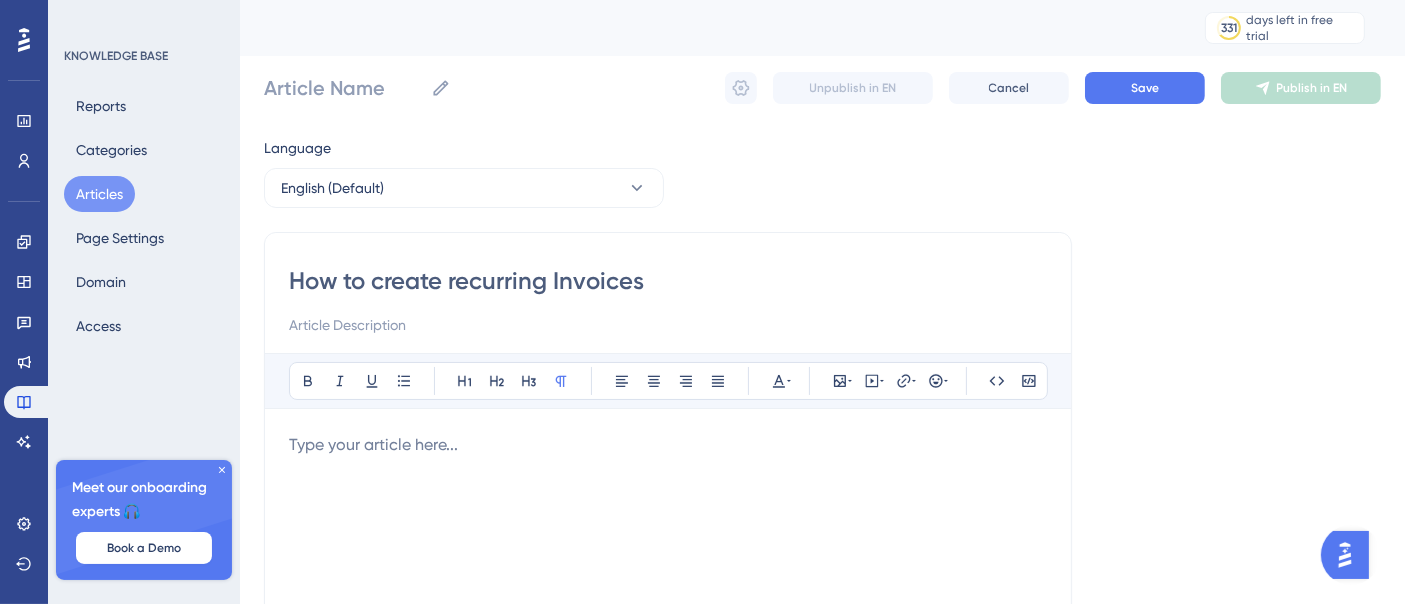 type on "How to create recurring Invoices" 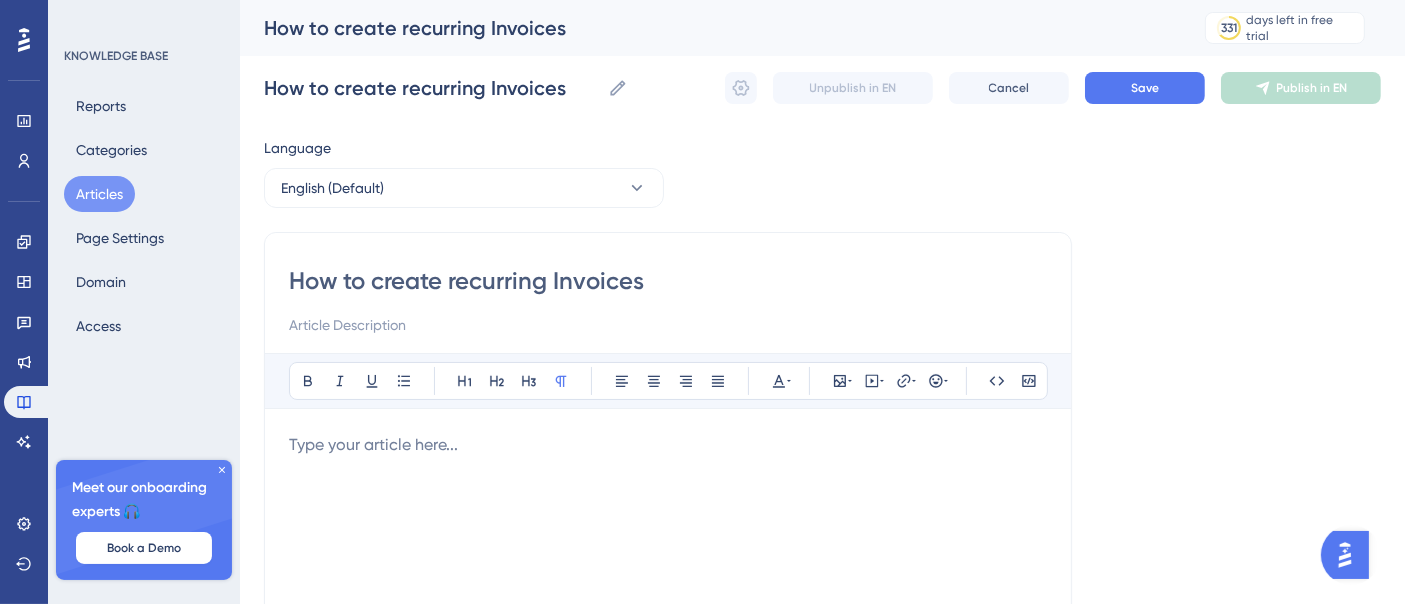 type on "How to create recurring Invoices" 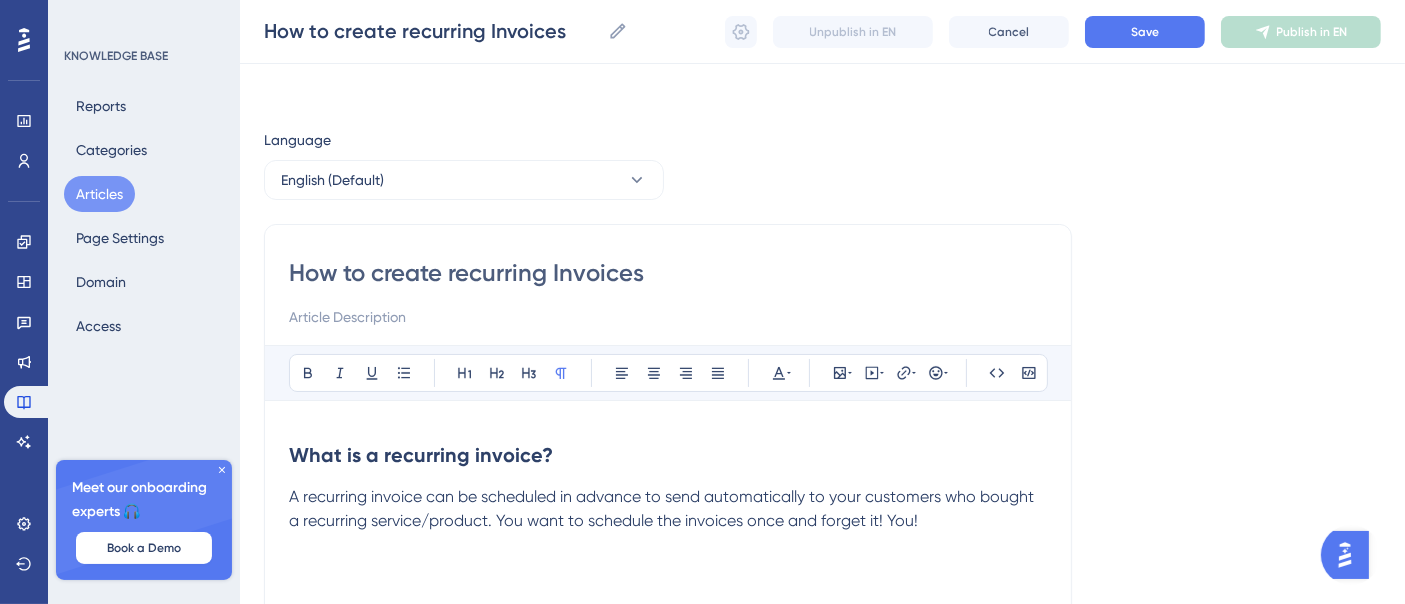 scroll, scrollTop: 5459, scrollLeft: 0, axis: vertical 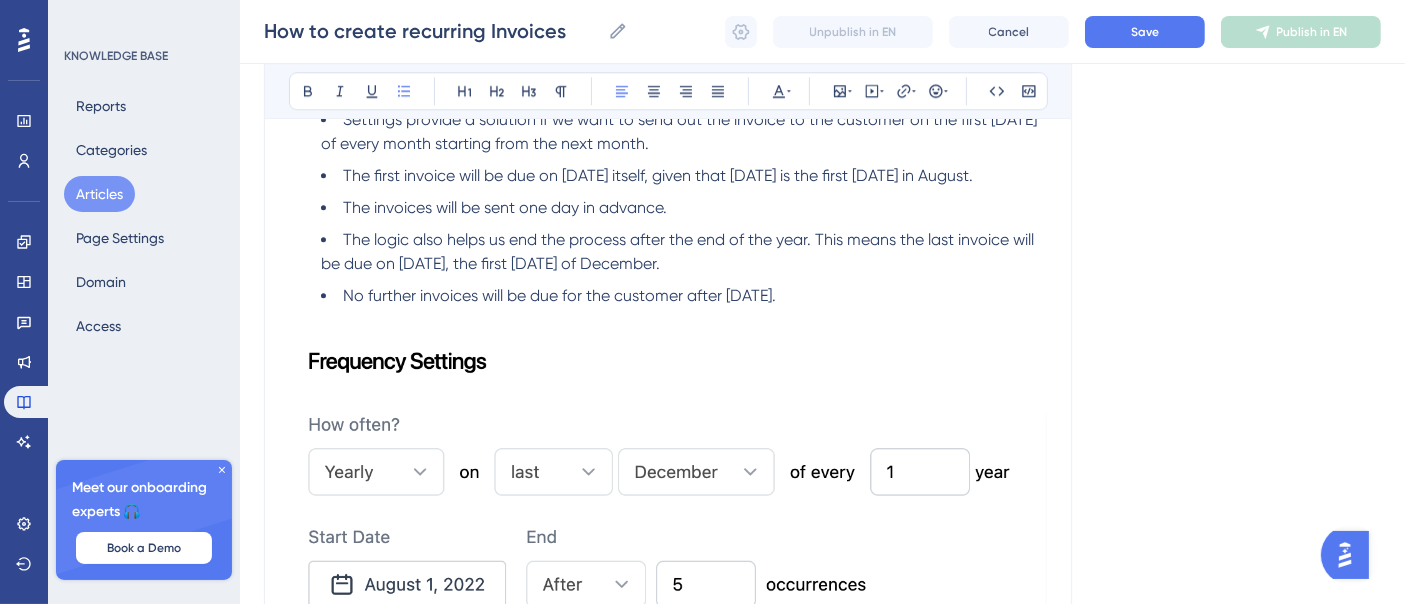 click on "The logic also helps us end the process after the end of the year. This means the last invoice will be due on [DATE], the first [DATE] of December." at bounding box center [684, 252] 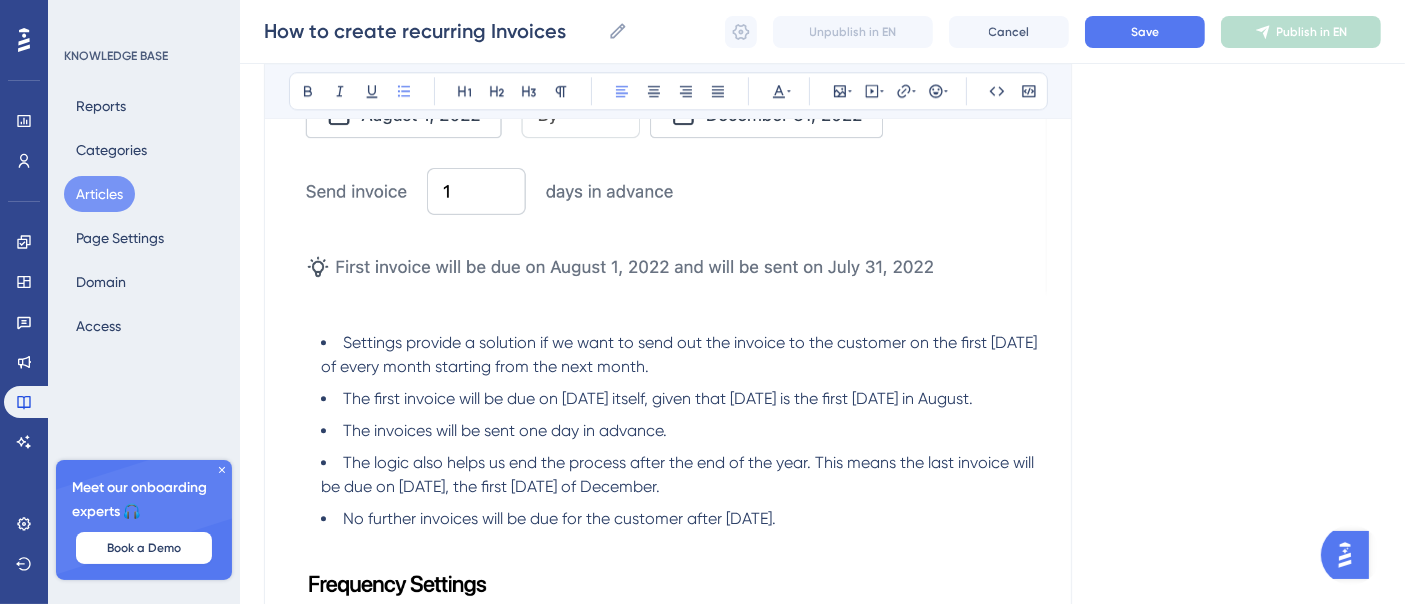 scroll, scrollTop: 4903, scrollLeft: 0, axis: vertical 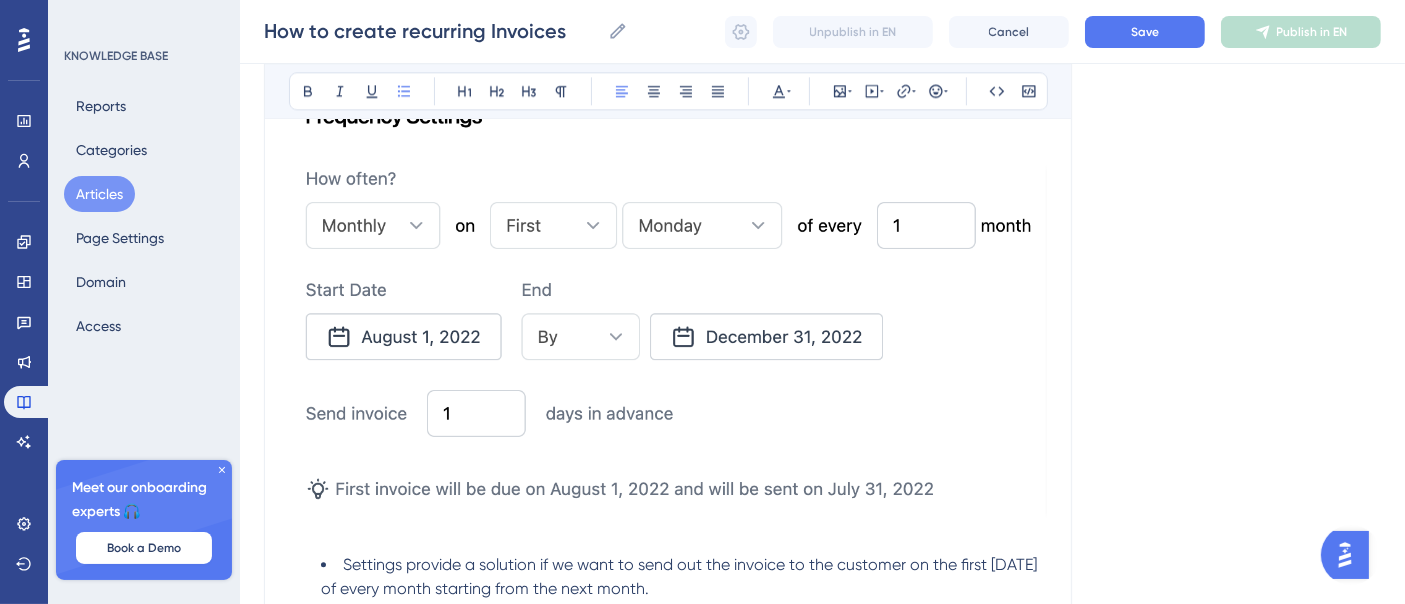 click at bounding box center [668, 297] 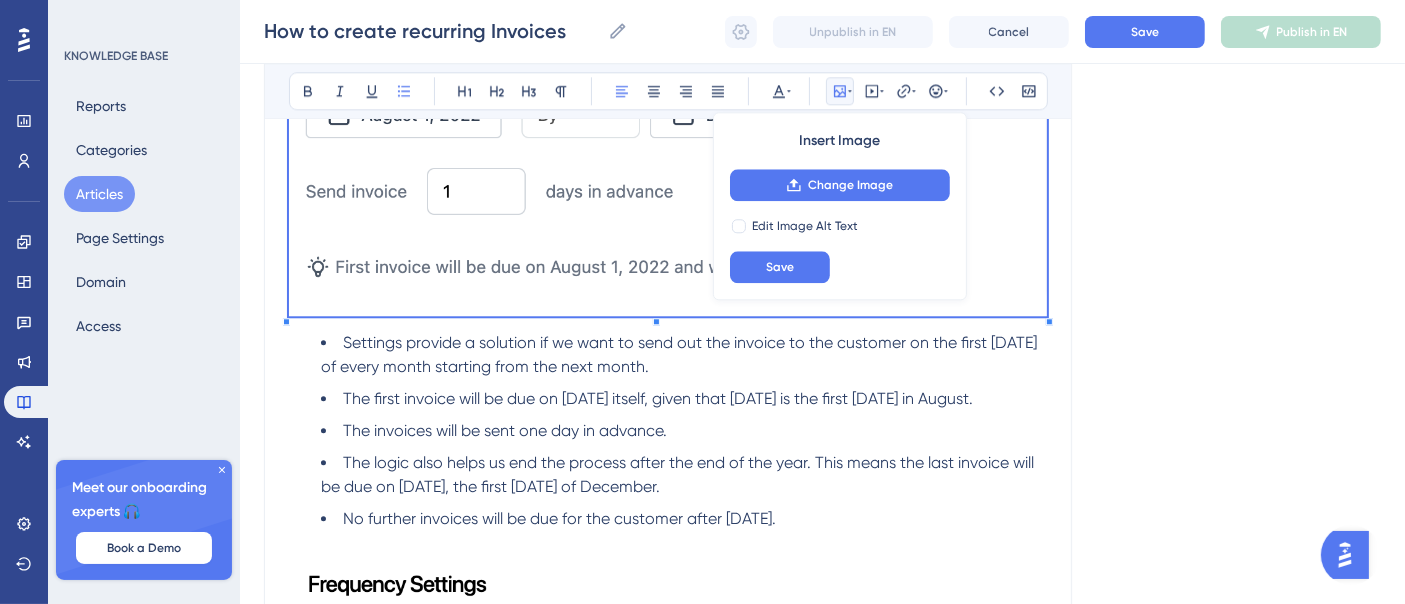 scroll, scrollTop: 5237, scrollLeft: 0, axis: vertical 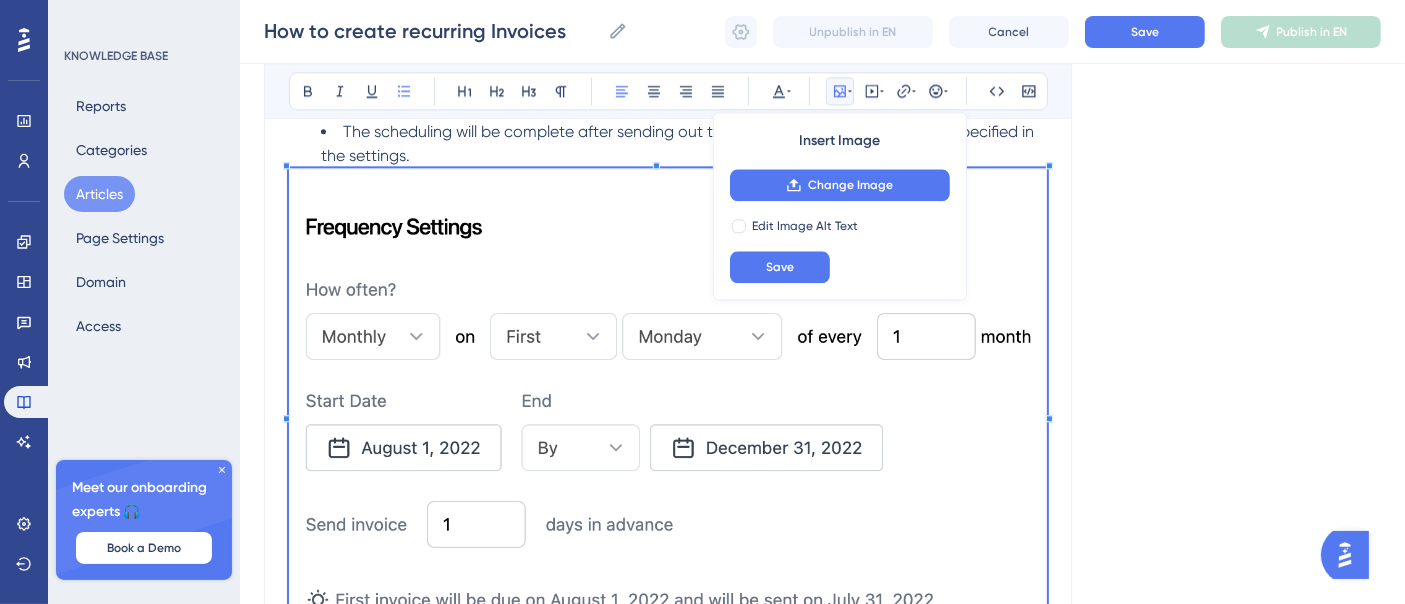 click on "The scheduling will be complete after sending out three invoices to the customer as specified in the settings." at bounding box center (684, 144) 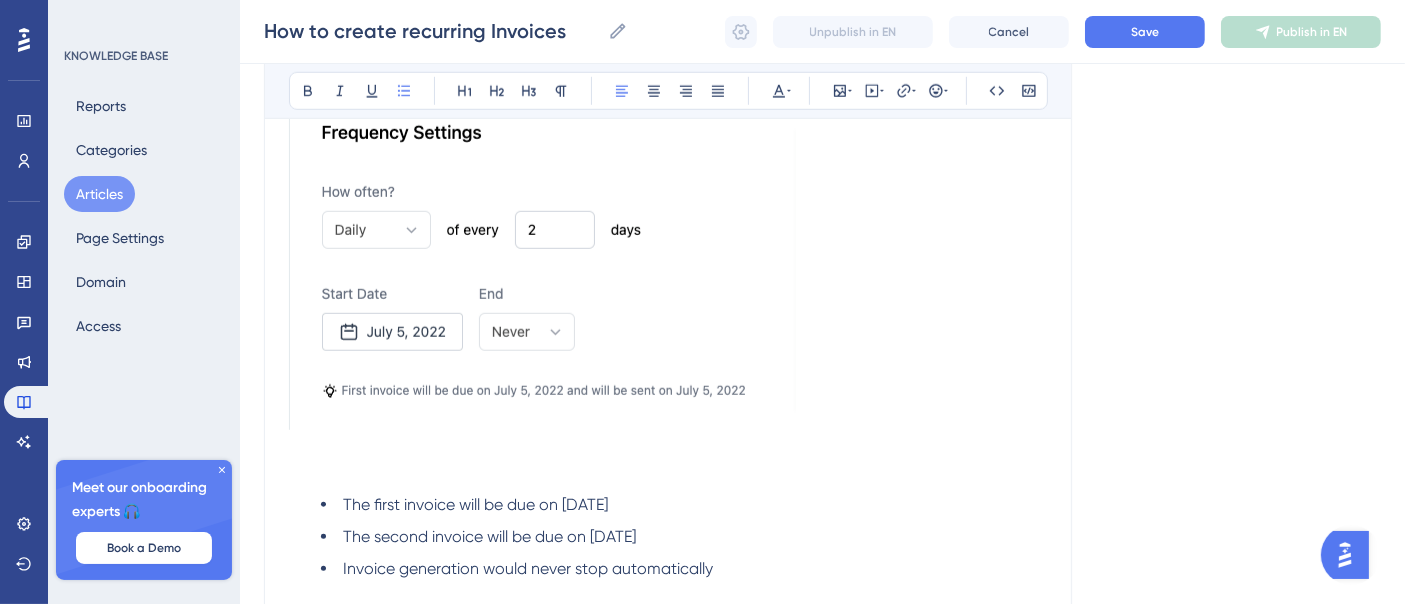 scroll, scrollTop: 1681, scrollLeft: 0, axis: vertical 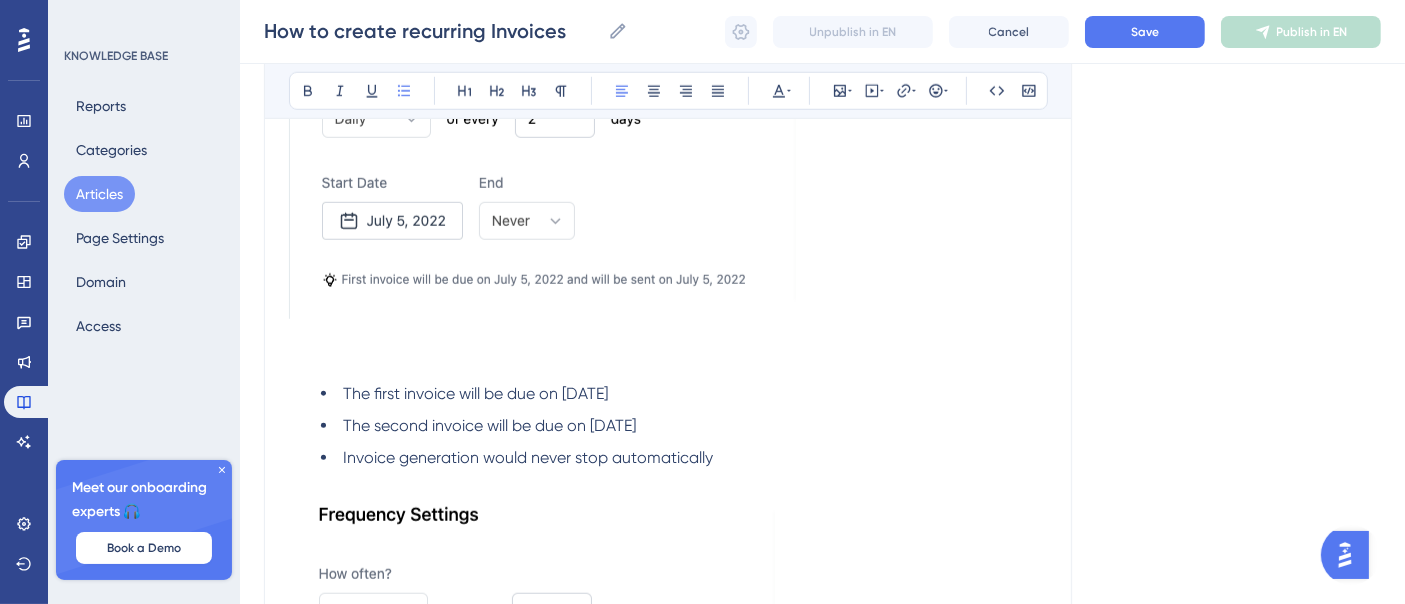 click at bounding box center (542, 147) 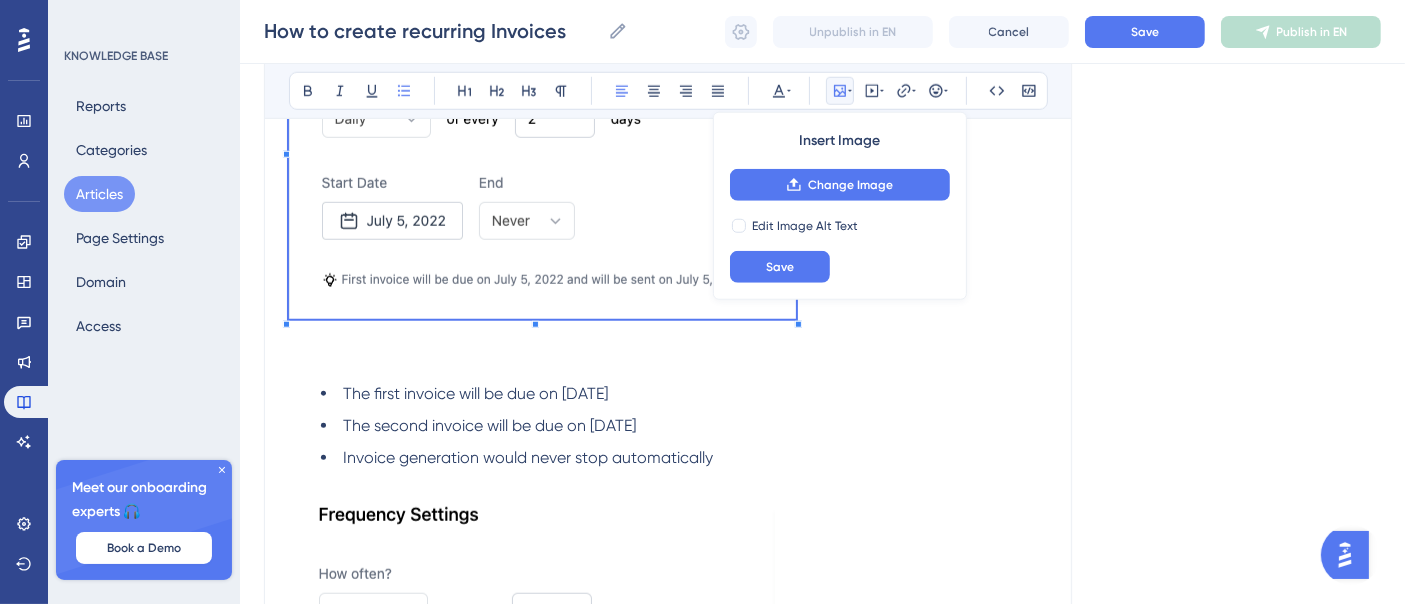 scroll, scrollTop: 1459, scrollLeft: 0, axis: vertical 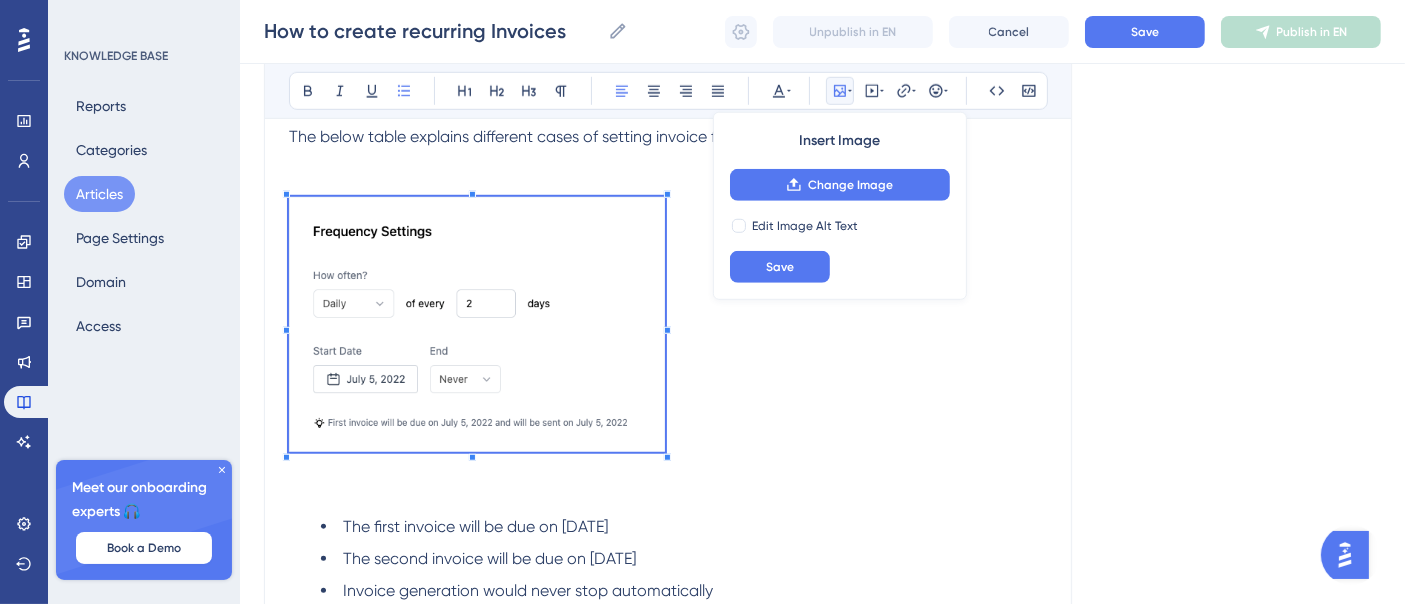 click on "What is a recurring invoice? A recurring invoice can be scheduled in advance to send automatically to your customers who bought a recurring service/product. You want to schedule the invoices once and forget it! You!   Please Note: We recommend using Stripe Connect  with  Invoices ,   in  the event you  do  not wish to use Stripe Connect payments would need to manaully record .   How to create a recurring invoice? Open the " Invoices " tab under the payments section. Select " New Recurring Template " by clicking New on the All Invoices or Recurring Templates page. Understanding Setting invoice frequency. The below table explains different cases of setting invoice frequency: The first invoice will be due on [DATE] The second invoice will be due on [DATE] Invoice generation would never stop automatically The first invoice will be due on [DATE] The second invoice will be due on [DATE] The subsequent invoices would be due on the 9th, 11th, and [DATE] Action / Status -->  Draft Edit" at bounding box center (668, 5458) 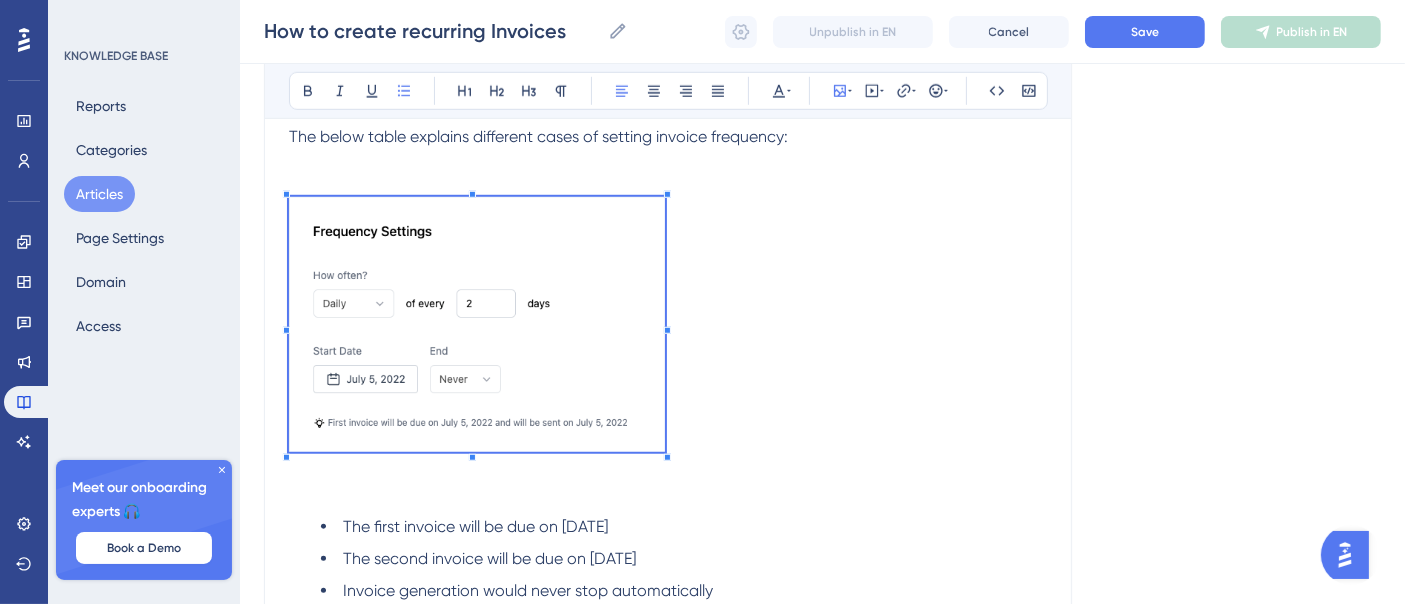 click at bounding box center [477, 324] 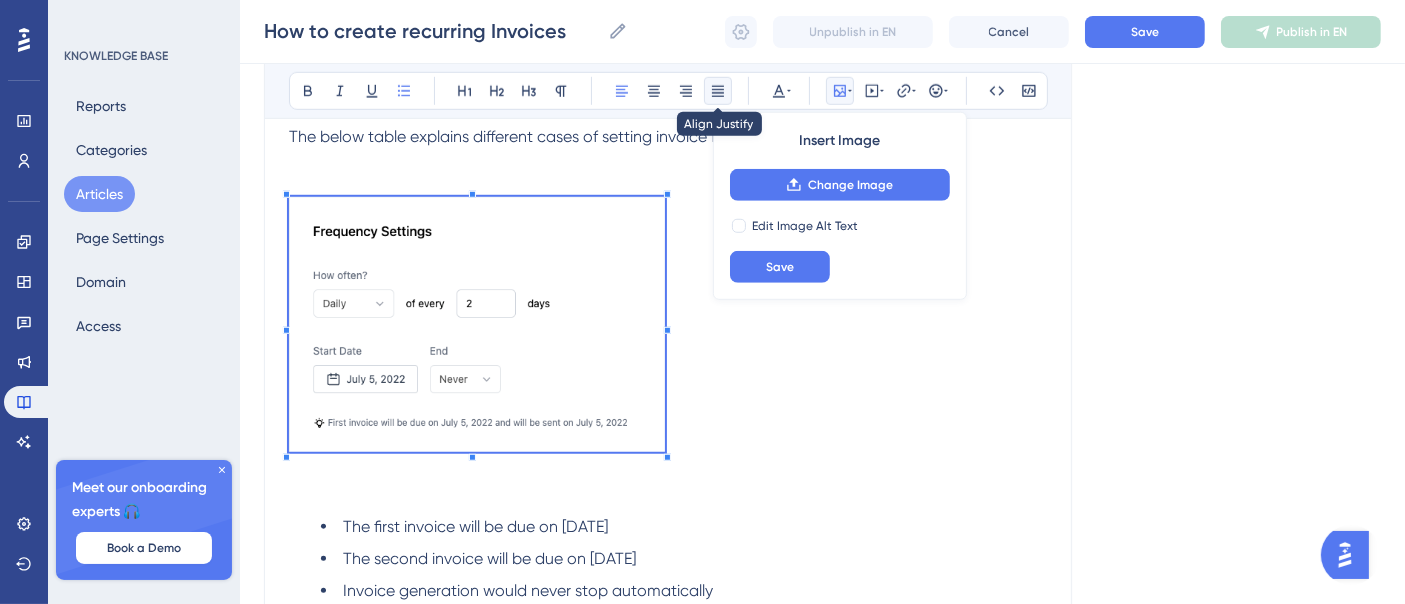 click 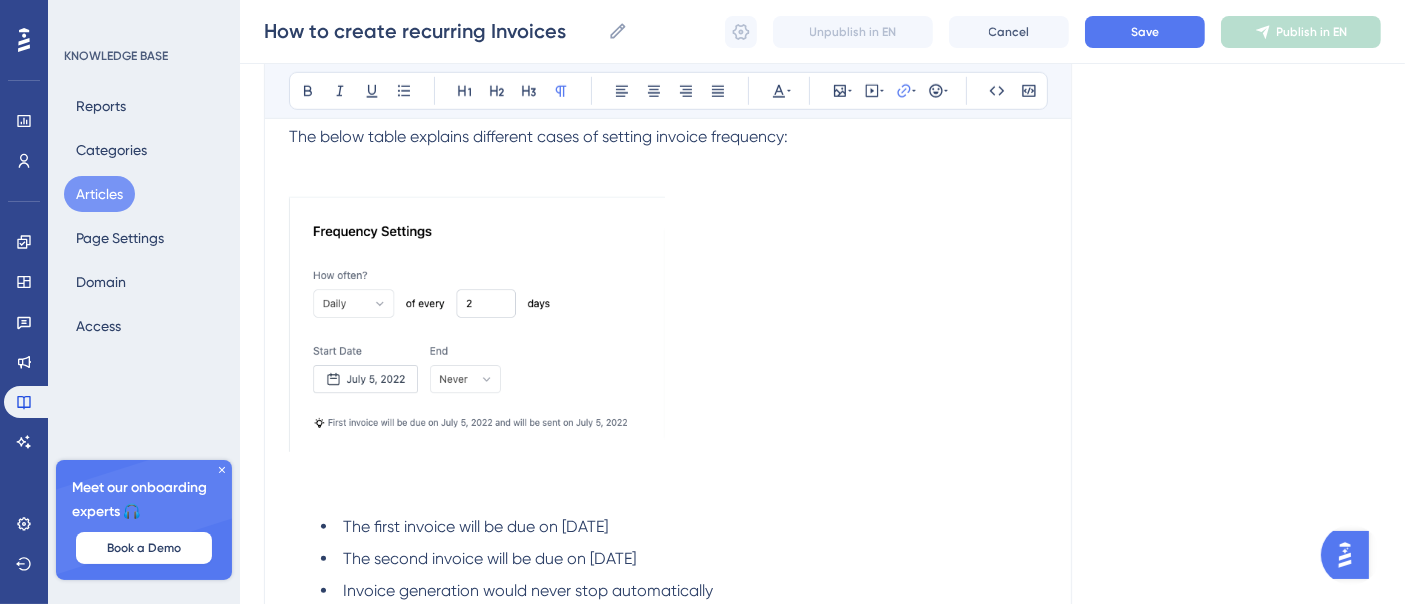 click at bounding box center [668, 328] 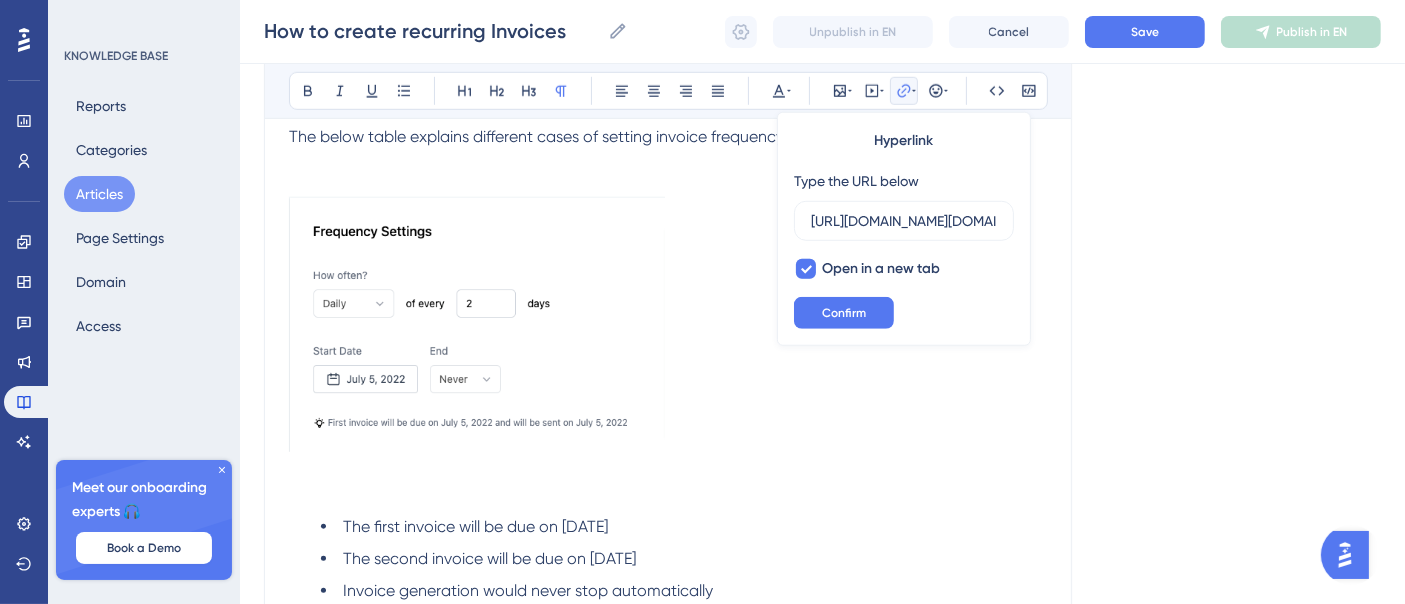 scroll, scrollTop: 0, scrollLeft: 921, axis: horizontal 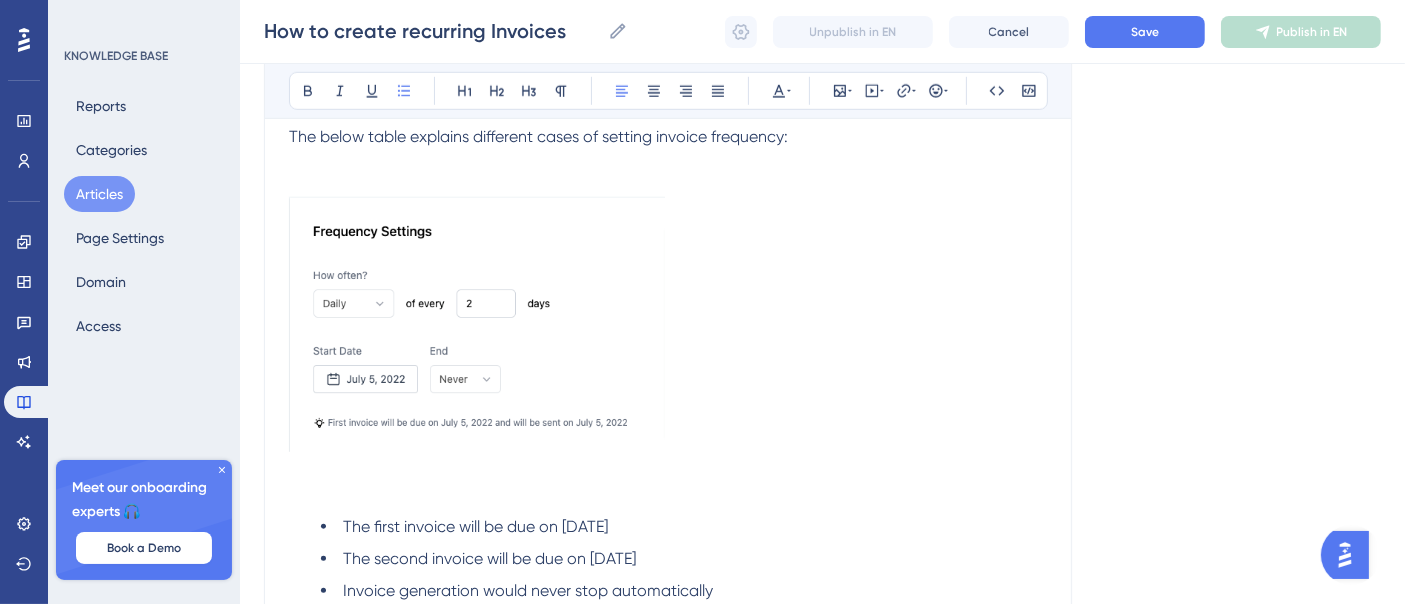 click on "The first invoice will be due on [DATE]" at bounding box center (684, 527) 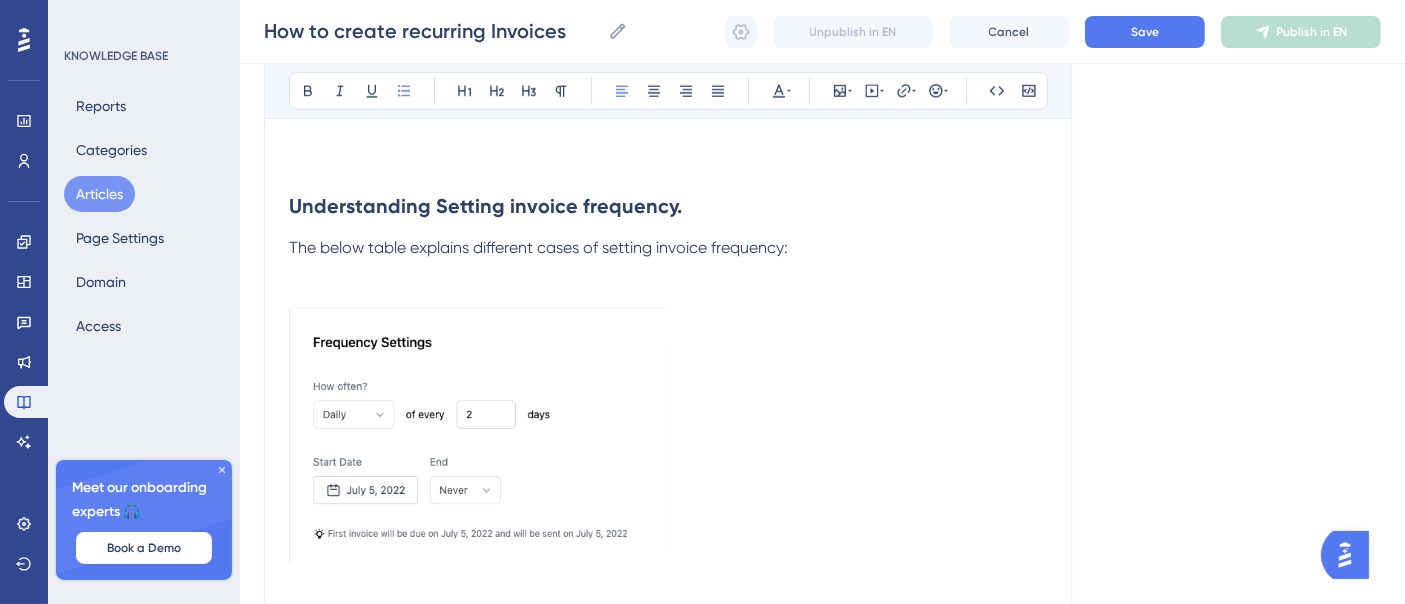 scroll, scrollTop: 1459, scrollLeft: 0, axis: vertical 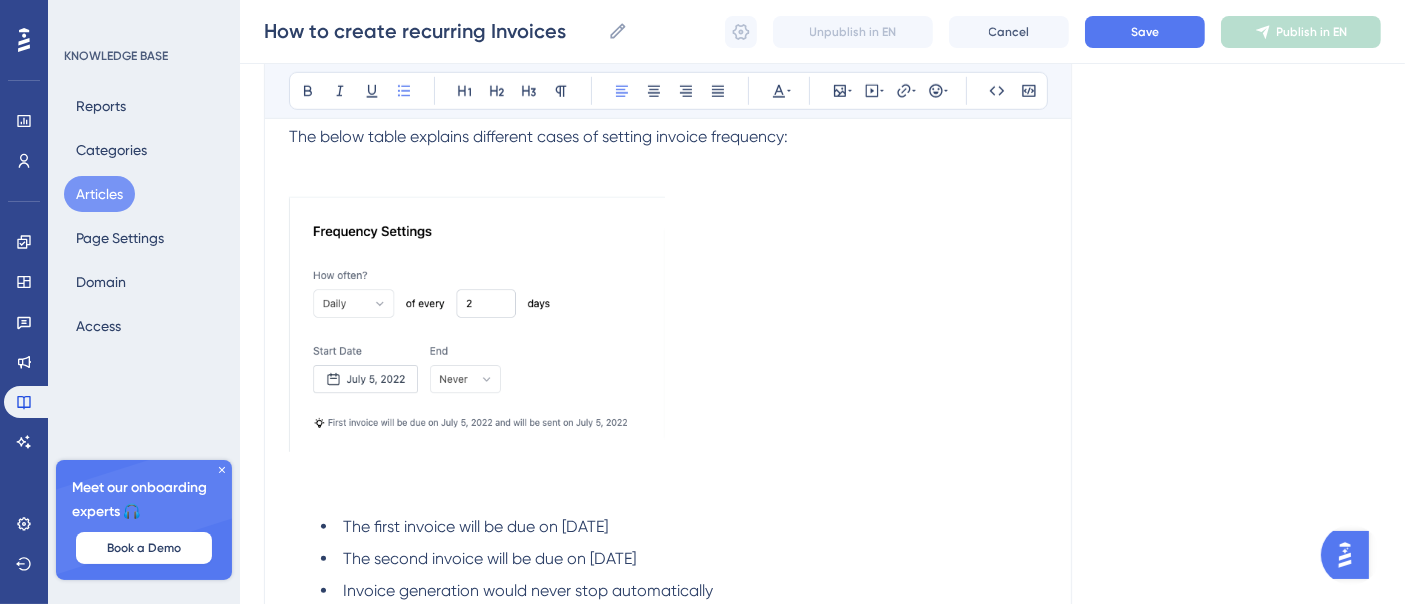 click at bounding box center [477, 324] 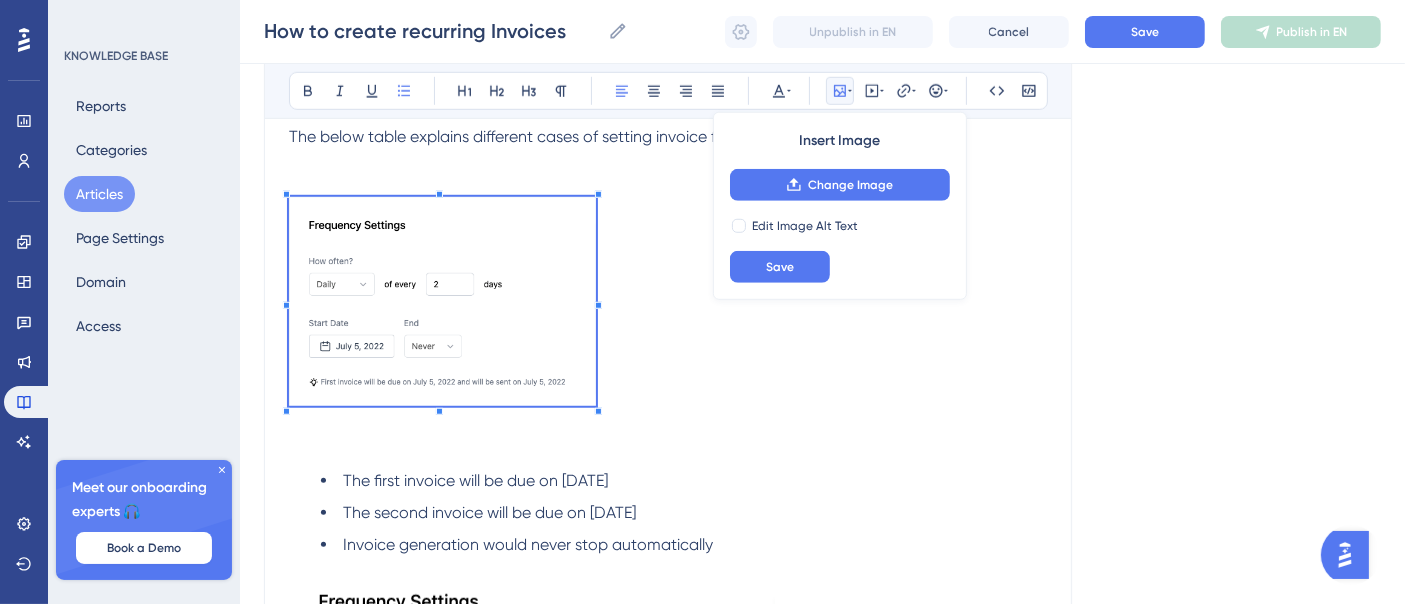 click at bounding box center [668, 304] 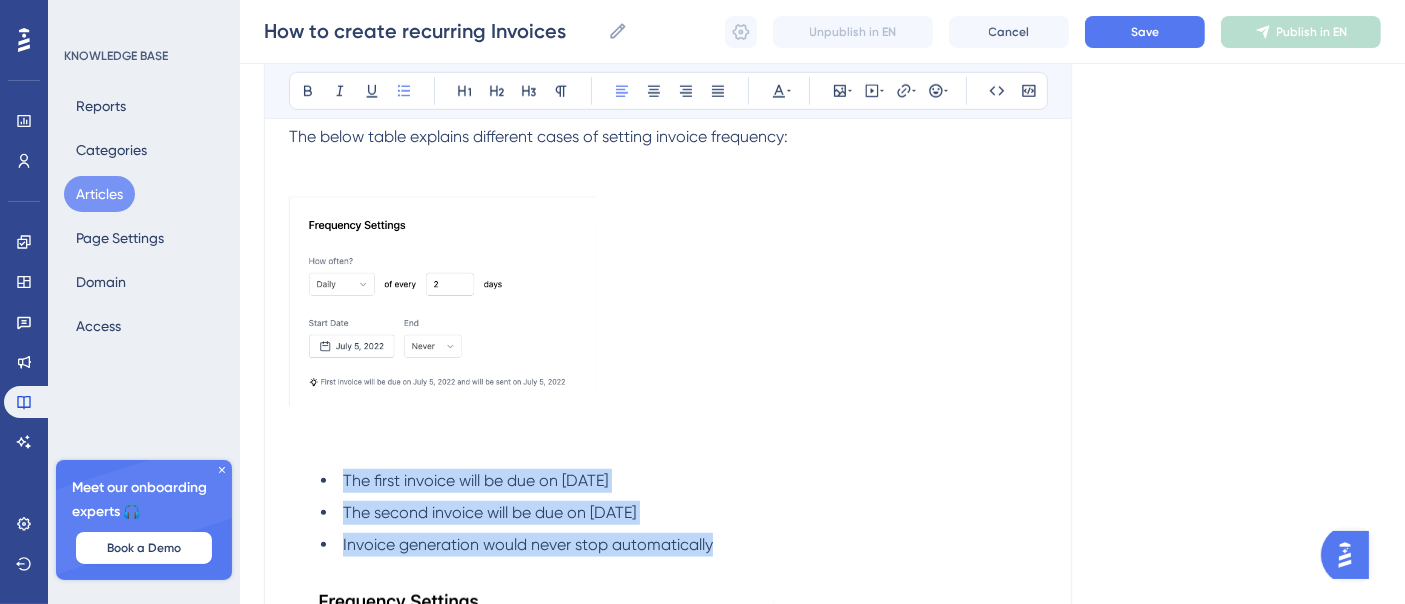 drag, startPoint x: 750, startPoint y: 546, endPoint x: 311, endPoint y: 481, distance: 443.78598 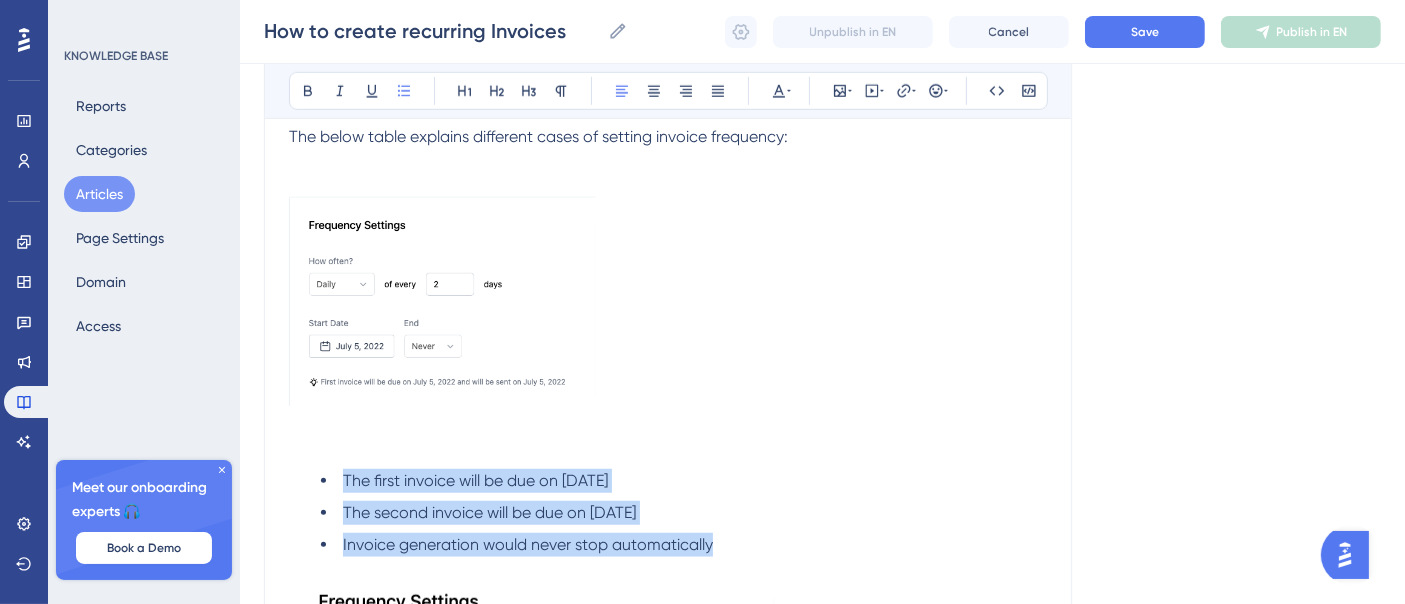 copy on "The first invoice will be due on [DATE] The second invoice will be due on [DATE] Invoice generation would never stop automatically" 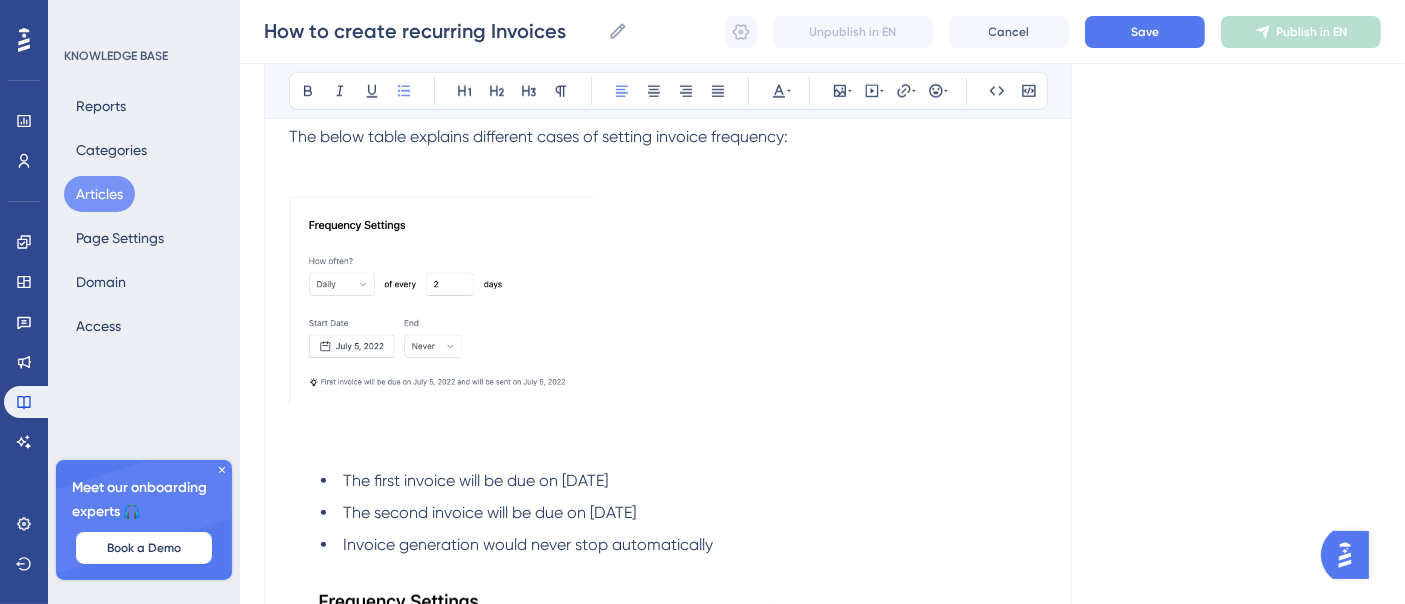 click at bounding box center (668, 304) 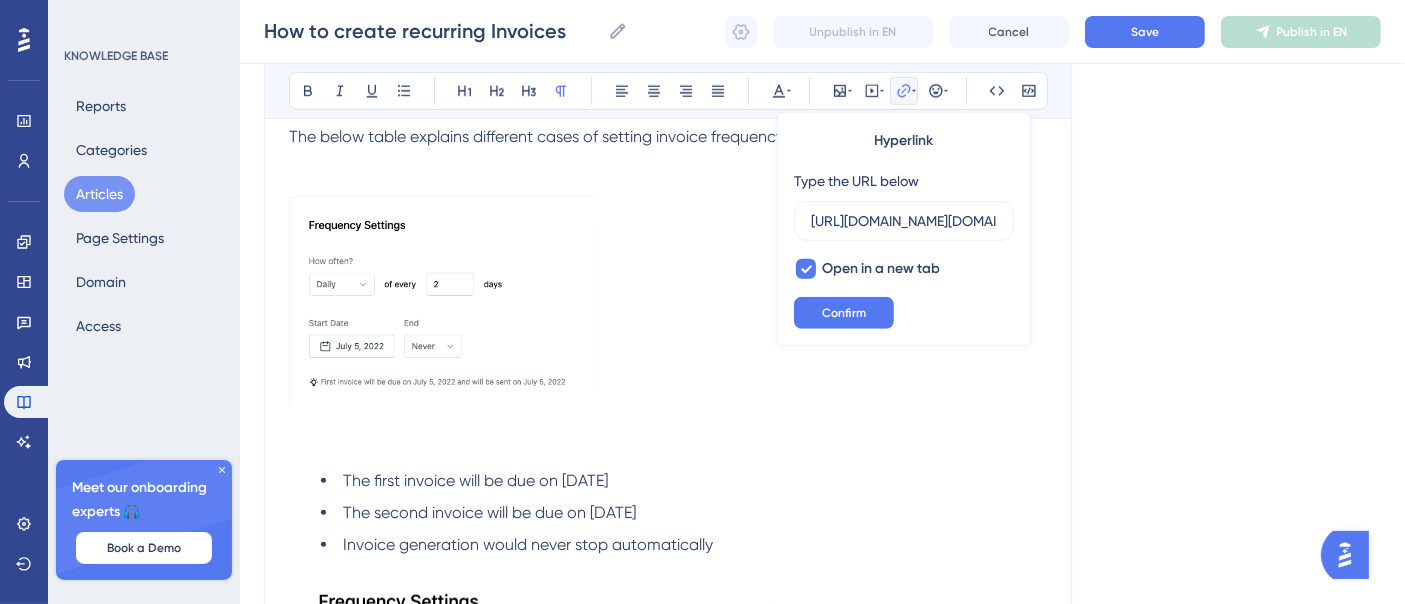scroll, scrollTop: 0, scrollLeft: 921, axis: horizontal 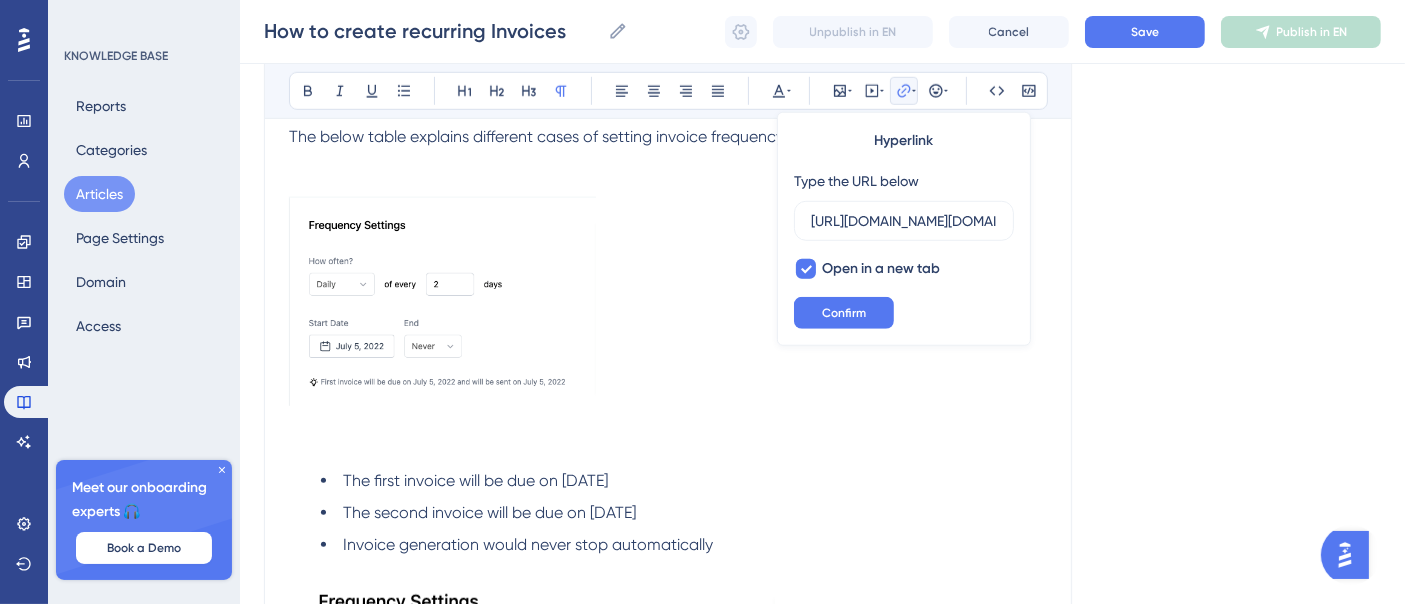 click at bounding box center [668, 304] 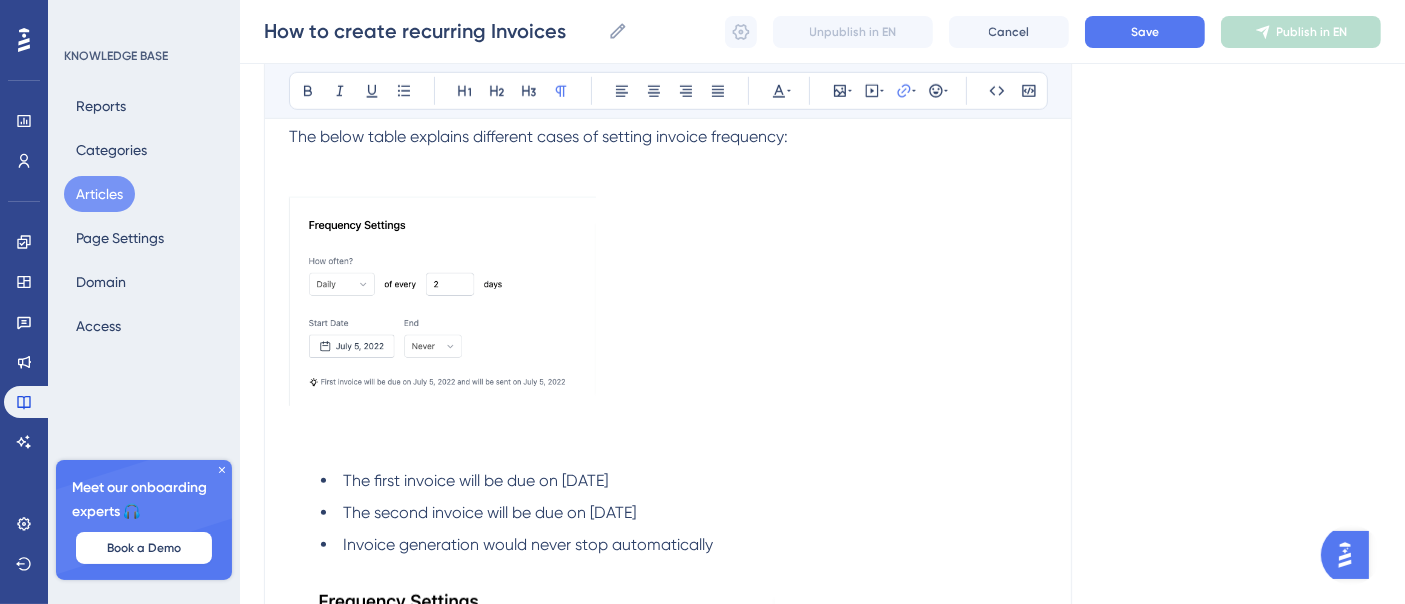click at bounding box center (442, 301) 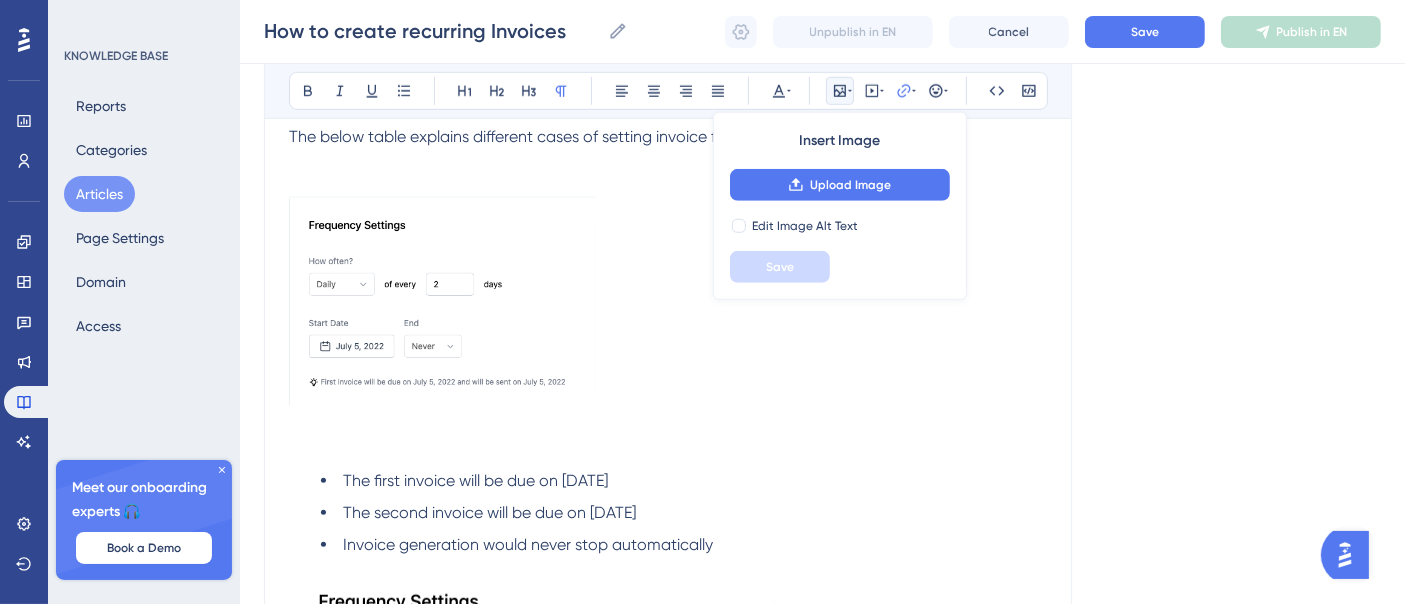 click at bounding box center (668, 304) 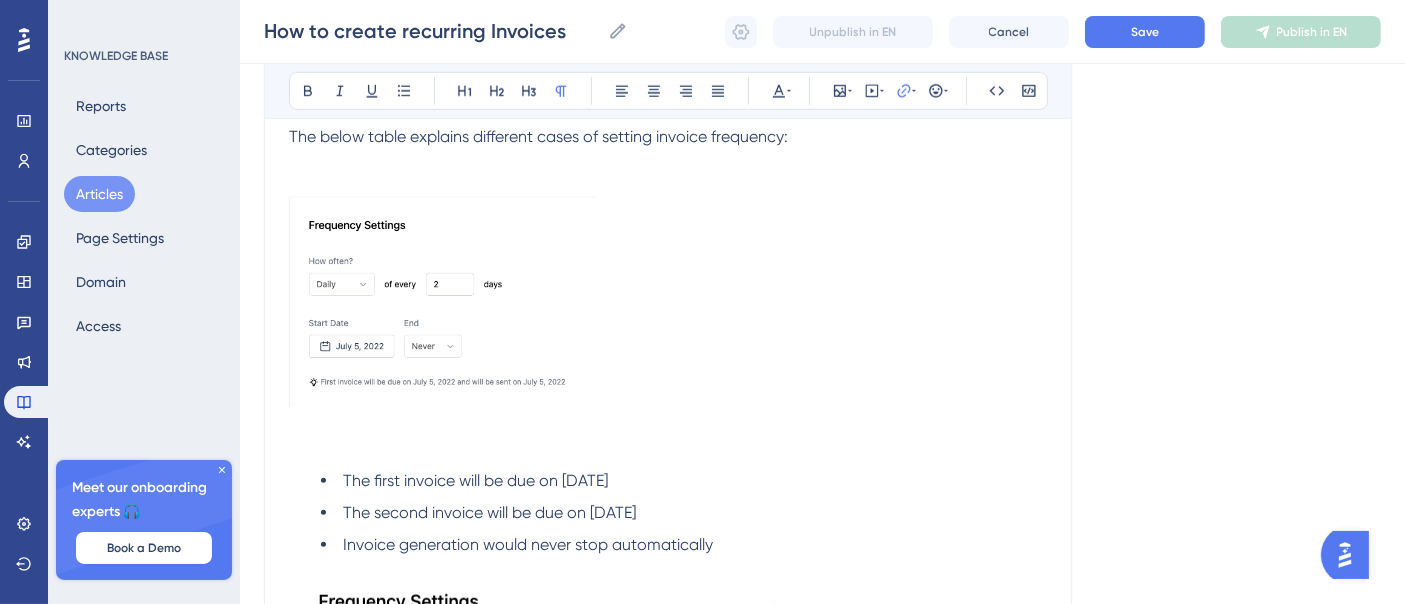 click at bounding box center [668, 304] 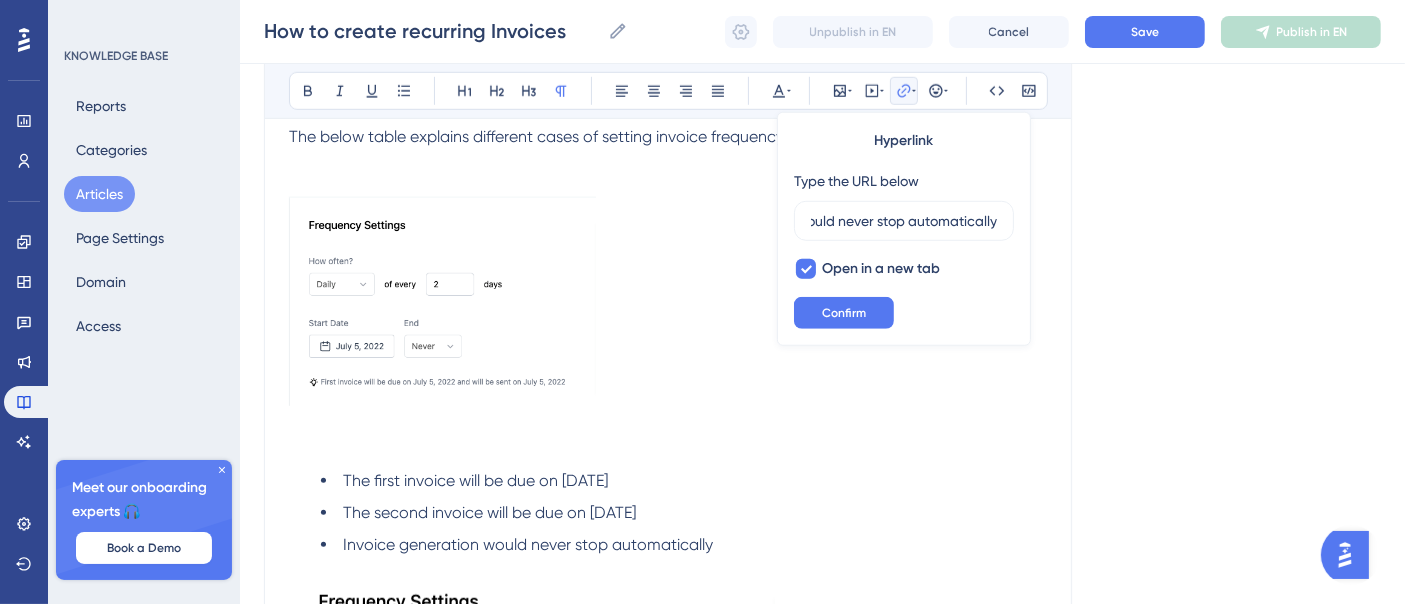scroll, scrollTop: 0, scrollLeft: 1812, axis: horizontal 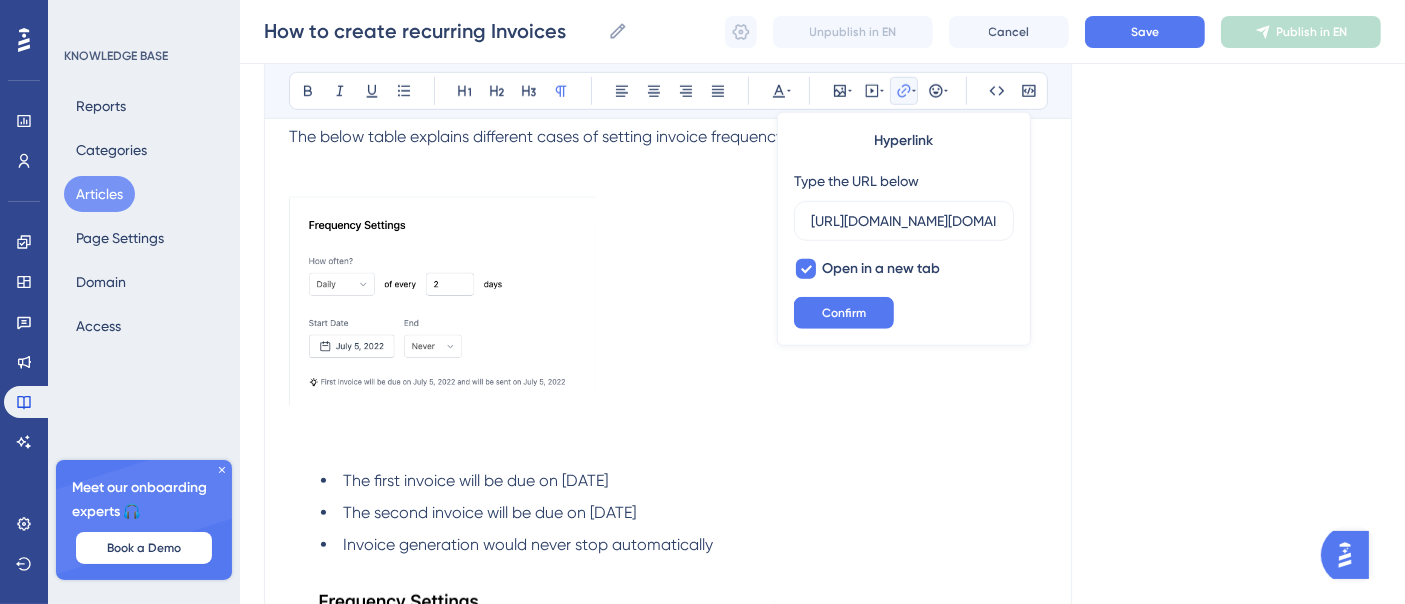 click at bounding box center [668, 304] 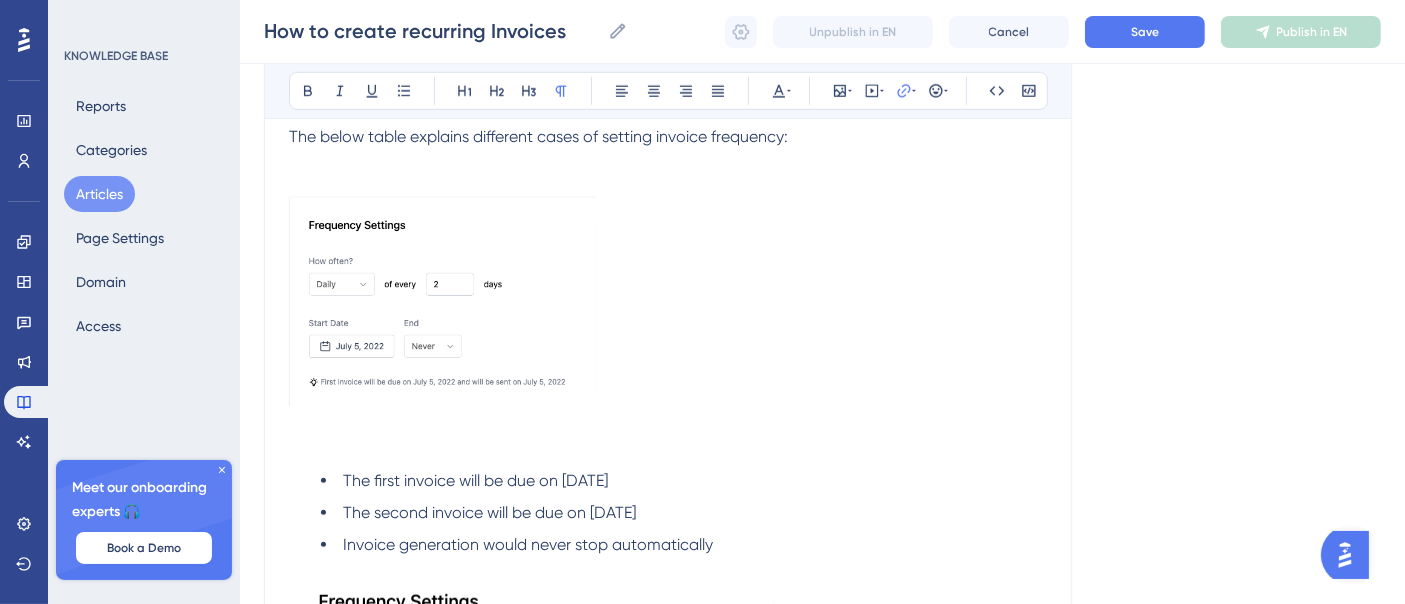 scroll, scrollTop: 1348, scrollLeft: 0, axis: vertical 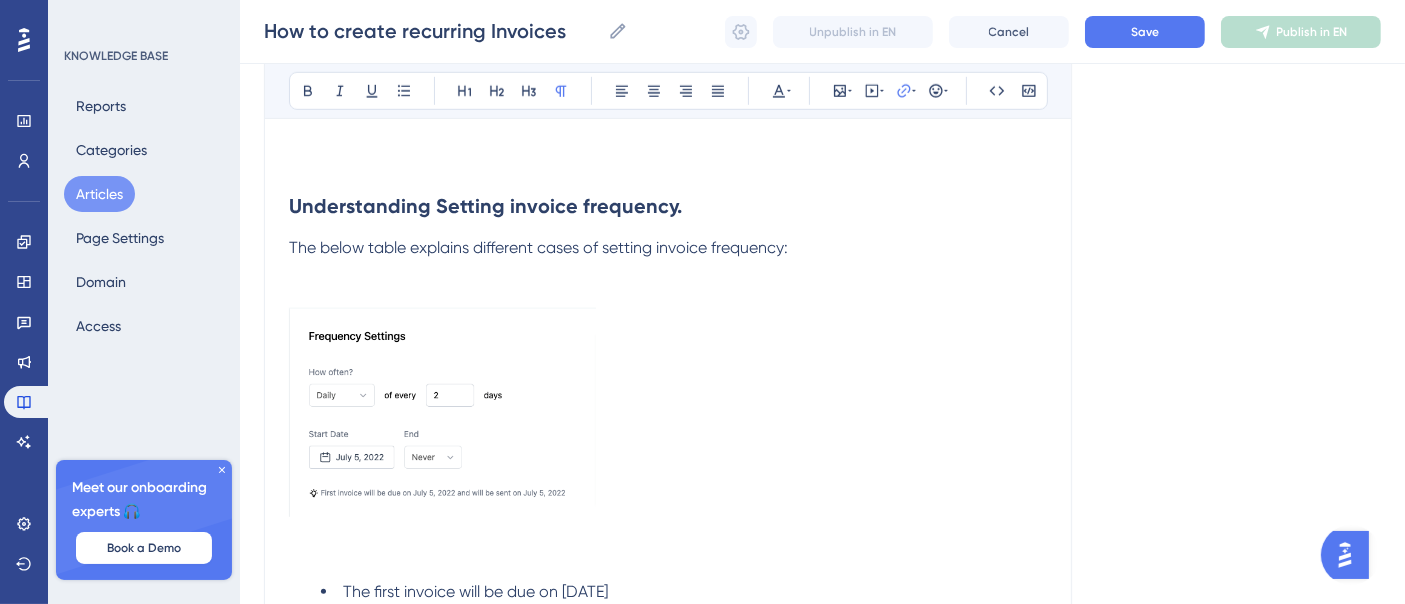 click on "The below table explains different cases of setting invoice frequency:" at bounding box center [668, 272] 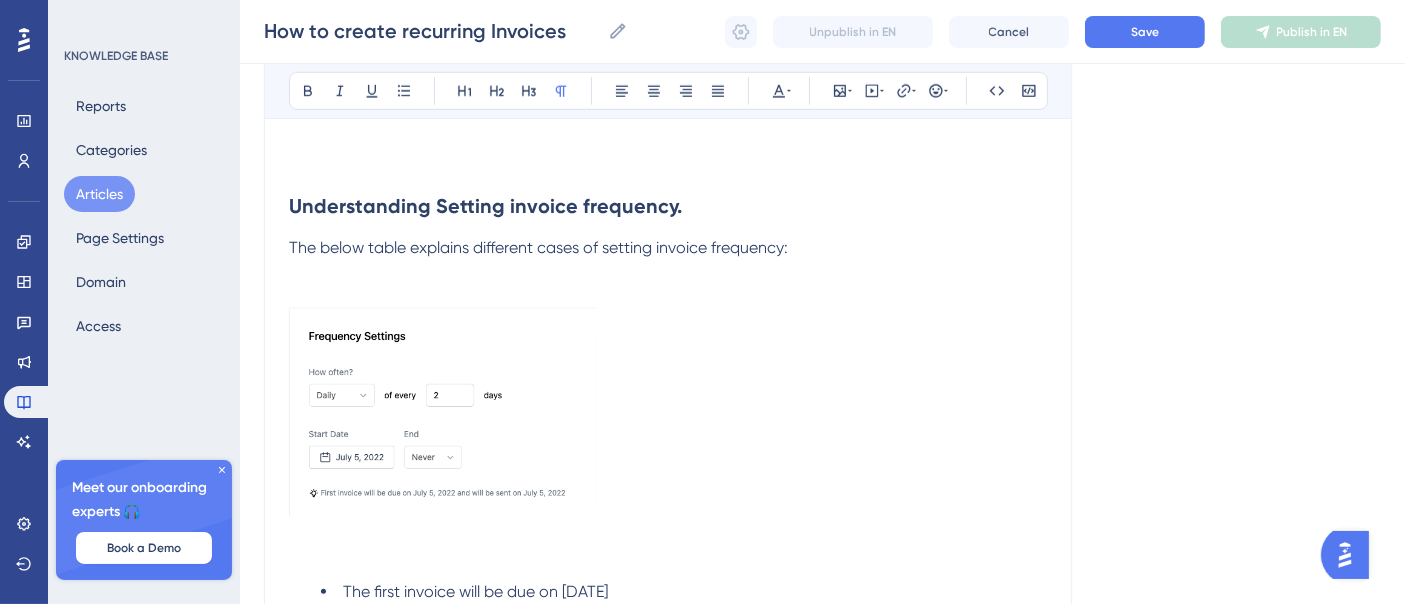scroll, scrollTop: 1570, scrollLeft: 0, axis: vertical 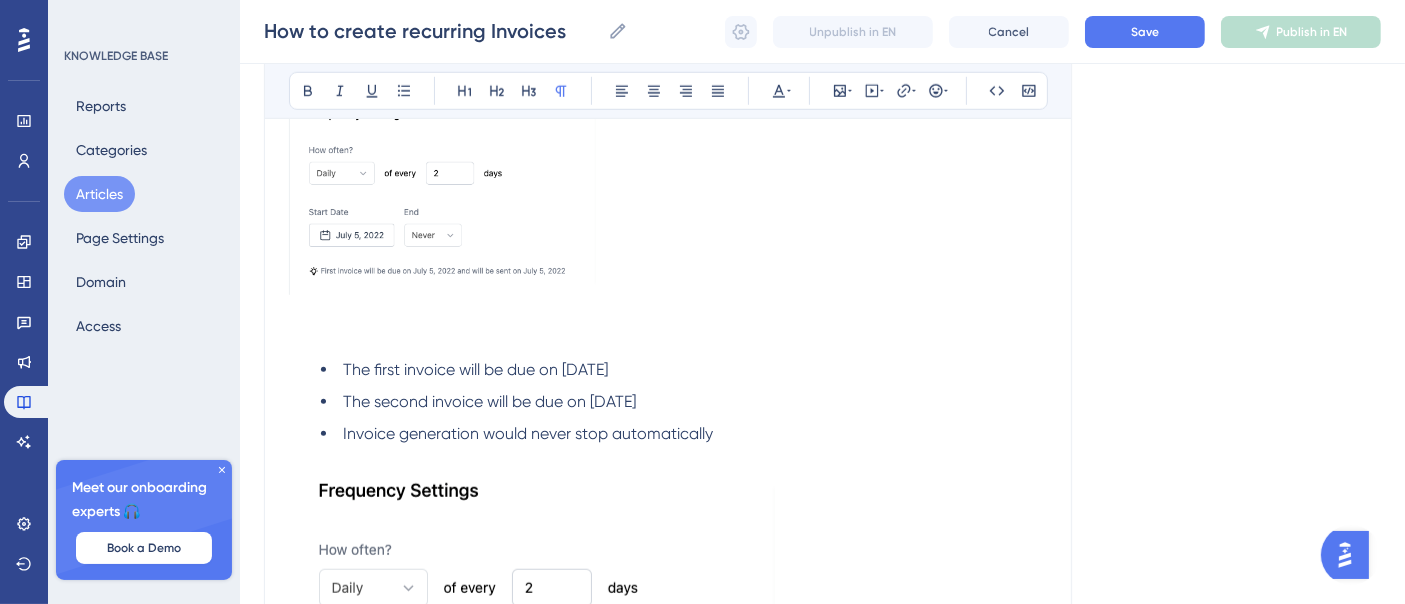 click at bounding box center [668, 326] 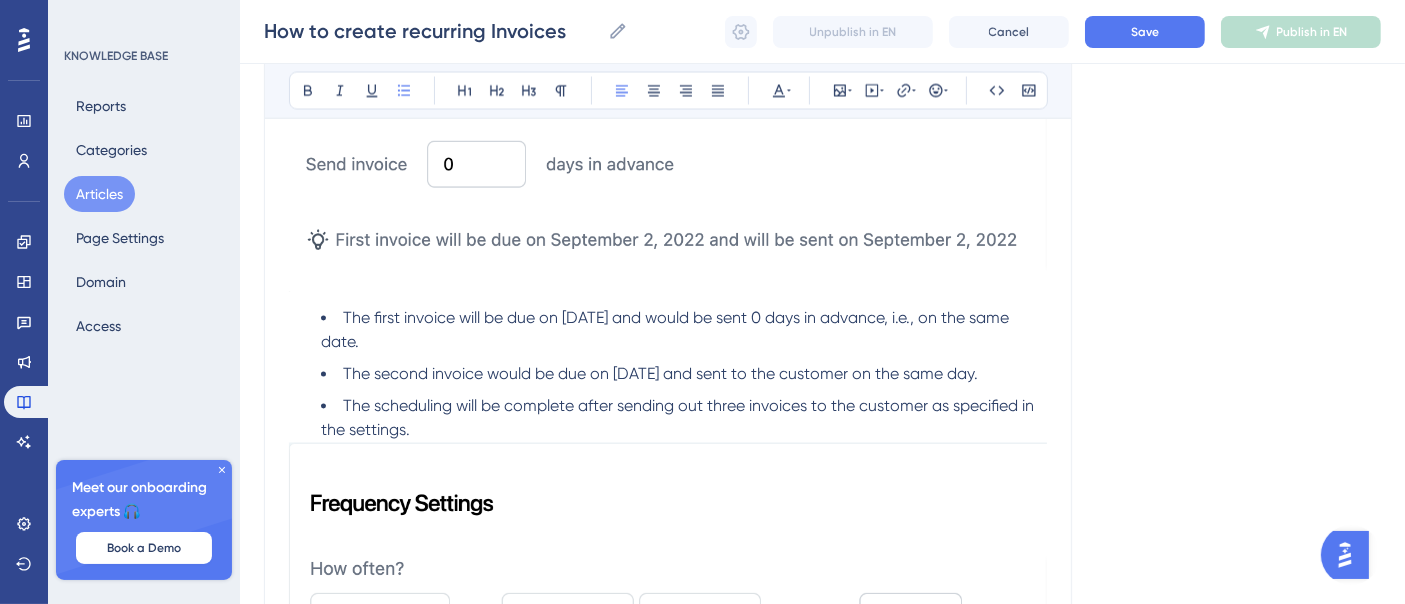 scroll, scrollTop: 3459, scrollLeft: 0, axis: vertical 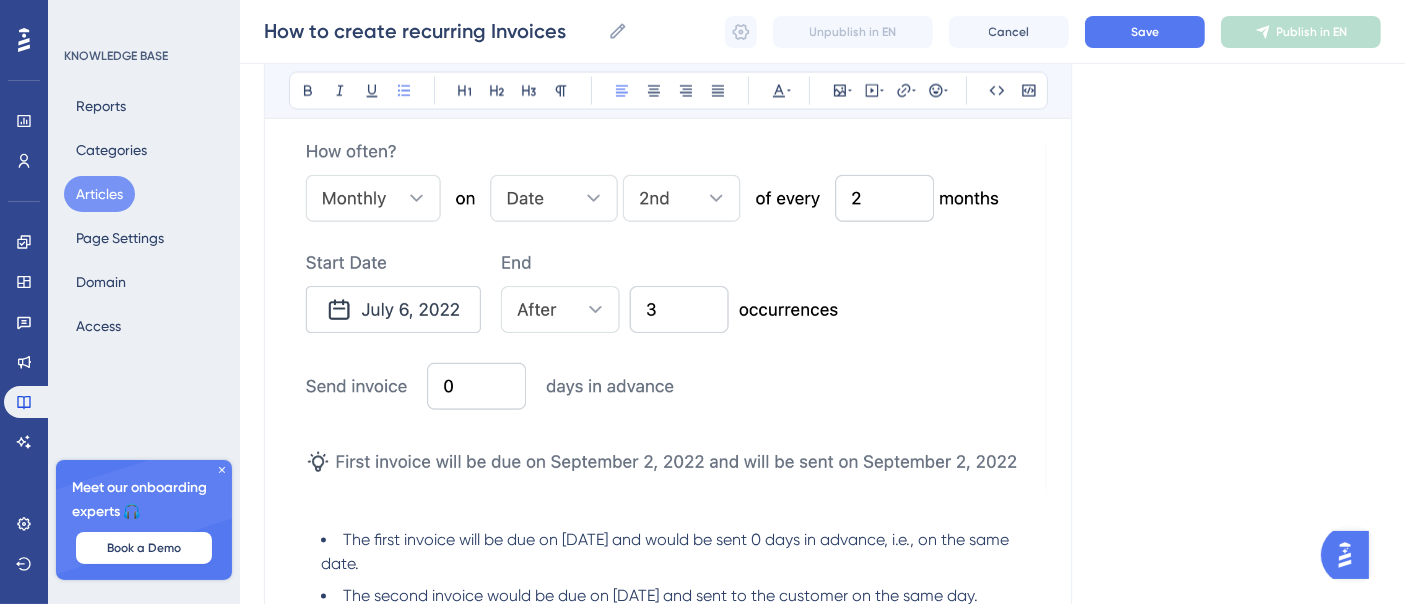 click at bounding box center [668, 274] 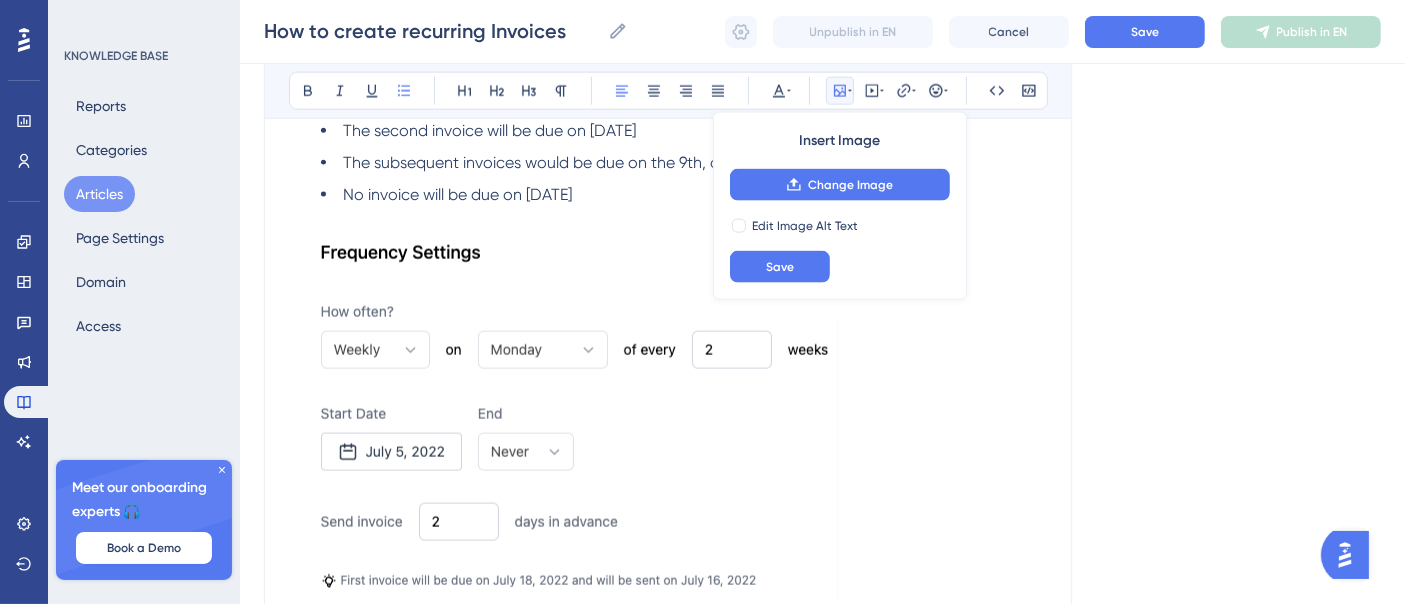 scroll, scrollTop: 2570, scrollLeft: 0, axis: vertical 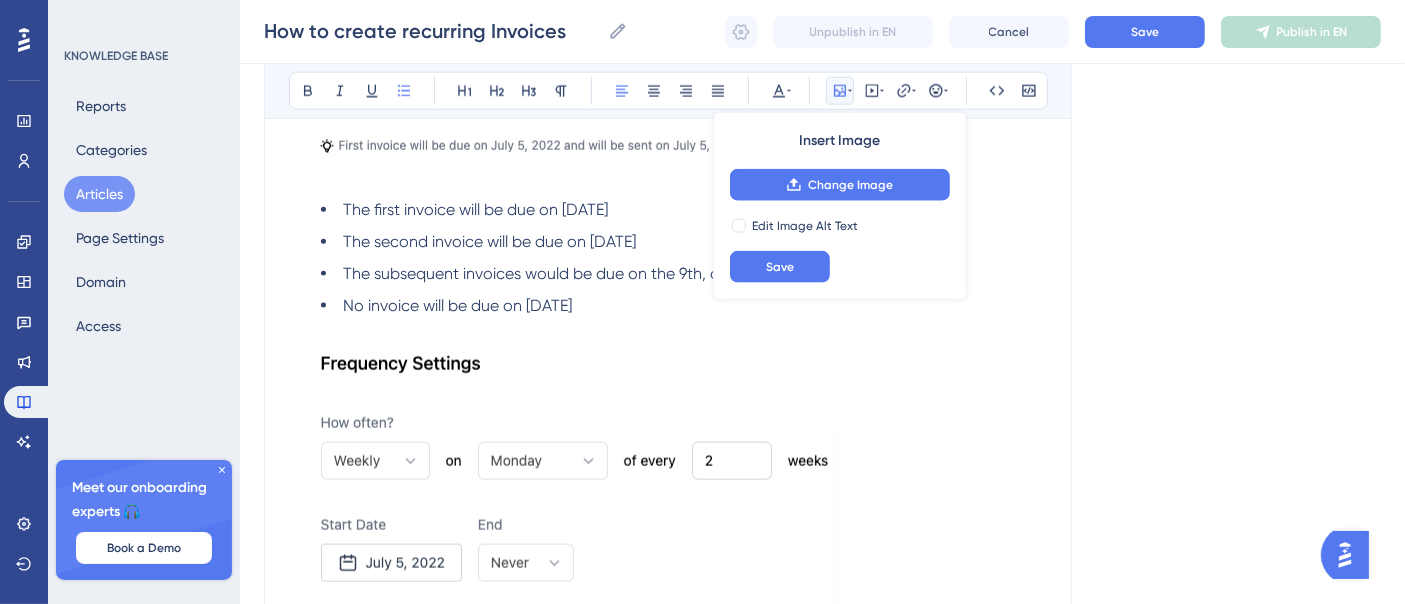 click at bounding box center (564, 524) 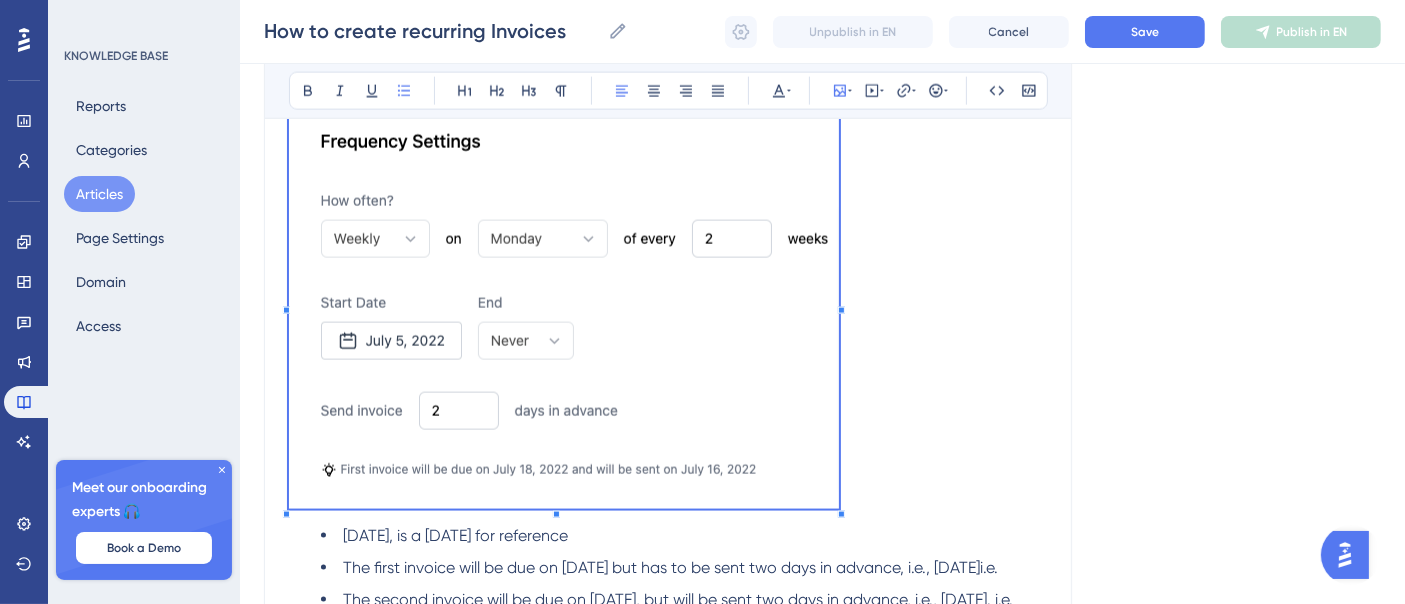 scroll, scrollTop: 3237, scrollLeft: 0, axis: vertical 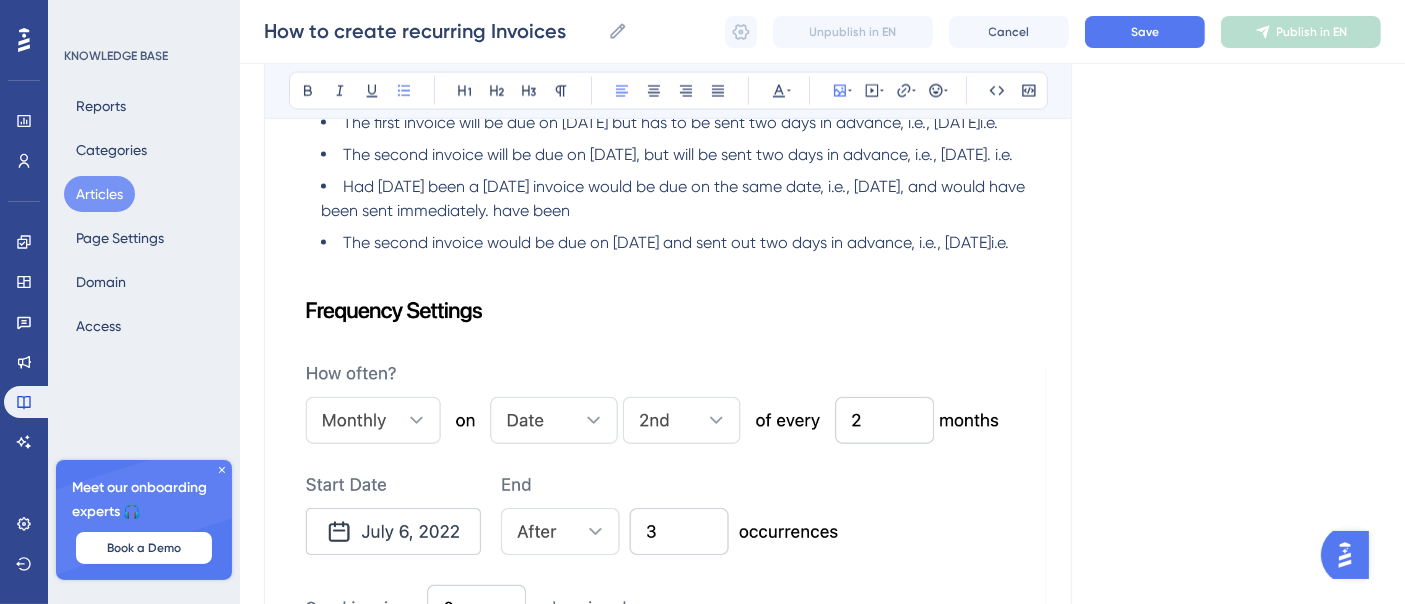 click at bounding box center (668, 496) 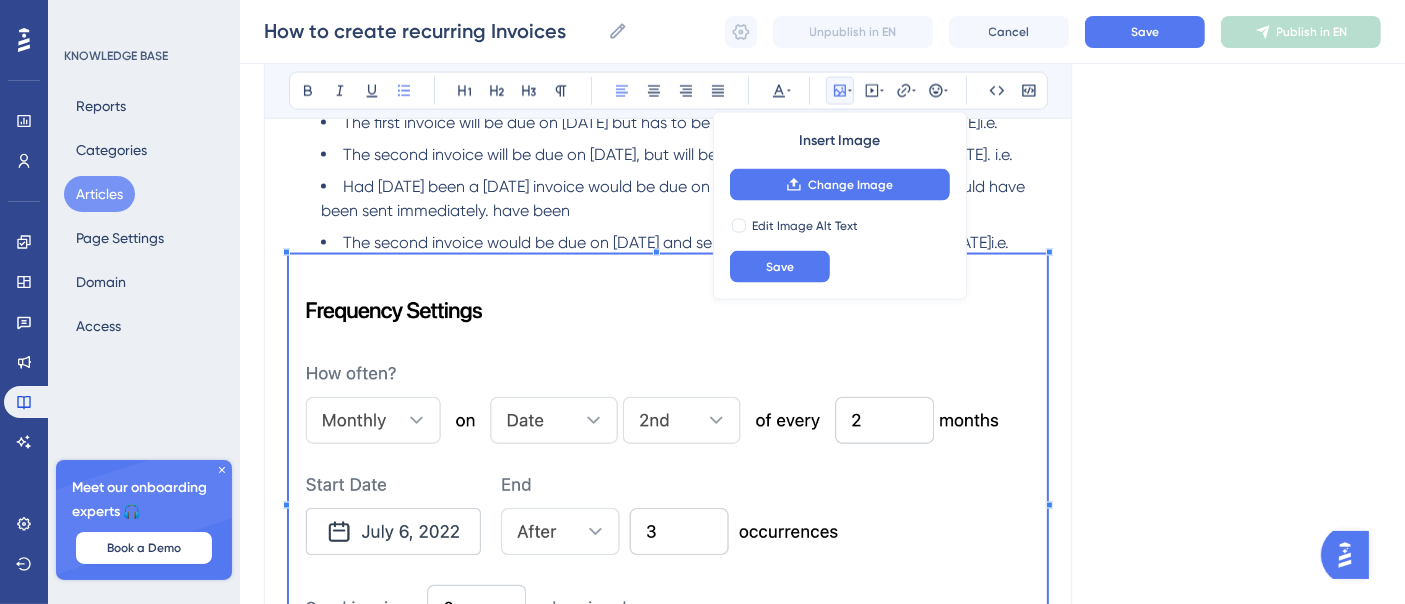 scroll, scrollTop: 3459, scrollLeft: 0, axis: vertical 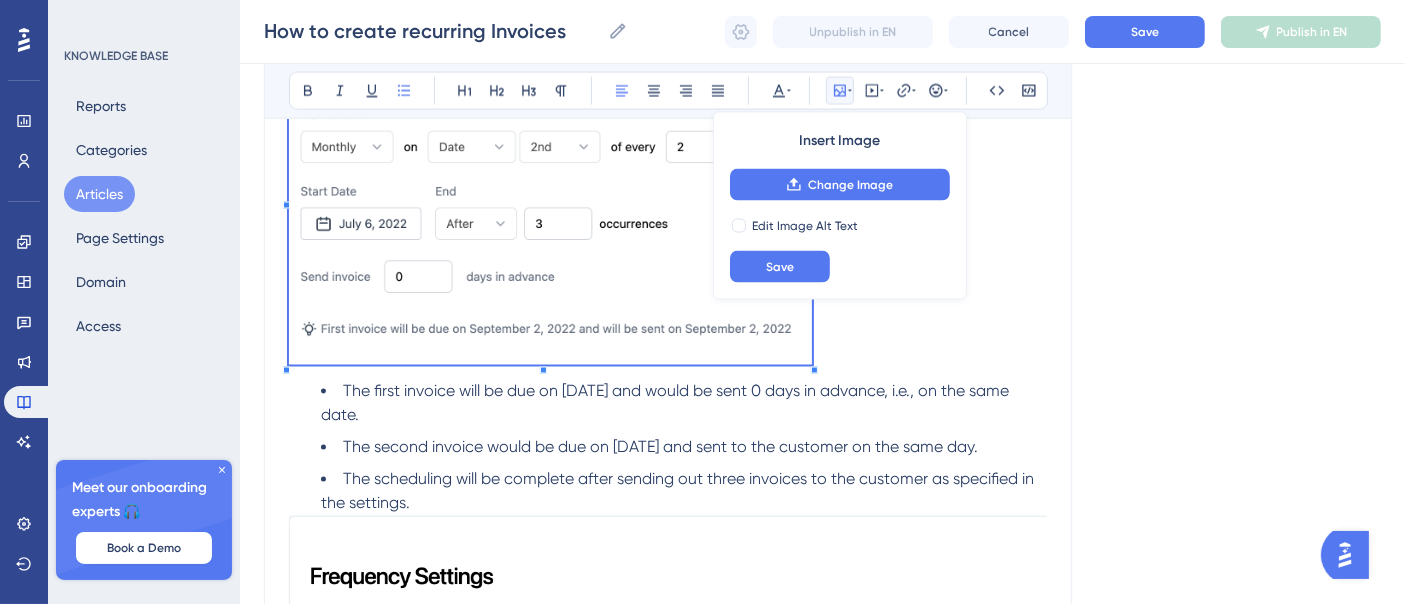 click on "What is a recurring invoice? A recurring invoice can be scheduled in advance to send automatically to your customers who bought a recurring service/product. You want to schedule the invoices once and forget it! You!   Please Note: We recommend using Stripe Connect  with  Invoices ,   in  the event you  do  not wish to use Stripe Connect payments would need to manaully record .   How to create a recurring invoice? Open the " Invoices " tab under the payments section. Select " New Recurring Template " by clicking New on the All Invoices or Recurring Templates page. Understanding Setting invoice frequency. The below table explains different cases of setting invoice frequency: The first invoice will be due on [DATE] The second invoice will be due on [DATE] Invoice generation would never stop automatically The first invoice will be due on [DATE] The second invoice will be due on [DATE] The subsequent invoices would be due on the 9th, 11th, and [DATE] Action / Status -->  Draft Edit" at bounding box center [668, 3336] 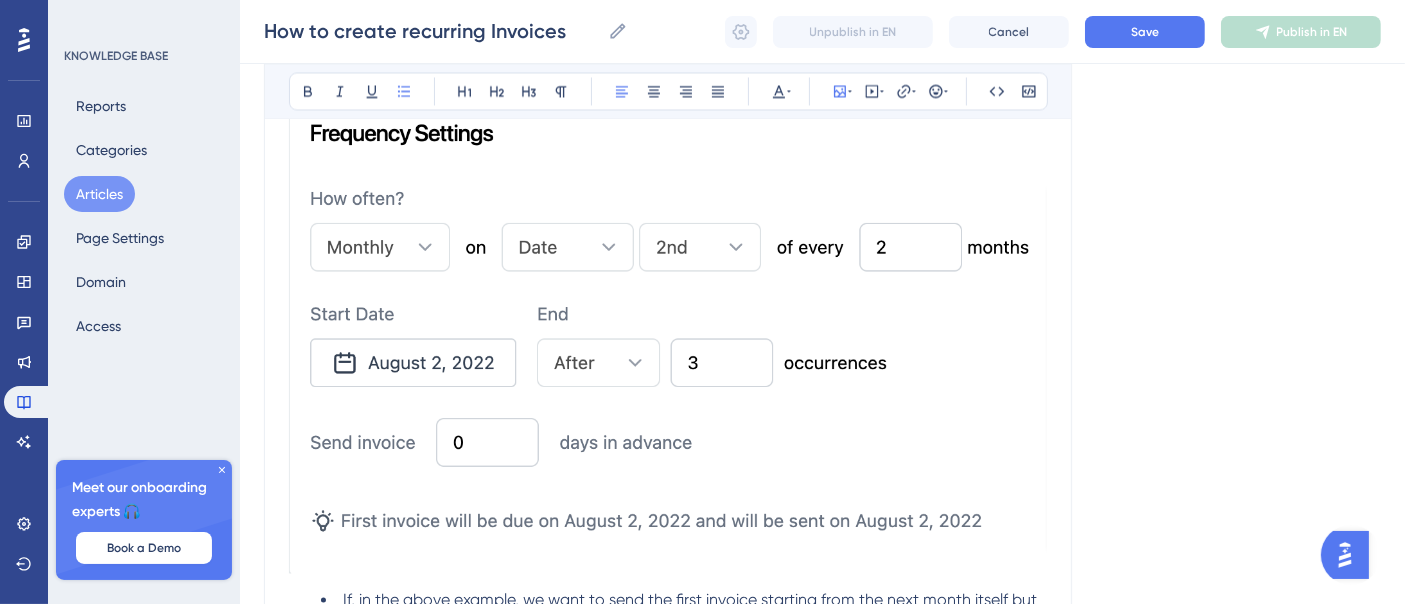 scroll, scrollTop: 4125, scrollLeft: 0, axis: vertical 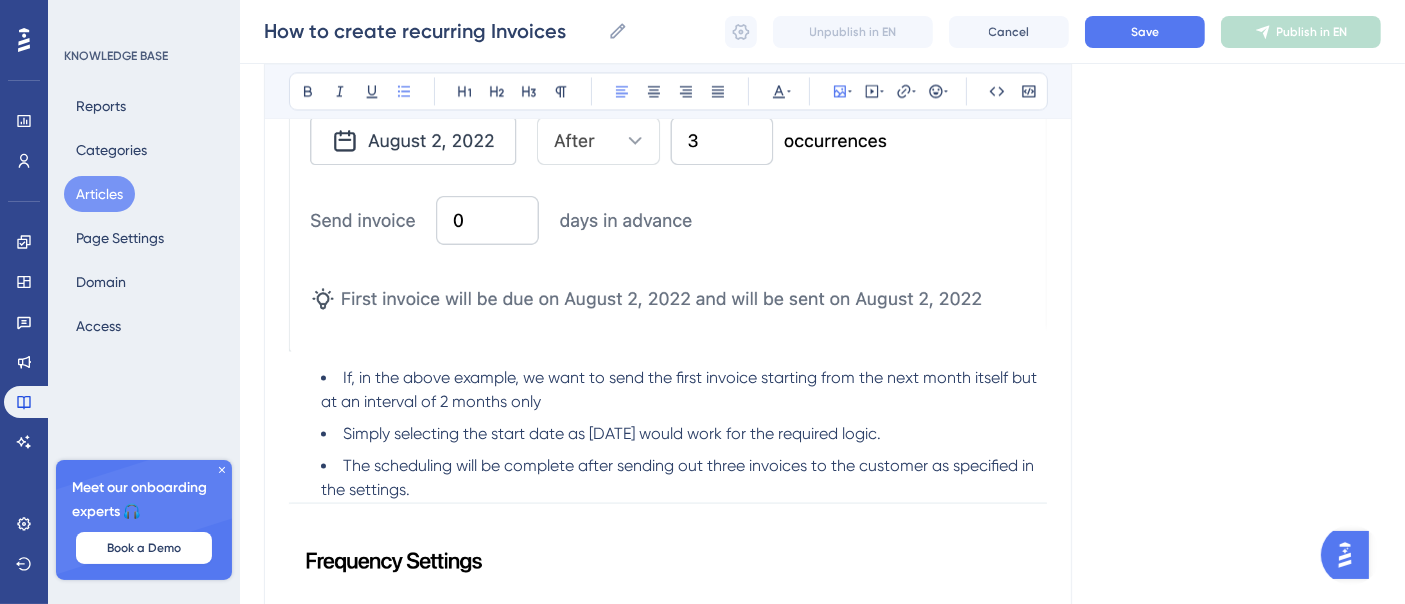 click at bounding box center (668, 100) 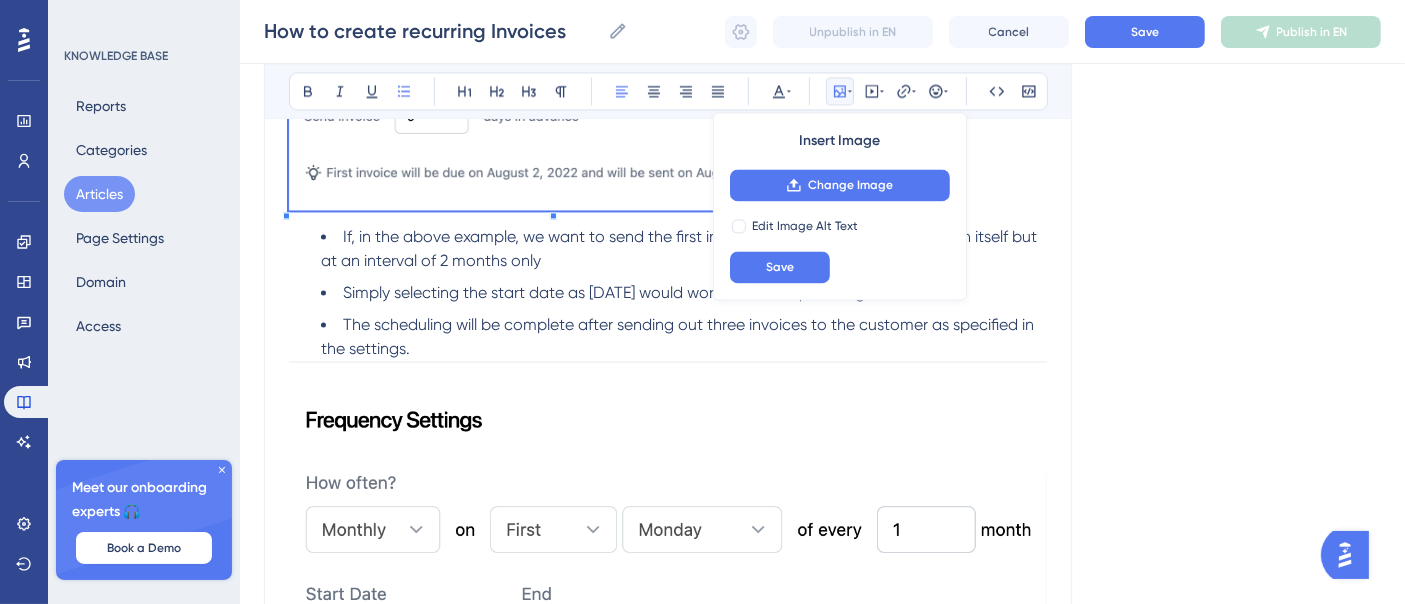 click on "Bold Italic Underline Bullet Point Heading 1 Heading 2 Heading 3 Normal Align Left Align Center Align Right Align Justify Text Color Insert Image Change Image Edit Image Alt Text Save Embed Video Hyperlink Emojis Code Code Block What is a recurring invoice? A recurring invoice can be scheduled in advance to send automatically to your customers who bought a recurring service/product. You want to schedule the invoices once and forget it! You!   Please Note: We recommend using Stripe Connect  with  Invoices ,   in  the event you  do  not wish to use Stripe Connect payments would need to manaully record .   How to create a recurring invoice? Open the " Invoices " tab under the payments section. Select " New Recurring Template " by clicking New on the All Invoices or Recurring Templates page. Understanding Setting invoice frequency. The below table explains different cases of setting invoice frequency: The first invoice will be due on [DATE] The second invoice will be due on [DATE] Draft Active Edit" at bounding box center [668, 2559] 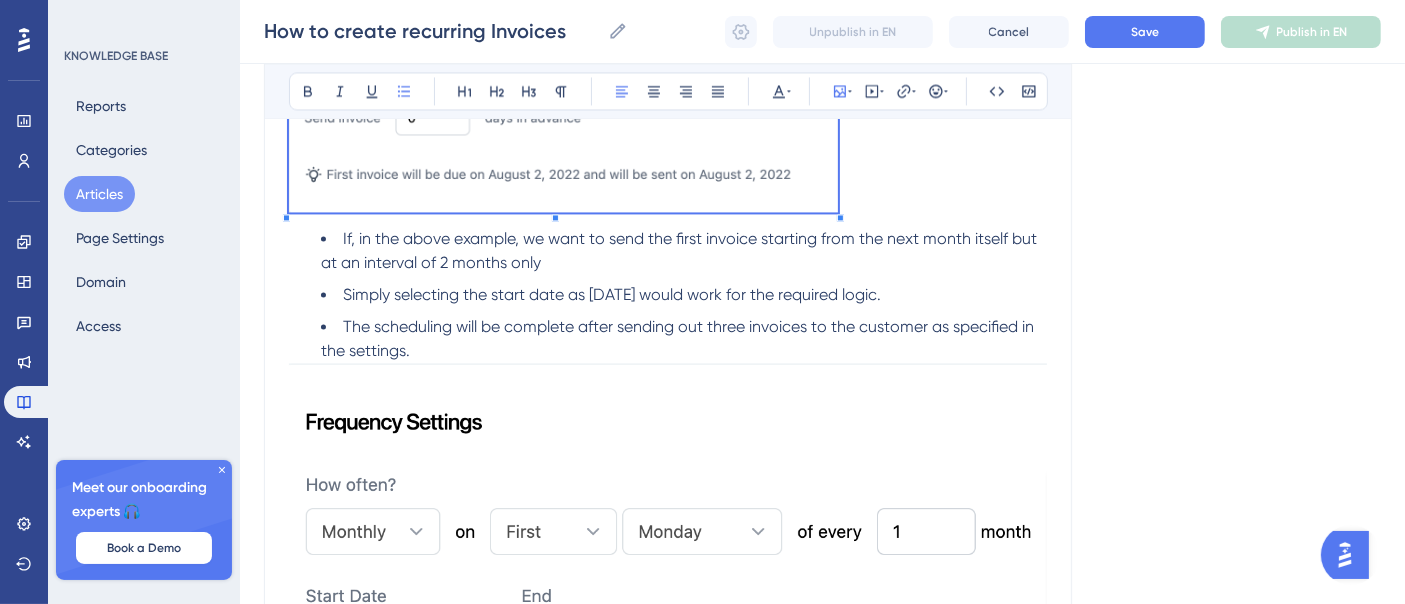 scroll, scrollTop: 4459, scrollLeft: 0, axis: vertical 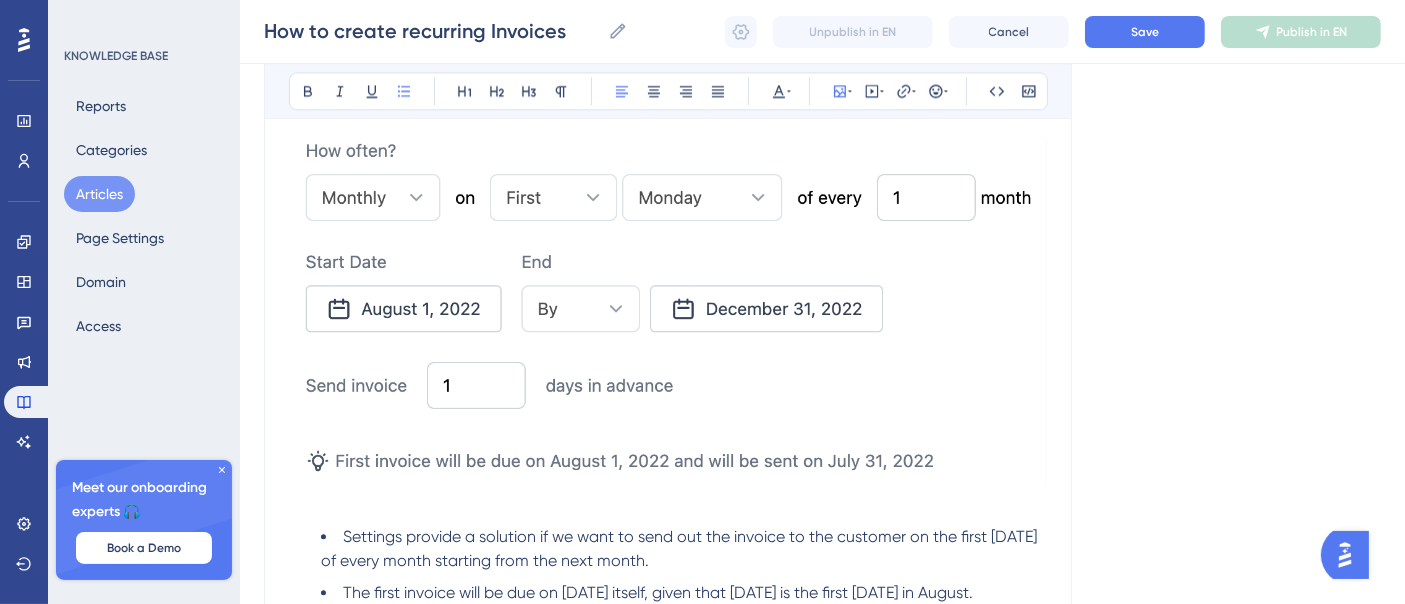 click at bounding box center [668, 269] 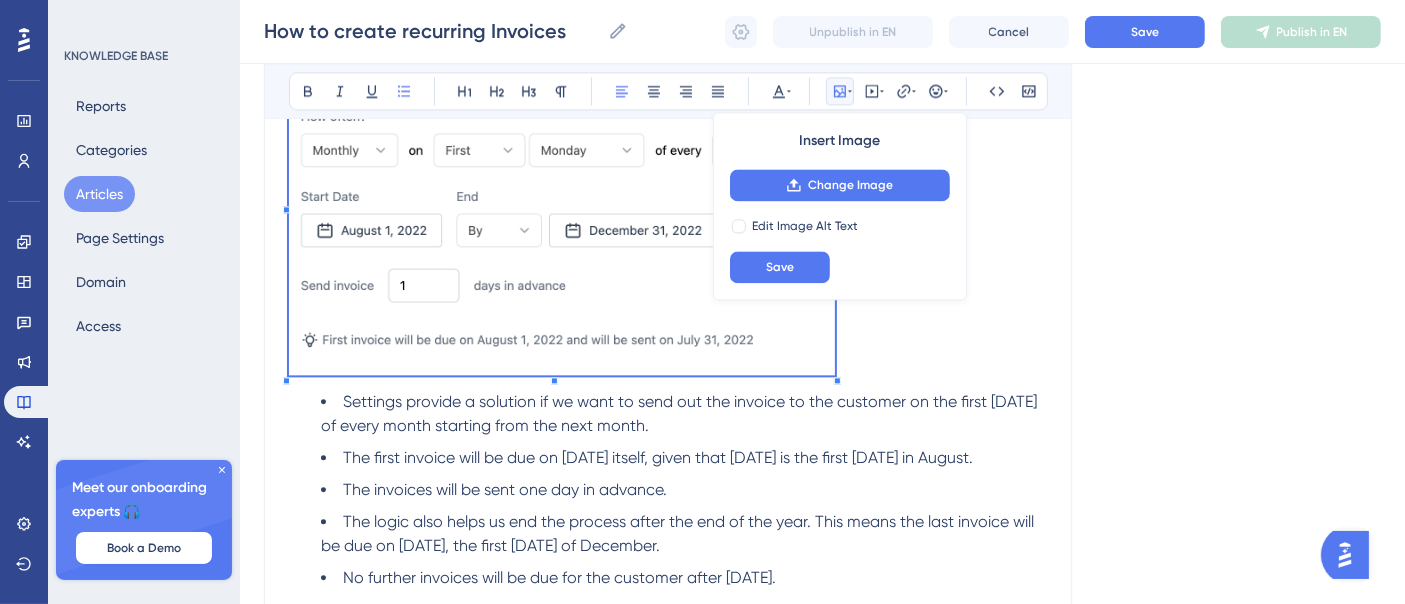 click at bounding box center (668, 205) 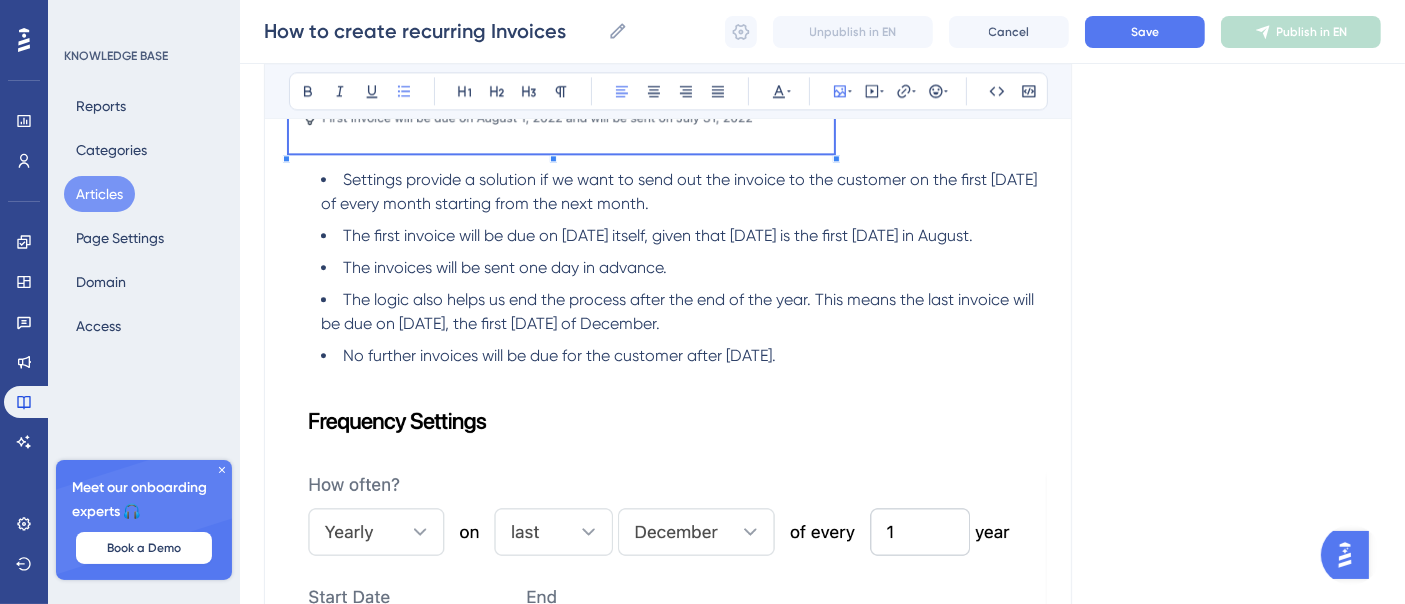 scroll, scrollTop: 5125, scrollLeft: 0, axis: vertical 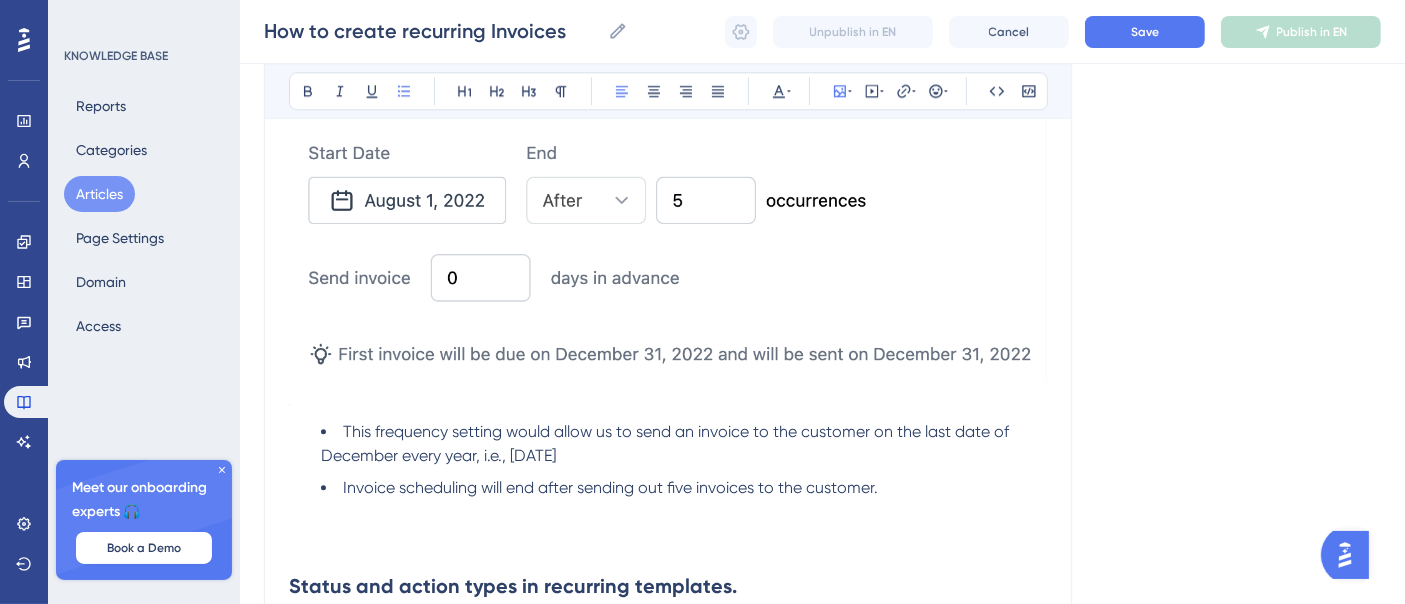 click at bounding box center [668, 164] 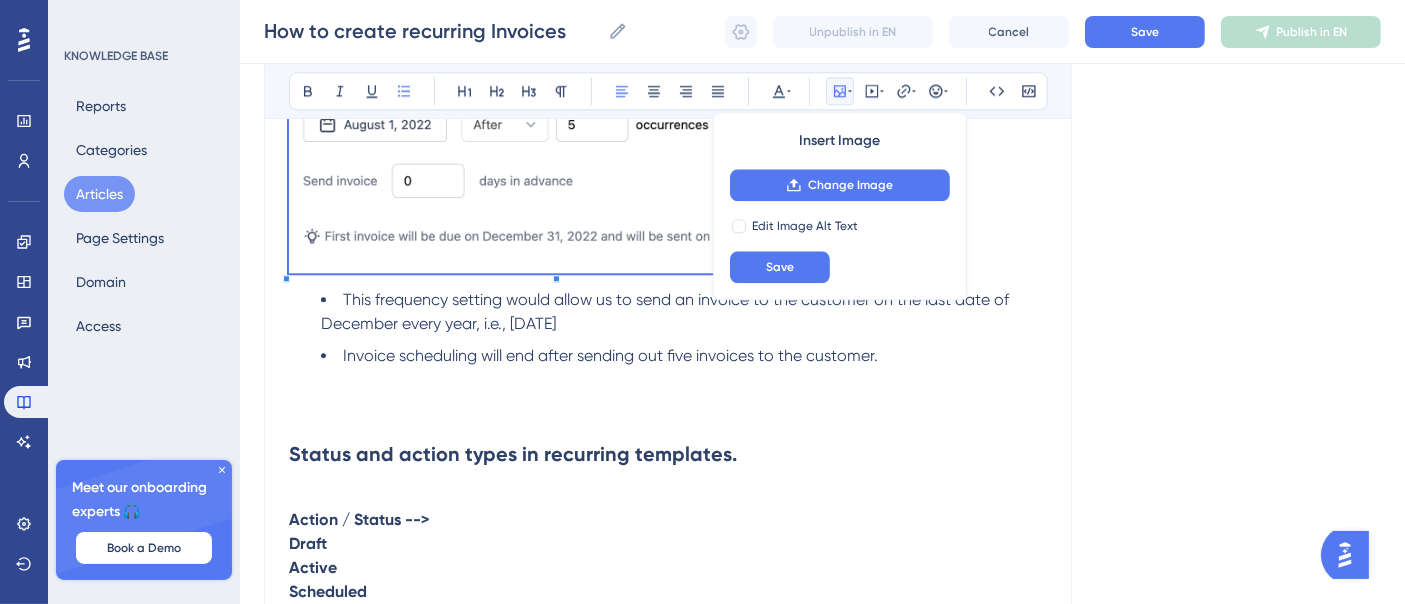 click at bounding box center [842, 278] 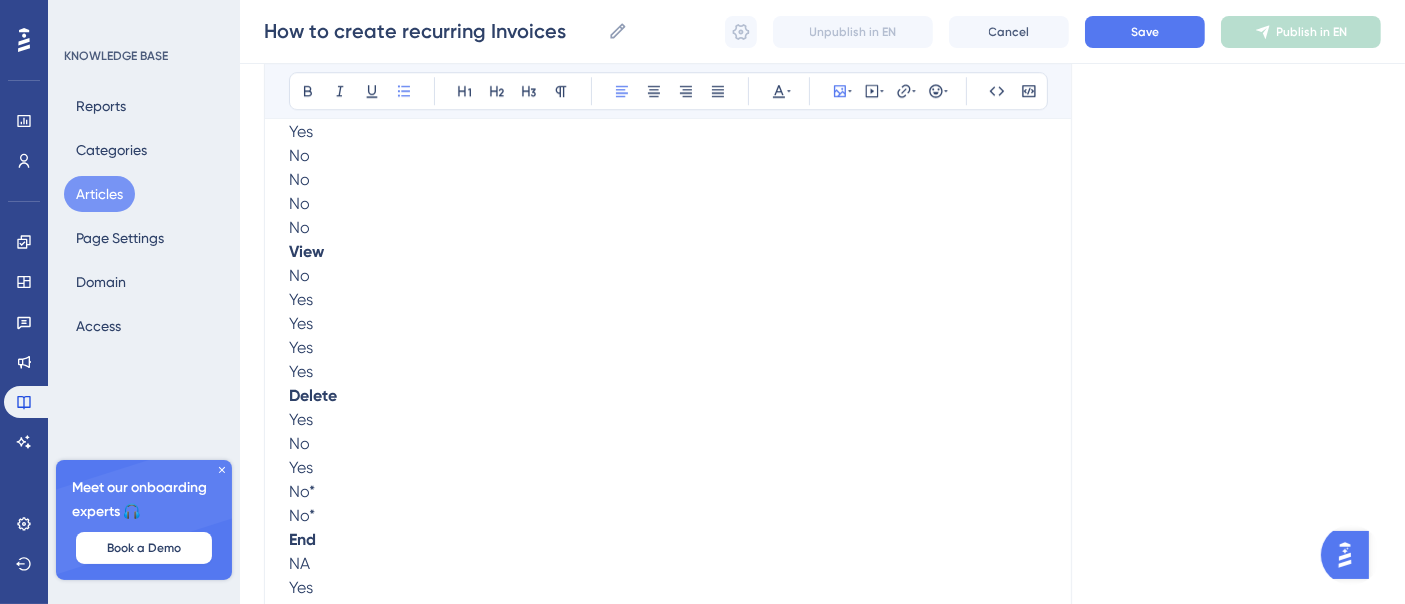 scroll, scrollTop: 5903, scrollLeft: 0, axis: vertical 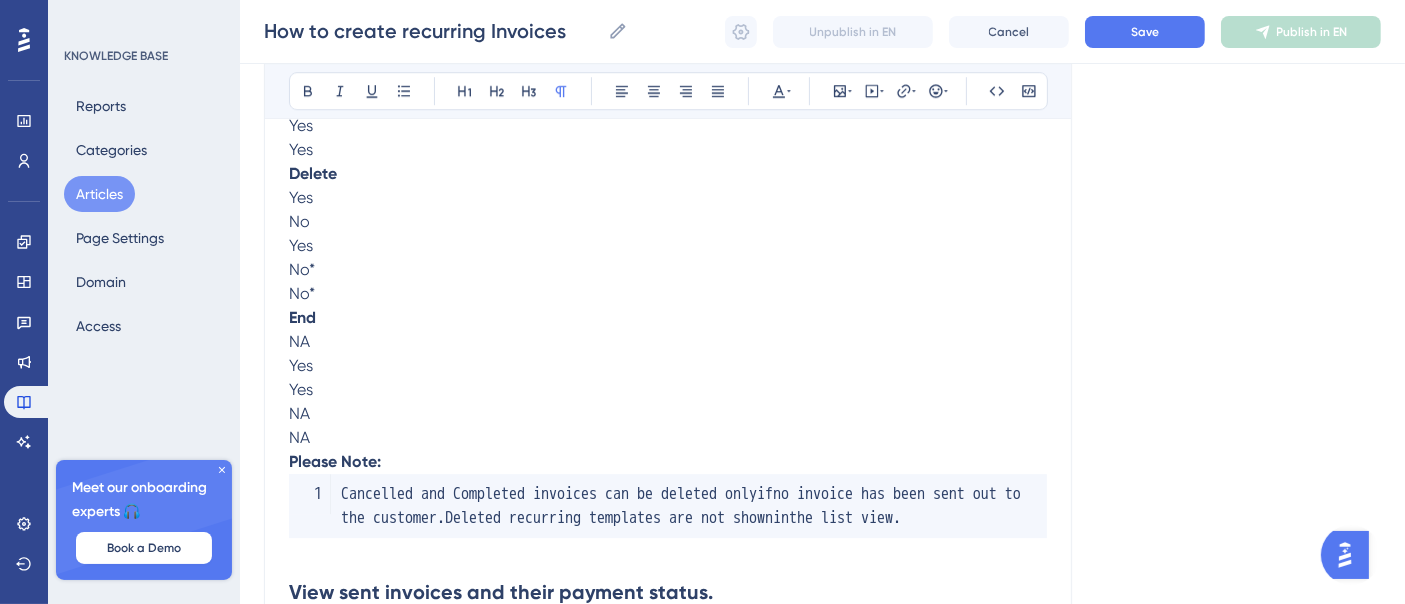 click on "NA" at bounding box center (668, 438) 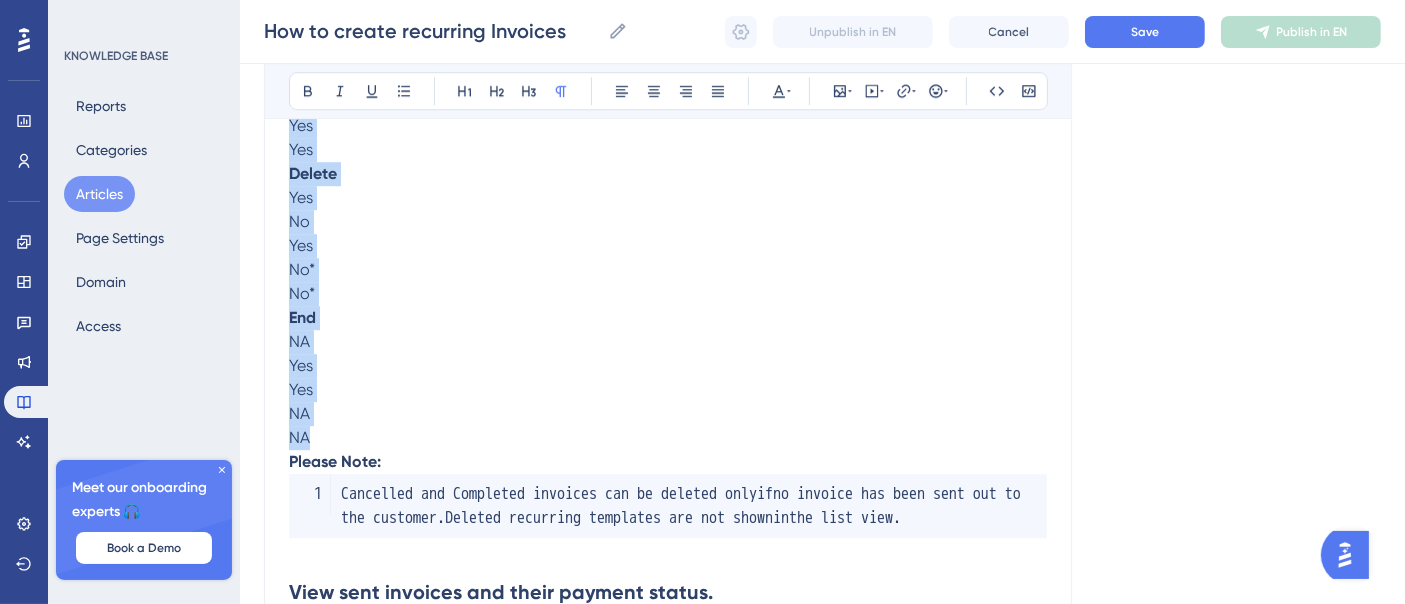 drag, startPoint x: 318, startPoint y: 487, endPoint x: 284, endPoint y: 114, distance: 374.5464 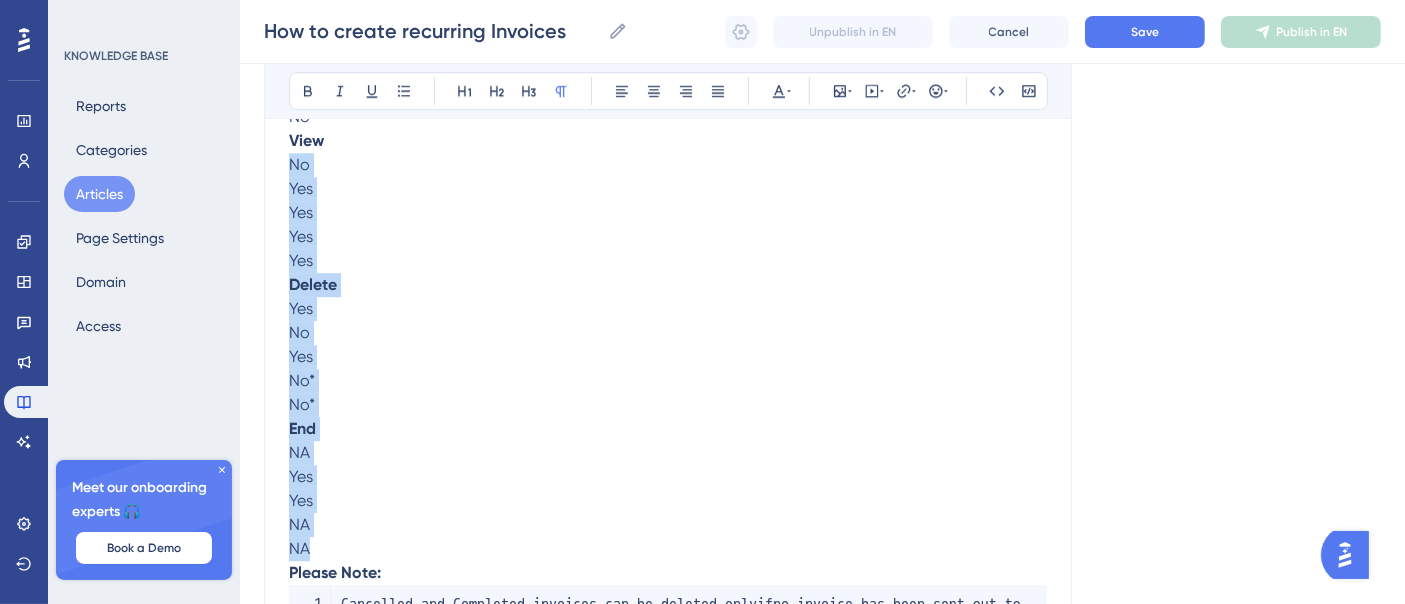 scroll, scrollTop: 5681, scrollLeft: 0, axis: vertical 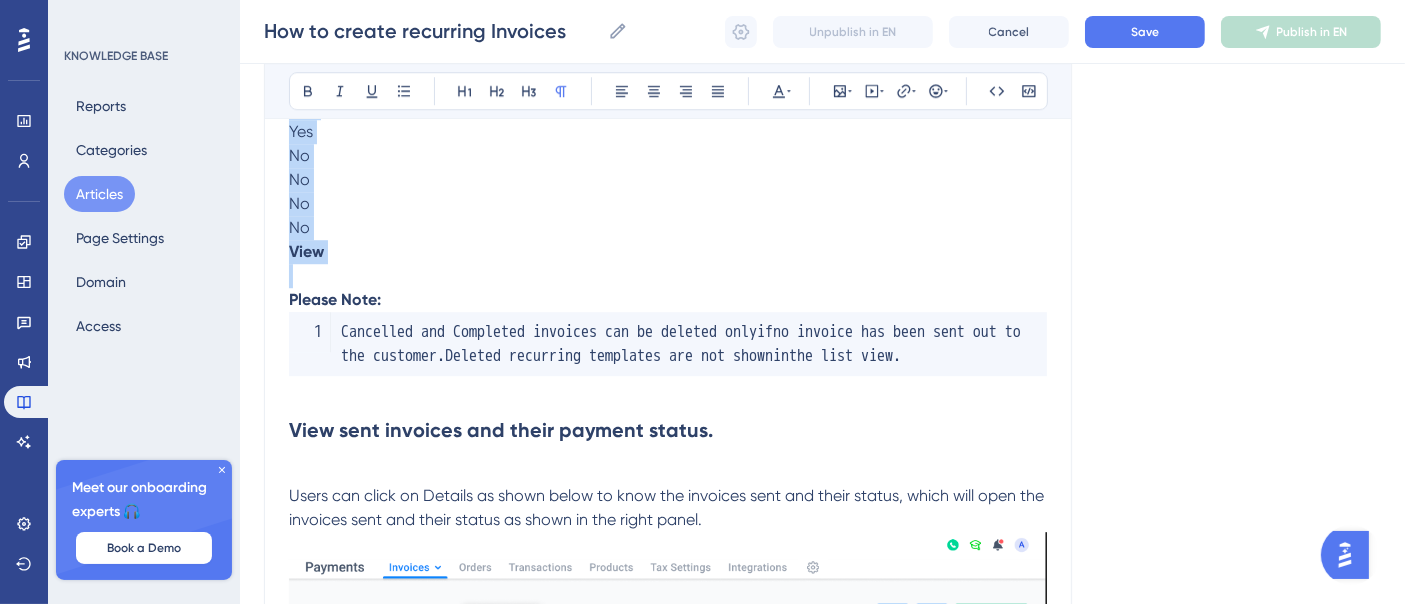 drag, startPoint x: 305, startPoint y: 316, endPoint x: 268, endPoint y: 130, distance: 189.64441 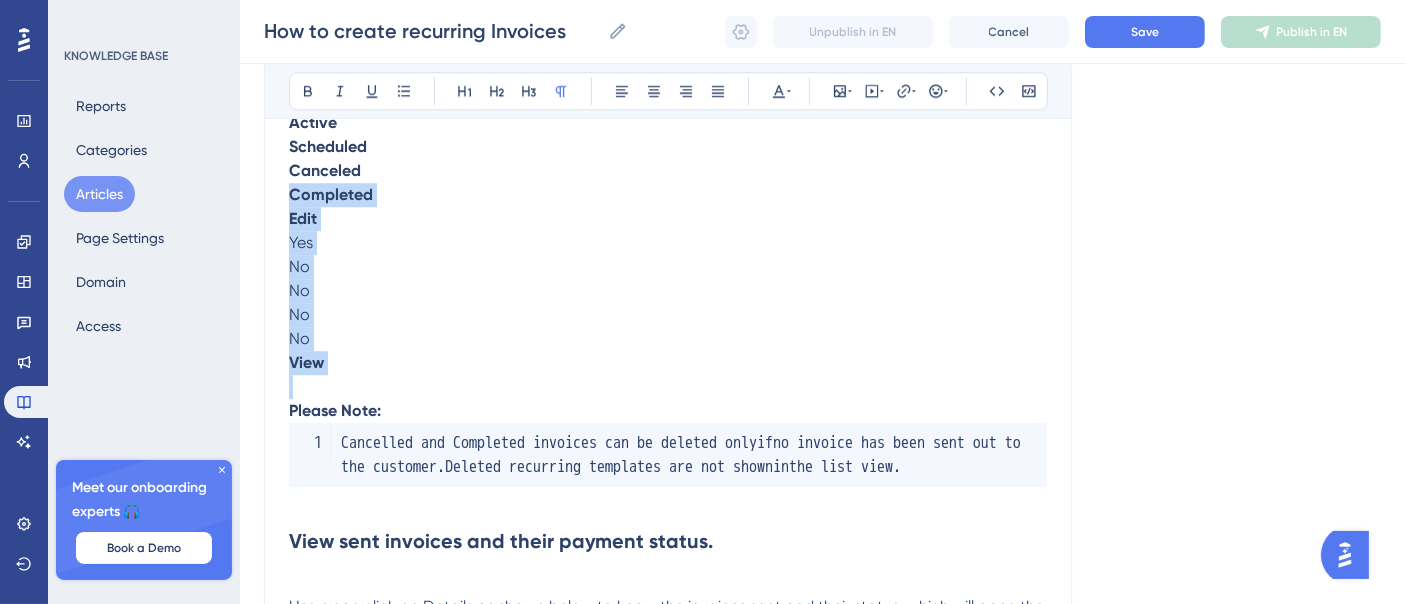 scroll, scrollTop: 5459, scrollLeft: 0, axis: vertical 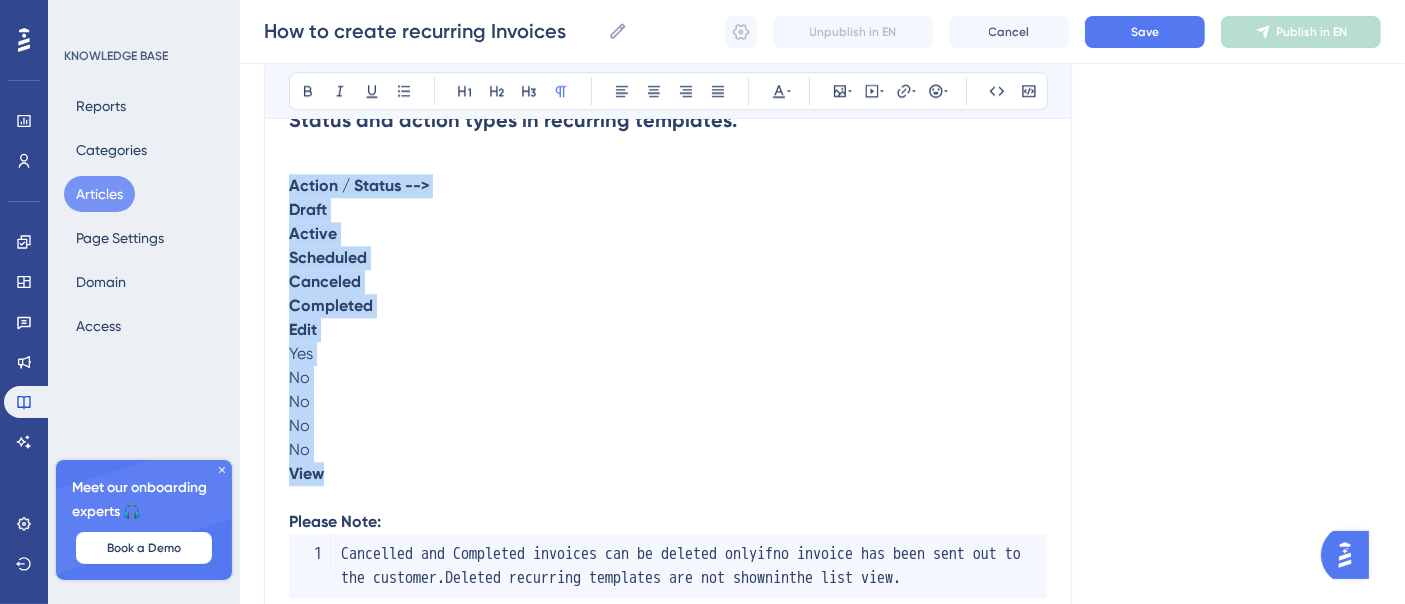 drag, startPoint x: 292, startPoint y: 231, endPoint x: 422, endPoint y: 521, distance: 317.80496 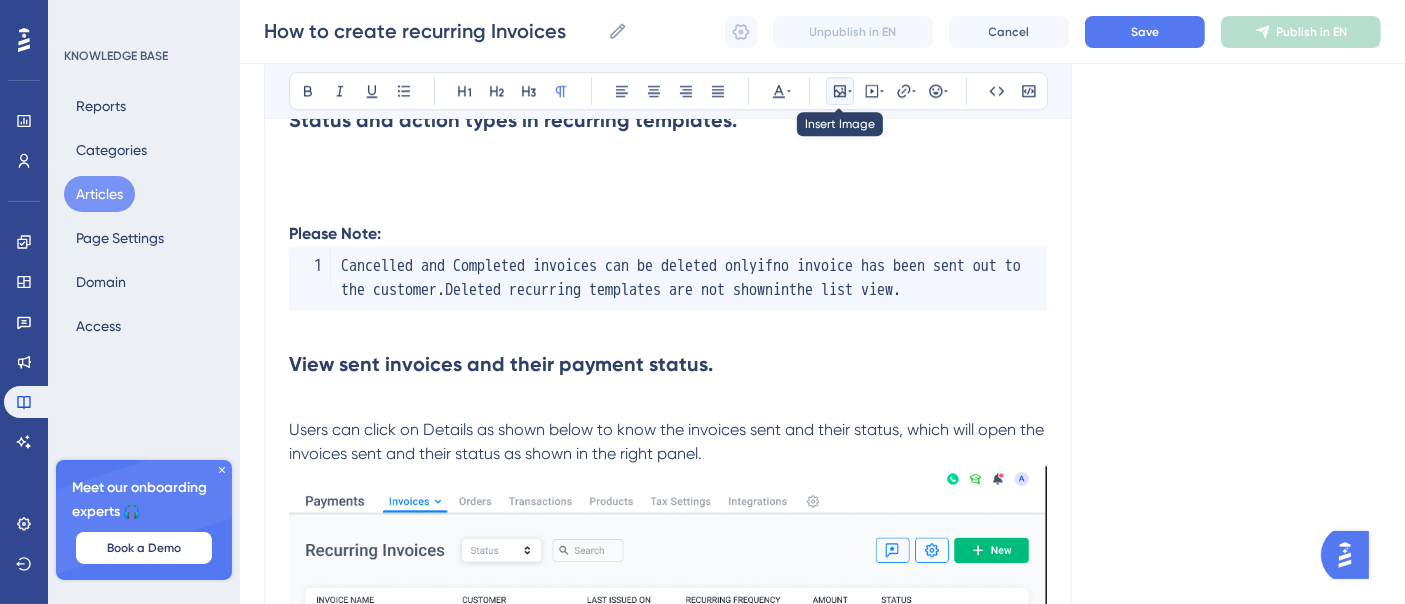 click at bounding box center [840, 91] 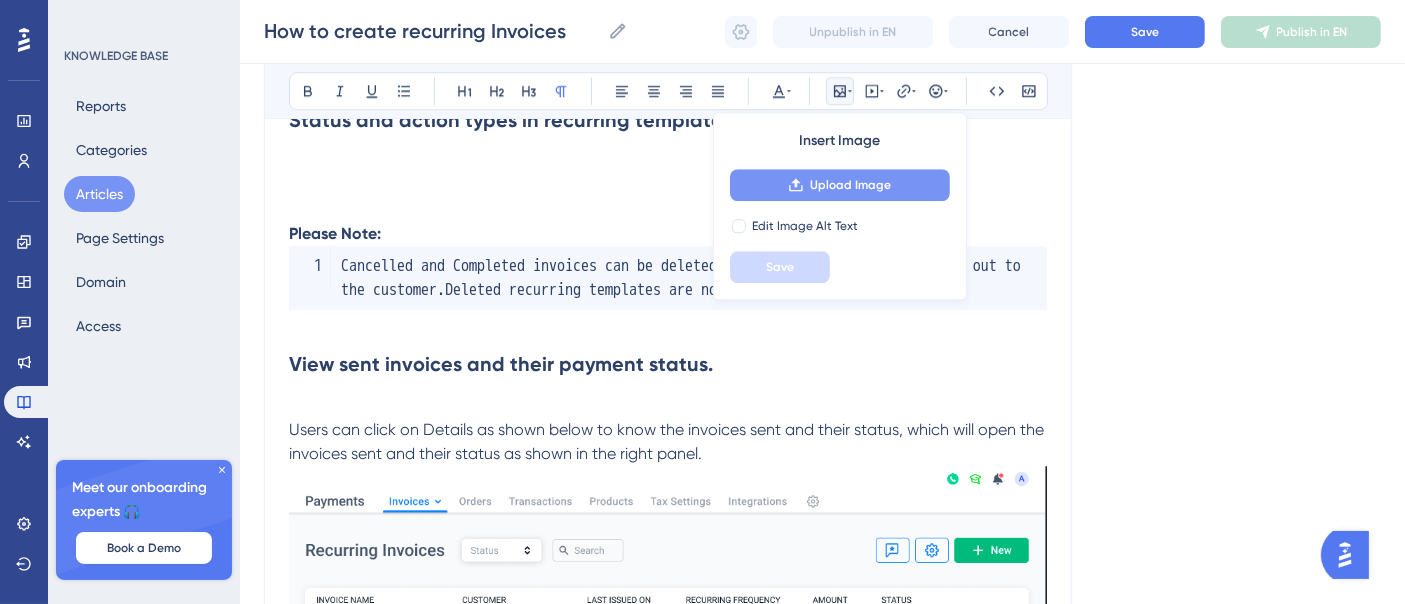 click on "Upload Image" at bounding box center [850, 185] 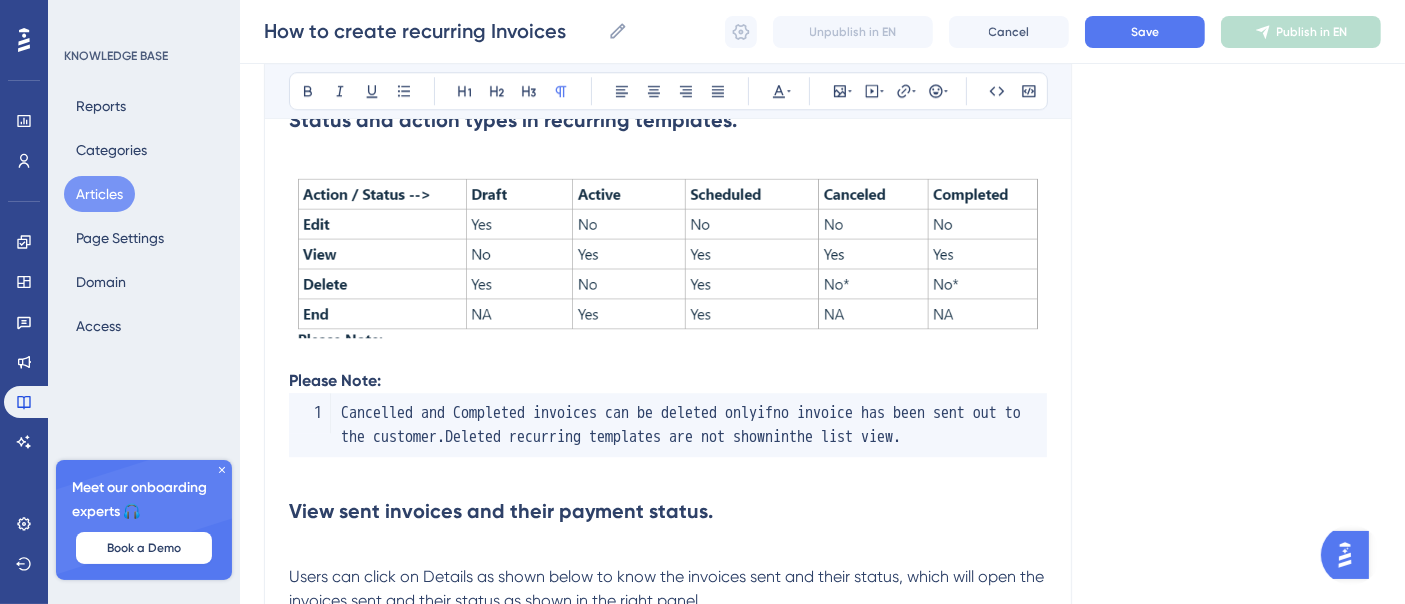 click at bounding box center (668, 256) 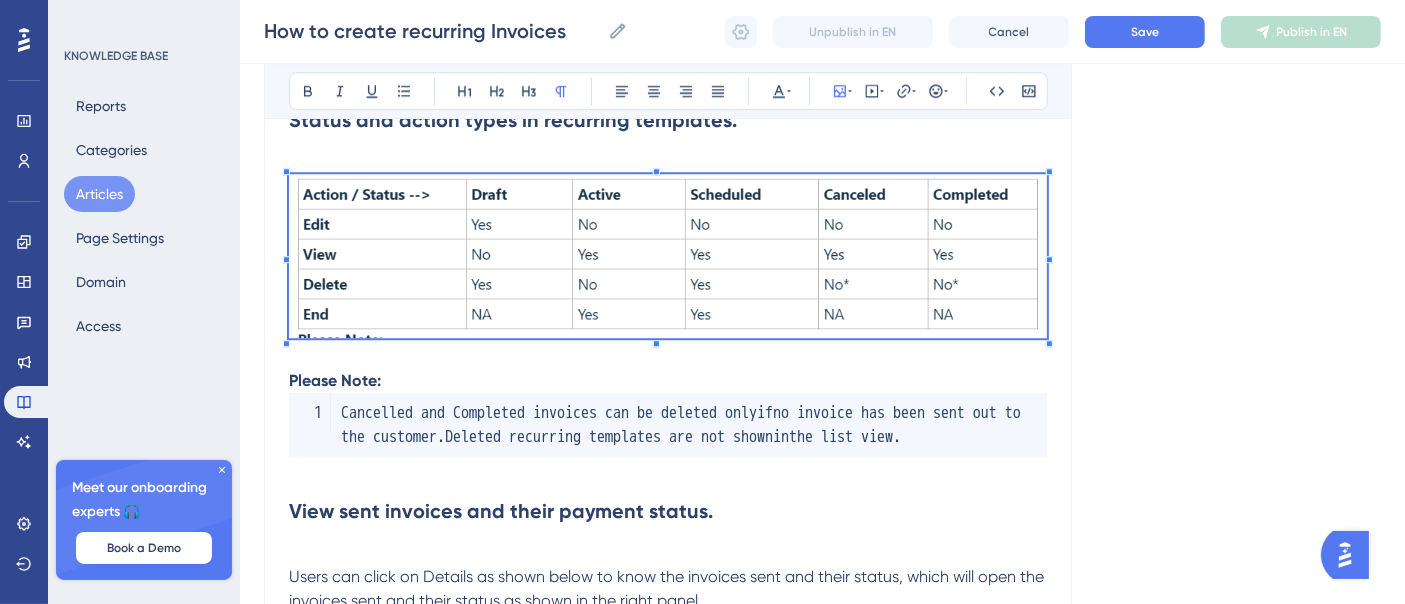 click at bounding box center [668, 259] 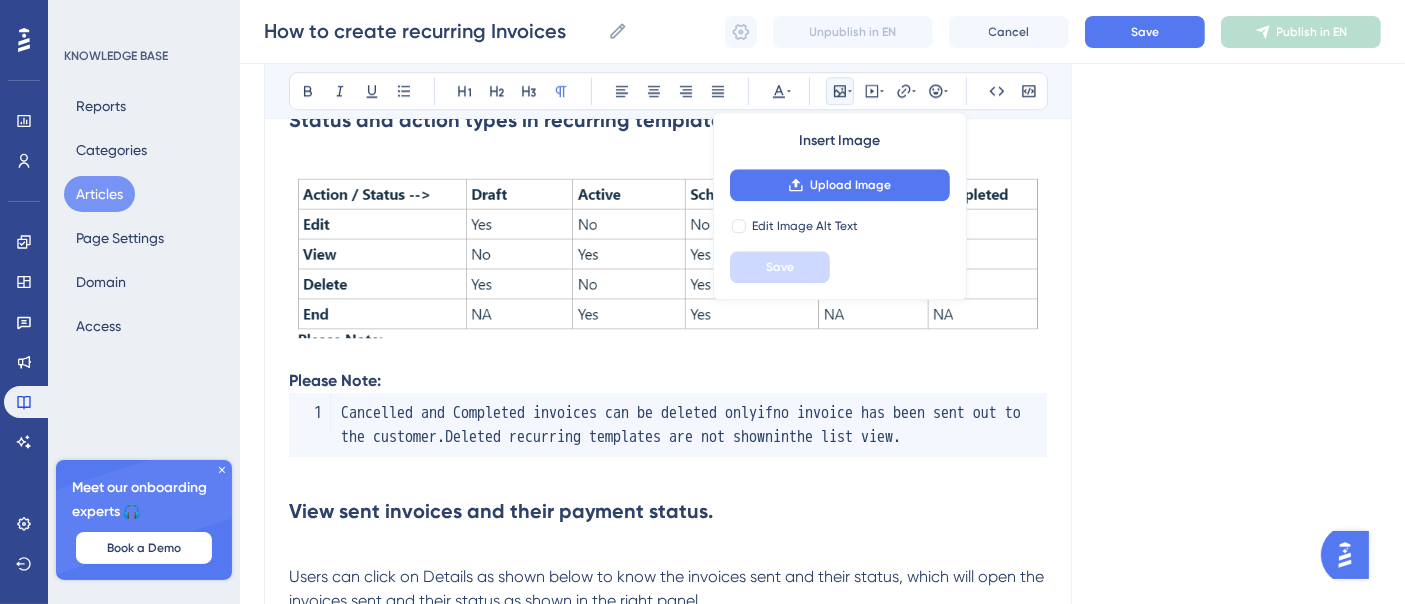 click at bounding box center [668, 357] 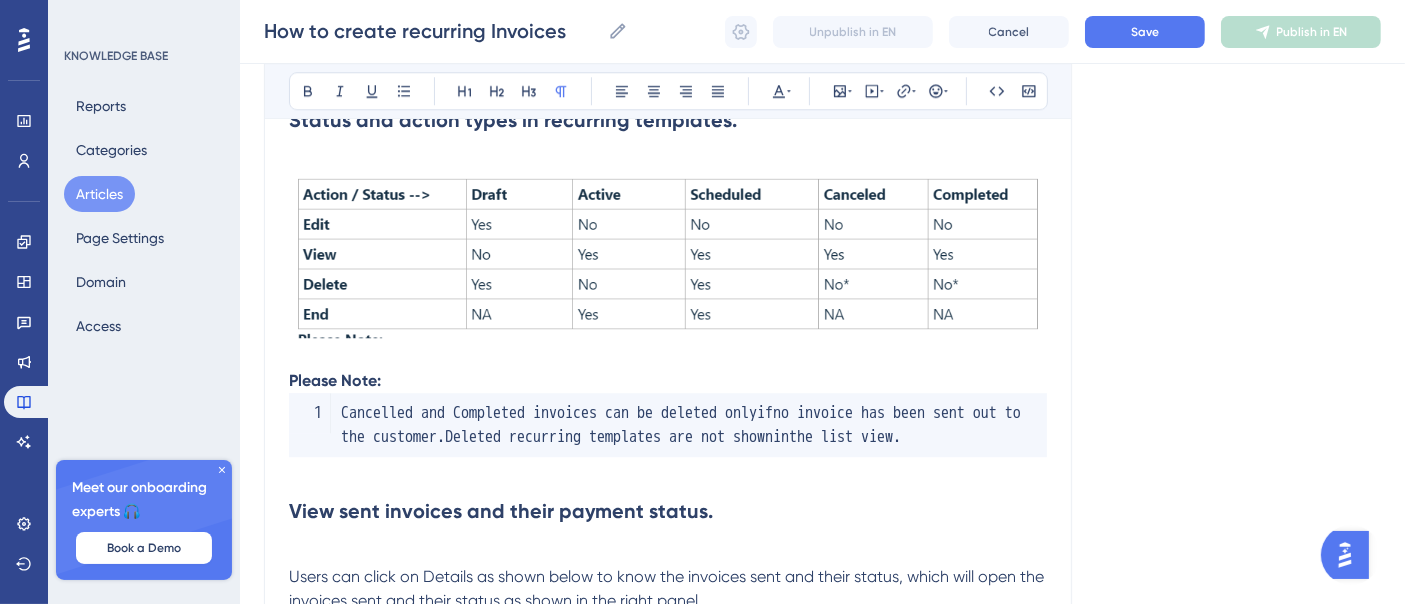 click at bounding box center (668, 256) 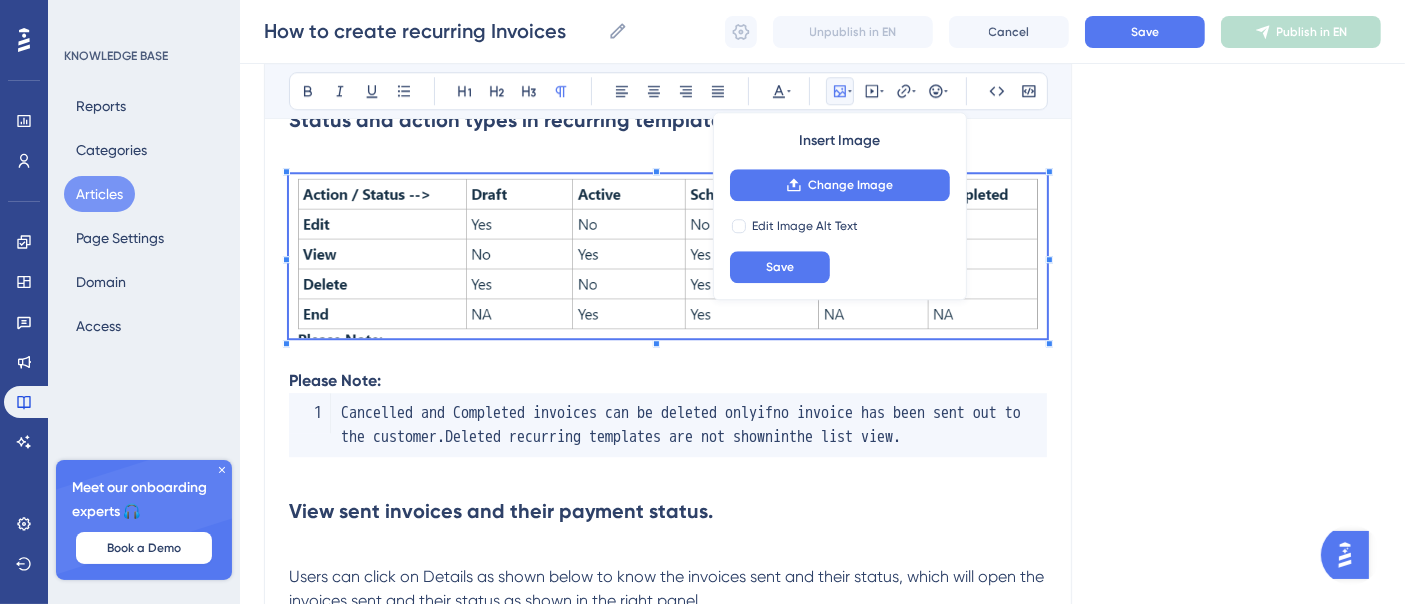 click at bounding box center [668, 259] 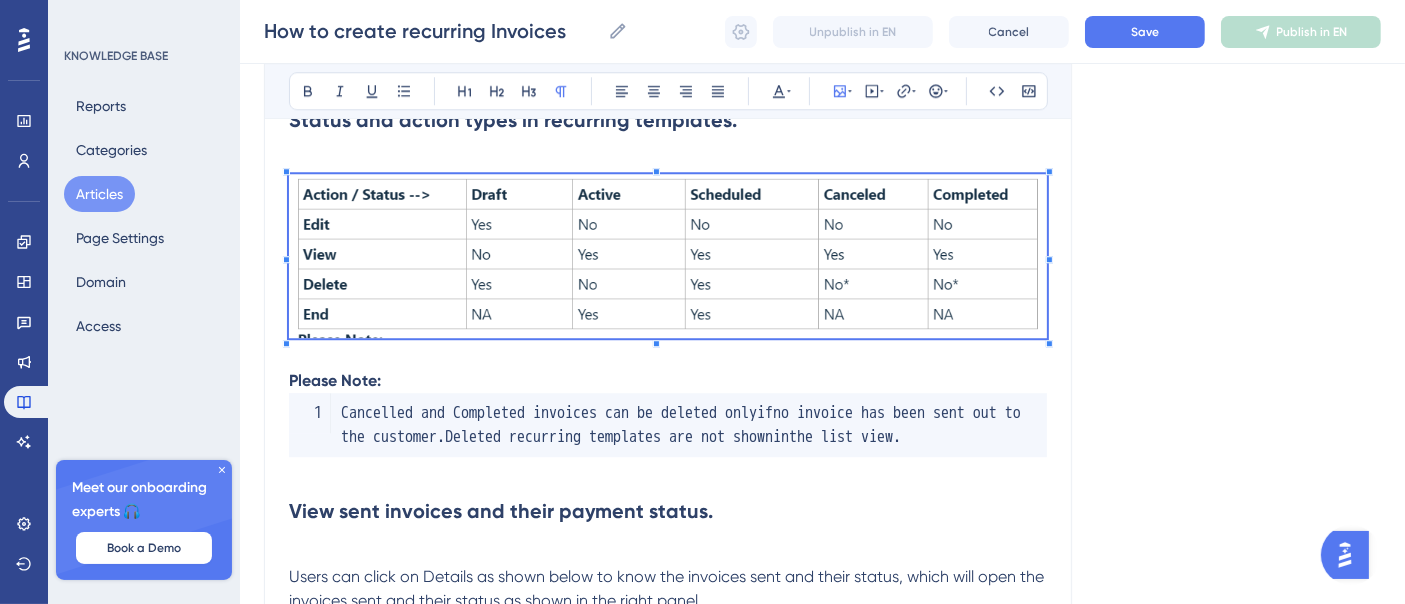 click on "What is a recurring invoice? A recurring invoice can be scheduled in advance to send automatically to your customers who bought a recurring service/product. You want to schedule the invoices once and forget it! You!   Please Note: We recommend using Stripe Connect  with  Invoices ,   in  the event you  do  not wish to use Stripe Connect payments would need to manaully record .   How to create a recurring invoice? Open the " Invoices " tab under the payments section. Select " New Recurring Template " by clicking New on the All Invoices or Recurring Templates page. Understanding Setting invoice frequency. The below table explains different cases of setting invoice frequency: The first invoice will be due on [DATE] The second invoice will be due on [DATE] Invoice generation would never stop automatically The first invoice will be due on [DATE] The second invoice will be due on [DATE] The subsequent invoices would be due on the 9th, 11th, and [DATE] Please Note: if . in . Sent Paid" at bounding box center (668, 871) 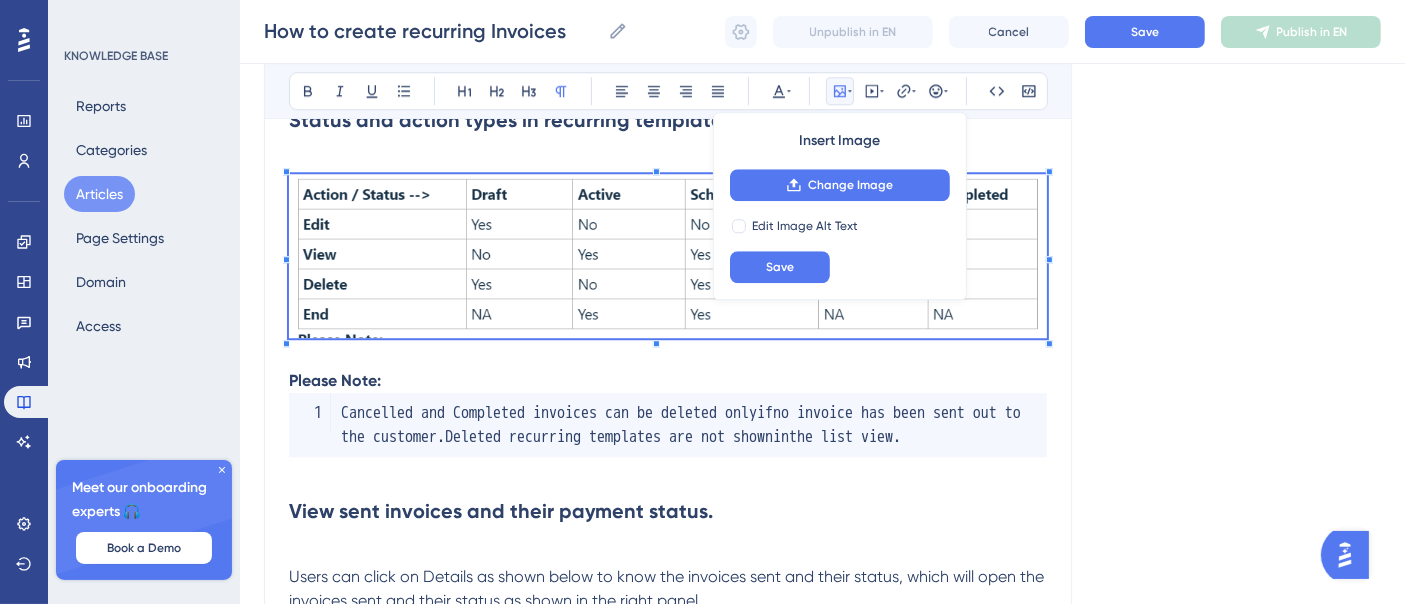 click on "What is a recurring invoice? A recurring invoice can be scheduled in advance to send automatically to your customers who bought a recurring service/product. You want to schedule the invoices once and forget it! You!   Please Note: We recommend using Stripe Connect  with  Invoices ,   in  the event you  do  not wish to use Stripe Connect payments would need to manaully record .   How to create a recurring invoice? Open the " Invoices " tab under the payments section. Select " New Recurring Template " by clicking New on the All Invoices or Recurring Templates page. Understanding Setting invoice frequency. The below table explains different cases of setting invoice frequency: The first invoice will be due on [DATE] The second invoice will be due on [DATE] Invoice generation would never stop automatically The first invoice will be due on [DATE] The second invoice will be due on [DATE] The subsequent invoices would be due on the 9th, 11th, and [DATE] Please Note: if . in . Sent Paid" at bounding box center (668, 871) 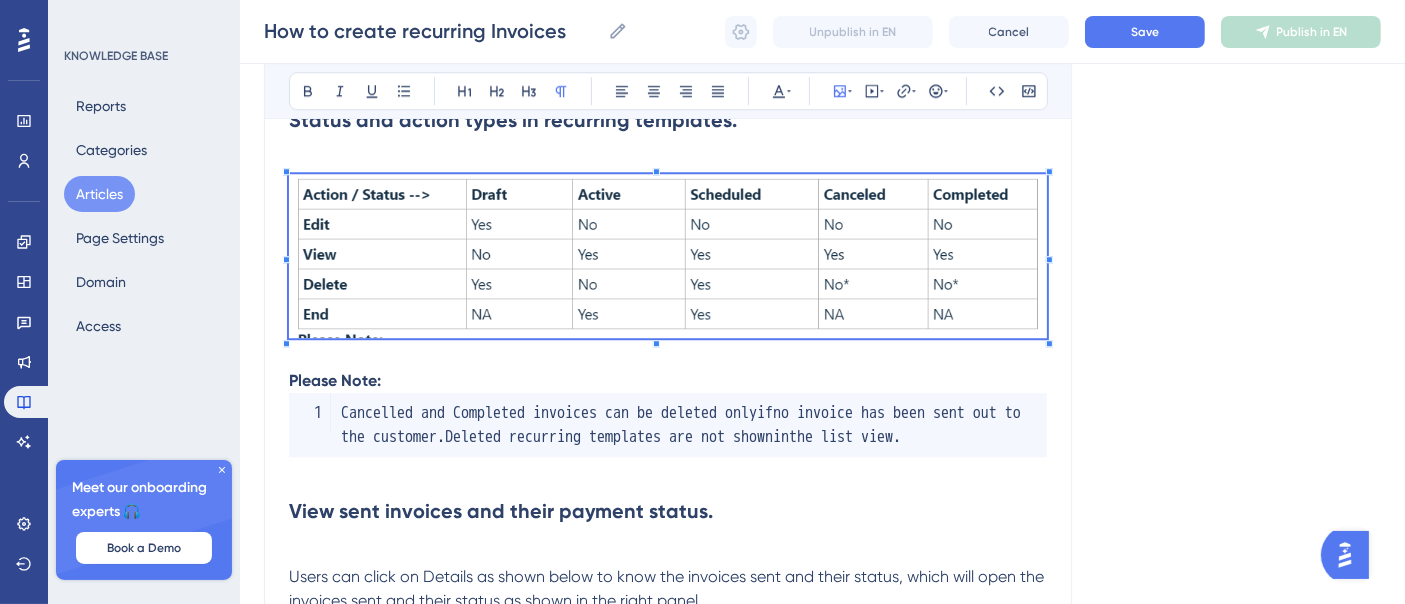 click at bounding box center (668, 259) 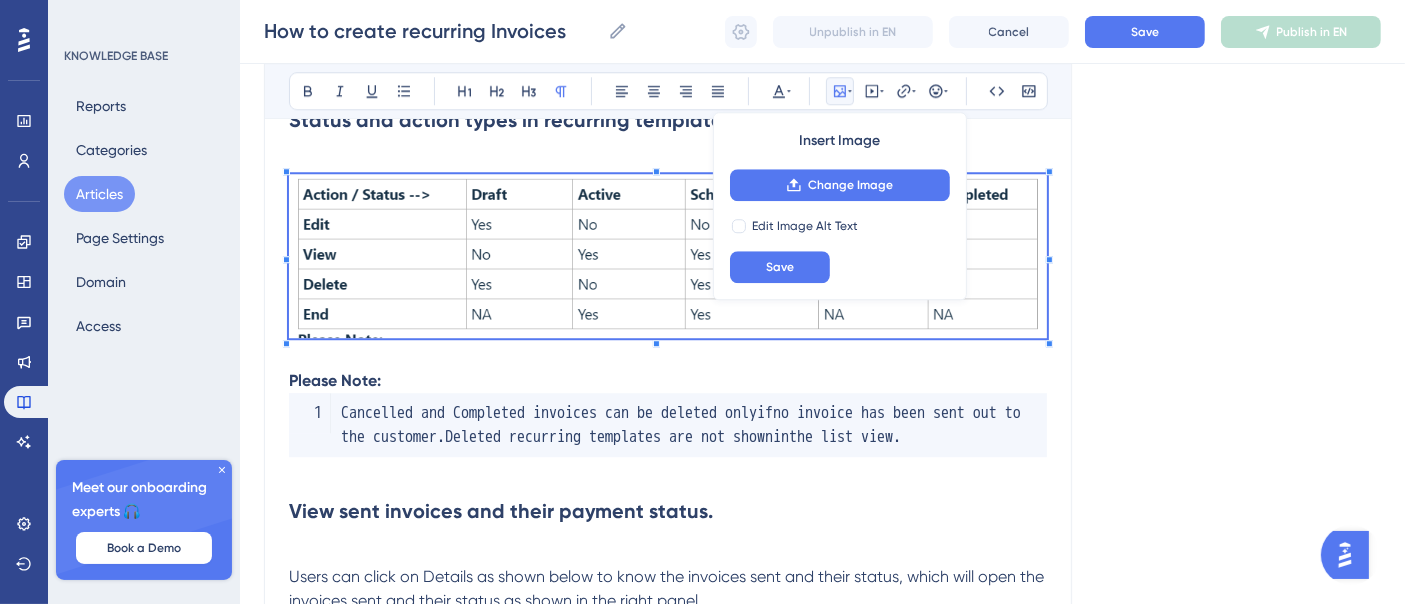 click at bounding box center (668, 256) 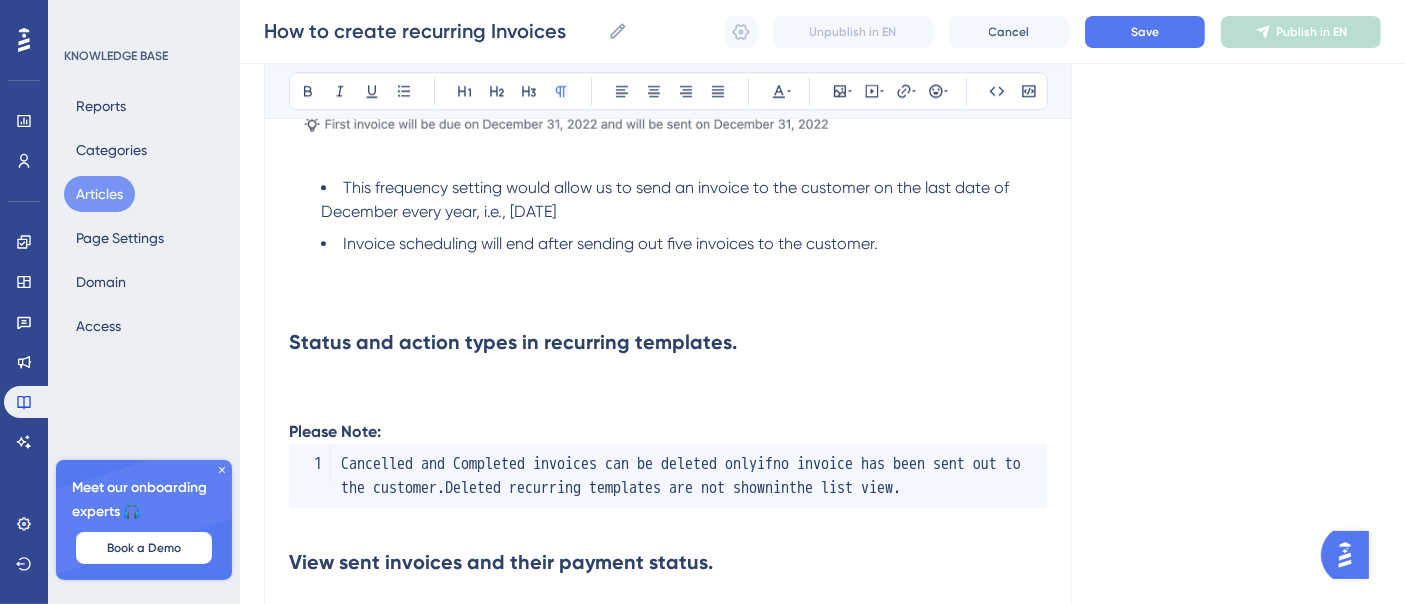 scroll, scrollTop: 5348, scrollLeft: 0, axis: vertical 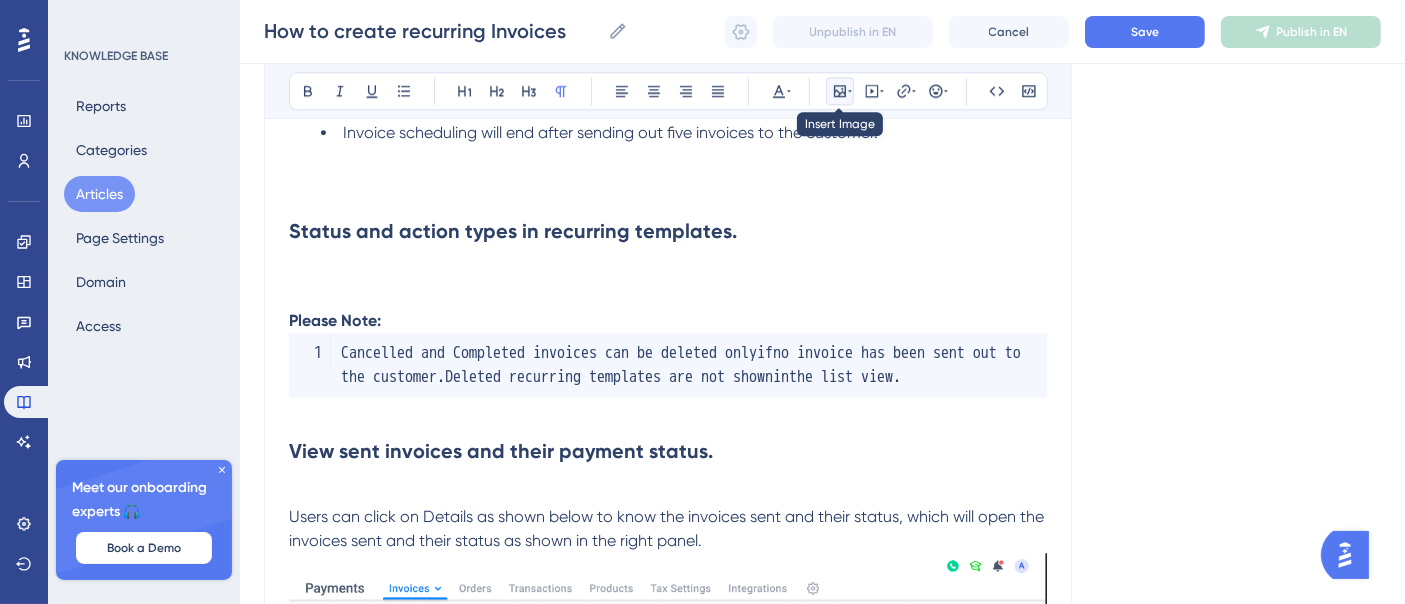 click at bounding box center [840, 91] 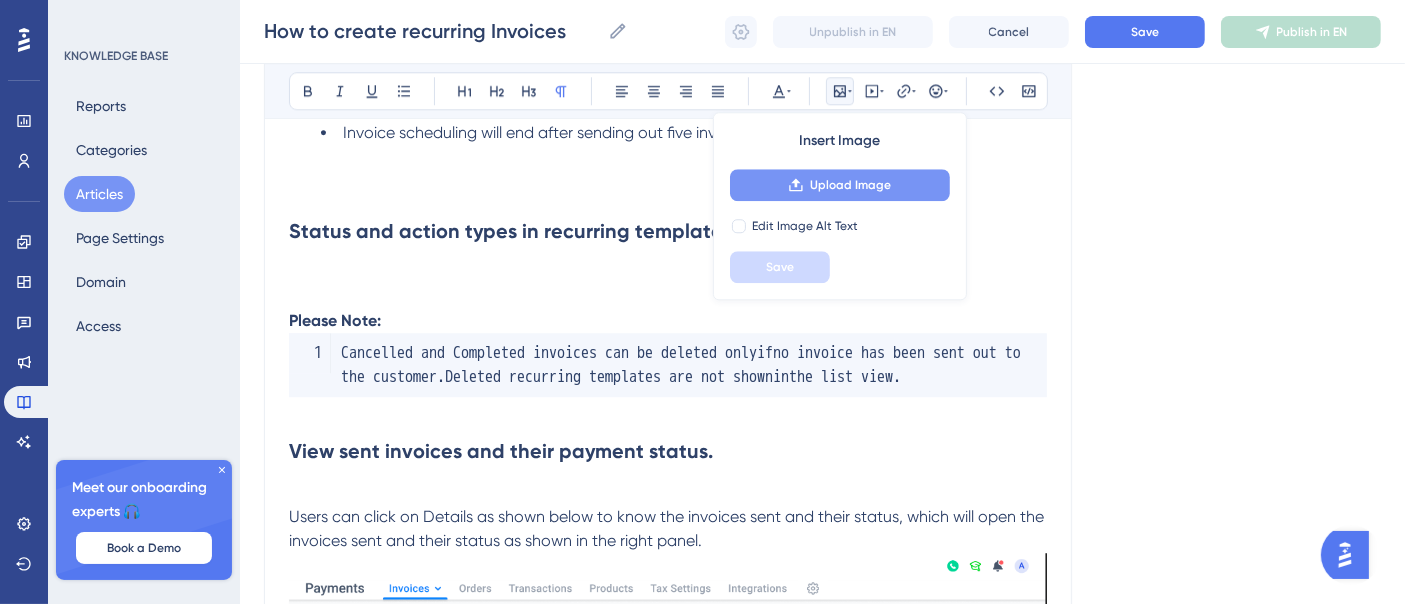 click on "Upload Image" at bounding box center (850, 185) 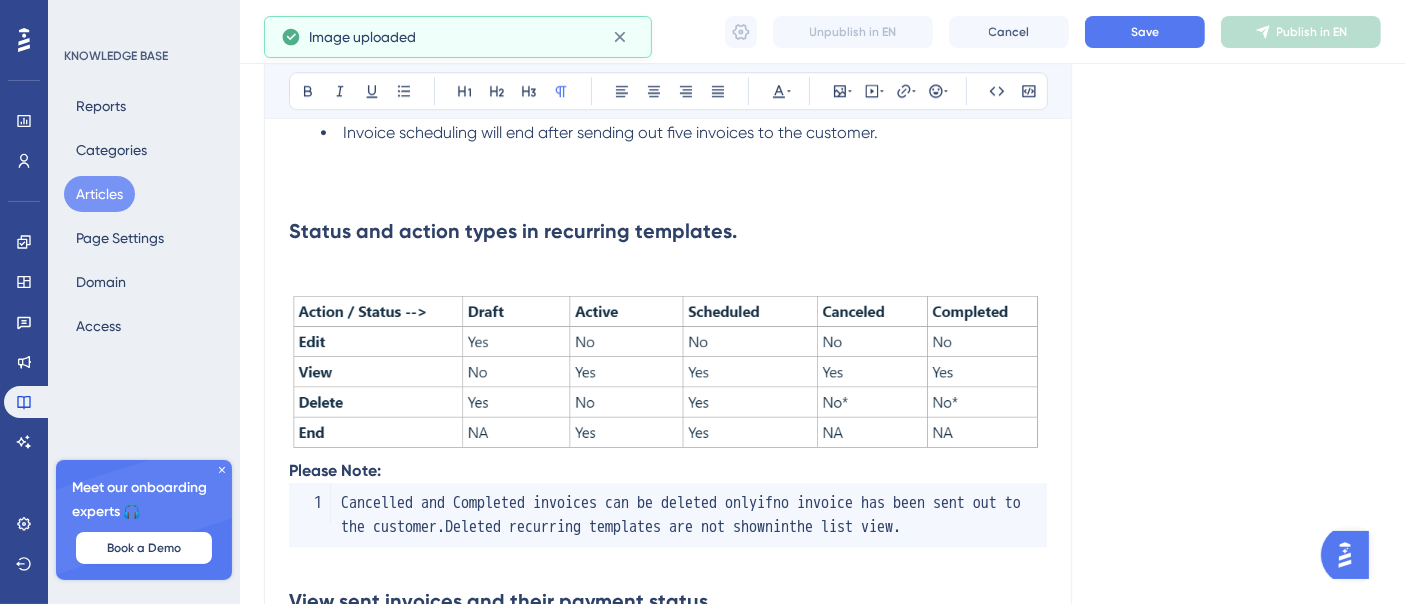 click at bounding box center (668, 368) 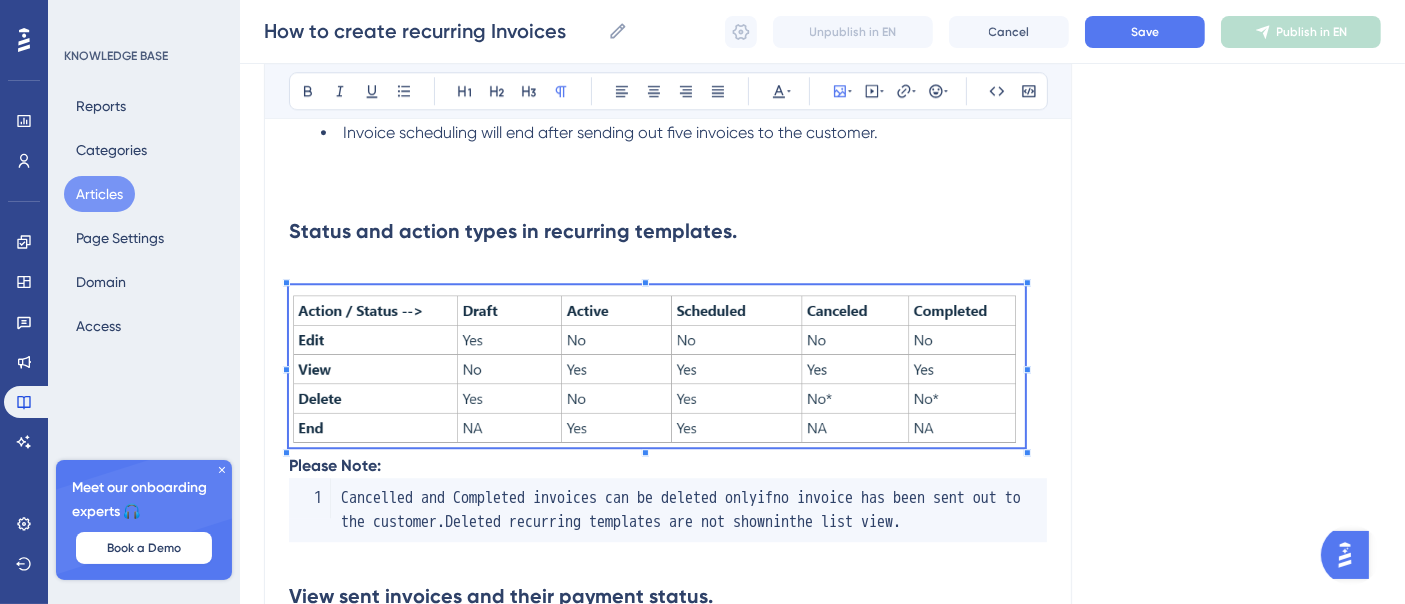 click at bounding box center (668, 369) 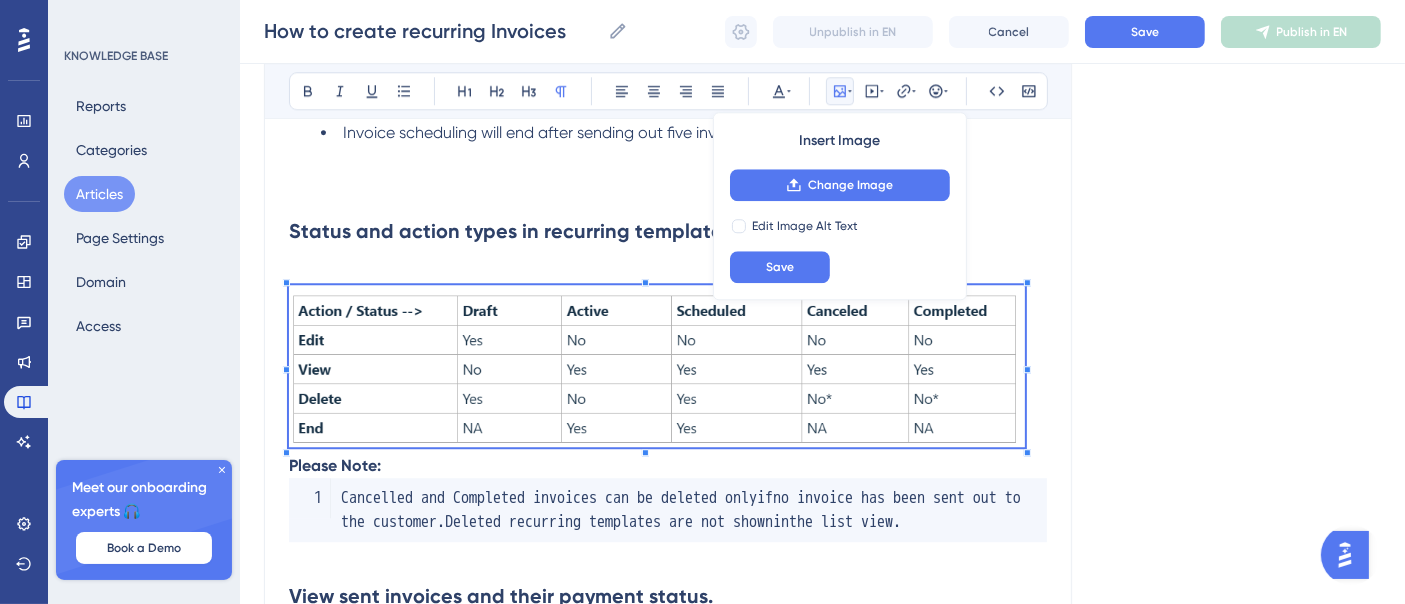 click at bounding box center [668, 273] 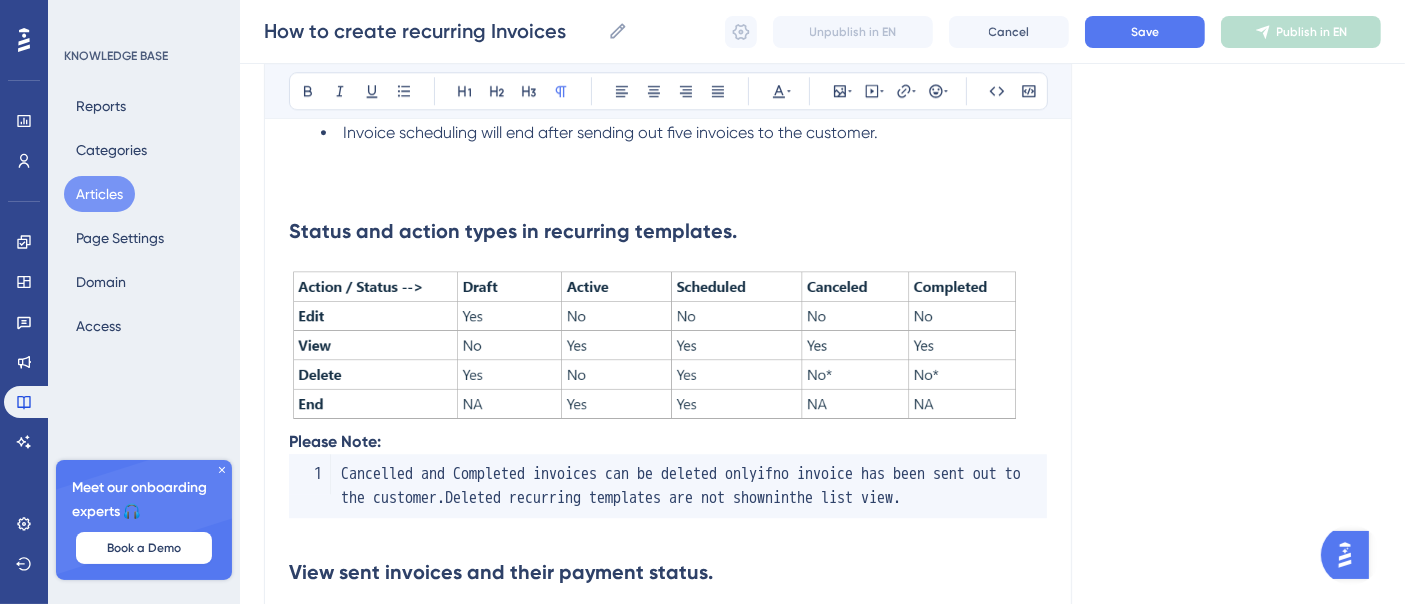 scroll, scrollTop: 5570, scrollLeft: 0, axis: vertical 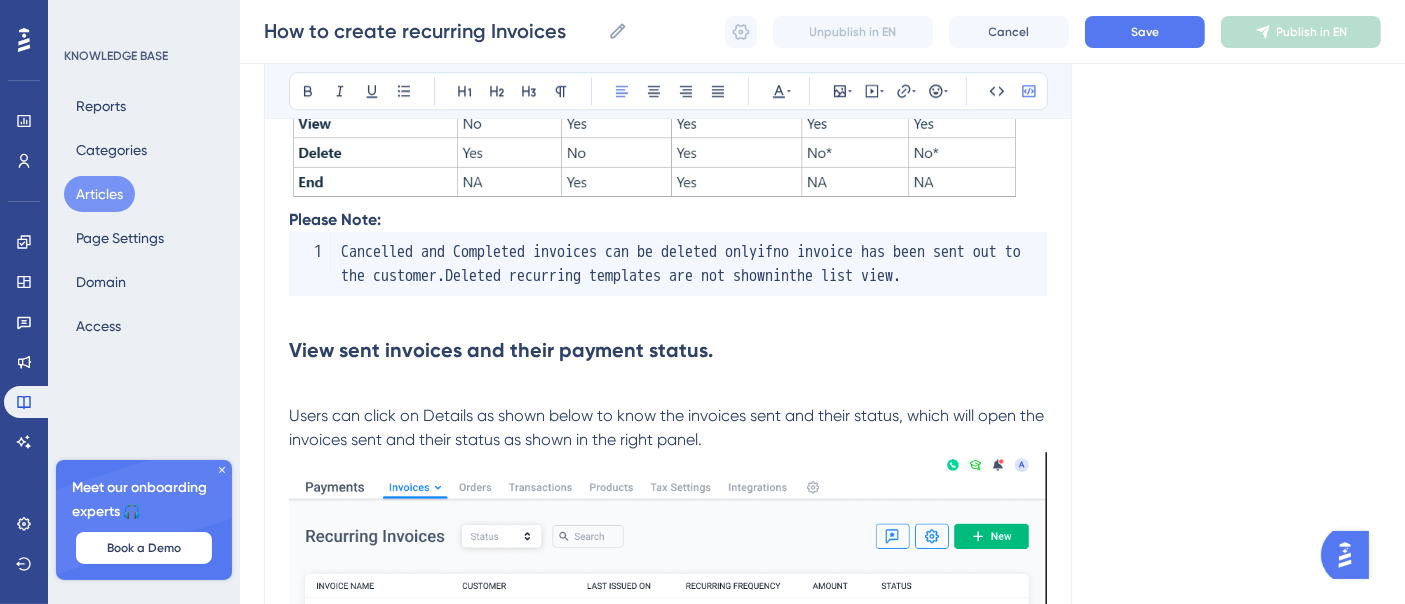 click on "no invoice has been sent out to the customer" at bounding box center [685, 264] 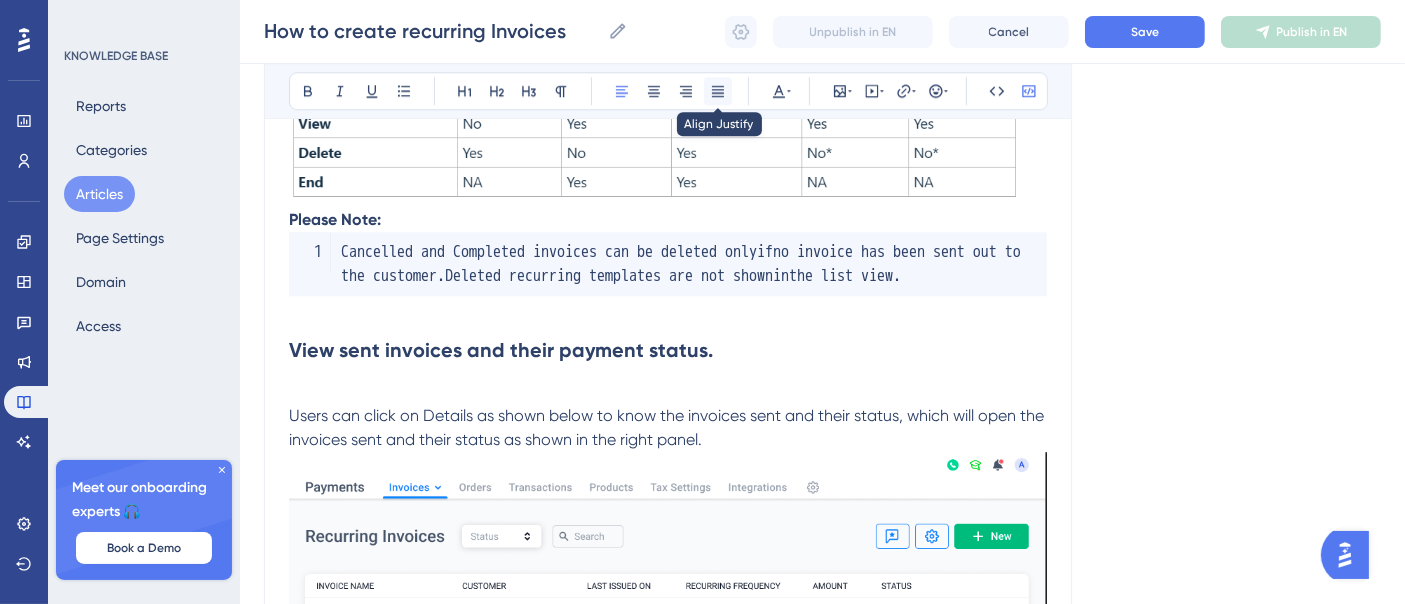 click 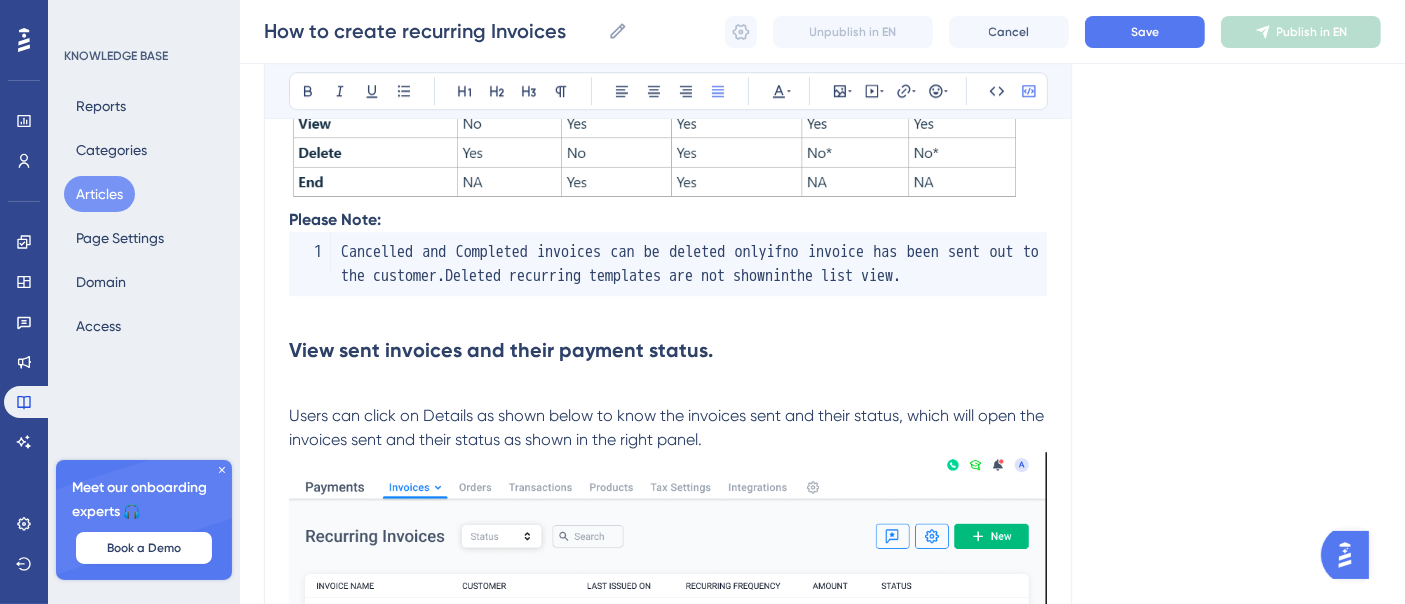 click on "Cancelled and Completed invoices can be deleted only  if  no invoice has been sent out to the customer .  Deleted recurring templates are not shown  in  the list view ." at bounding box center (668, 264) 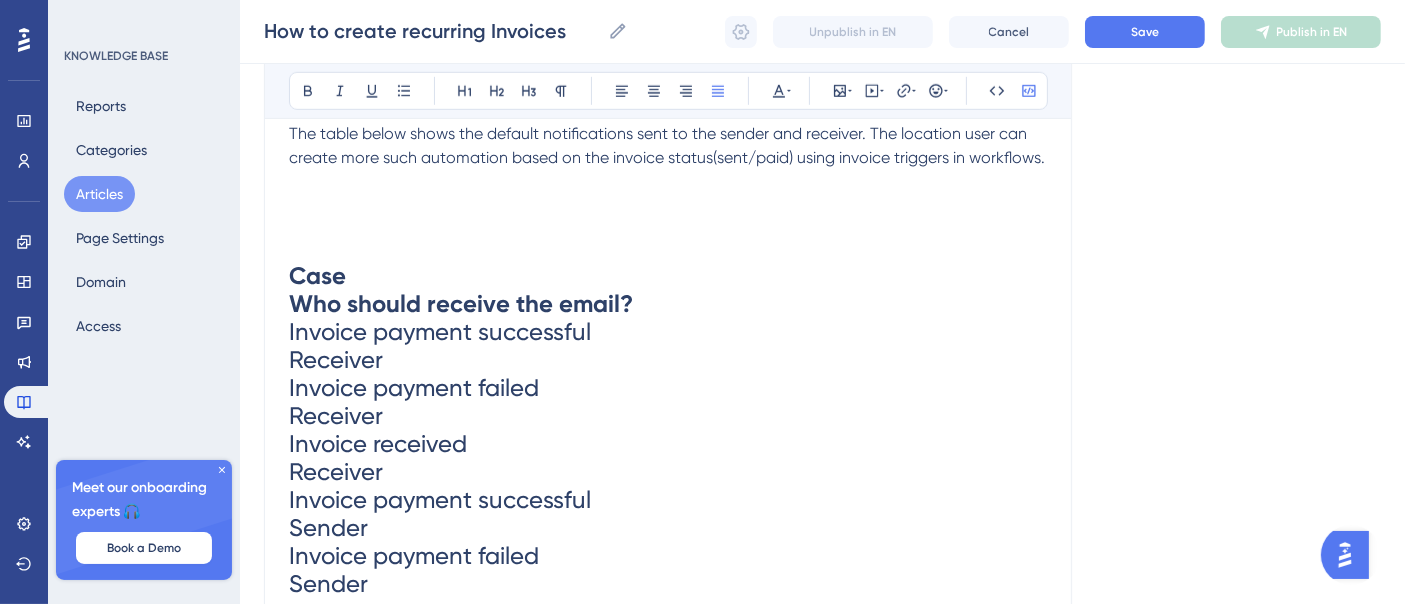 scroll, scrollTop: 9125, scrollLeft: 0, axis: vertical 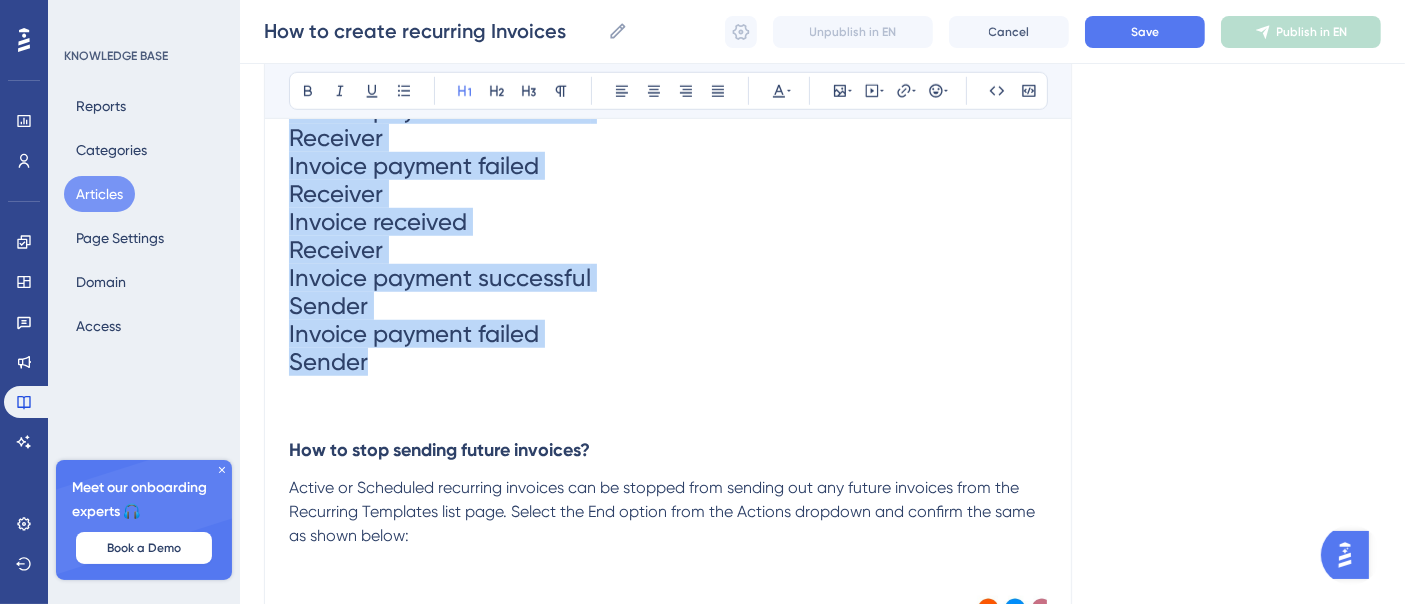 drag, startPoint x: 381, startPoint y: 441, endPoint x: 271, endPoint y: 124, distance: 335.54285 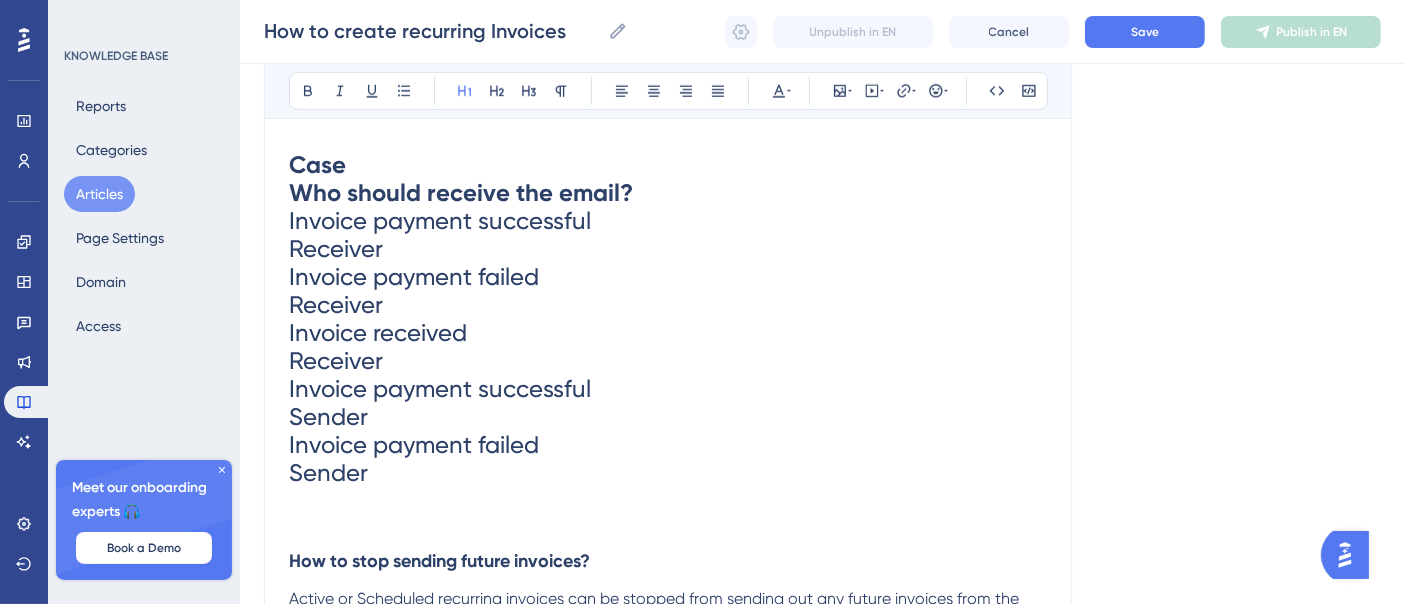scroll, scrollTop: 8903, scrollLeft: 0, axis: vertical 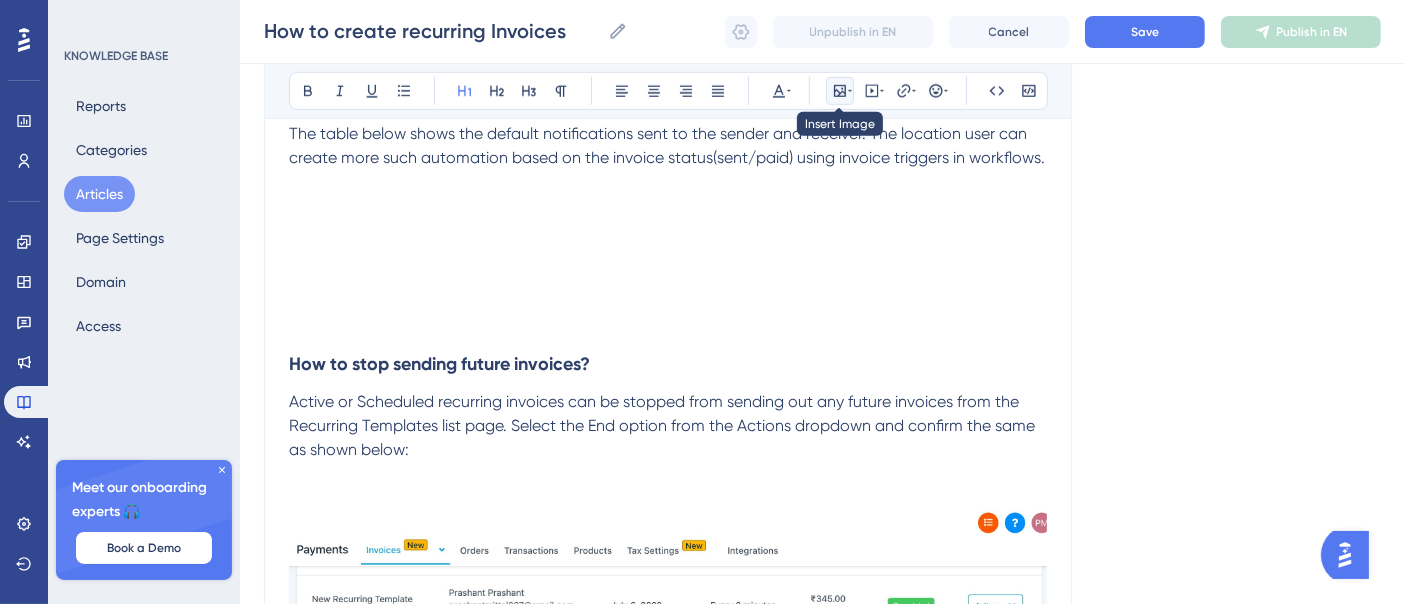 click 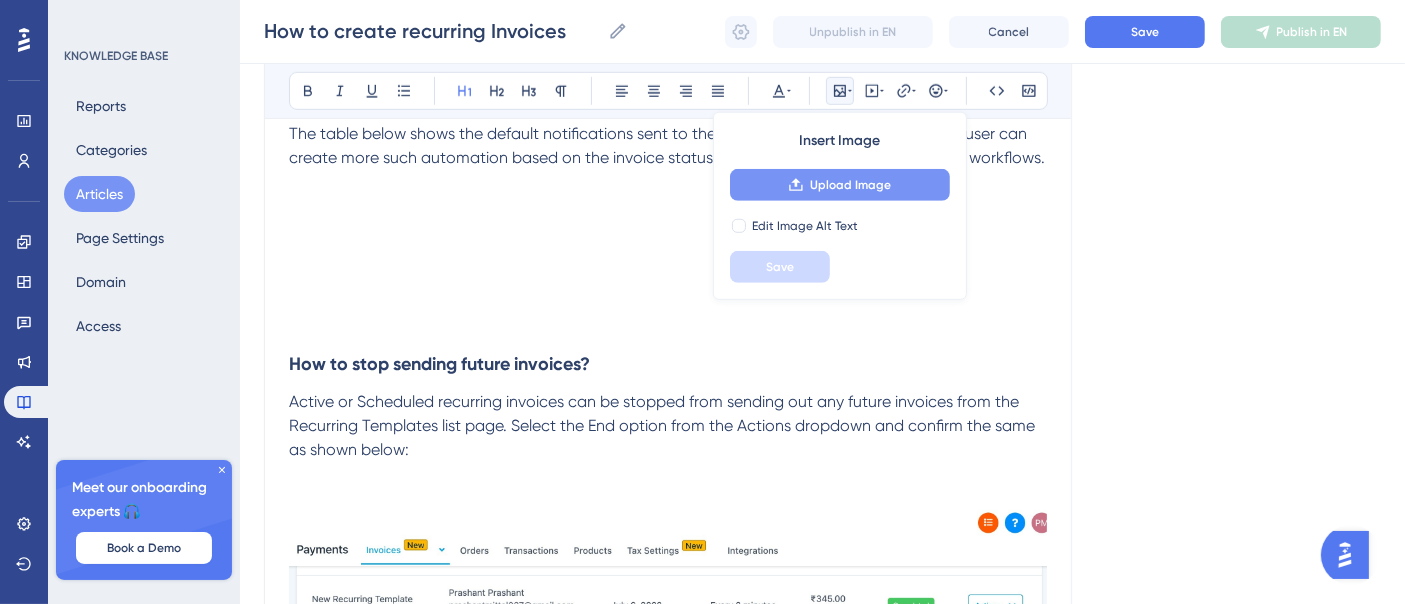 click on "Upload Image" at bounding box center (850, 185) 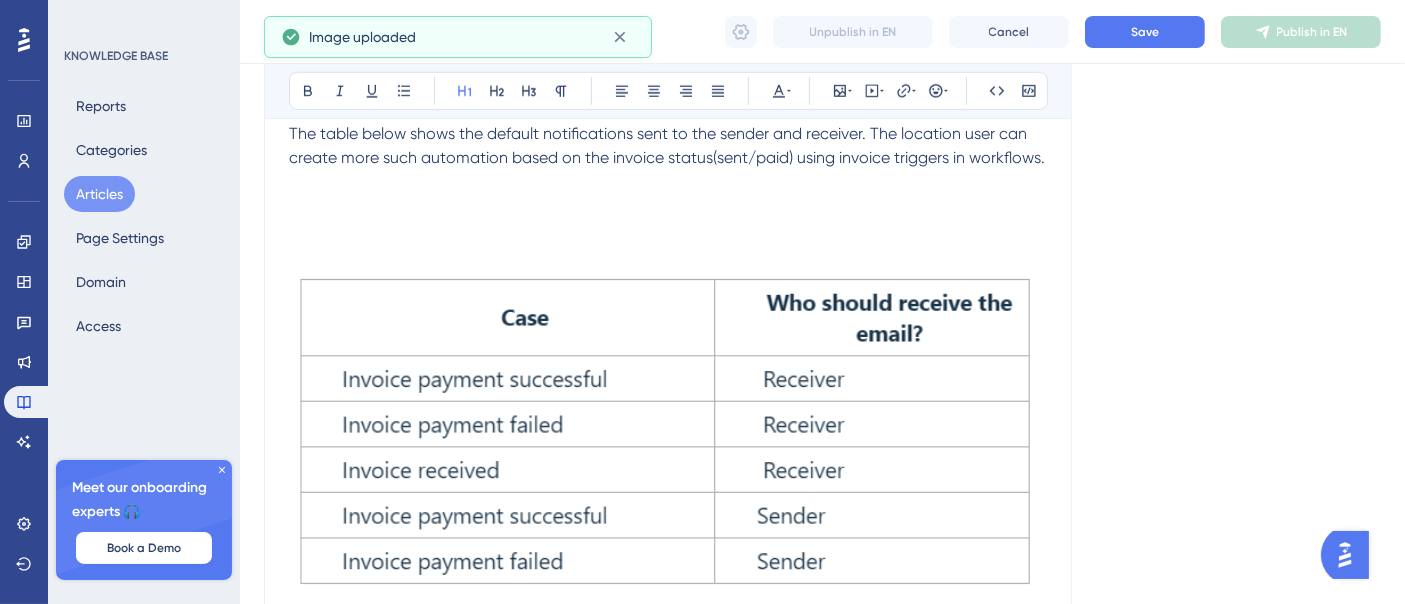 click on "The table below shows the default notifications sent to the sender and receiver. The location user can create more such automation based on the invoice status(sent/paid) using invoice triggers in workflows." at bounding box center (668, 170) 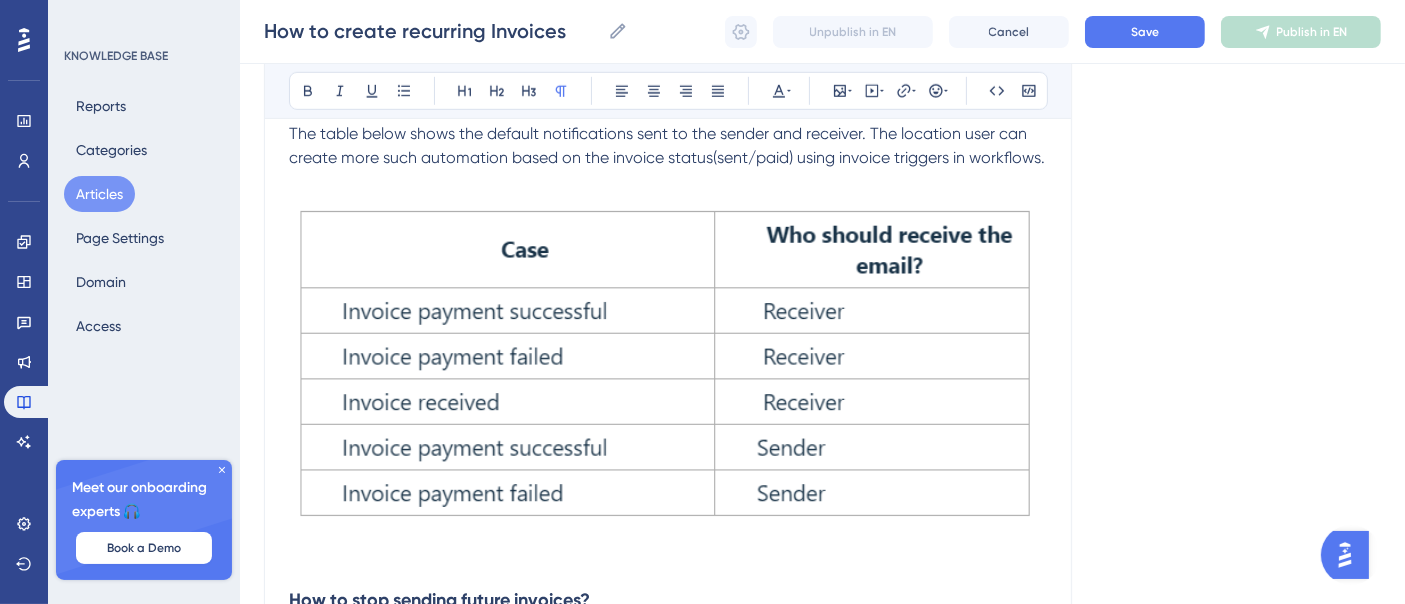 click at bounding box center [668, 366] 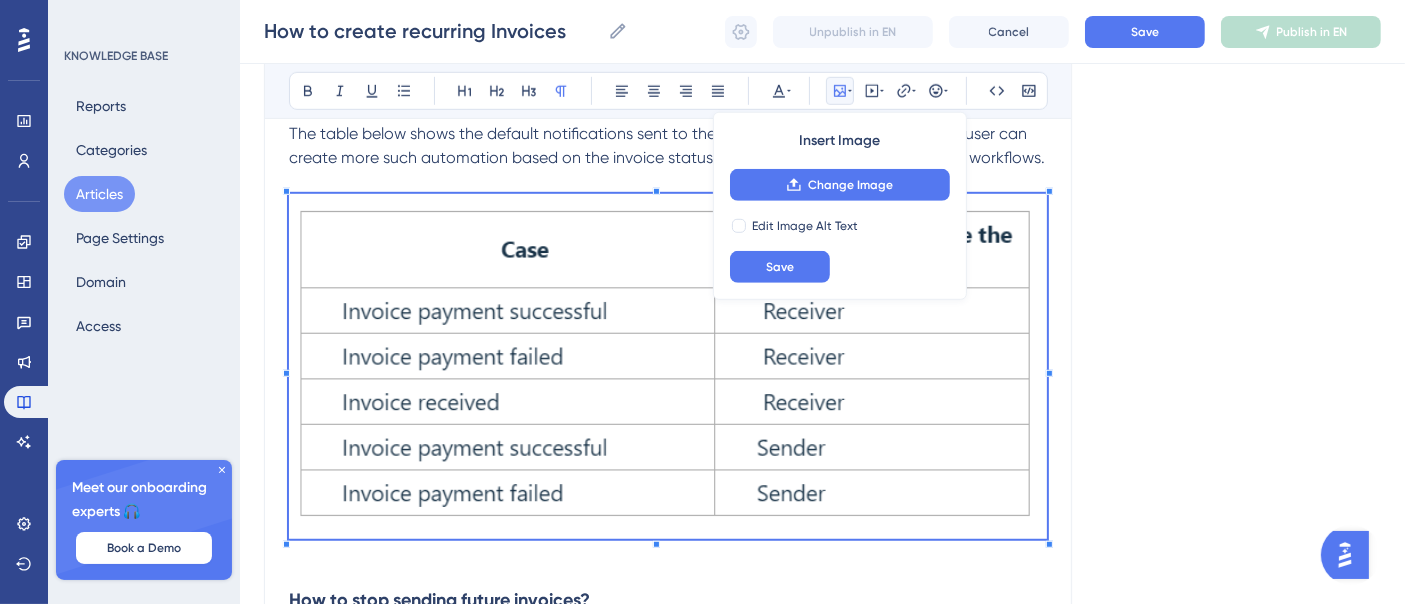 scroll, scrollTop: 9014, scrollLeft: 0, axis: vertical 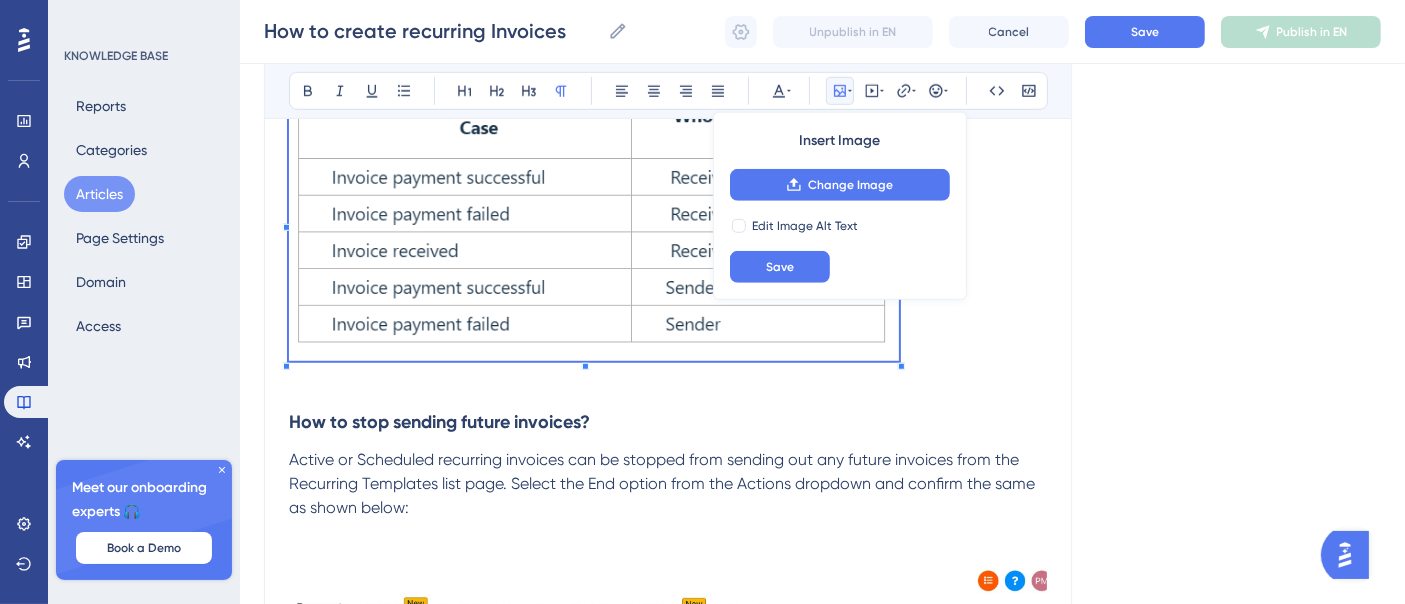 click on "The table below shows the default notifications sent to the sender and receiver. The location user can create more such automation based on the invoice status(sent/paid) using invoice triggers in workflows." at bounding box center [668, 189] 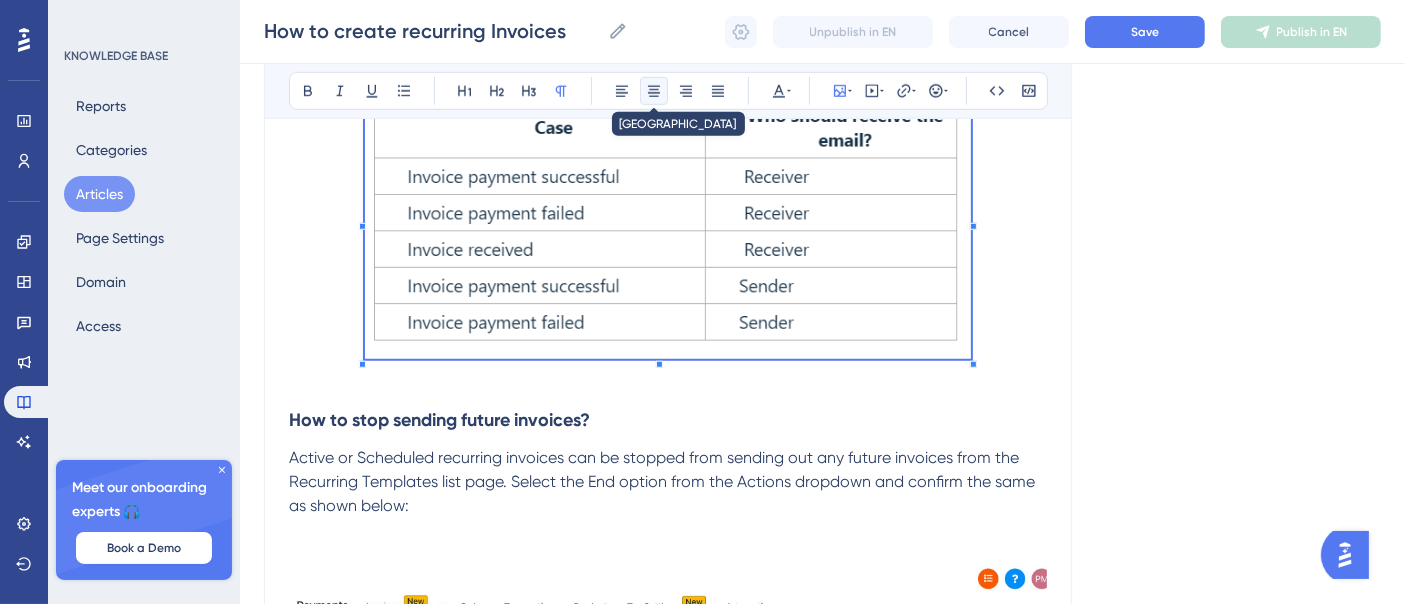 click 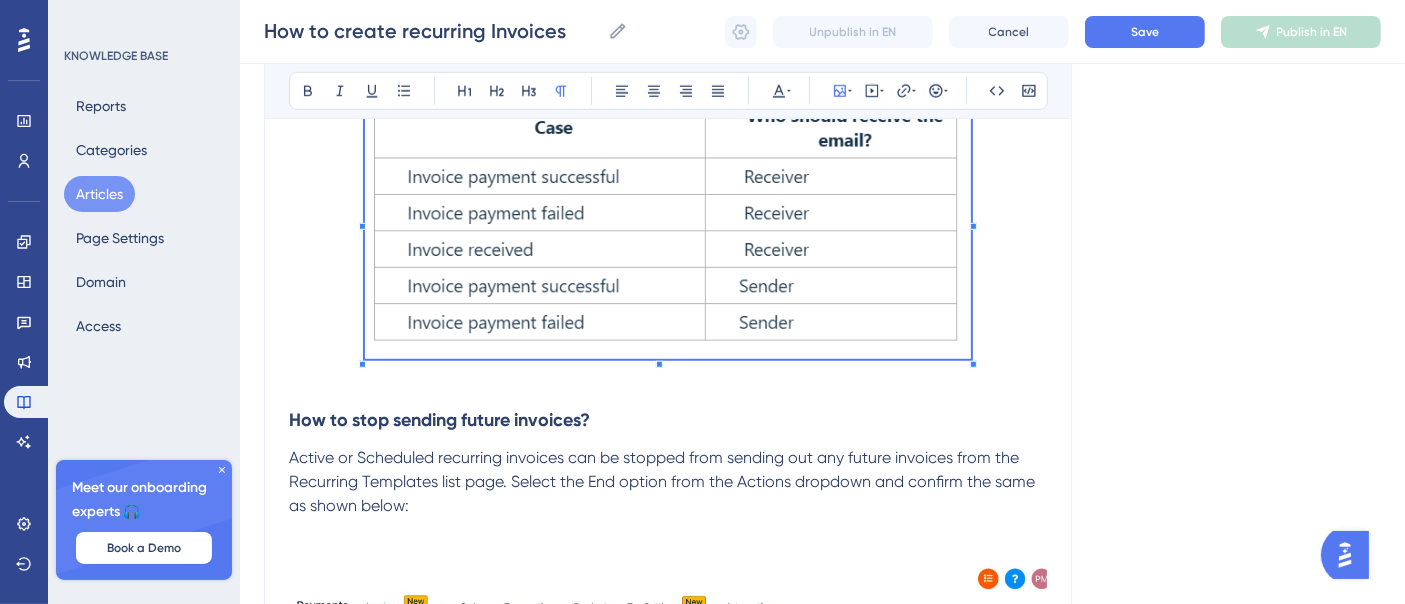 click on "How to stop sending future invoices?" at bounding box center (668, 406) 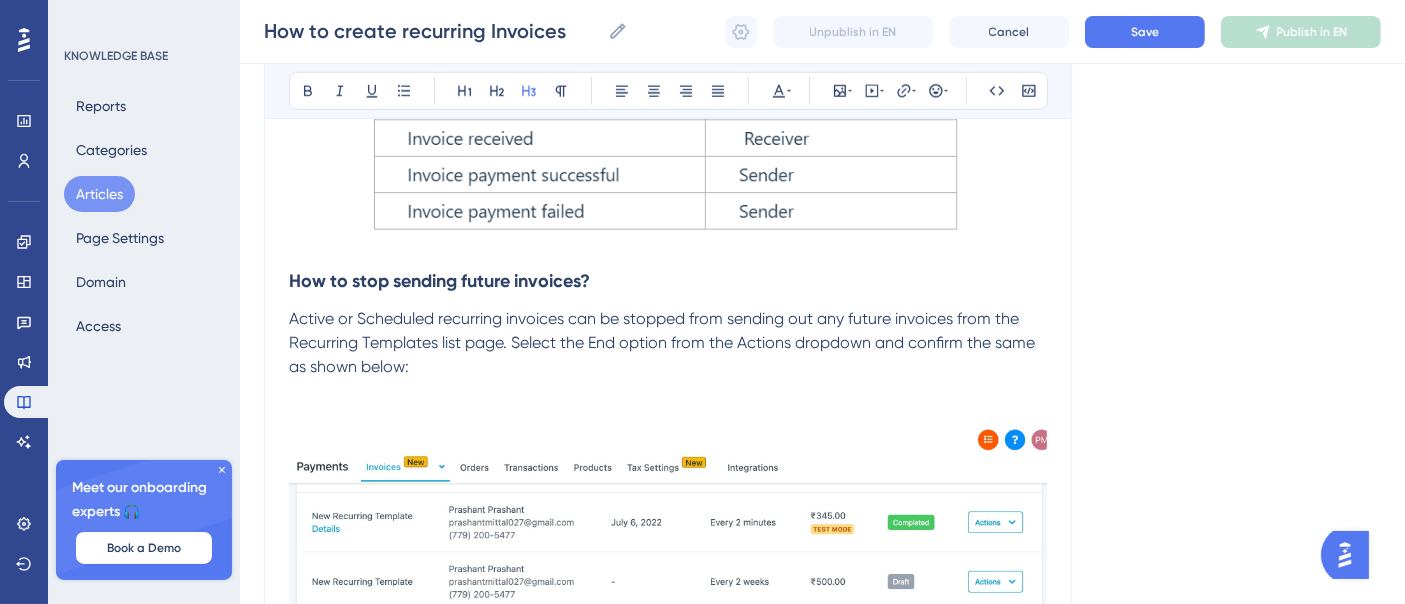 scroll, scrollTop: 9570, scrollLeft: 0, axis: vertical 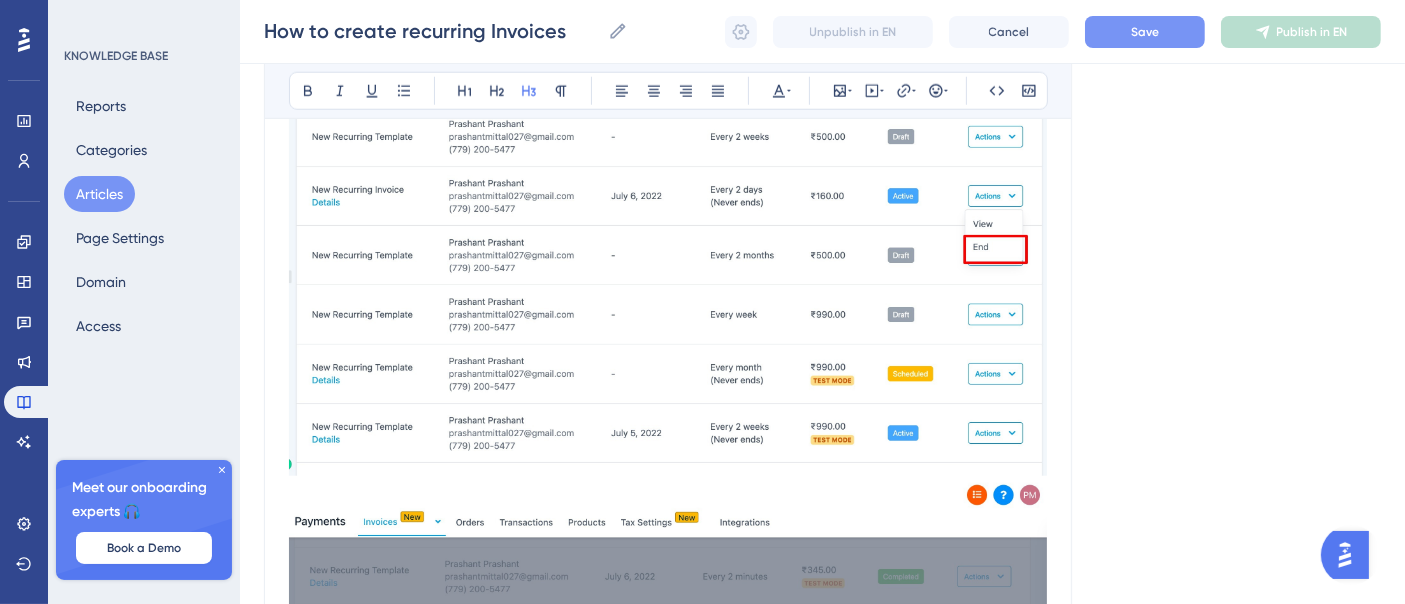 click on "Save" at bounding box center [1145, 32] 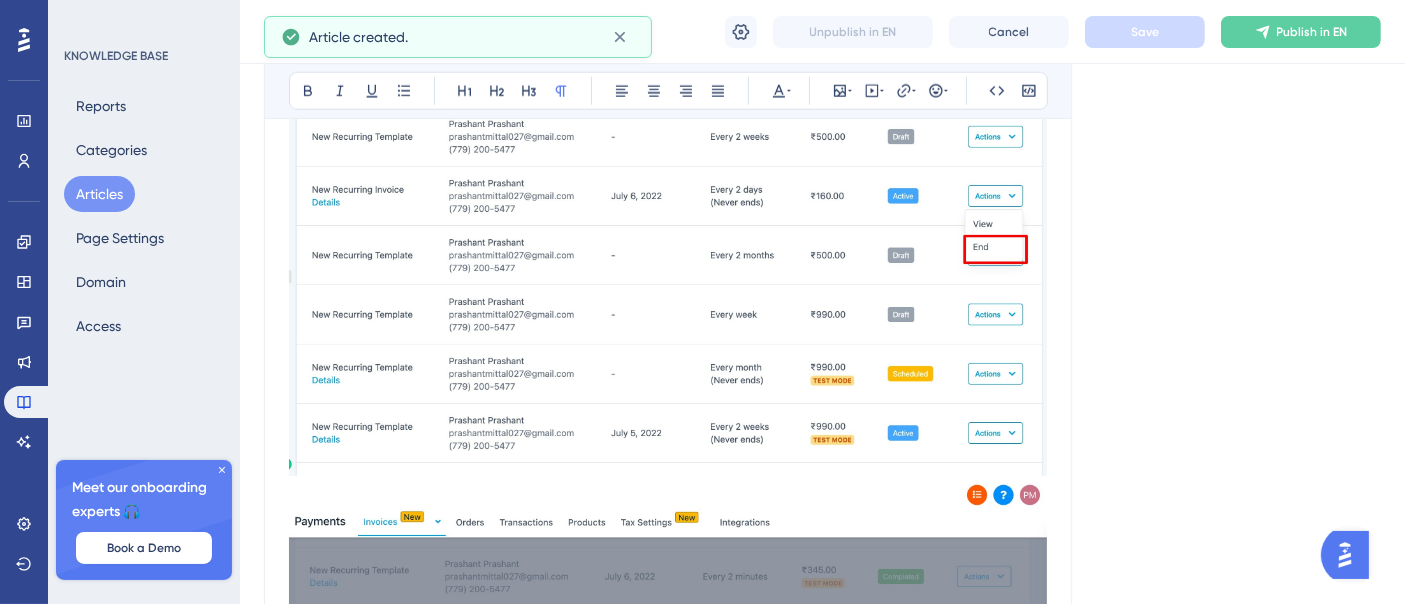 scroll, scrollTop: 4255, scrollLeft: 0, axis: vertical 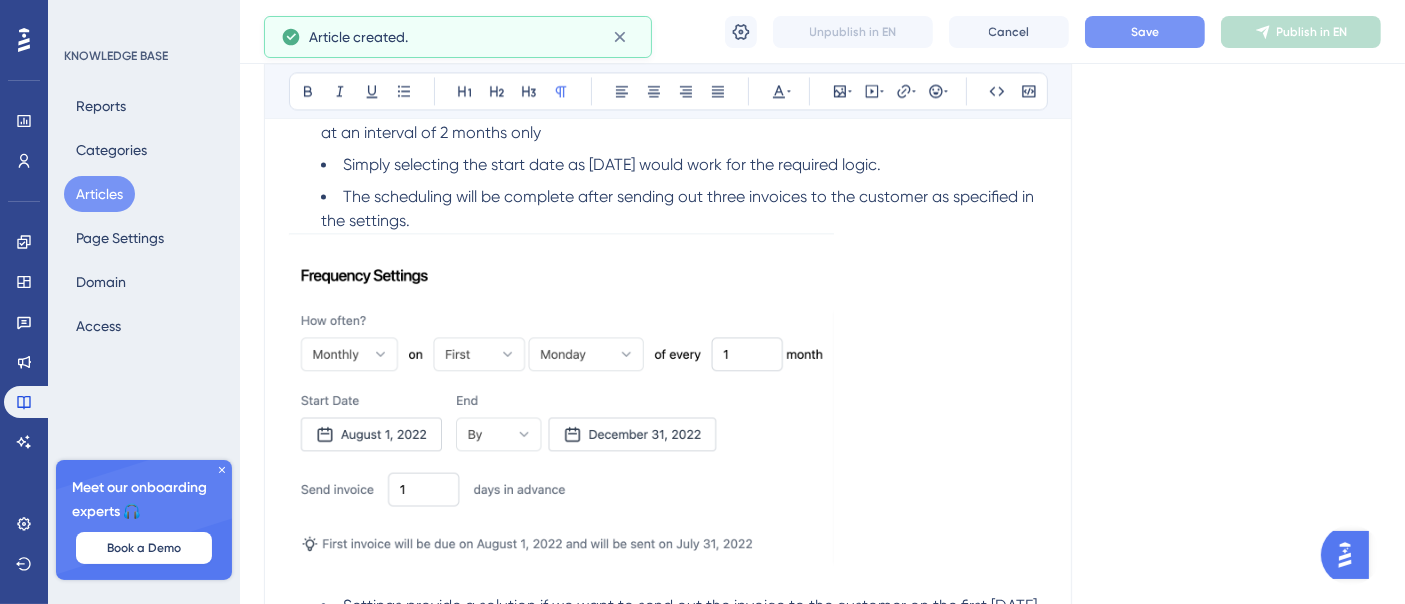 click on "Save" at bounding box center (1145, 32) 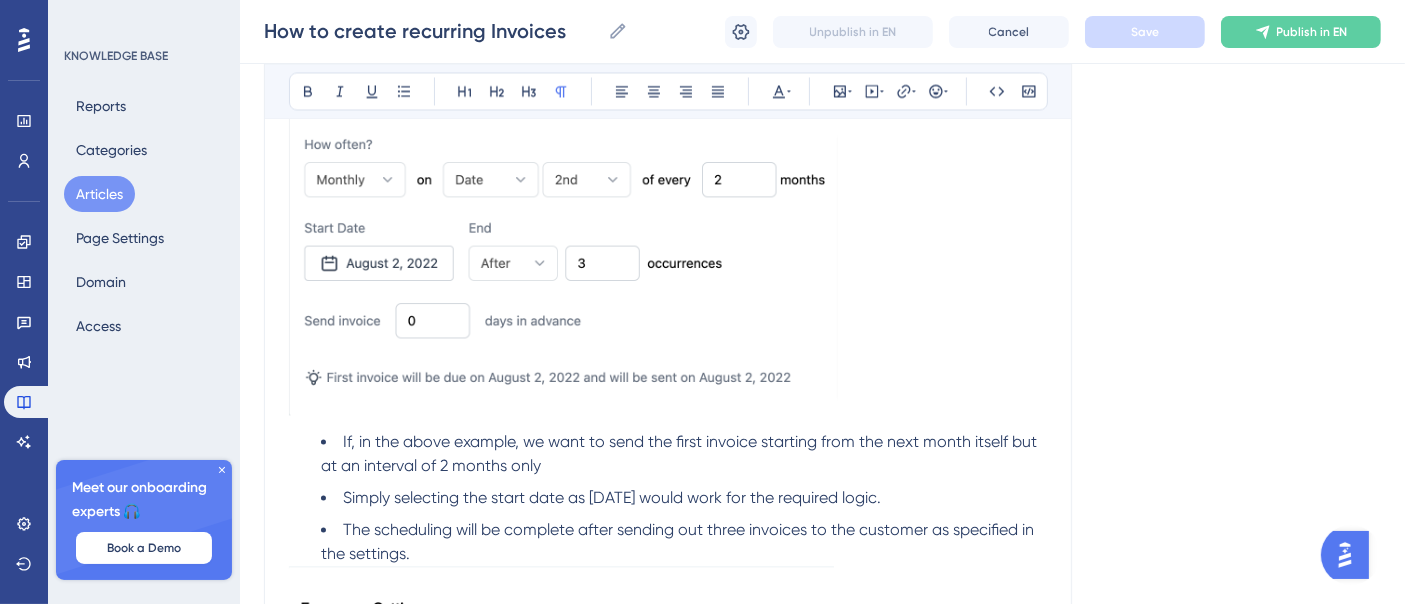 scroll, scrollTop: 3700, scrollLeft: 0, axis: vertical 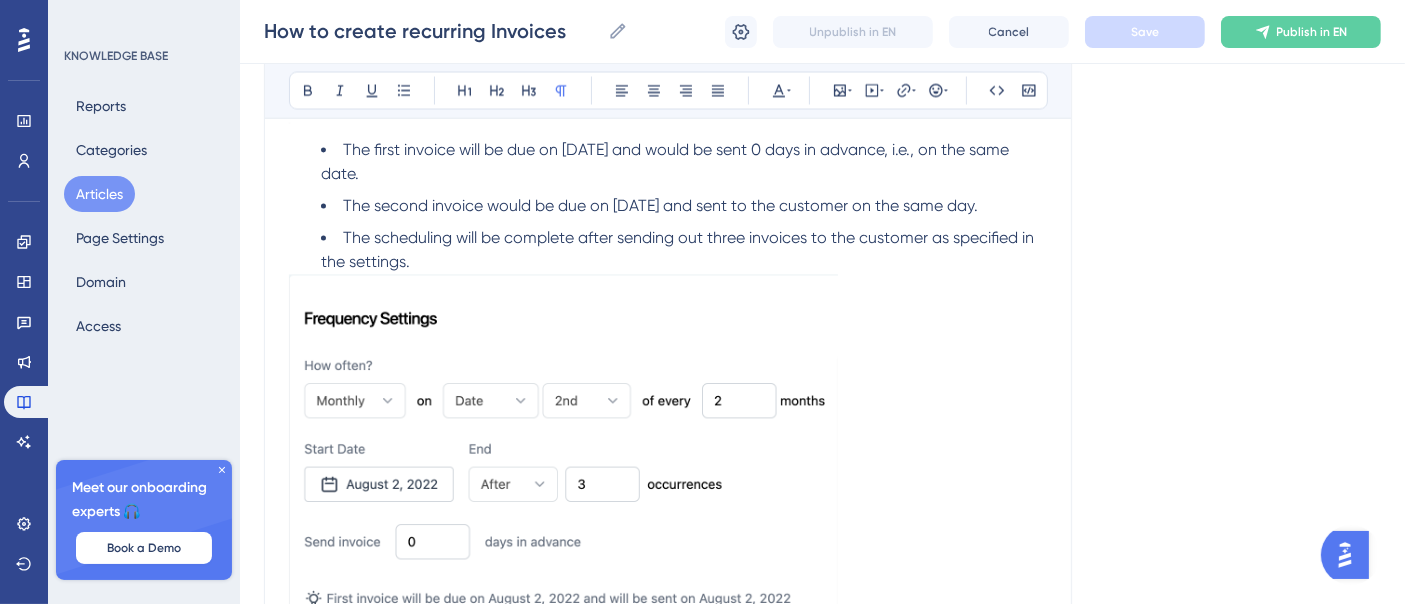 click on "Articles" at bounding box center (99, 194) 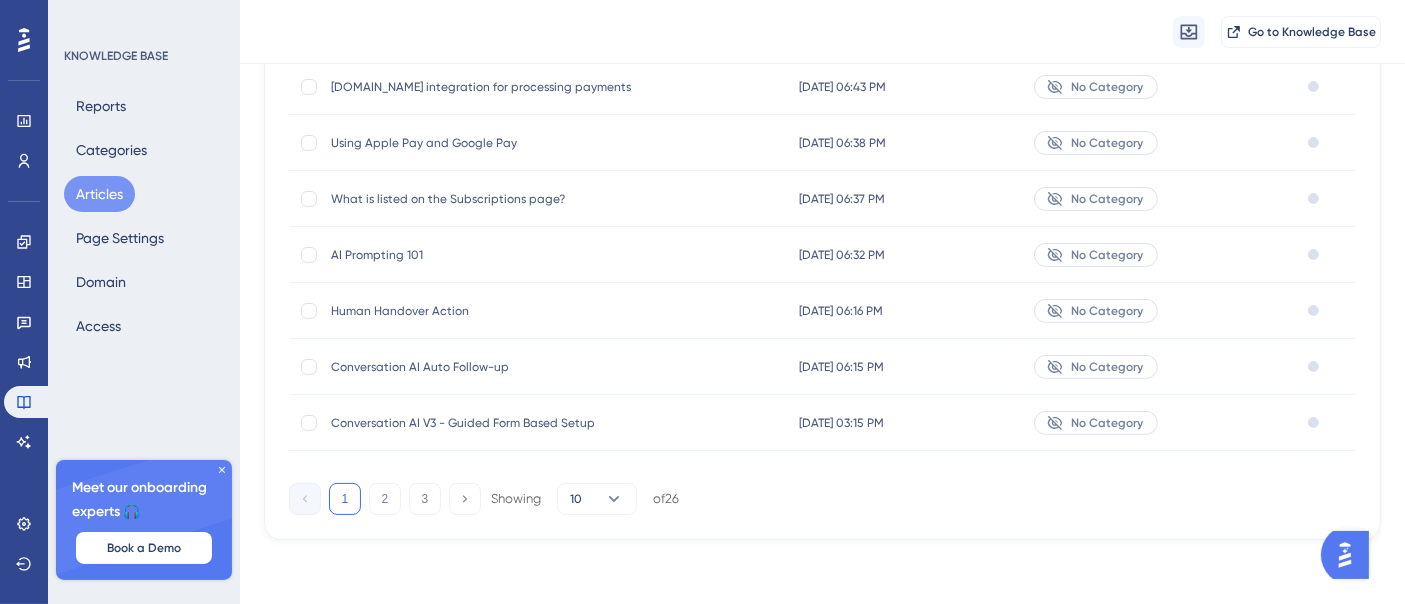scroll, scrollTop: 0, scrollLeft: 0, axis: both 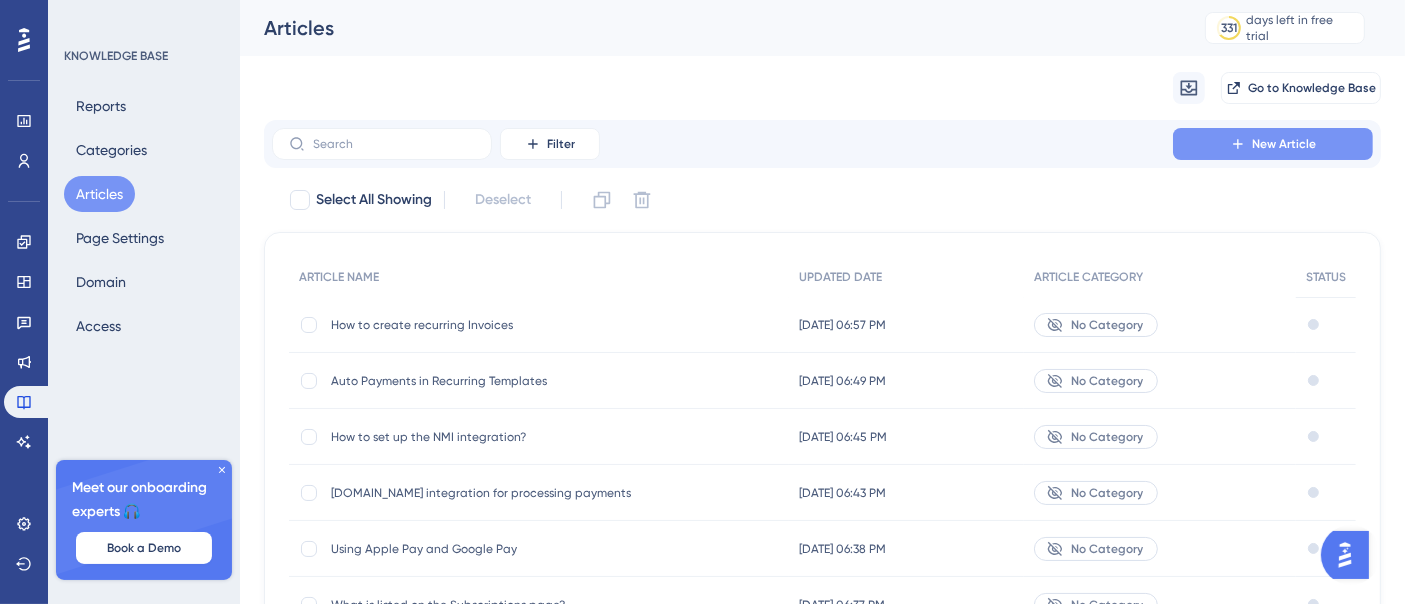 click on "New Article" at bounding box center [1273, 144] 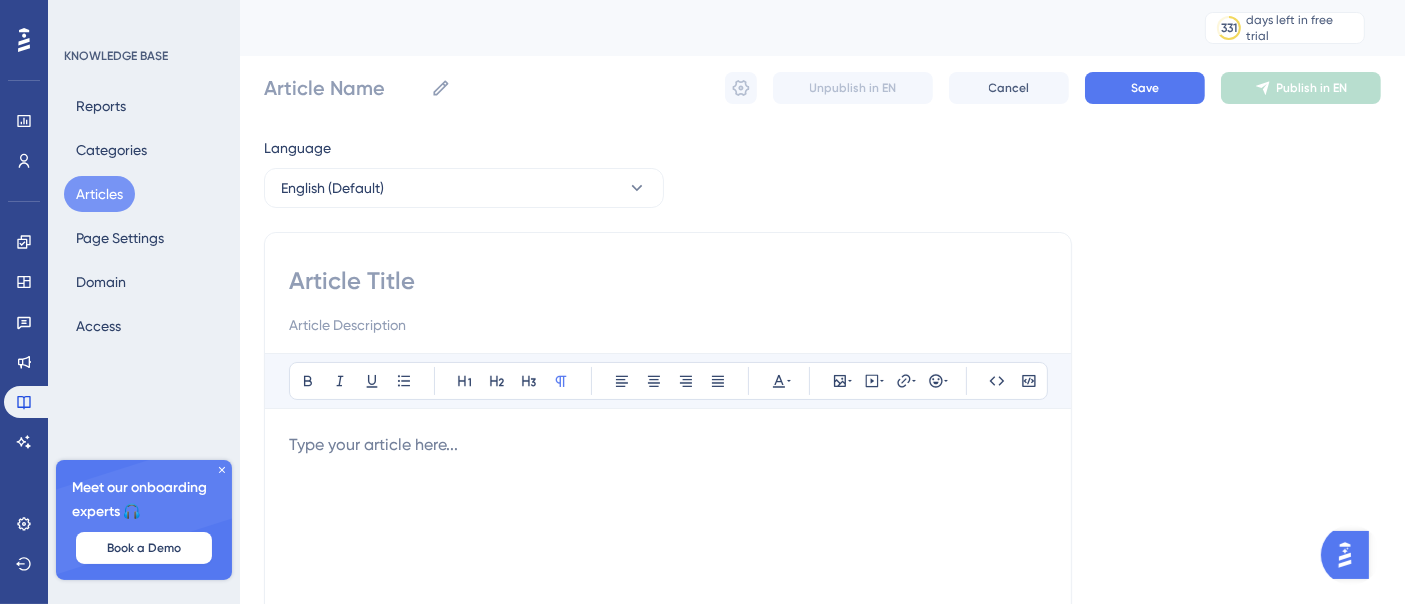 click at bounding box center [668, 281] 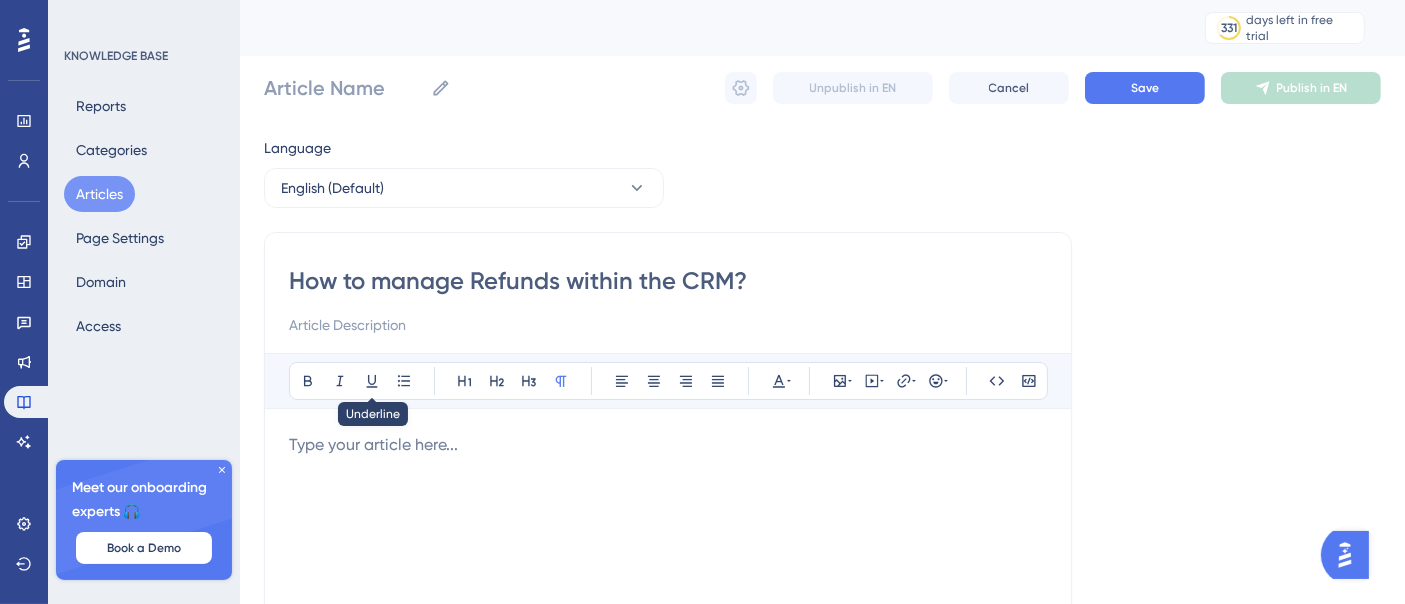 type on "How to manage Refunds within the CRM?" 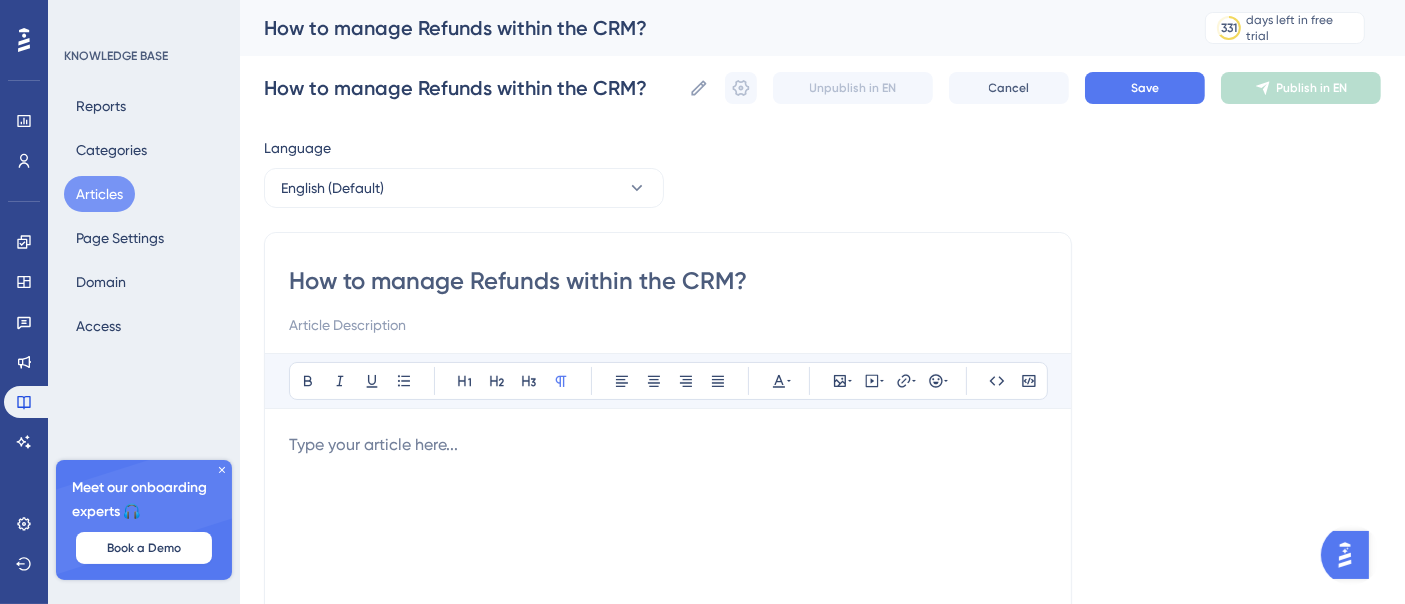 type on "How to manage Refunds within the CRM?" 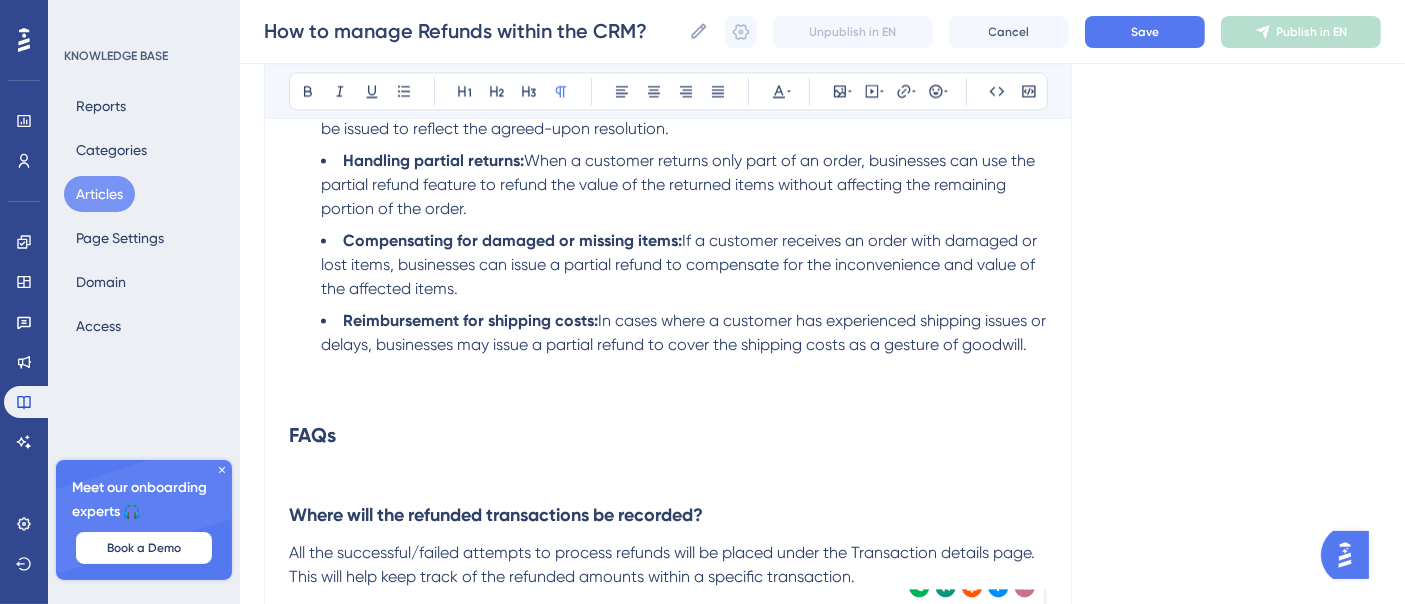 click on "Language English (Default) How to manage Refunds within the CRM? Bold Italic Underline Bullet Point Heading 1 Heading 2 Heading 3 Normal Align Left Align Center Align Right Align Justify Text Color Insert Image Embed Video Hyperlink Emojis Code Code Block What is the Refunds feature? Our refund processing feature is a convenient tool integrated into our payment platform, allowing businesses to manage refunds for transactions made through multiple payment providers, such as Stripe, [DOMAIN_NAME], NMI, and PayPal. It supports various payment methods, including Google Pay, Apple Pay, and card payments. The feature allows you to: Process full or partial refunds for transactions, giving businesses flexibility in handling customer refunds. Track successful and failed refund attempts on the Transaction Details page, enabling businesses to monitor refund history and amounts for specific transactions. Please Note: The feature currently does not support user - specific permissions  for  processing refunds , for .   in" at bounding box center [822, -487] 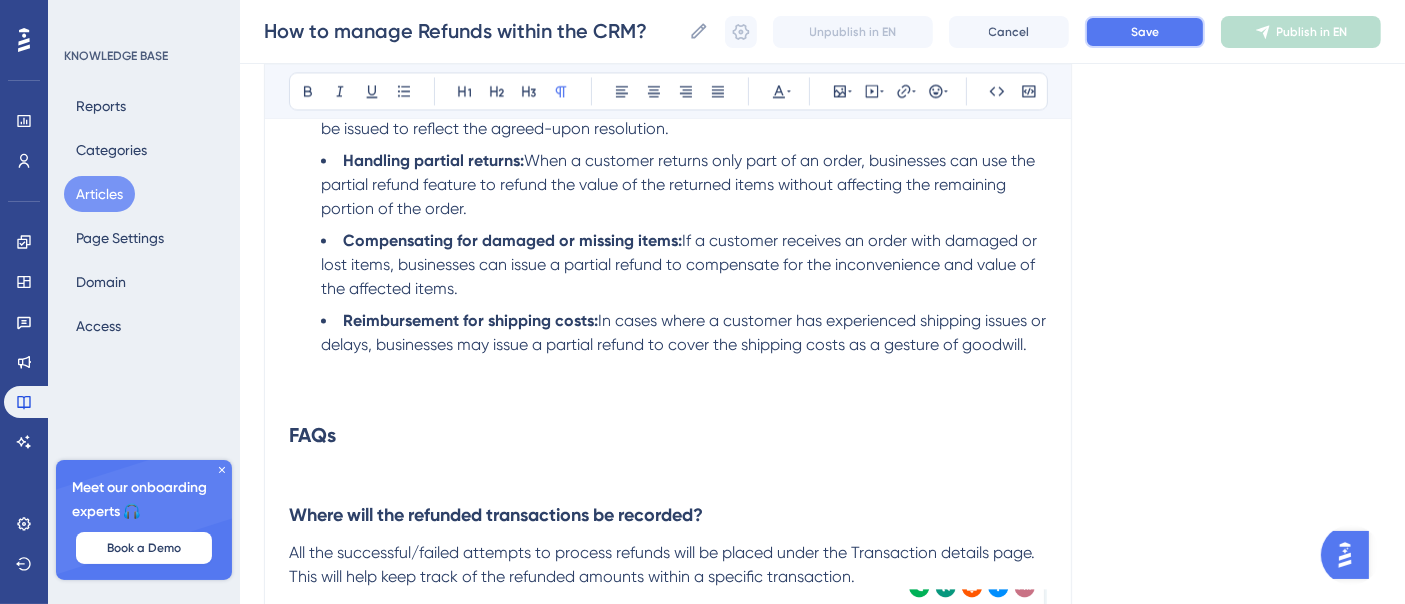 click on "Save" at bounding box center (1145, 32) 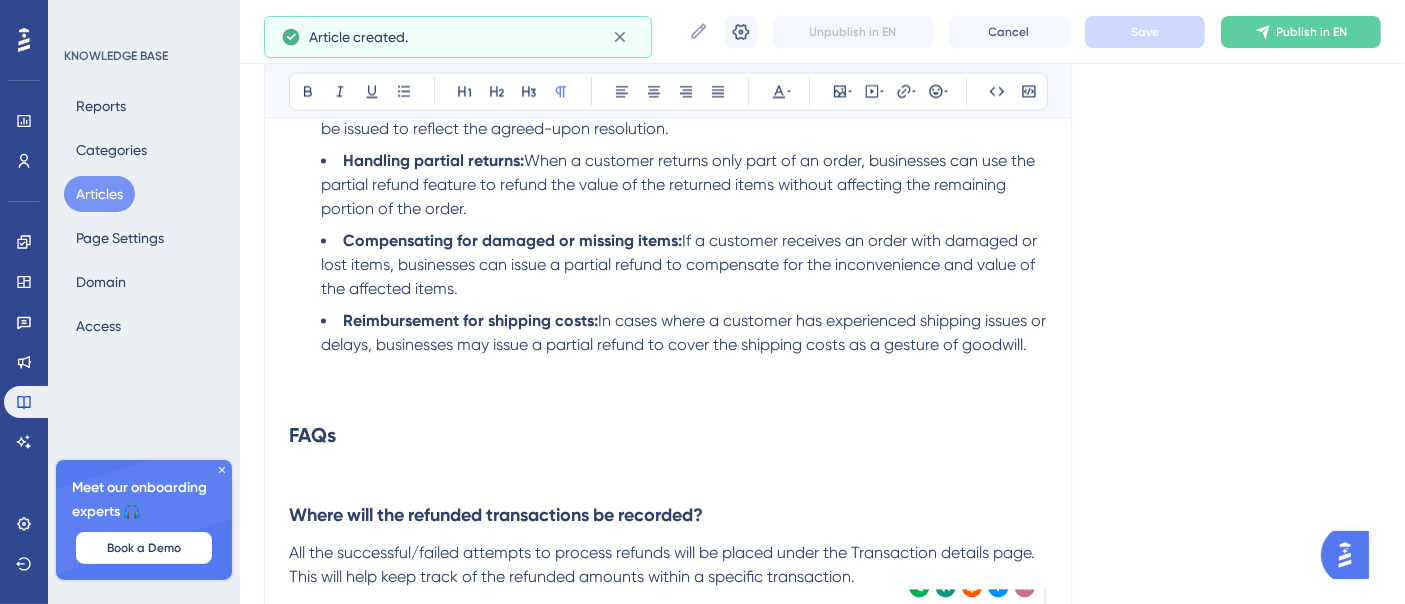 scroll, scrollTop: 4143, scrollLeft: 0, axis: vertical 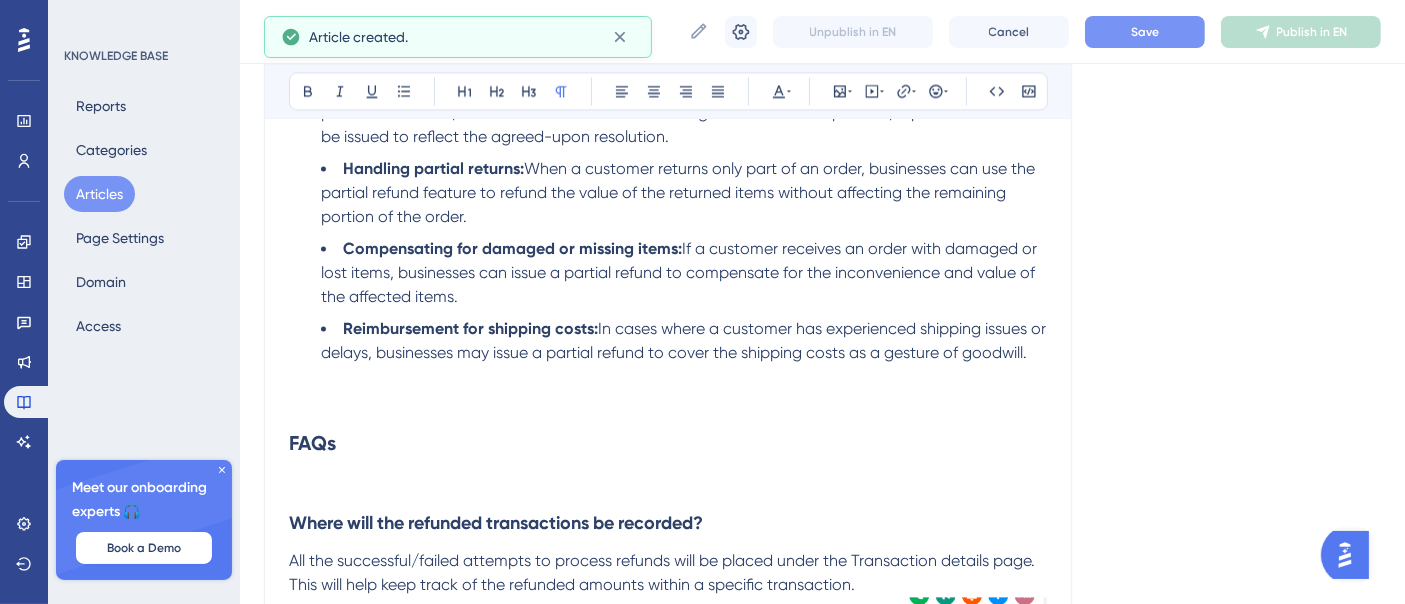 click on "Save" at bounding box center (1145, 32) 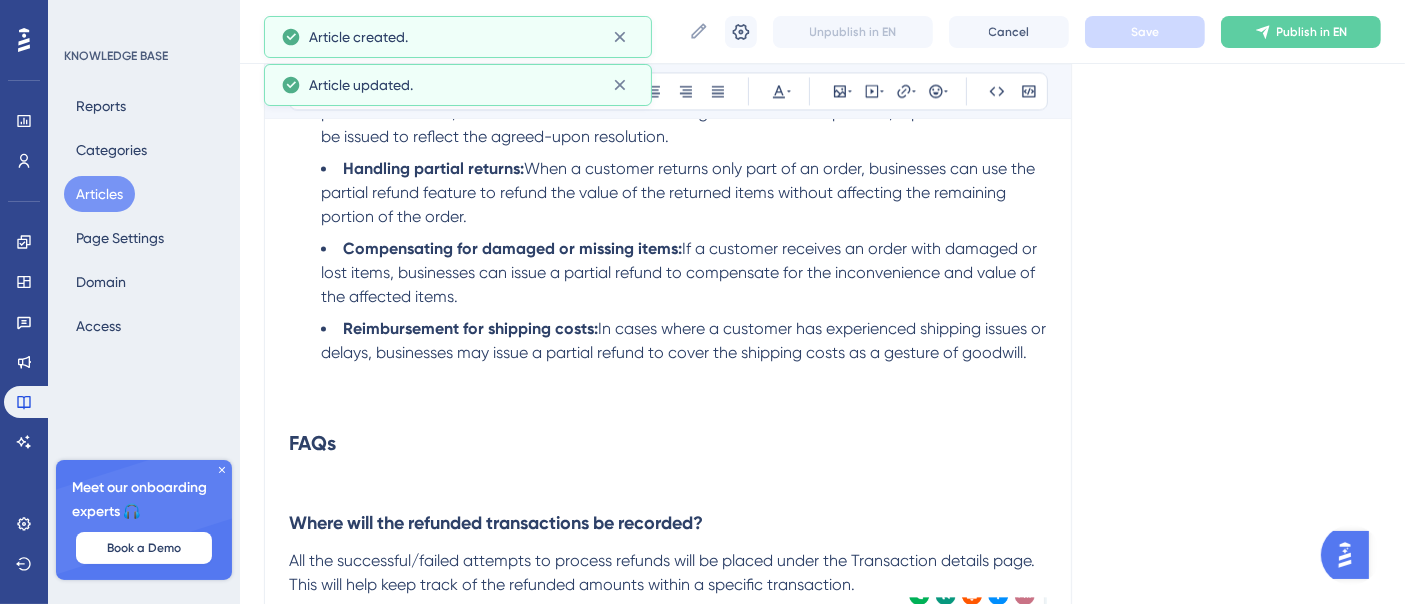 click on "Articles" at bounding box center (99, 194) 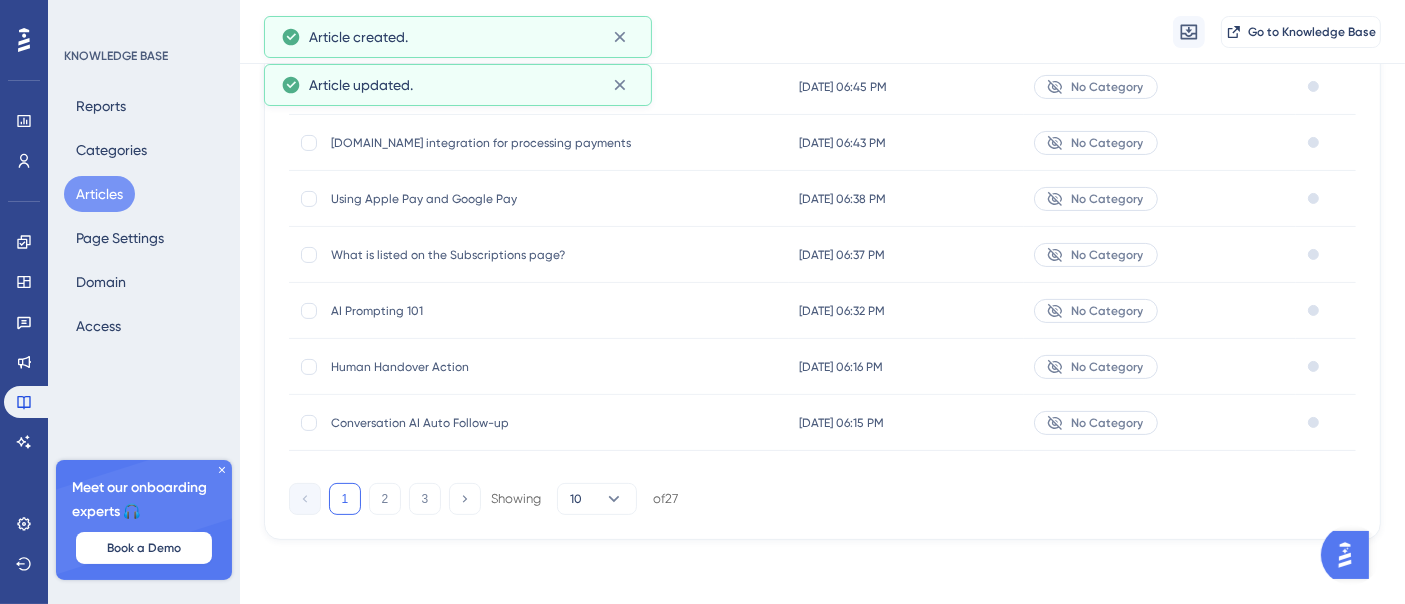 scroll, scrollTop: 0, scrollLeft: 0, axis: both 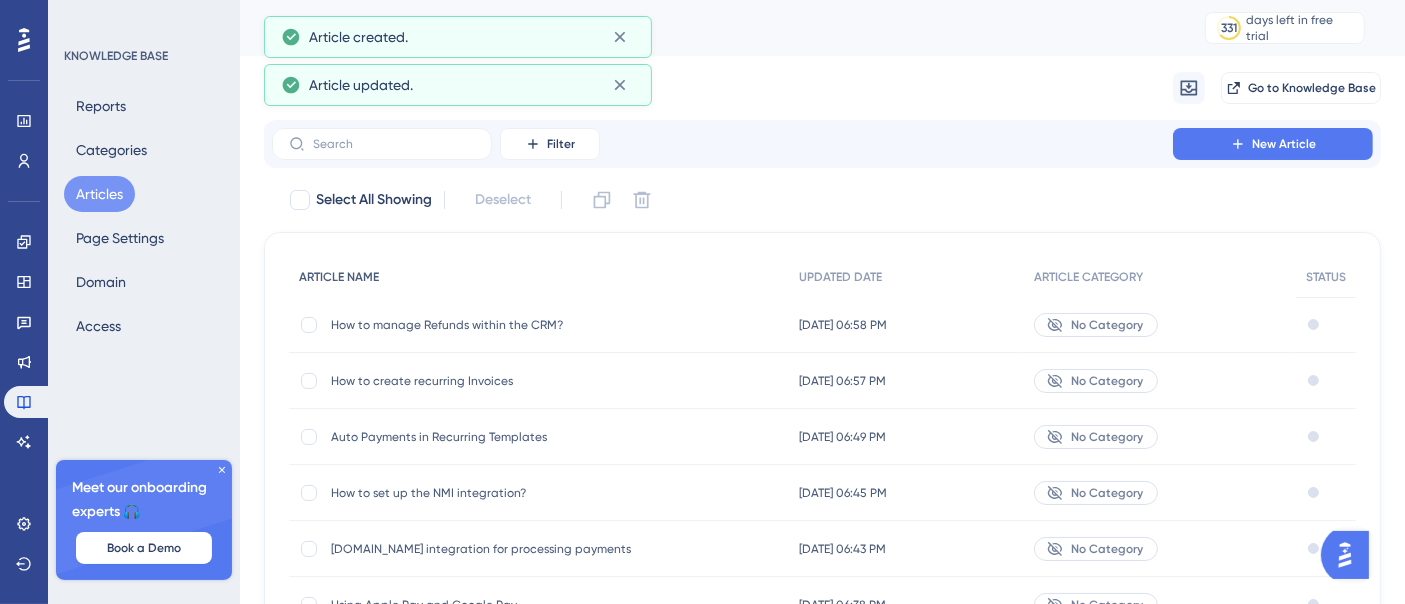 type 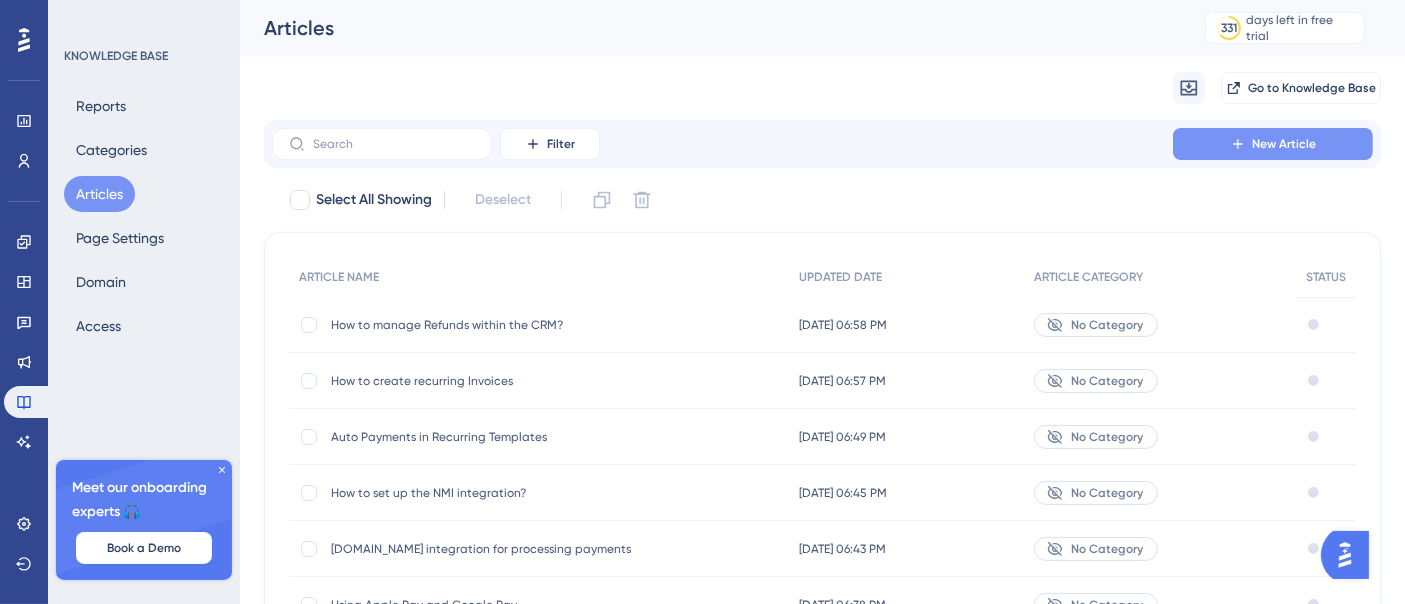 click on "New Article" at bounding box center (1273, 144) 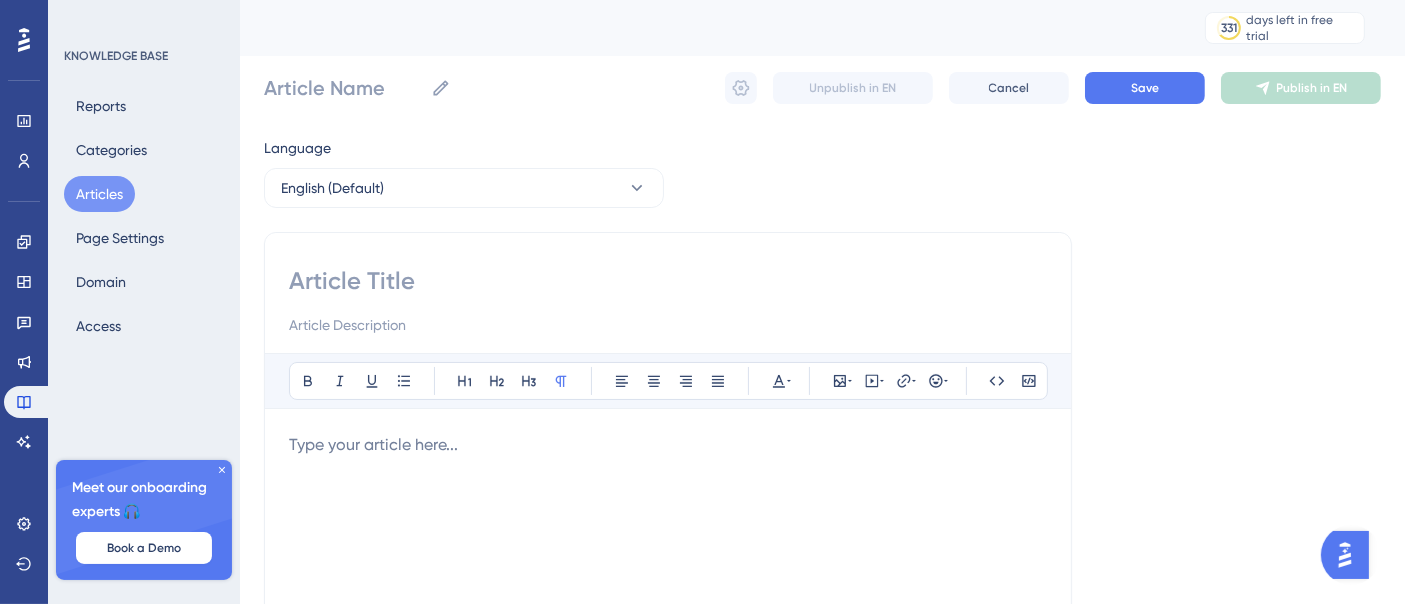 click at bounding box center (668, 281) 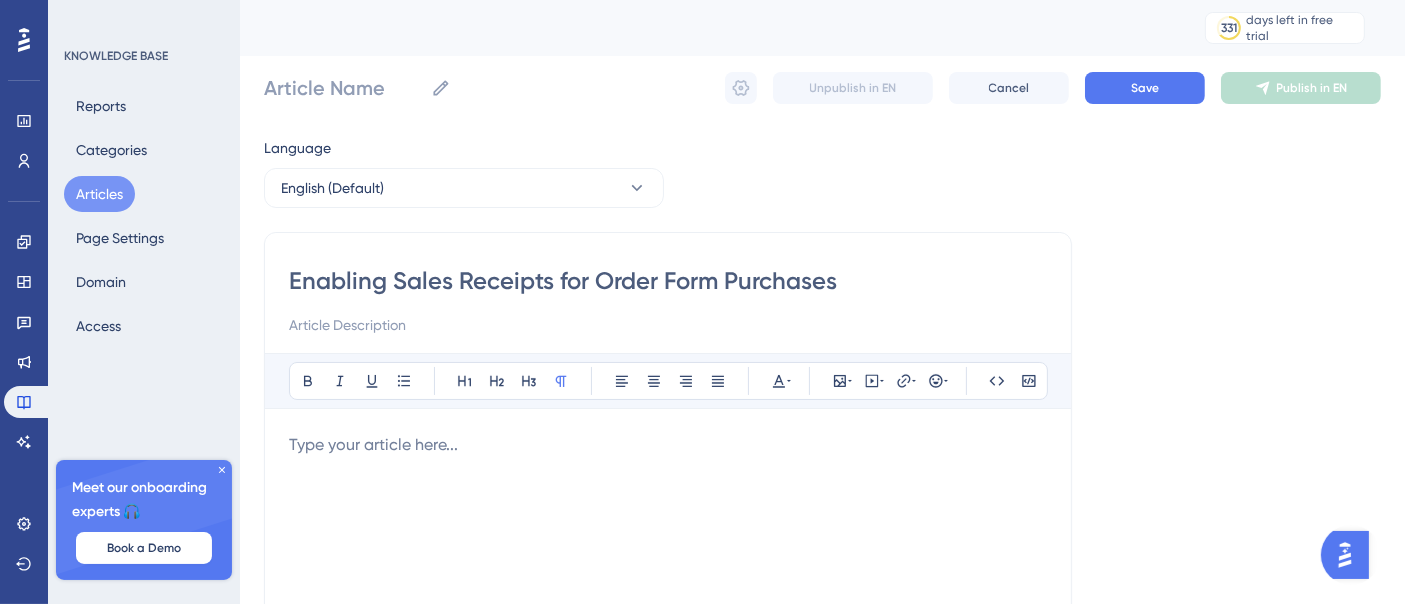 type on "Enabling Sales Receipts for Order Form Purchases" 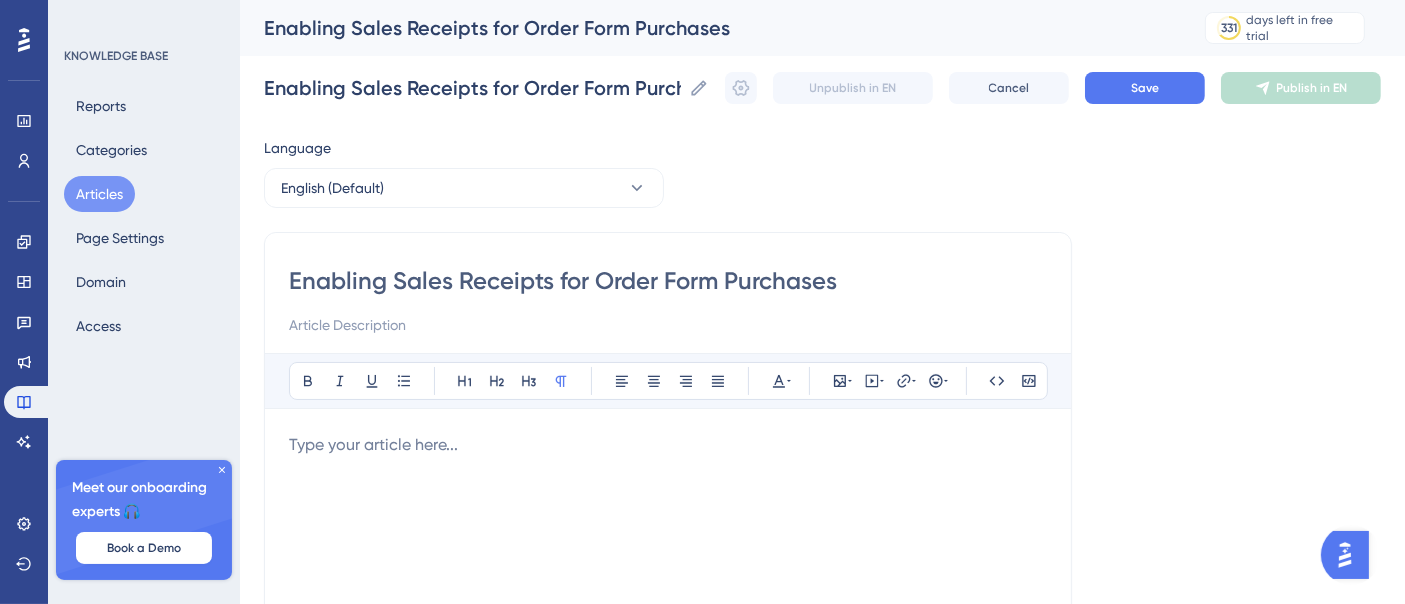 type on "Enabling Sales Receipts for Order Form Purchases" 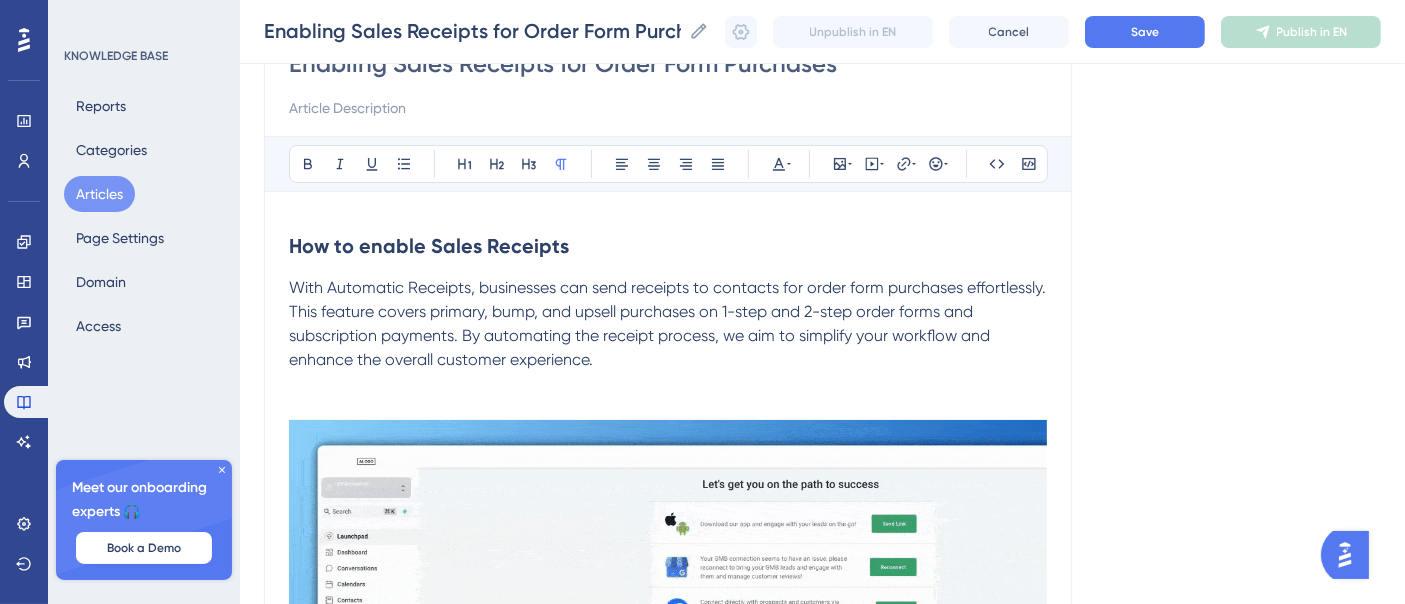 scroll, scrollTop: 0, scrollLeft: 0, axis: both 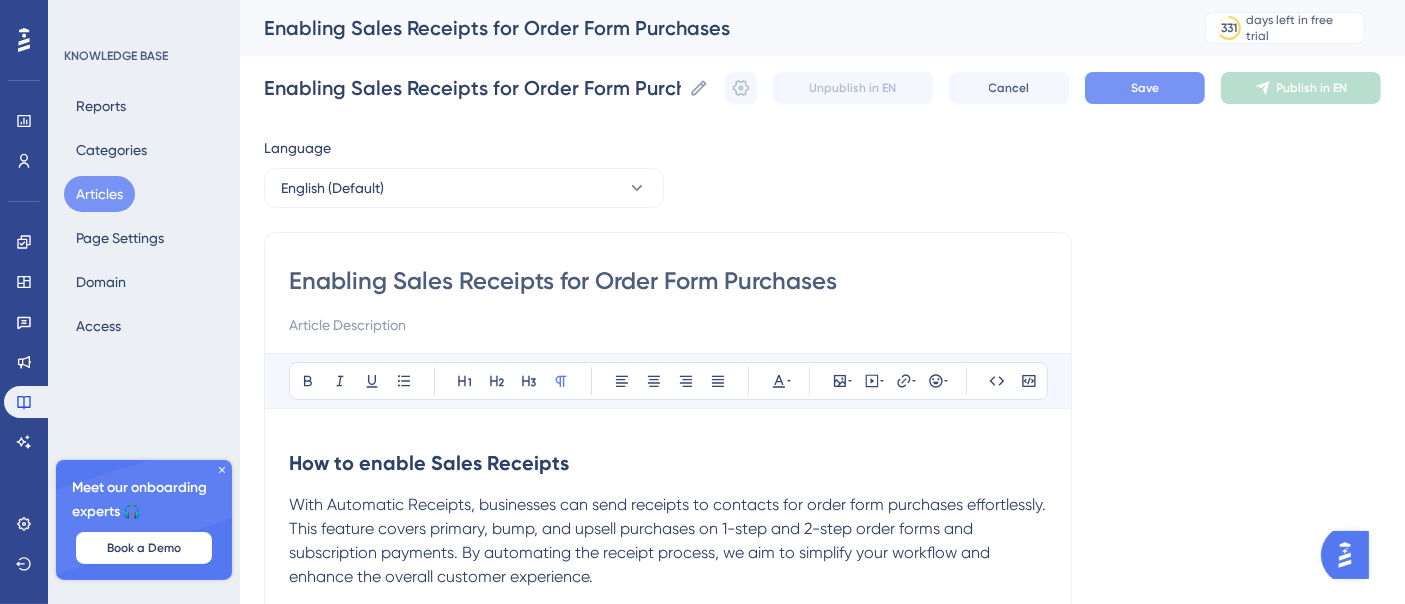 click on "Save" at bounding box center [1145, 88] 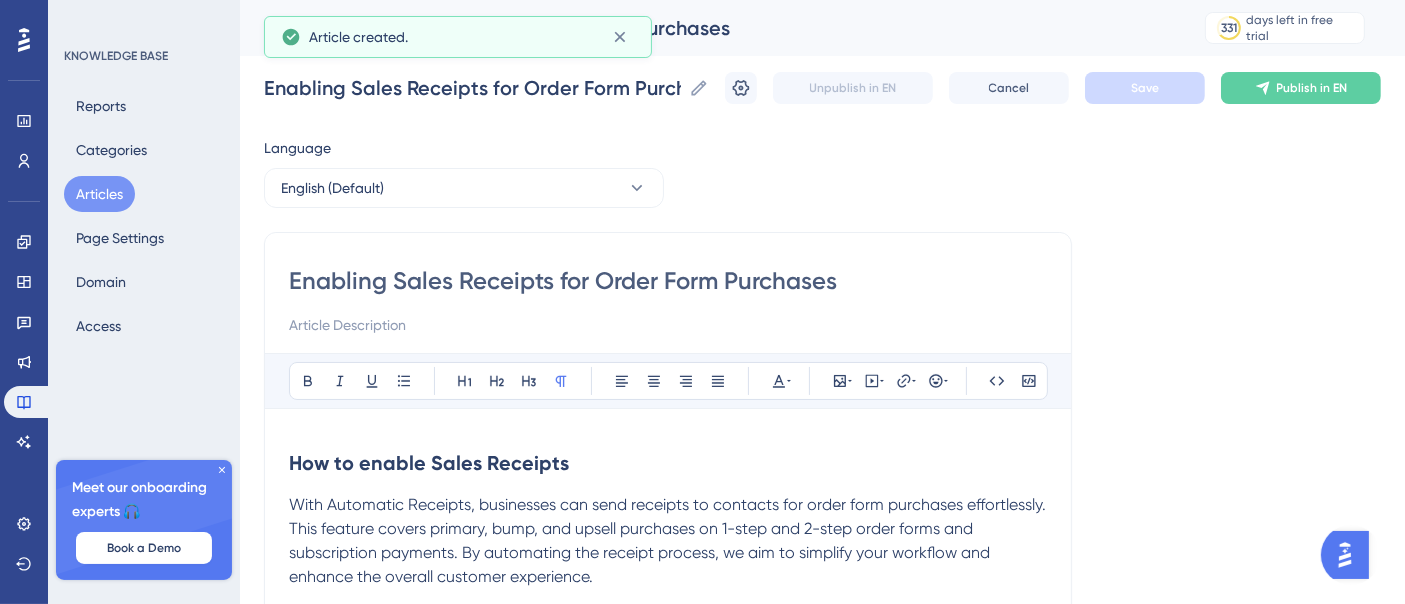 scroll, scrollTop: 1654, scrollLeft: 0, axis: vertical 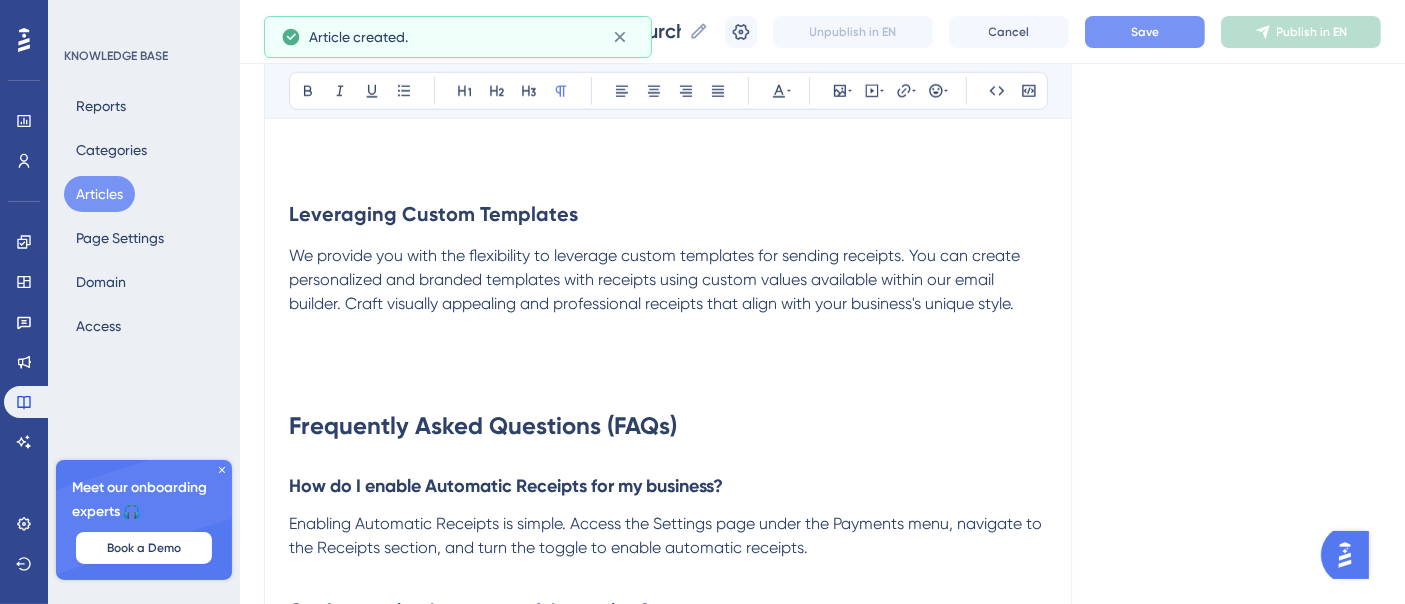 click on "Save" at bounding box center [1145, 32] 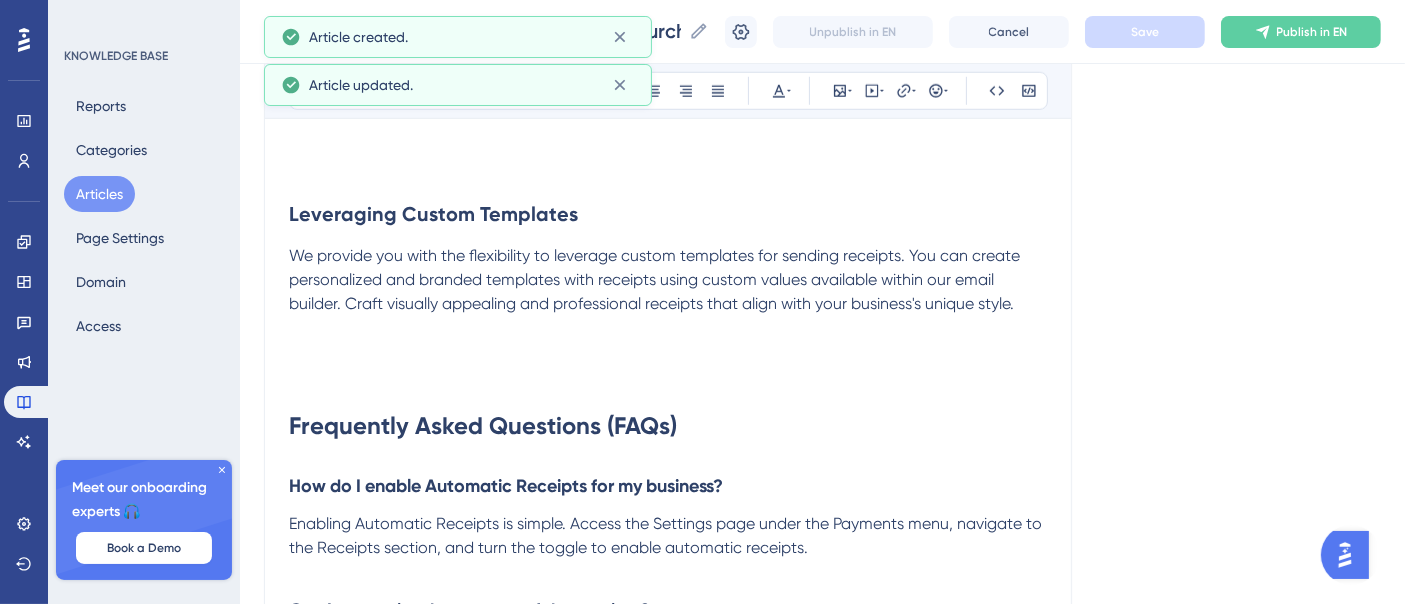 click on "Articles" at bounding box center (99, 194) 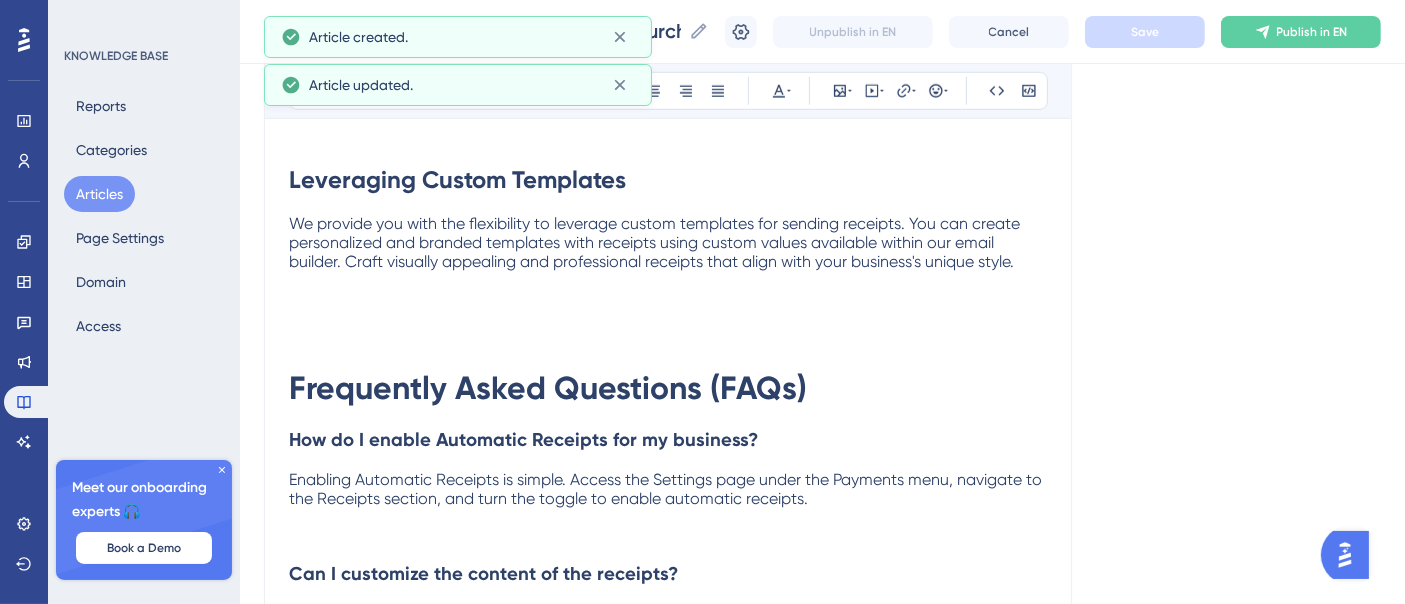 scroll, scrollTop: 0, scrollLeft: 0, axis: both 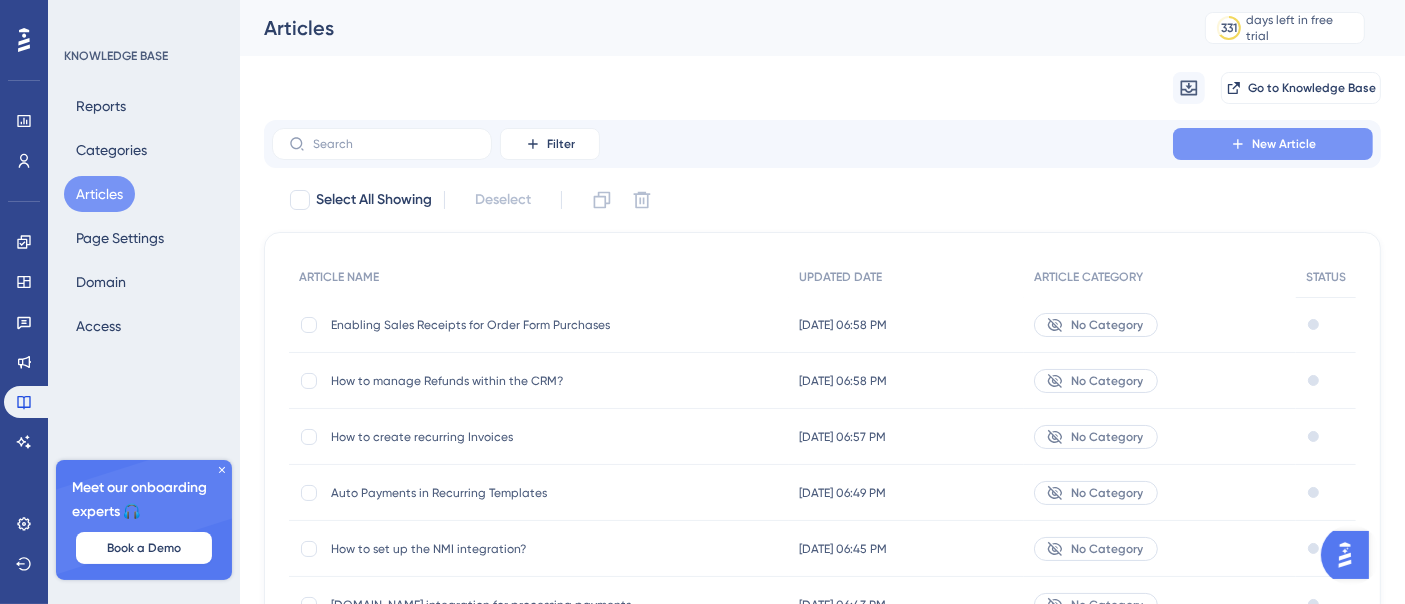 click on "New Article" at bounding box center (1273, 144) 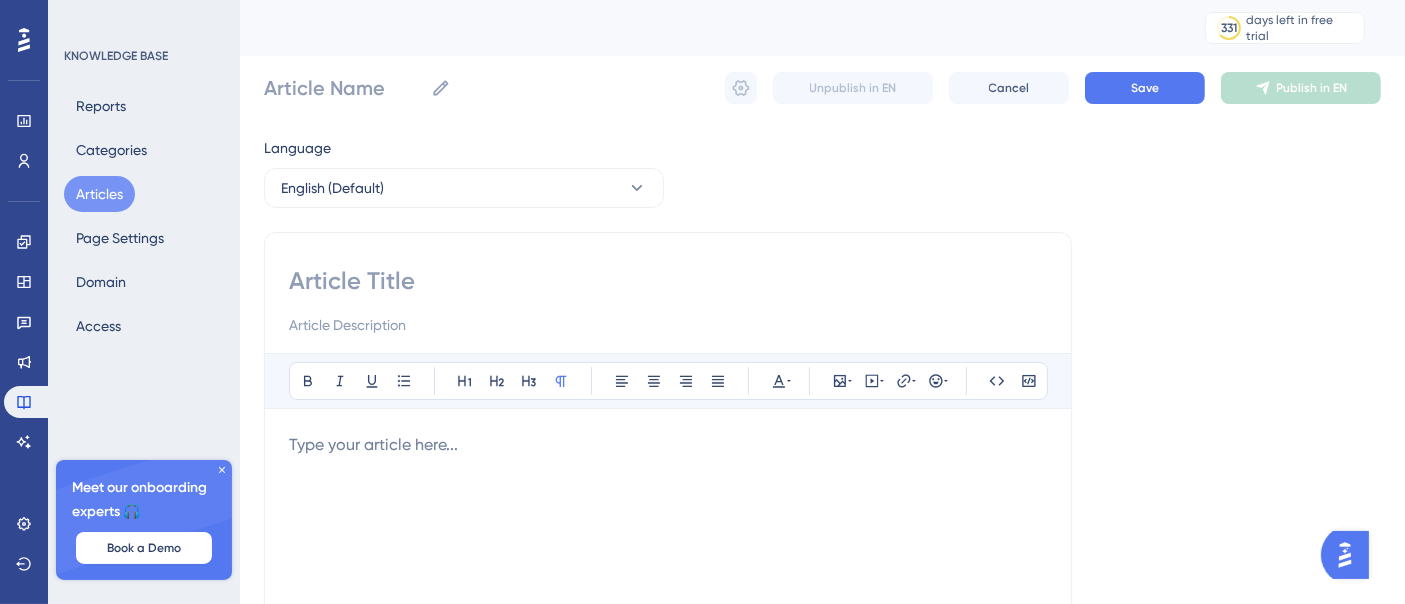 click at bounding box center (668, 281) 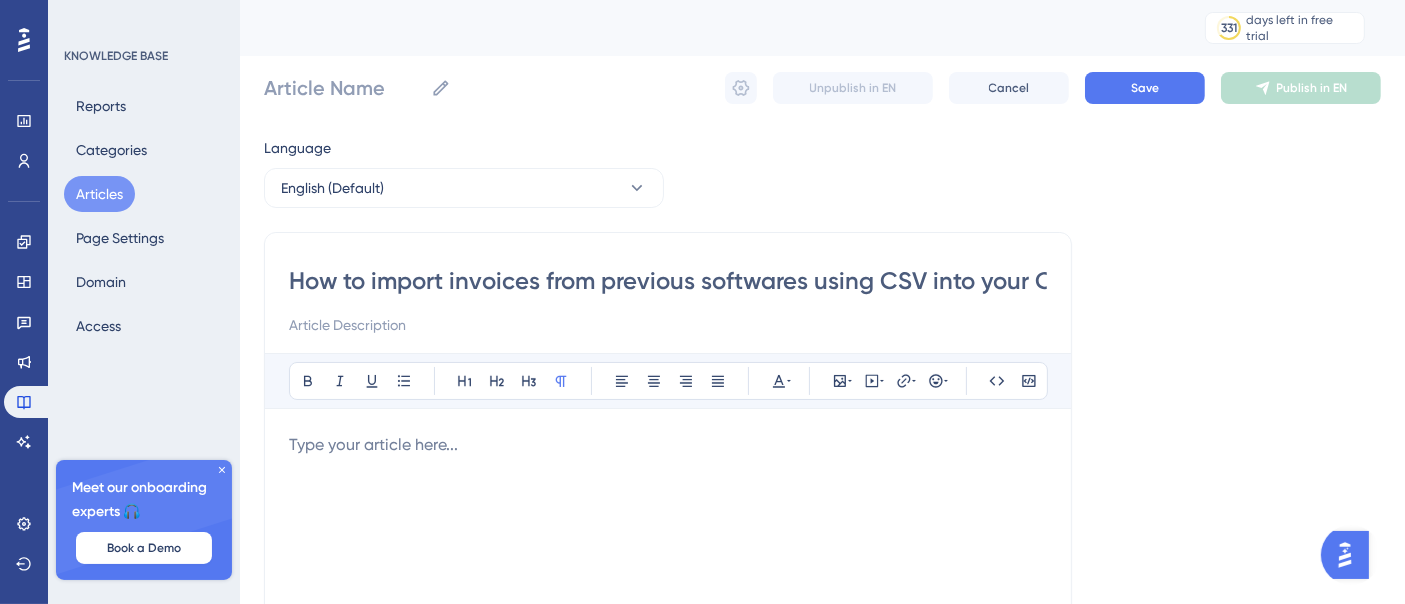 scroll, scrollTop: 0, scrollLeft: 51, axis: horizontal 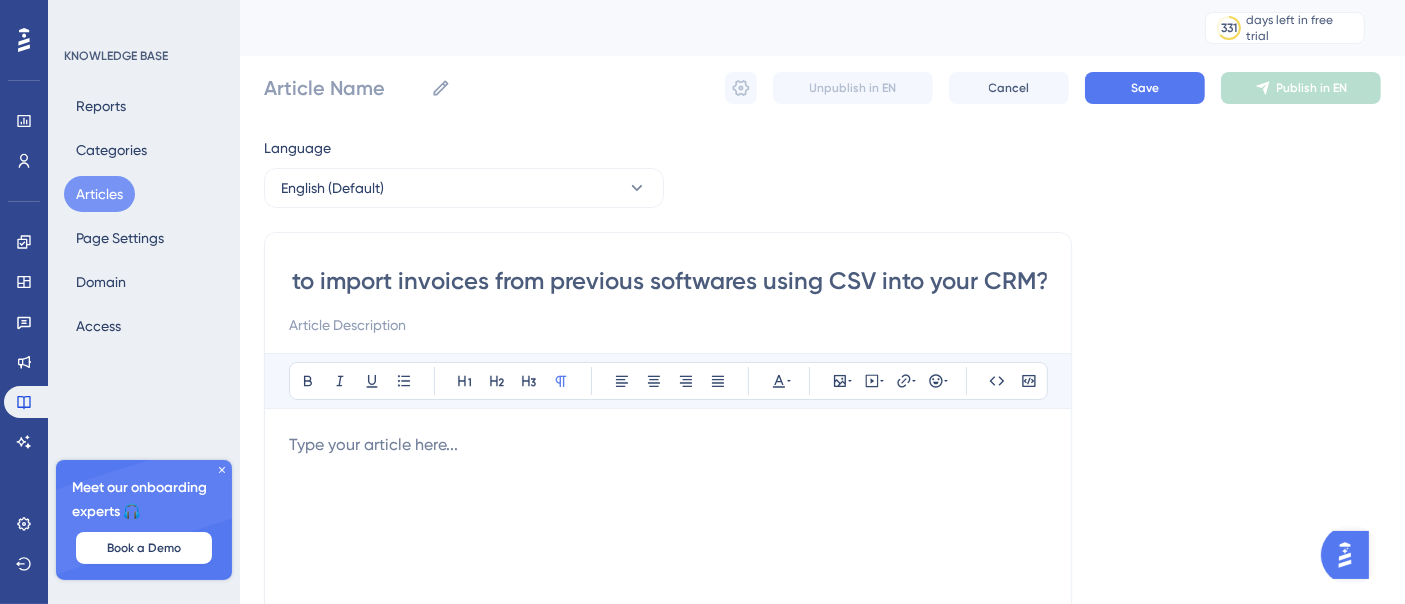 type on "How to import invoices from previous softwares using CSV into your CRM?" 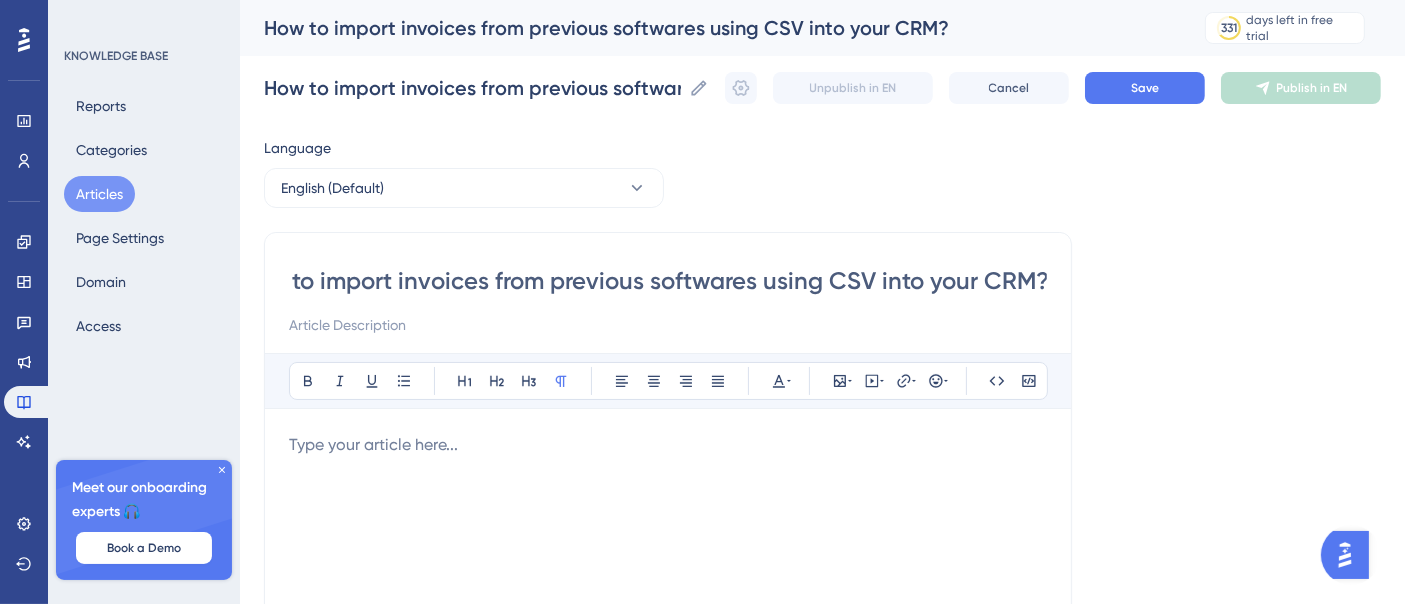 type on "How to import invoices from previous softwares using CSV into your CRM?" 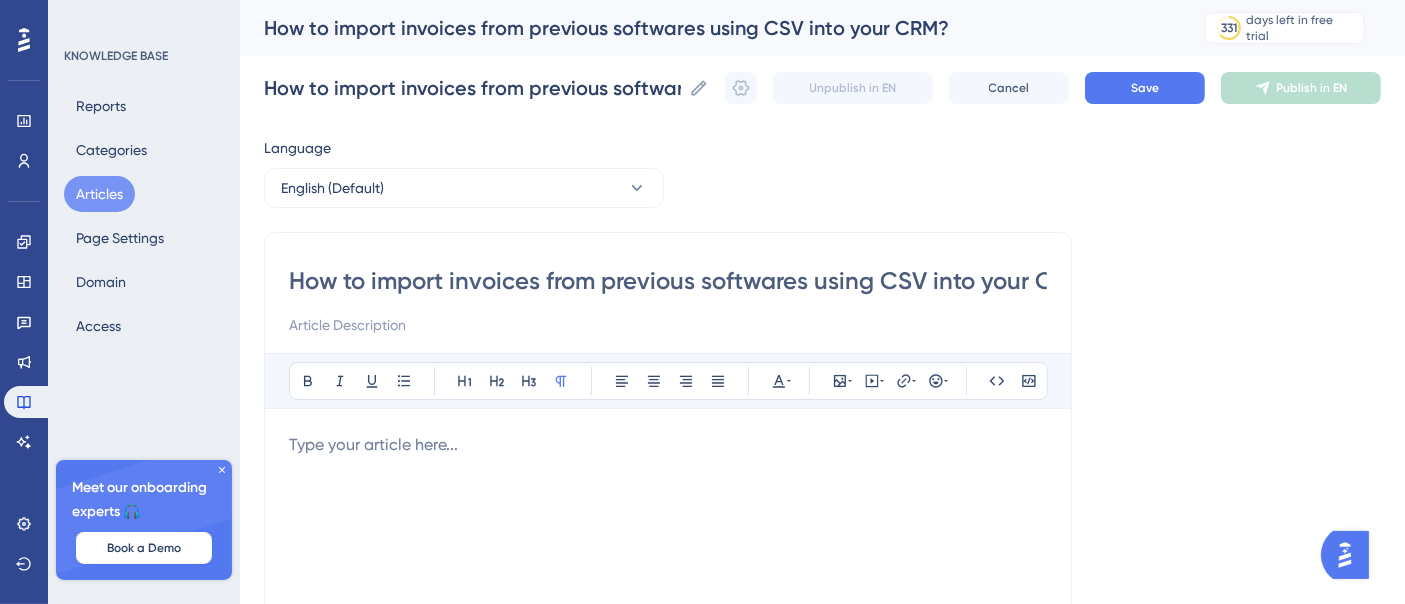 click on "How to import invoices from previous softwares using CSV into your CRM?" at bounding box center (668, 281) 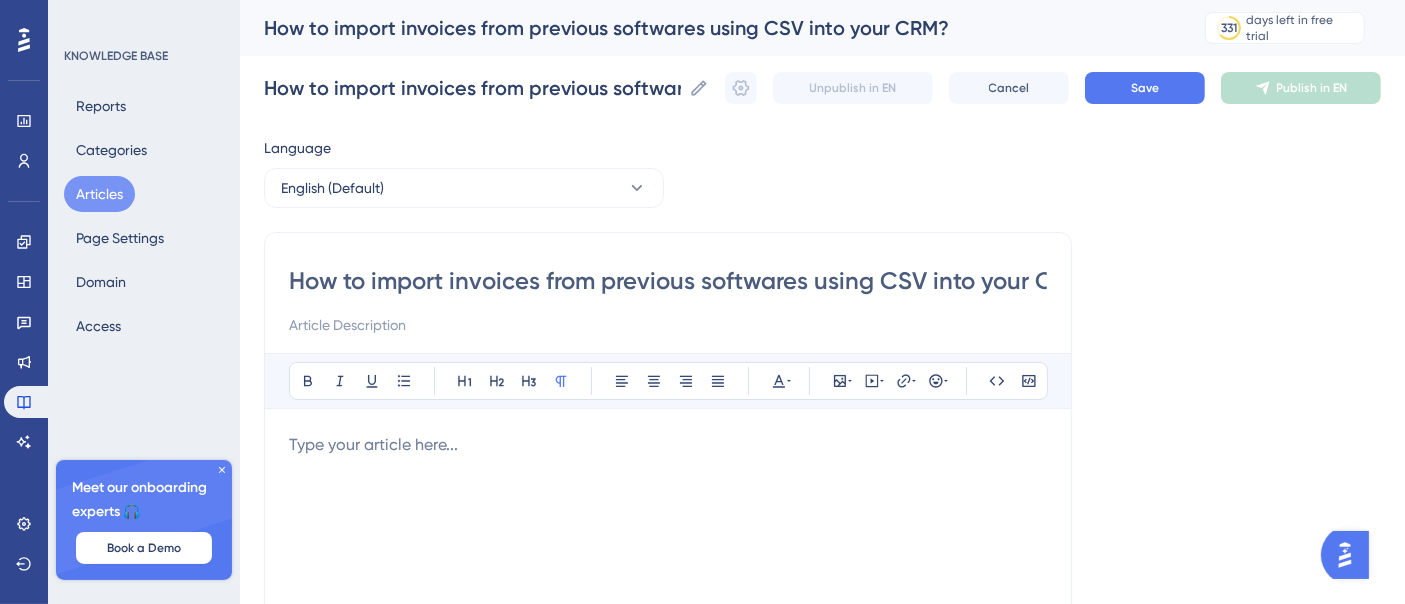 drag, startPoint x: 733, startPoint y: 281, endPoint x: 698, endPoint y: 316, distance: 49.497475 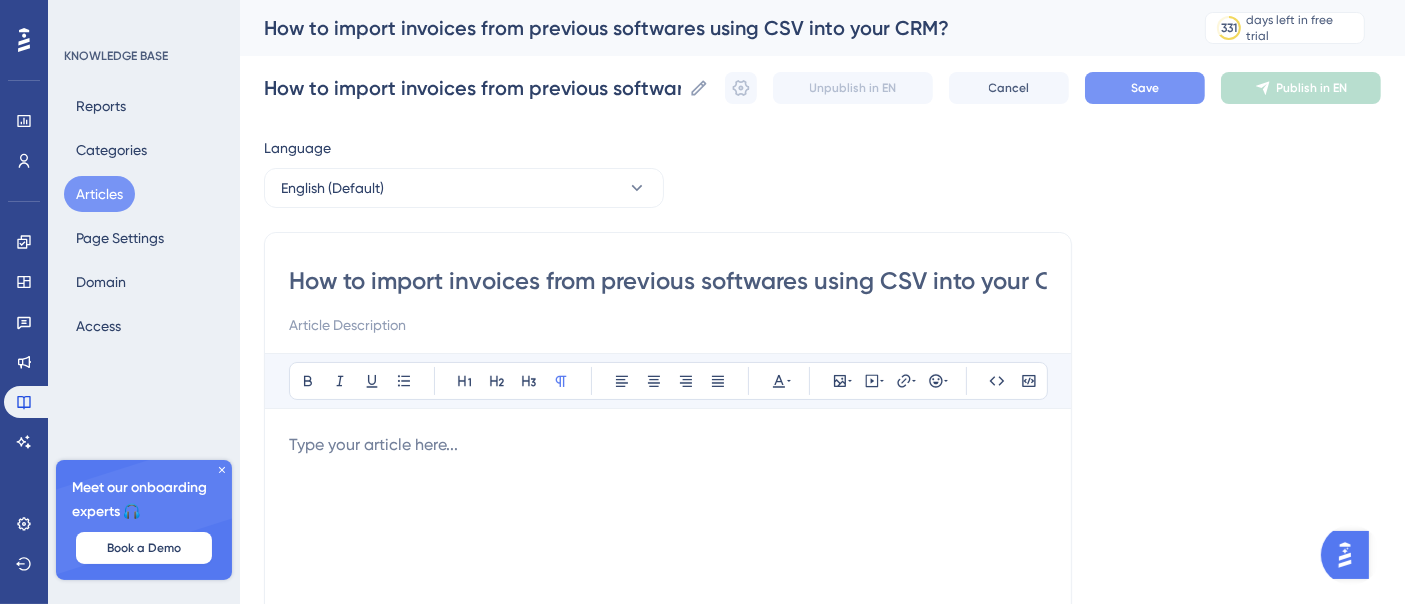 click on "Save" at bounding box center [1145, 88] 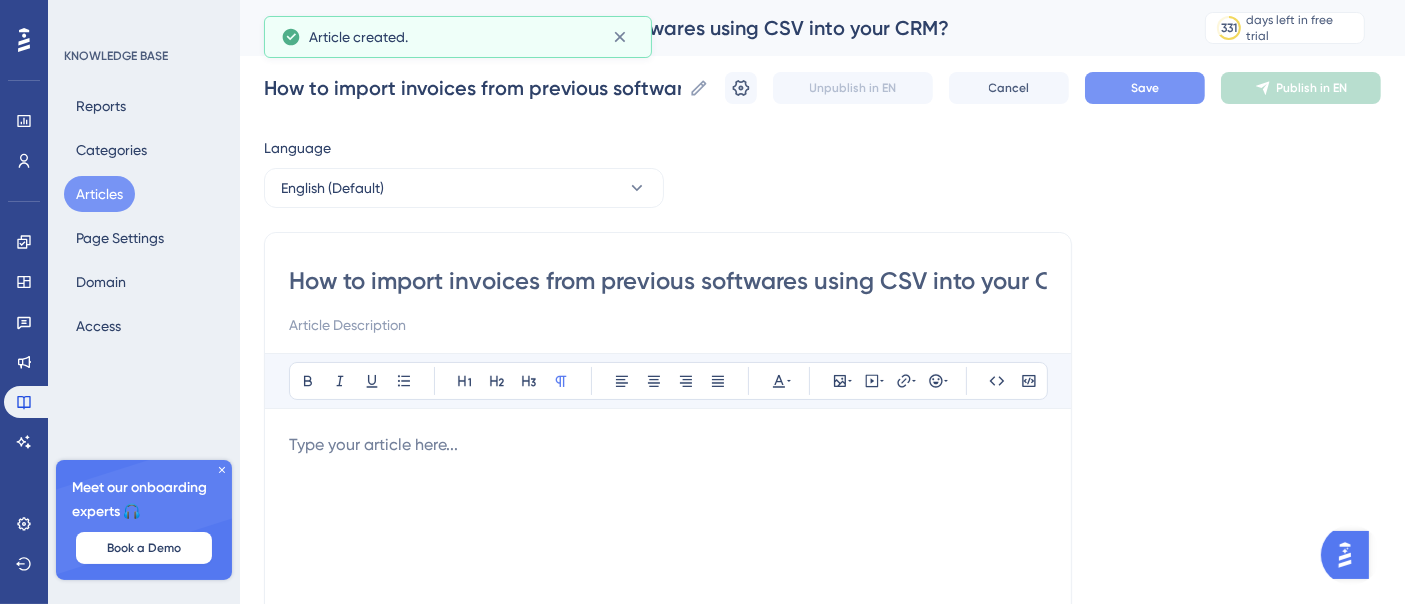 click at bounding box center (668, 445) 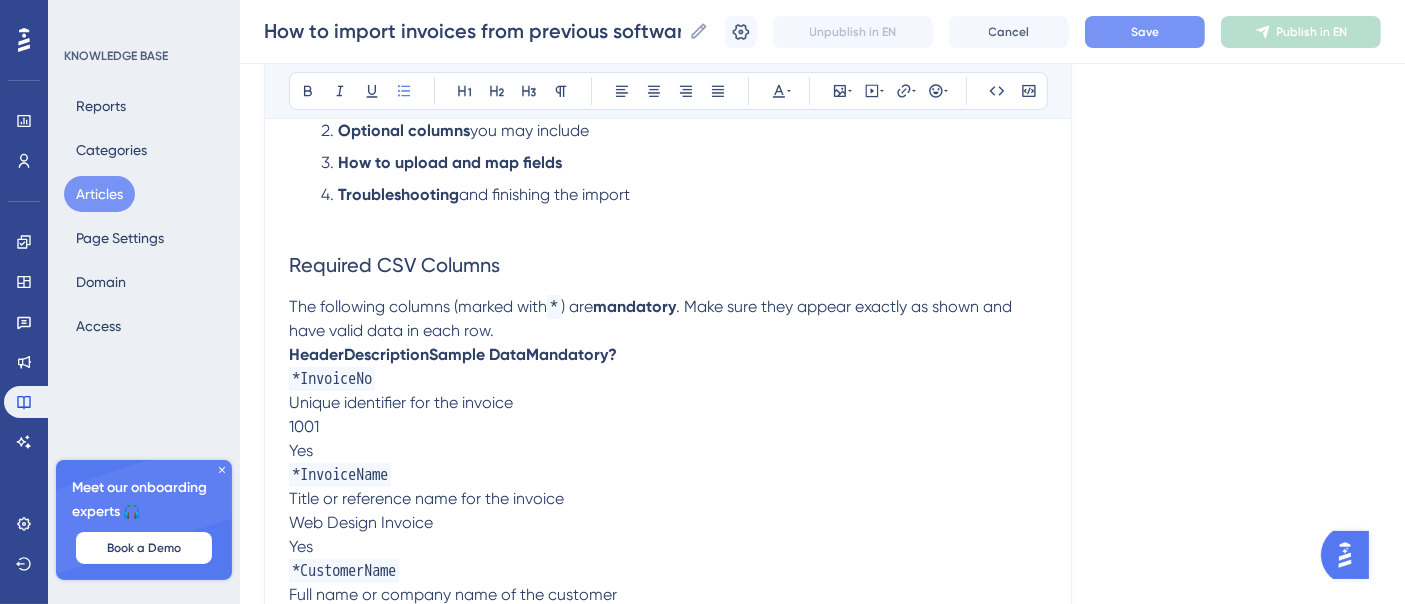 scroll, scrollTop: 565, scrollLeft: 0, axis: vertical 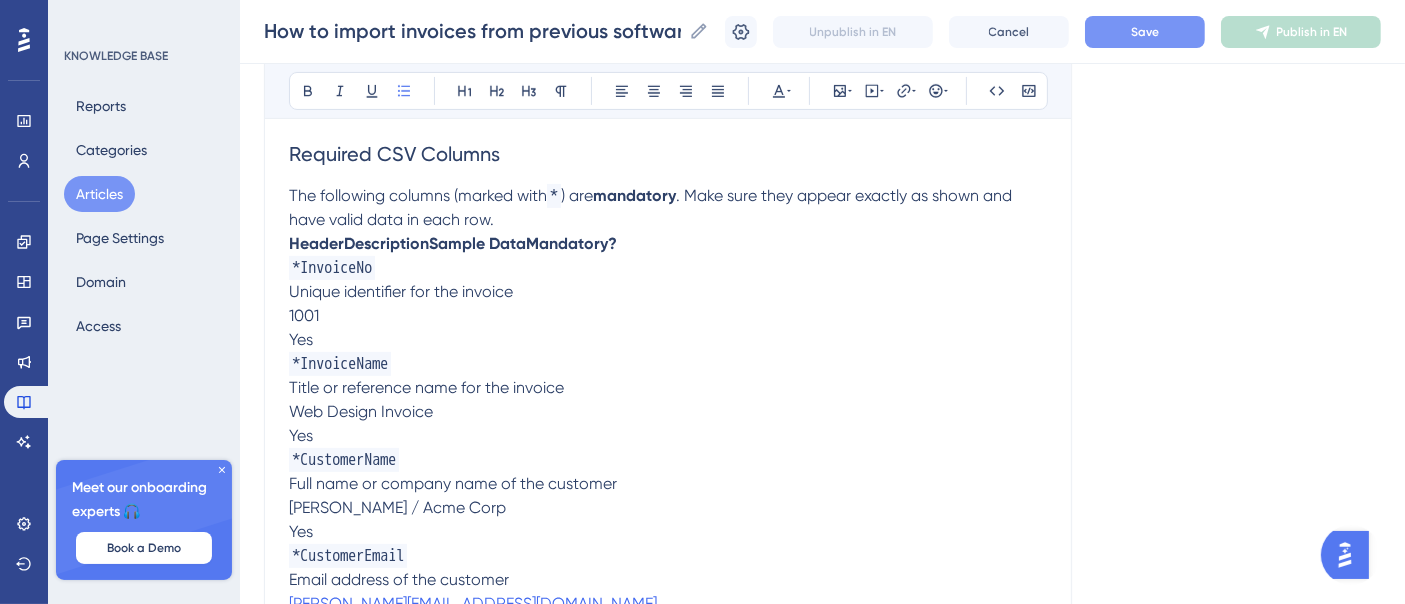 click on "HeaderDescriptionSample DataMandatory?" at bounding box center (453, 243) 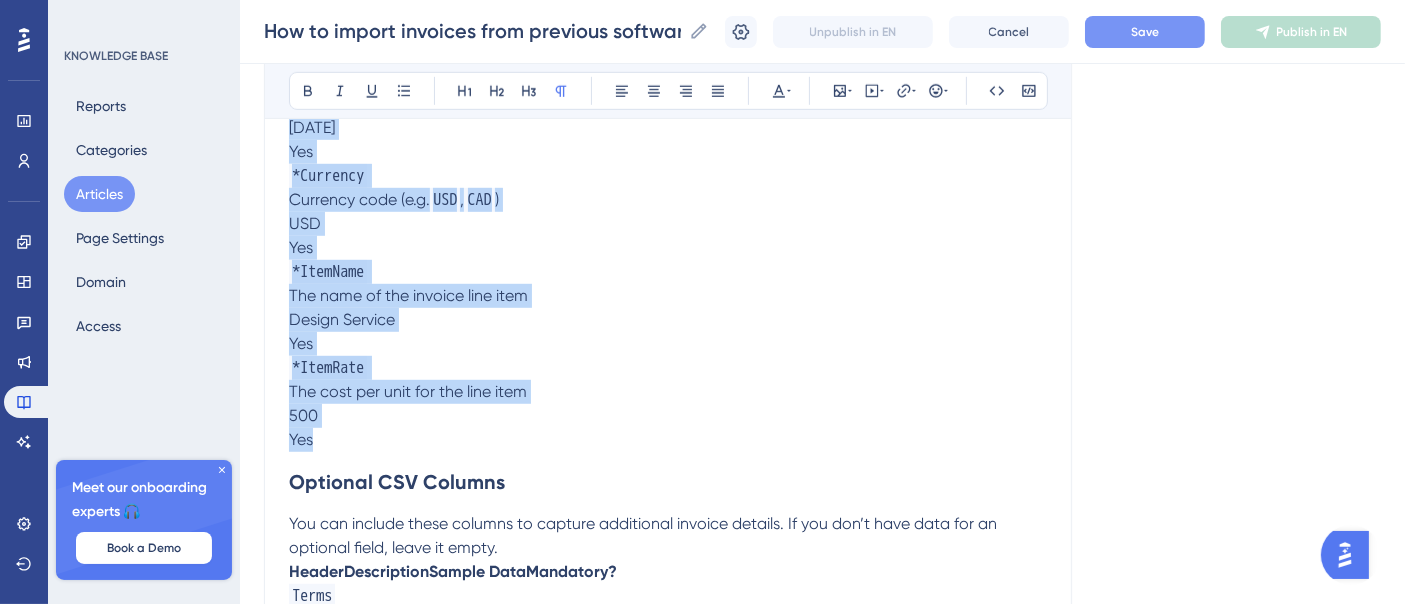 scroll, scrollTop: 797, scrollLeft: 0, axis: vertical 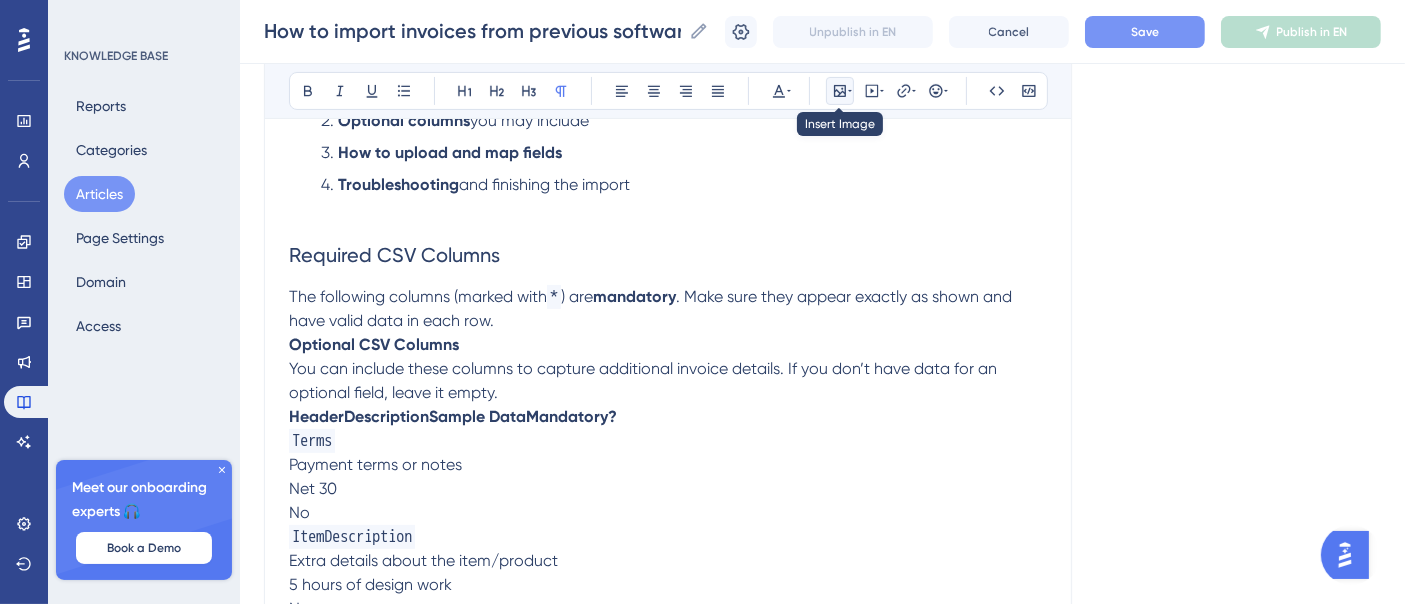 click 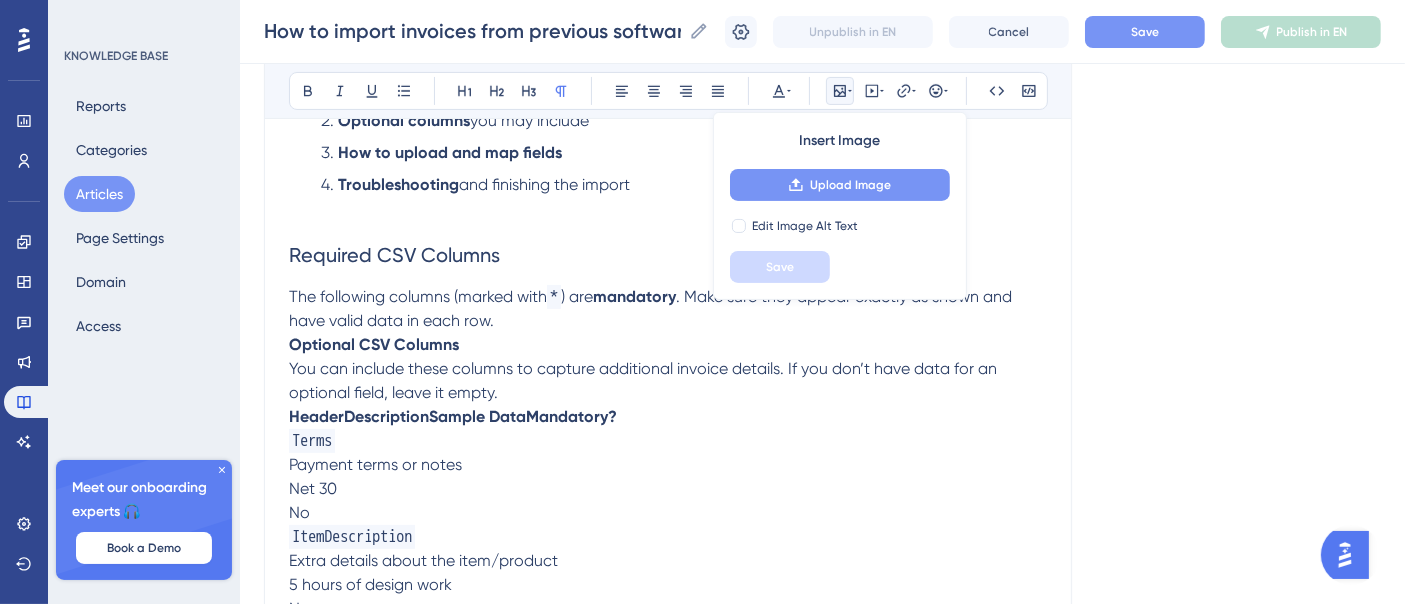 click on "Upload Image" at bounding box center (840, 185) 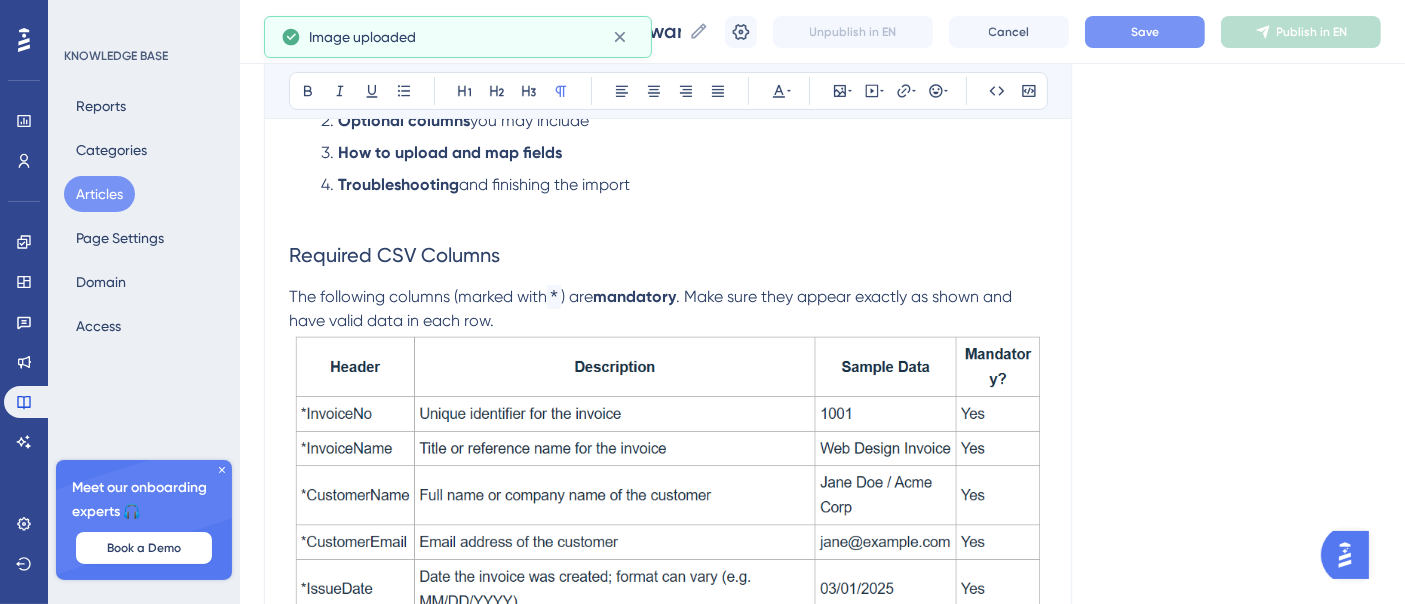 click at bounding box center [668, 548] 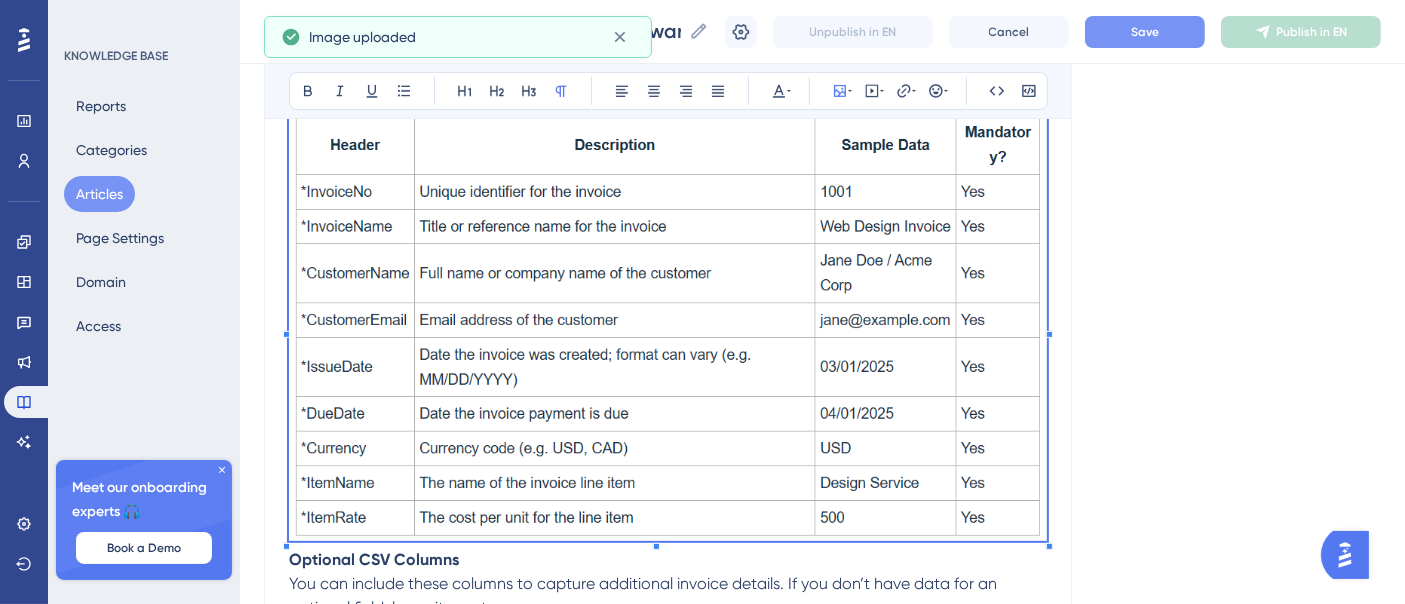 scroll, scrollTop: 797, scrollLeft: 0, axis: vertical 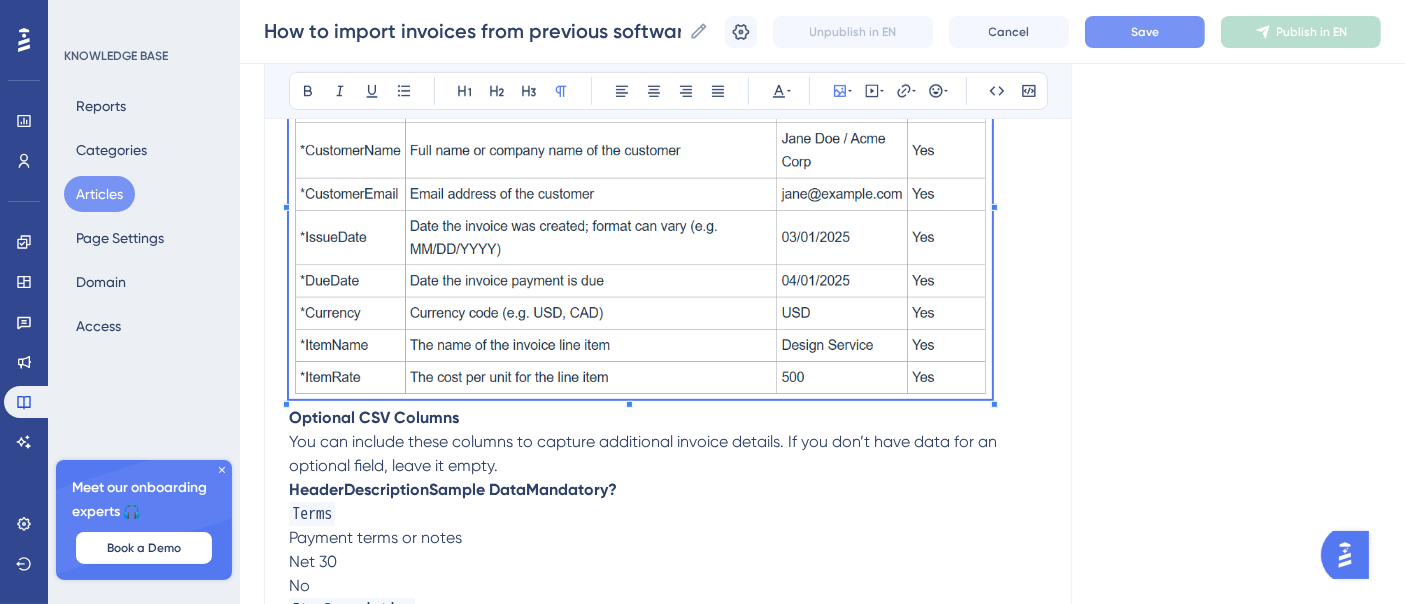 click on "Optional CSV Columns" at bounding box center [668, 215] 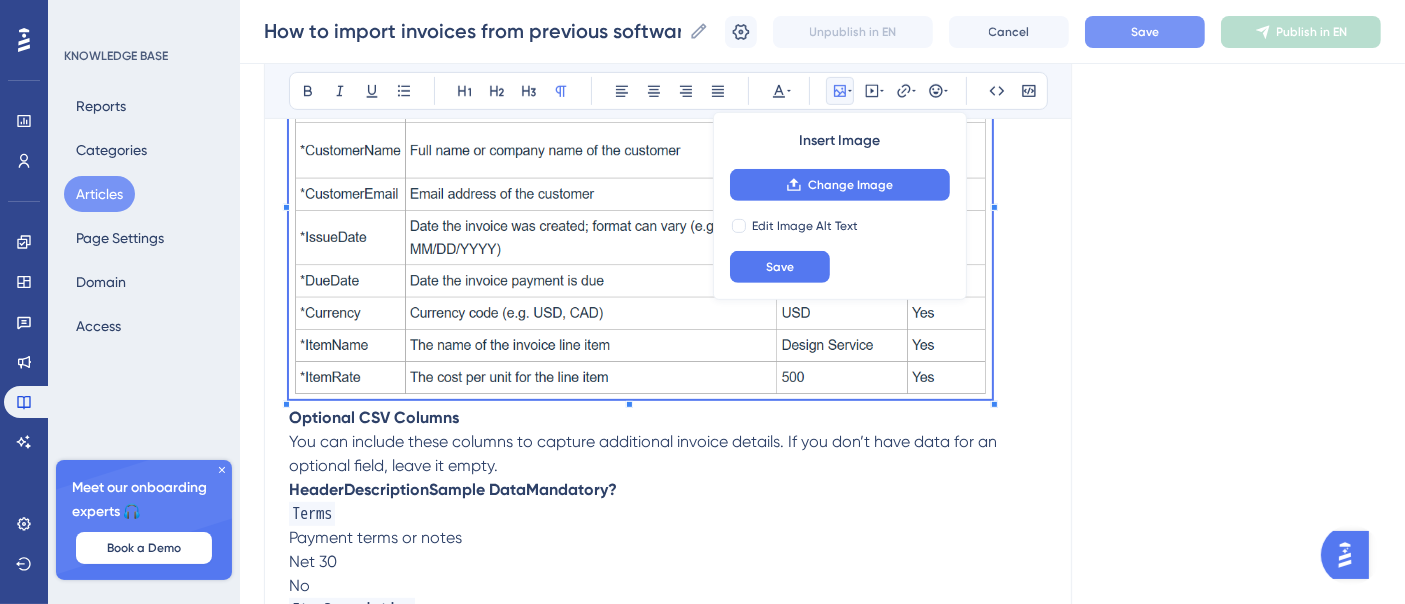 scroll, scrollTop: 575, scrollLeft: 0, axis: vertical 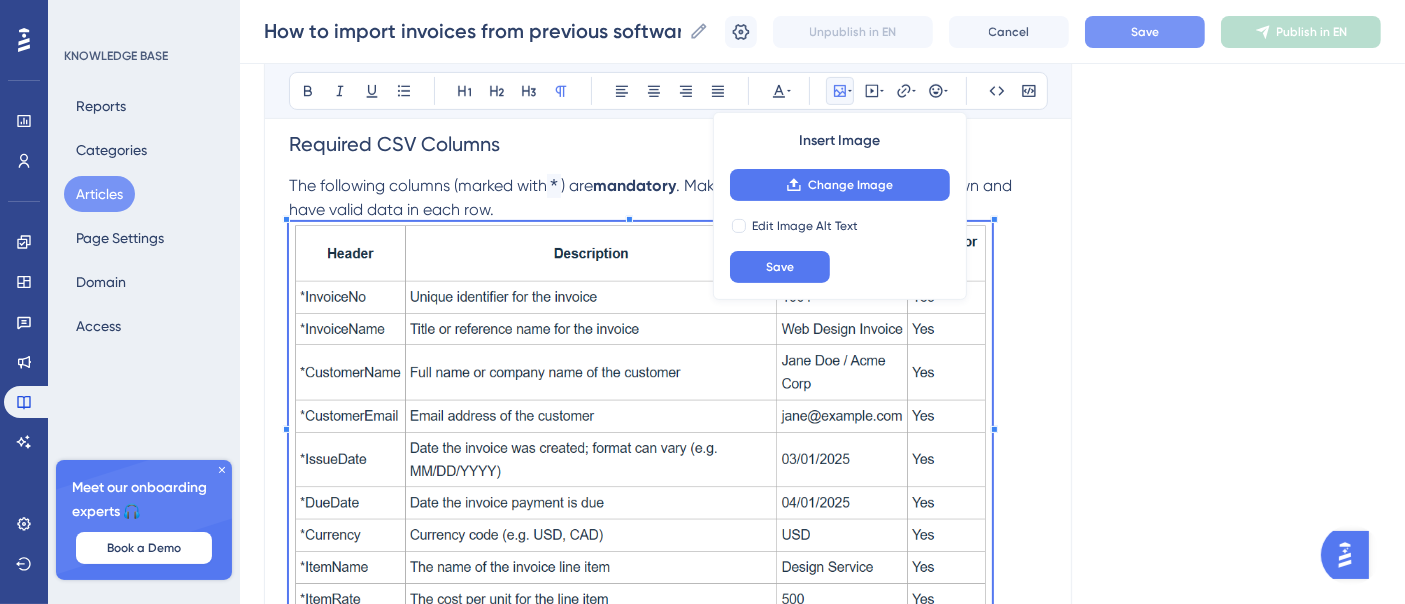 click on "How to import invoices from previous softwares using CSV into your CRM? Bold Italic Underline Bullet Point Heading 1 Heading 2 Heading 3 Normal Align Left Align Center Align Right Align Justify Text Color Insert Image Change Image Edit Image Alt Text Save Embed Video Hyperlink Emojis Code Code Block Overview You can transfer invoices directly into your CRM by uploading a properly formatted CSV file. This guide covers: Required CSV headers  and their purposes Optional columns  you may include How to upload and map fields Troubleshooting  and finishing the import Required CSV Columns The following columns (marked with  * ) are  mandatory . Make sure they appear exactly as shown and have valid data in each row. Optional CSV Columns You can include these columns to capture additional invoice details. If you don’t have data for an optional field, leave it empty. HeaderDescriptionSample DataMandatory? Terms Payment terms or notes Net 30 No ItemDescription Extra details about the item/product No ItemQuantity" at bounding box center [668, 2358] 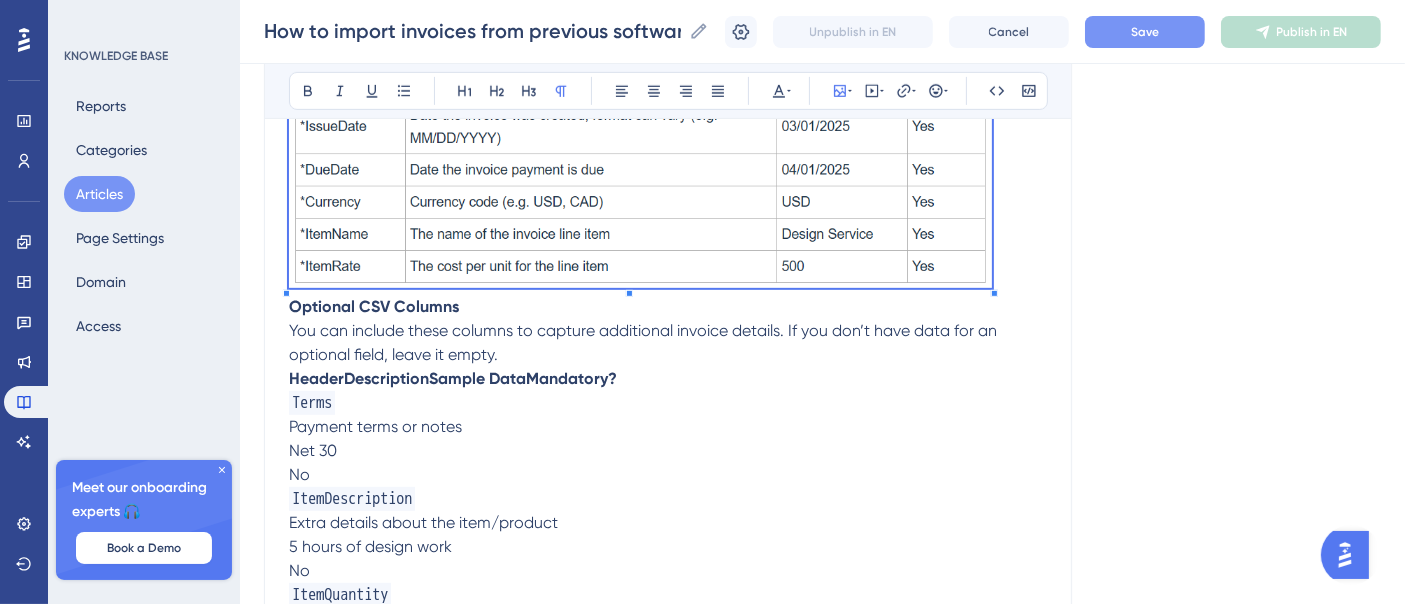 scroll, scrollTop: 1020, scrollLeft: 0, axis: vertical 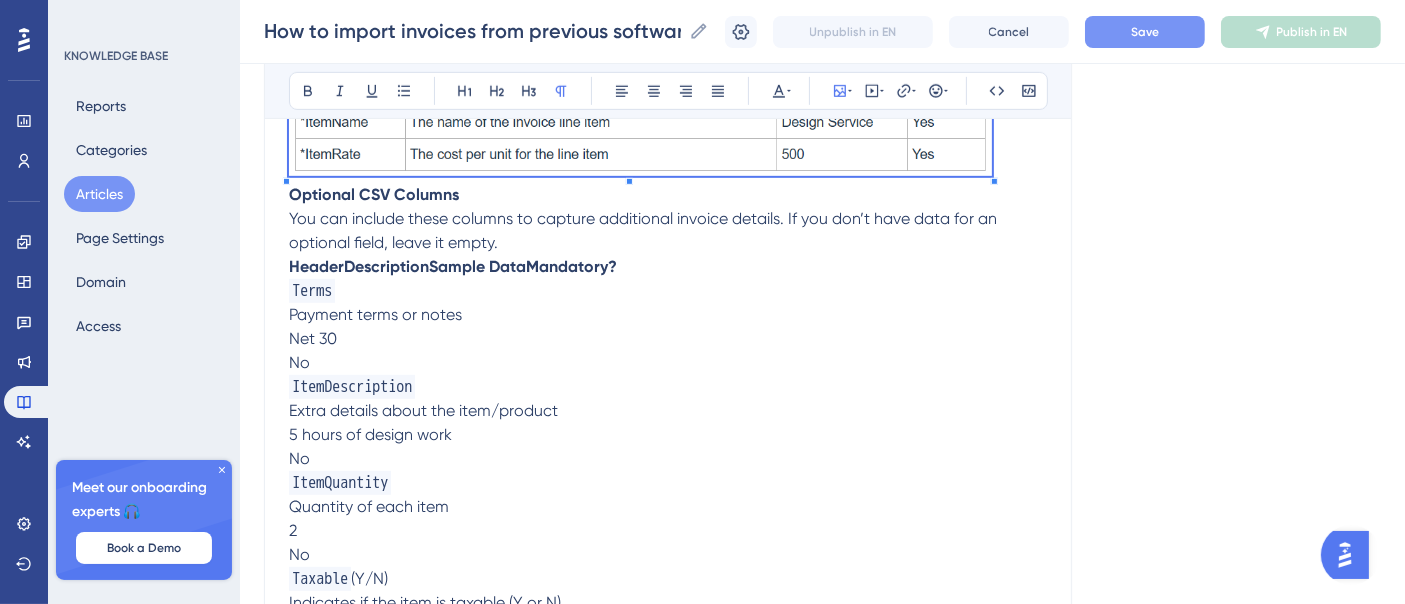 drag, startPoint x: 287, startPoint y: 268, endPoint x: 432, endPoint y: 377, distance: 181.40012 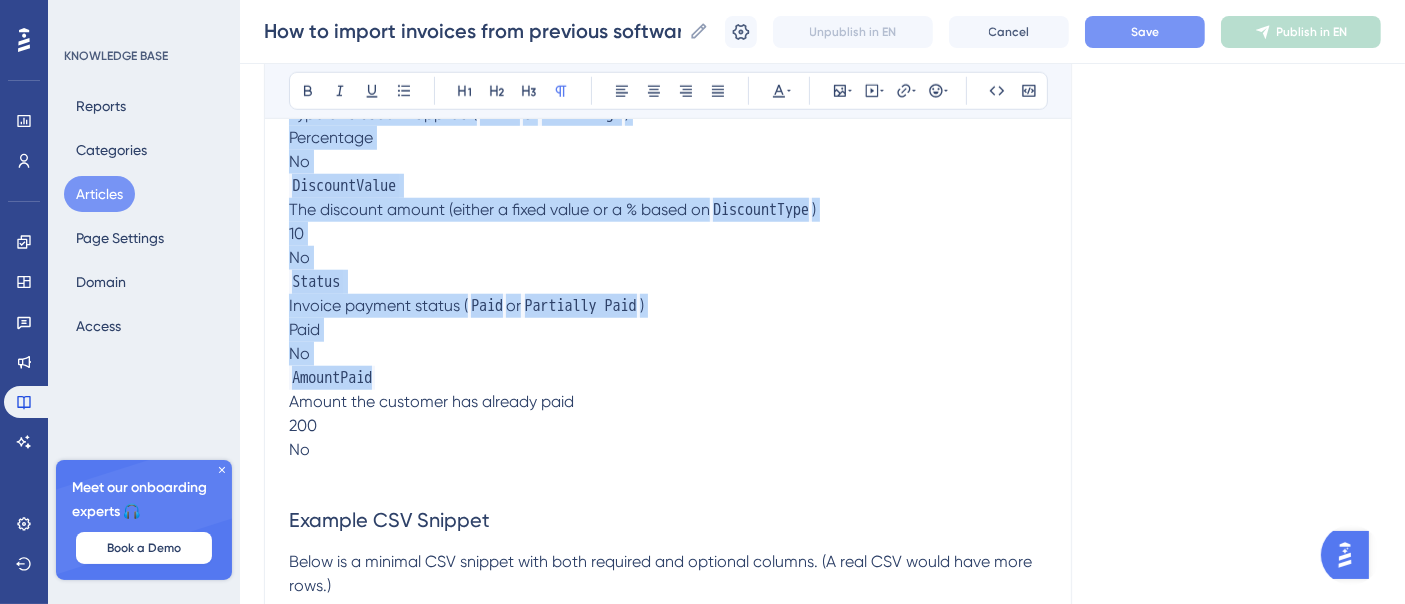 scroll, scrollTop: 1908, scrollLeft: 0, axis: vertical 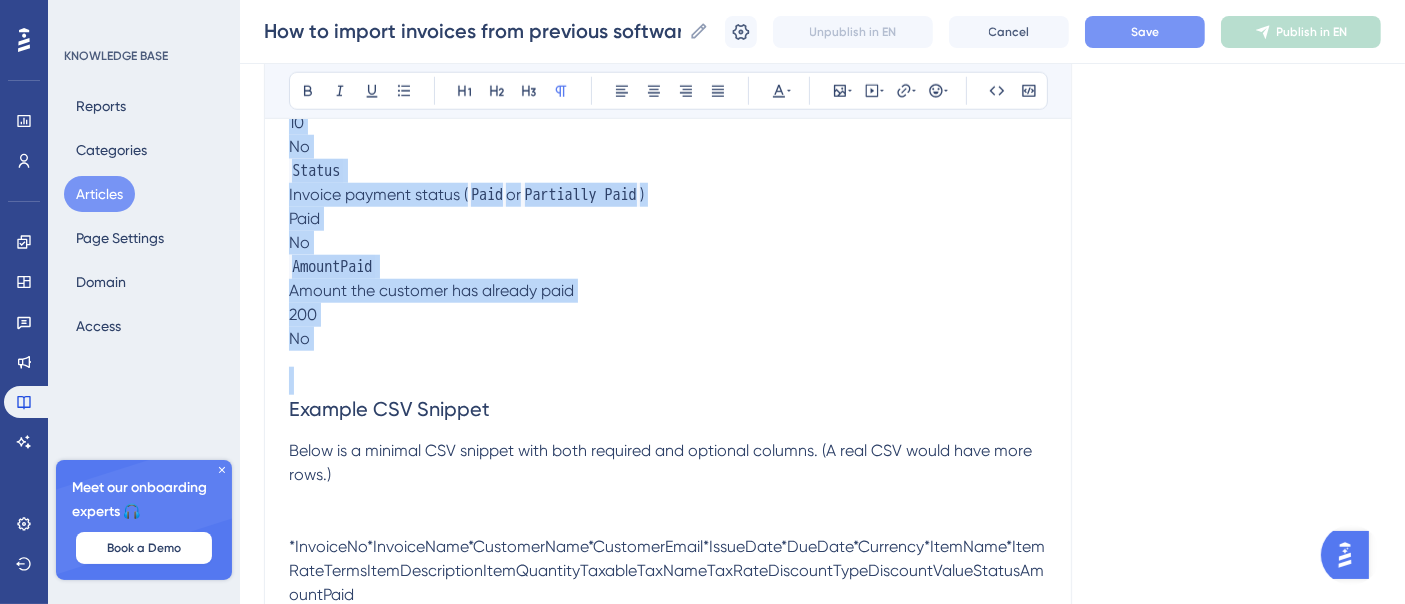 drag, startPoint x: 288, startPoint y: 265, endPoint x: 593, endPoint y: 366, distance: 321.28802 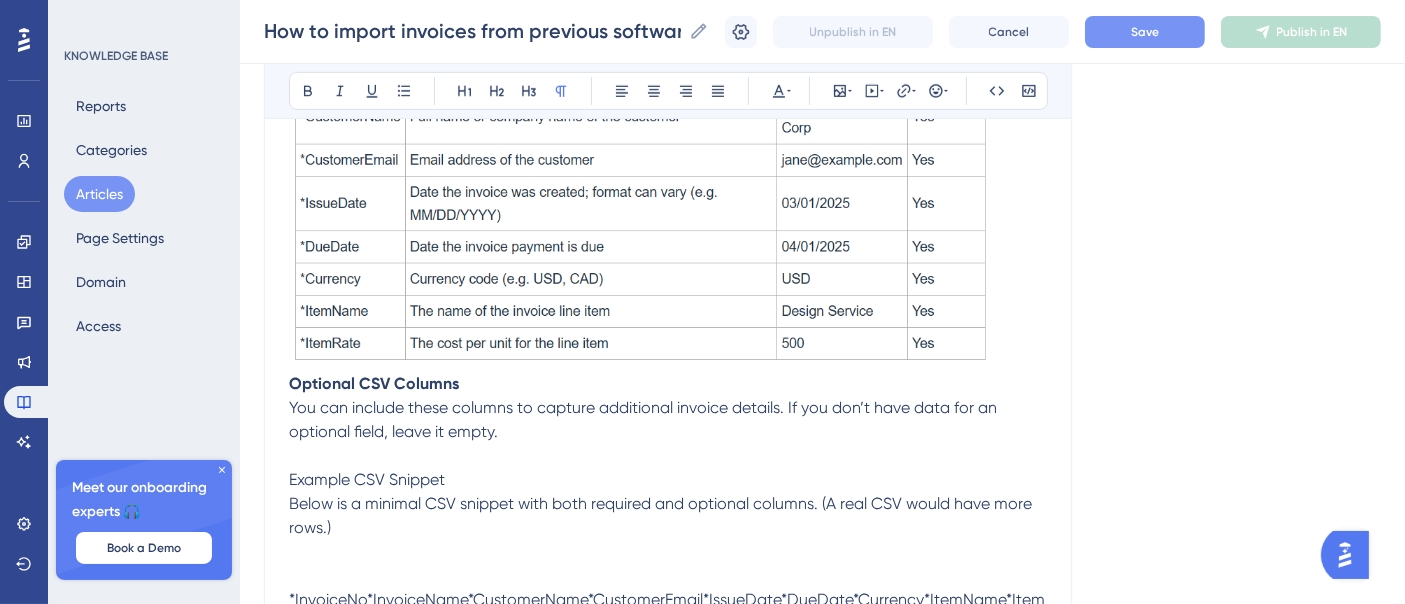 scroll, scrollTop: 942, scrollLeft: 0, axis: vertical 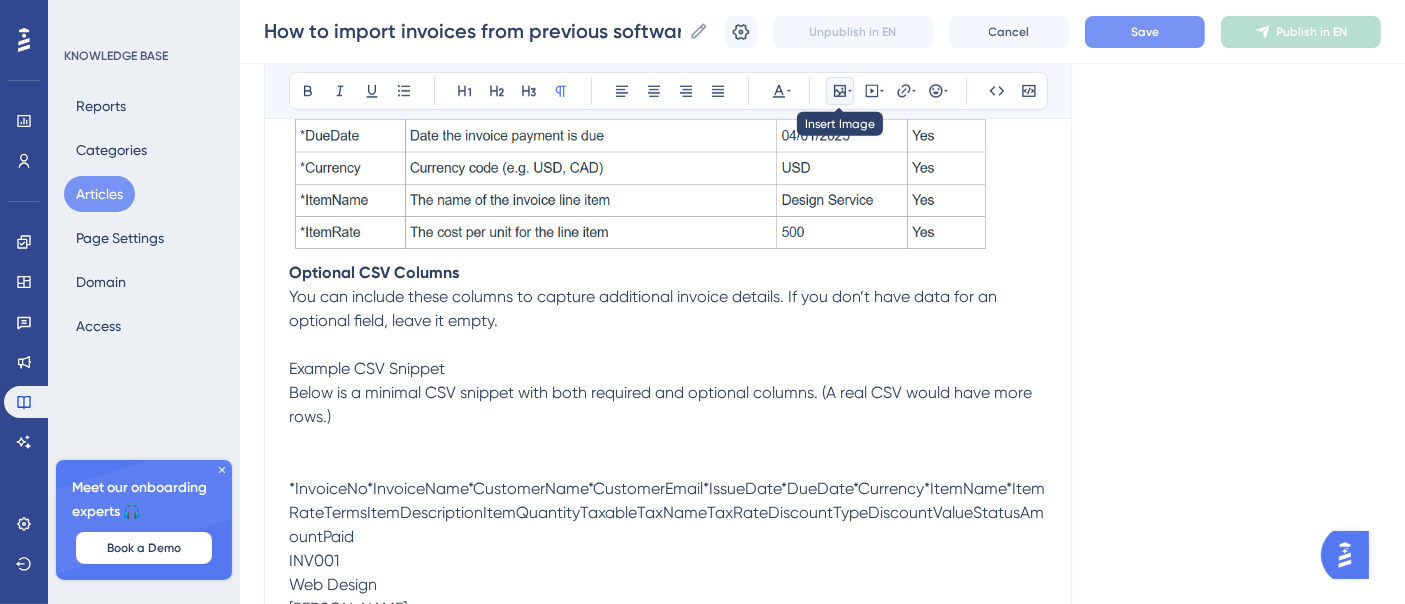 click 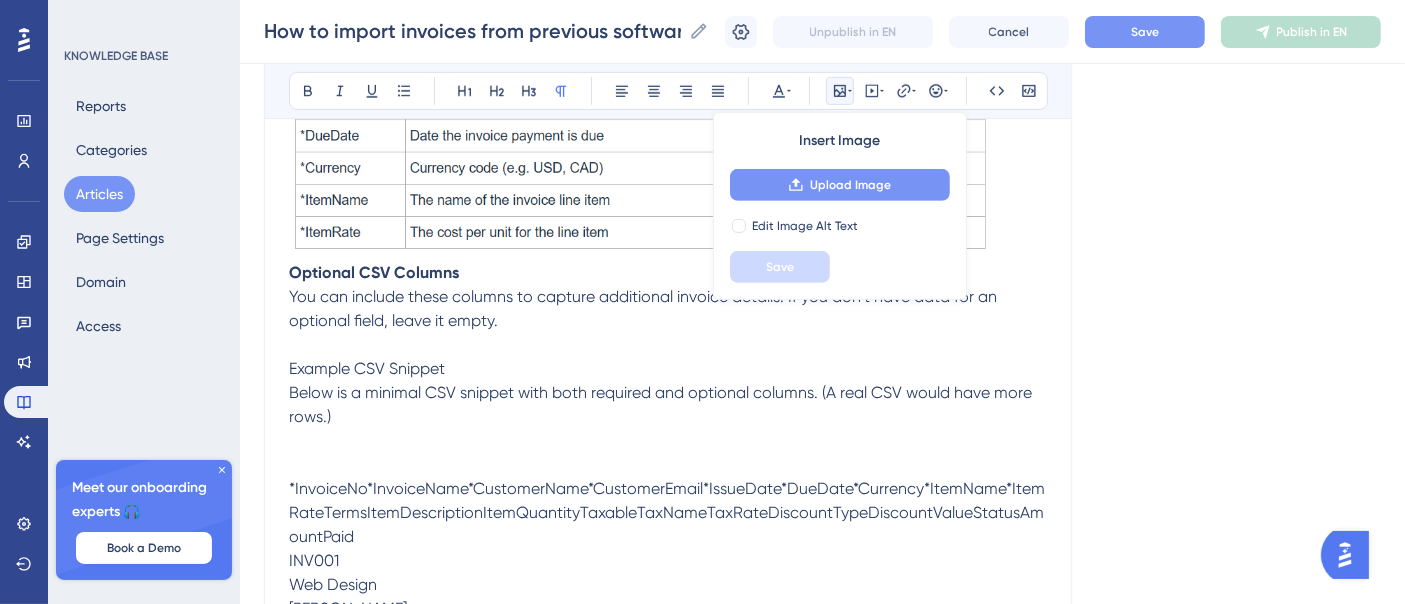 click on "Upload Image" at bounding box center [850, 185] 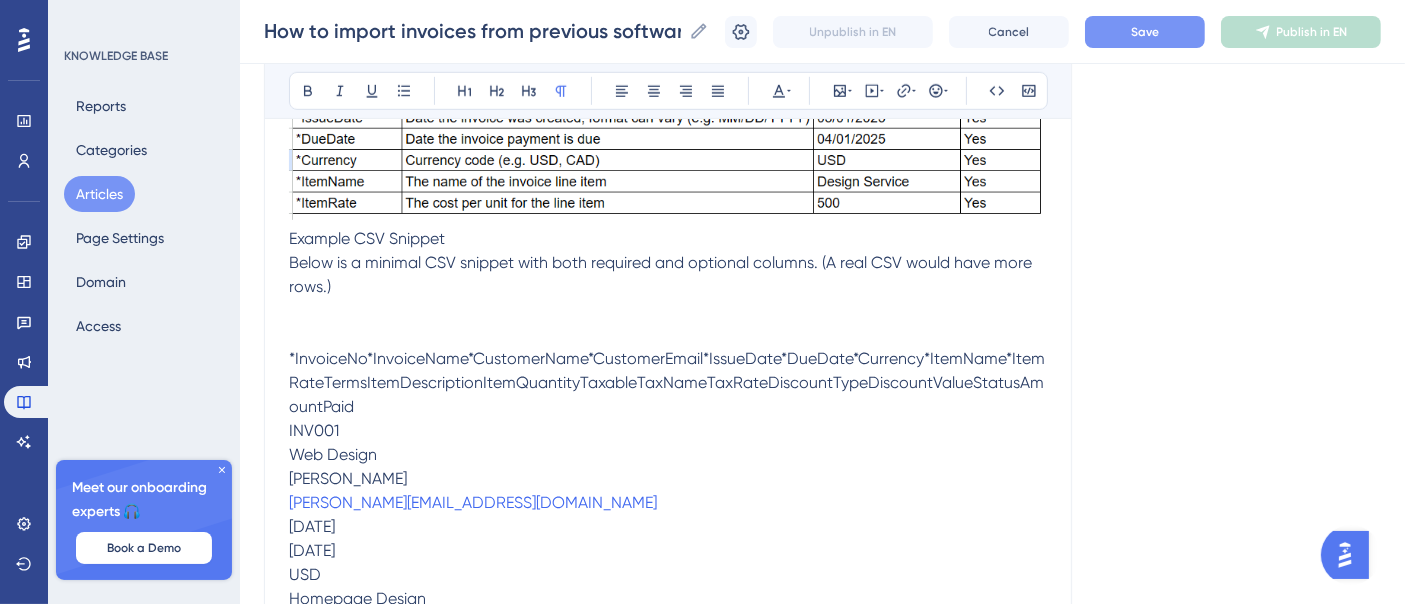 scroll, scrollTop: 1386, scrollLeft: 0, axis: vertical 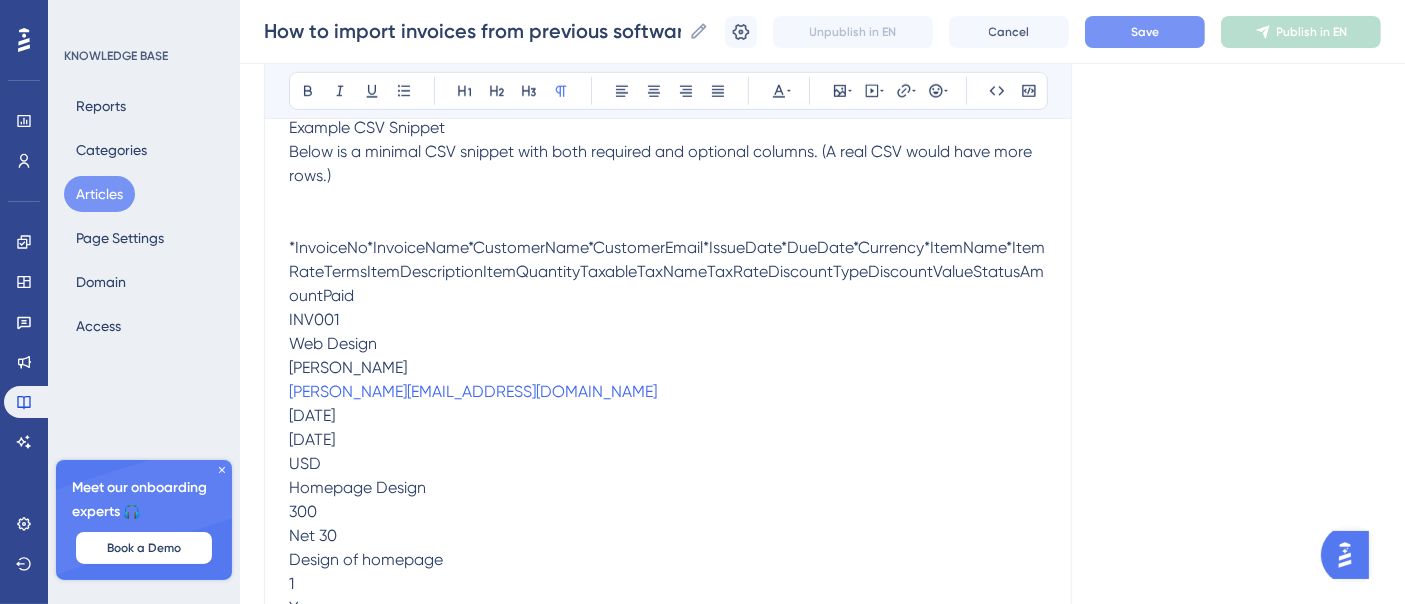 click on "*InvoiceNo*InvoiceName*CustomerName*CustomerEmail*IssueDate*DueDate*Currency*ItemName*ItemRateTermsItemDescriptionItemQuantityTaxableTaxNameTaxRateDiscountTypeDiscountValueStatusAmountPaid" at bounding box center (667, 271) 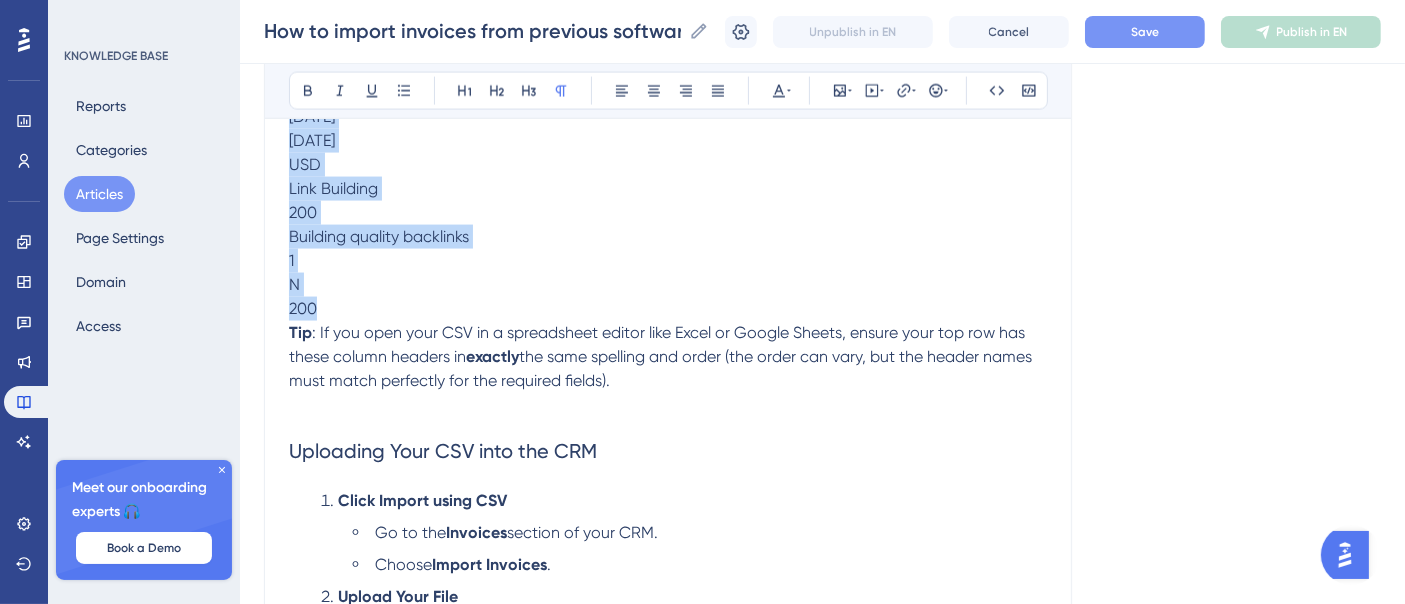 scroll, scrollTop: 1622, scrollLeft: 0, axis: vertical 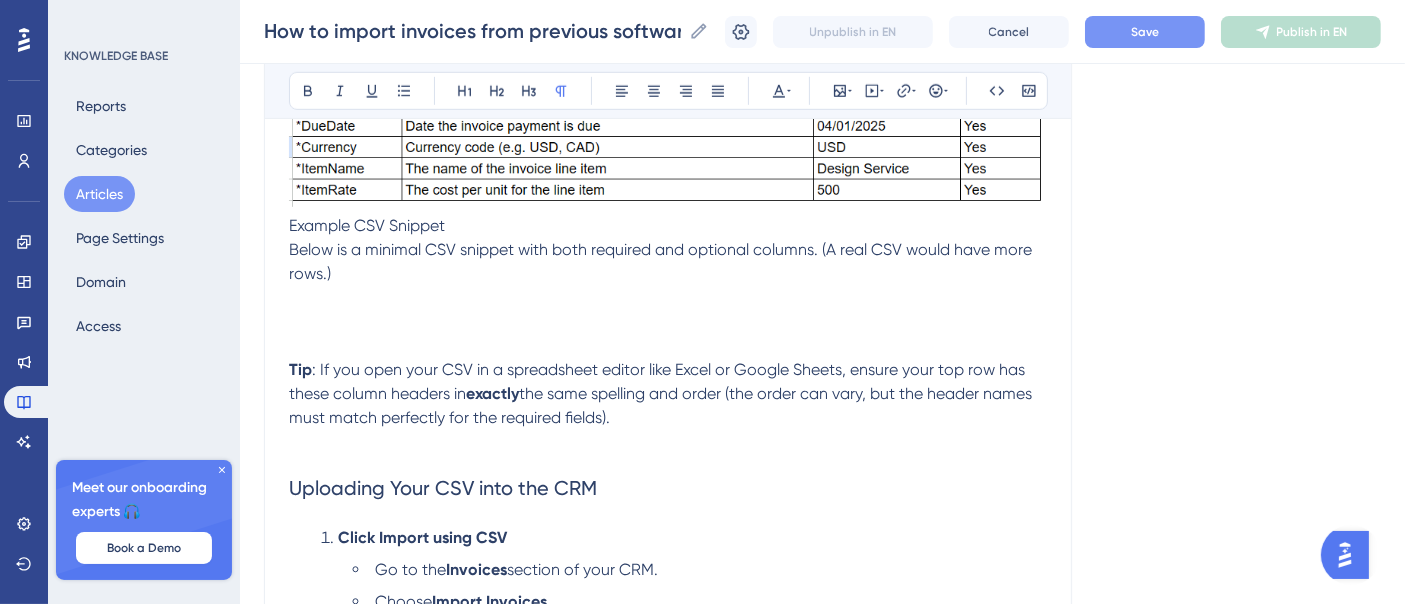 click on "Below is a minimal CSV snippet with both required and optional columns. (A real CSV would have more rows.)" at bounding box center [668, 286] 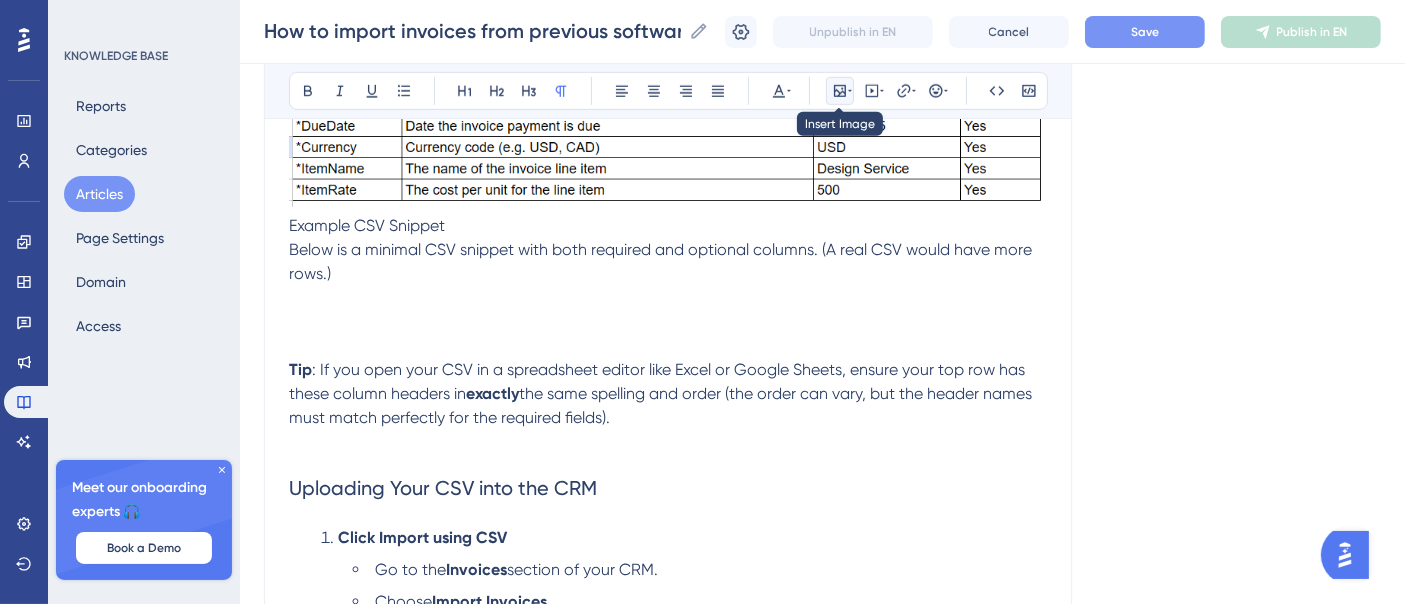 click 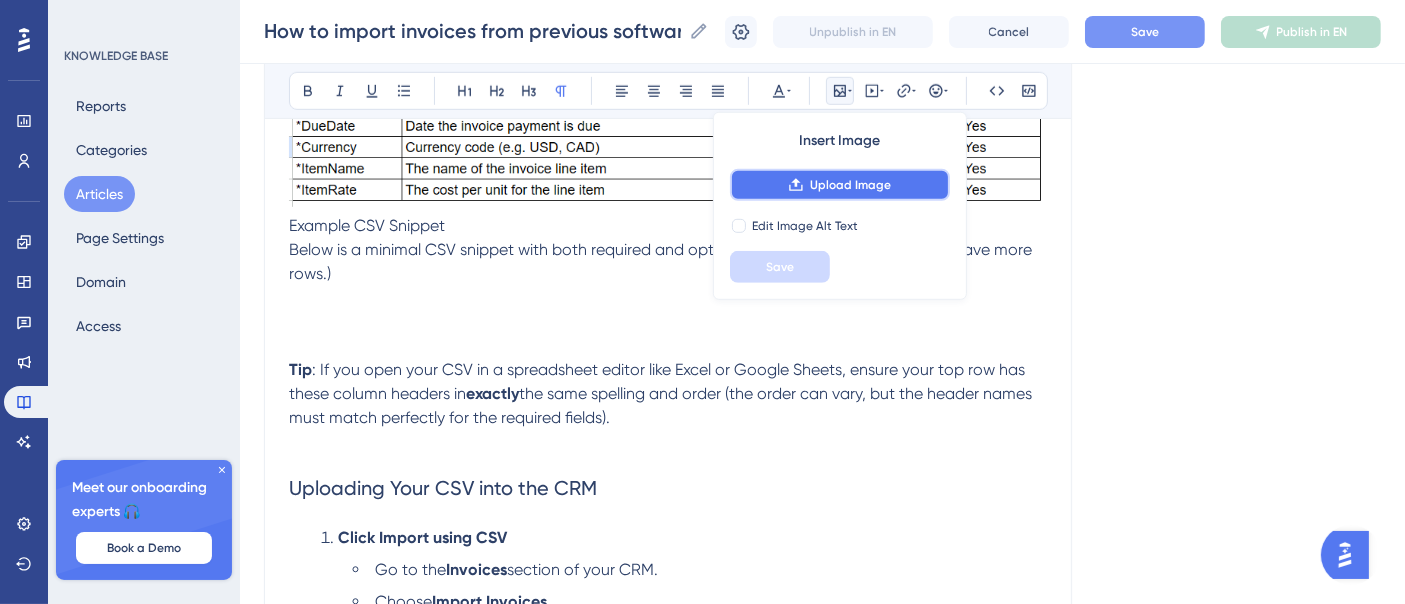 click on "Upload Image" at bounding box center [850, 185] 